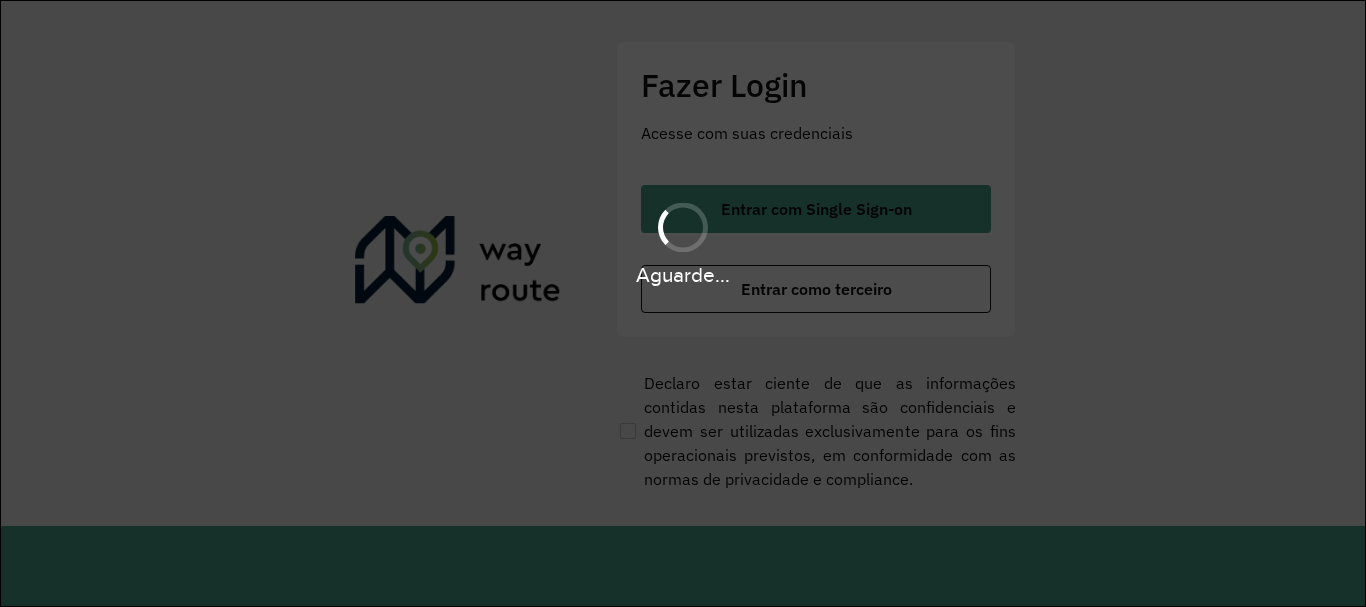 scroll, scrollTop: 0, scrollLeft: 0, axis: both 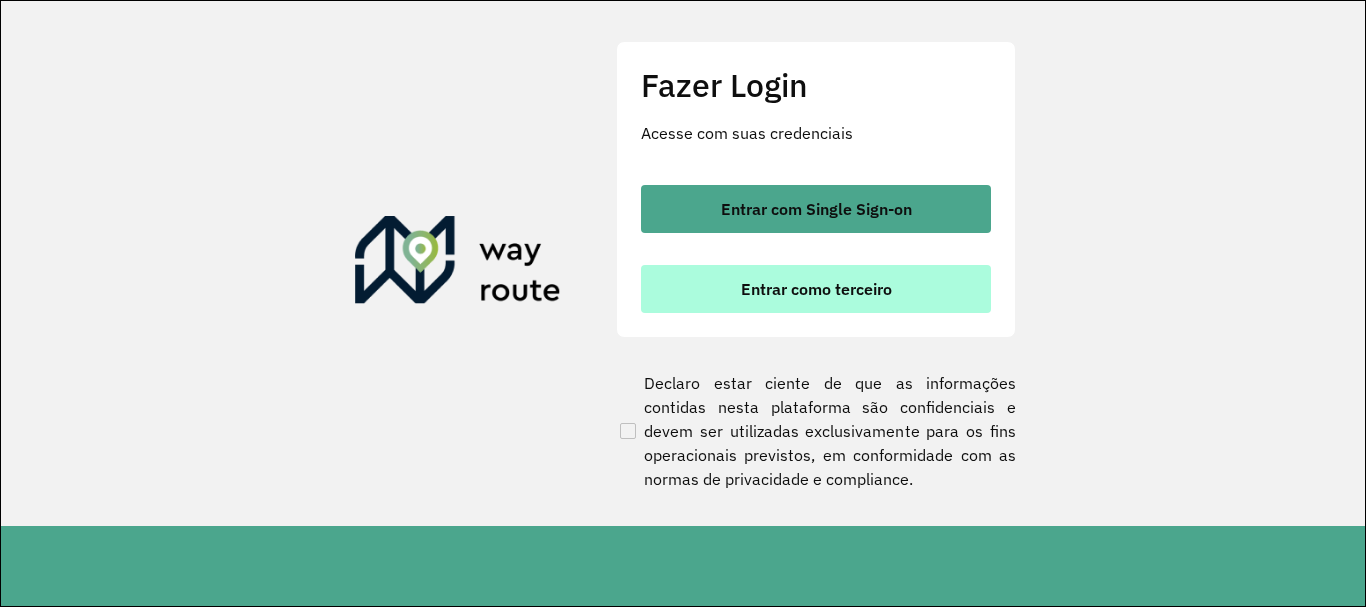 click on "Entrar como terceiro" at bounding box center (816, 289) 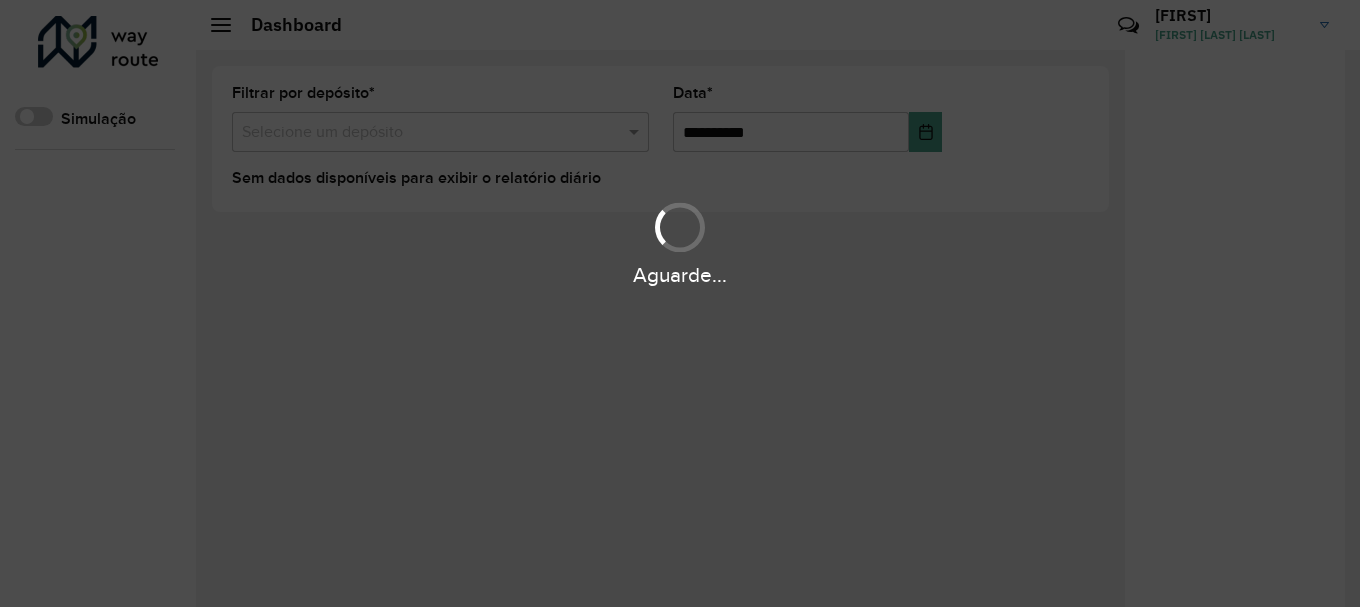 scroll, scrollTop: 0, scrollLeft: 0, axis: both 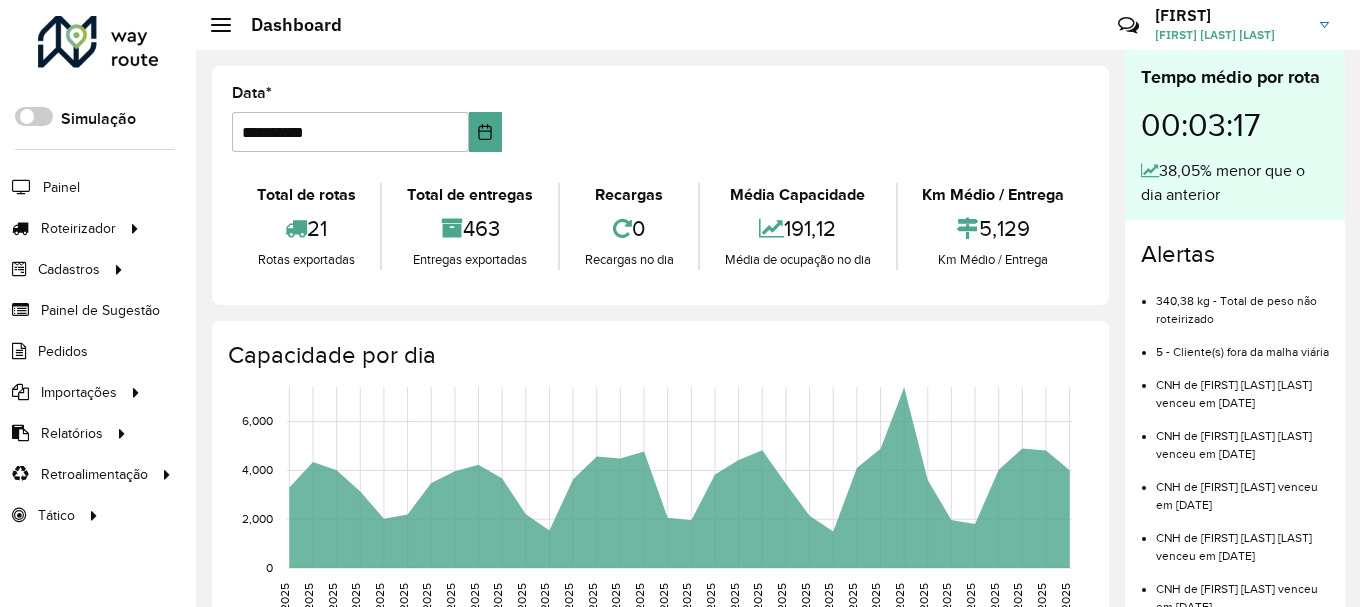 click on "Roteirizador" 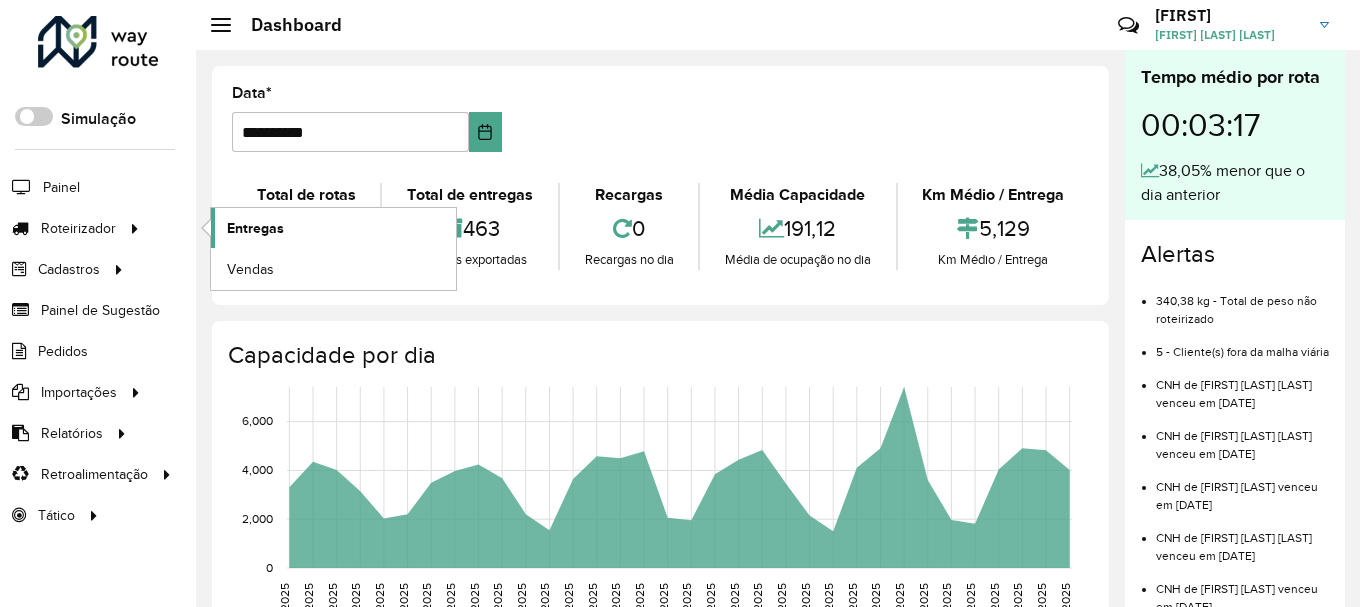 click on "Entregas" 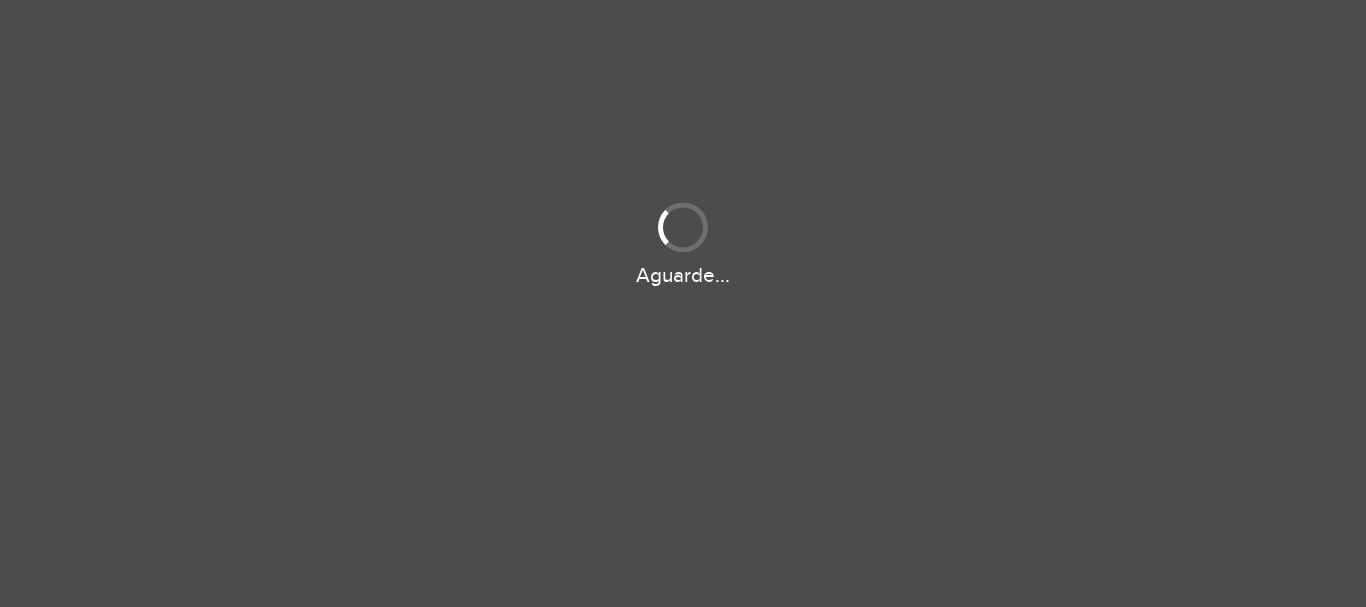 scroll, scrollTop: 0, scrollLeft: 0, axis: both 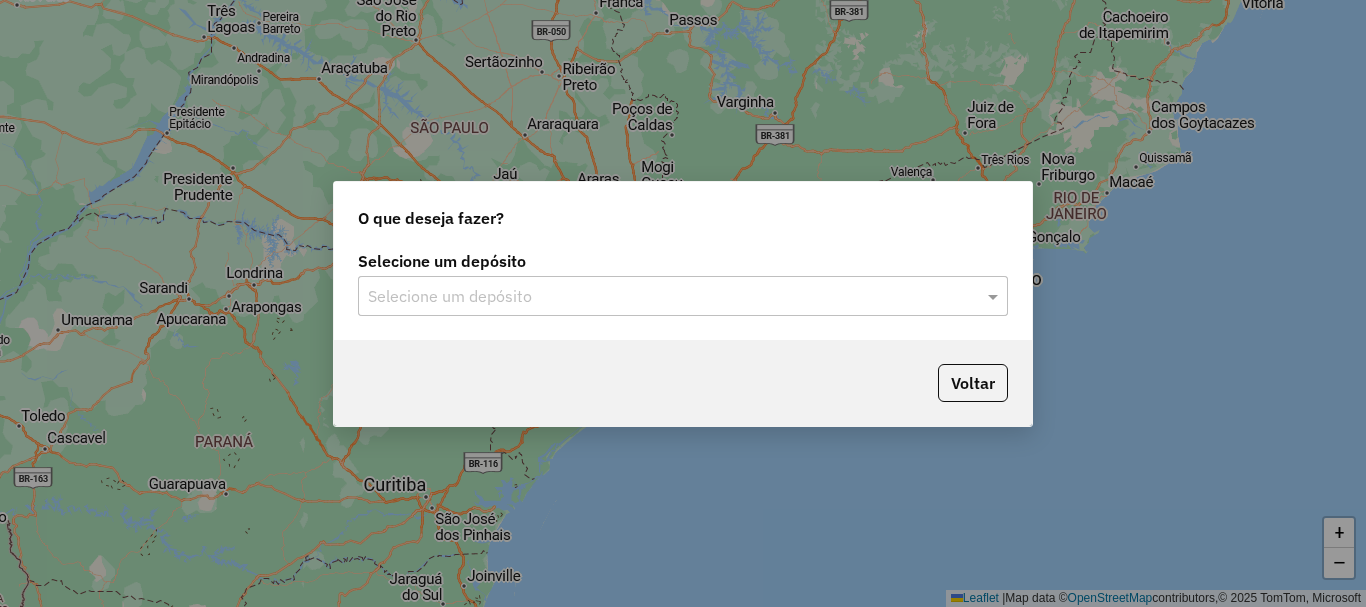 click 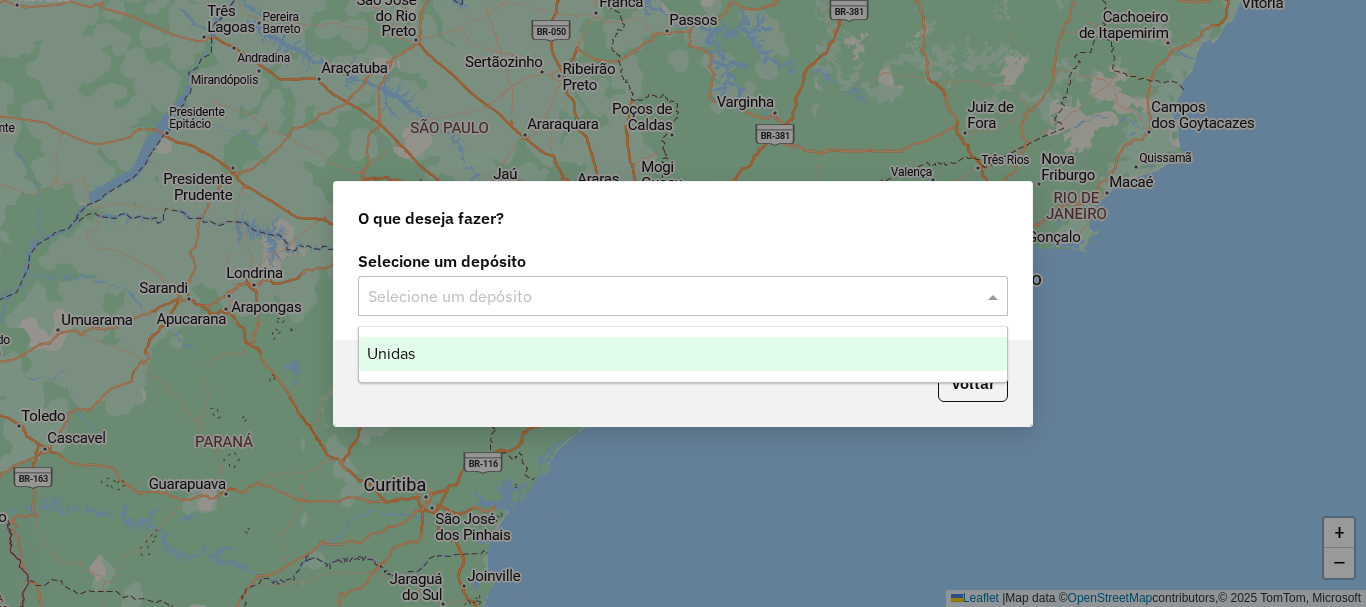click on "Unidas" at bounding box center [683, 354] 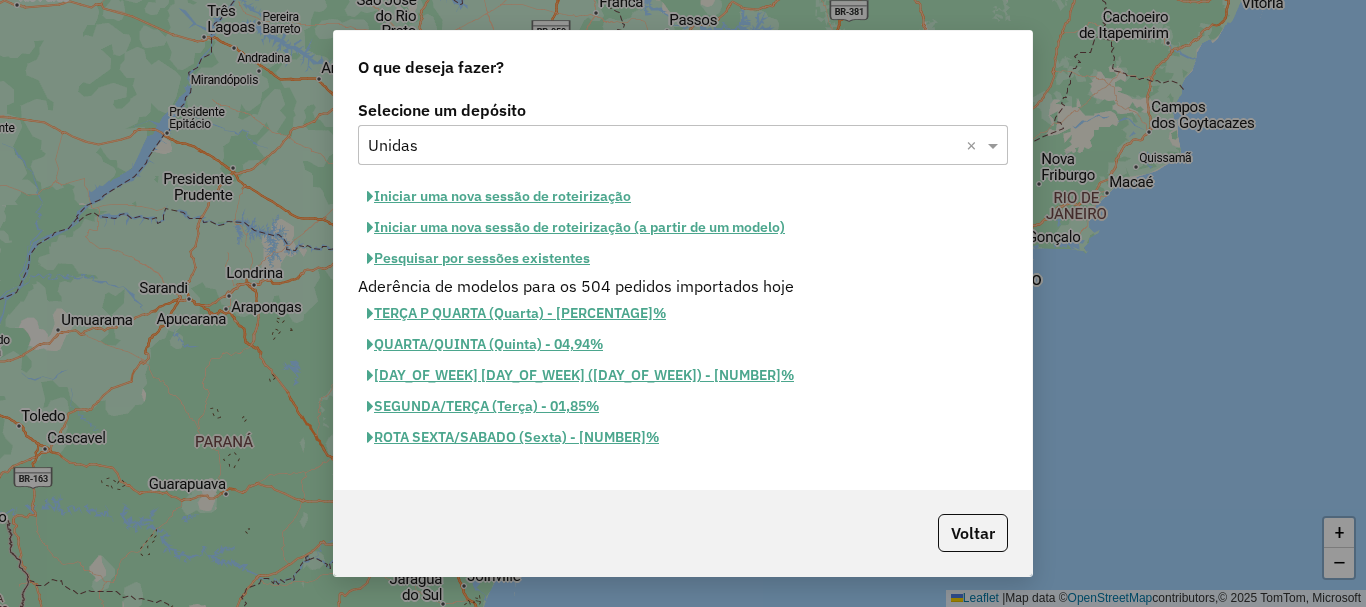 click on "Iniciar uma nova sessão de roteirização" 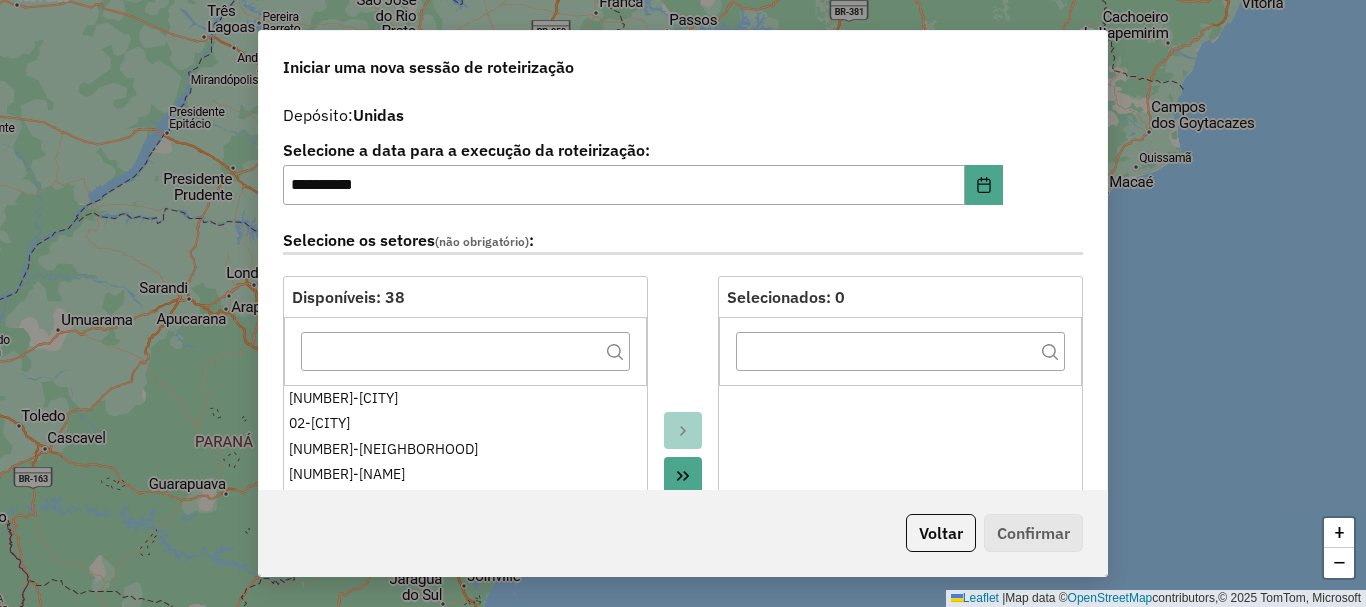 click 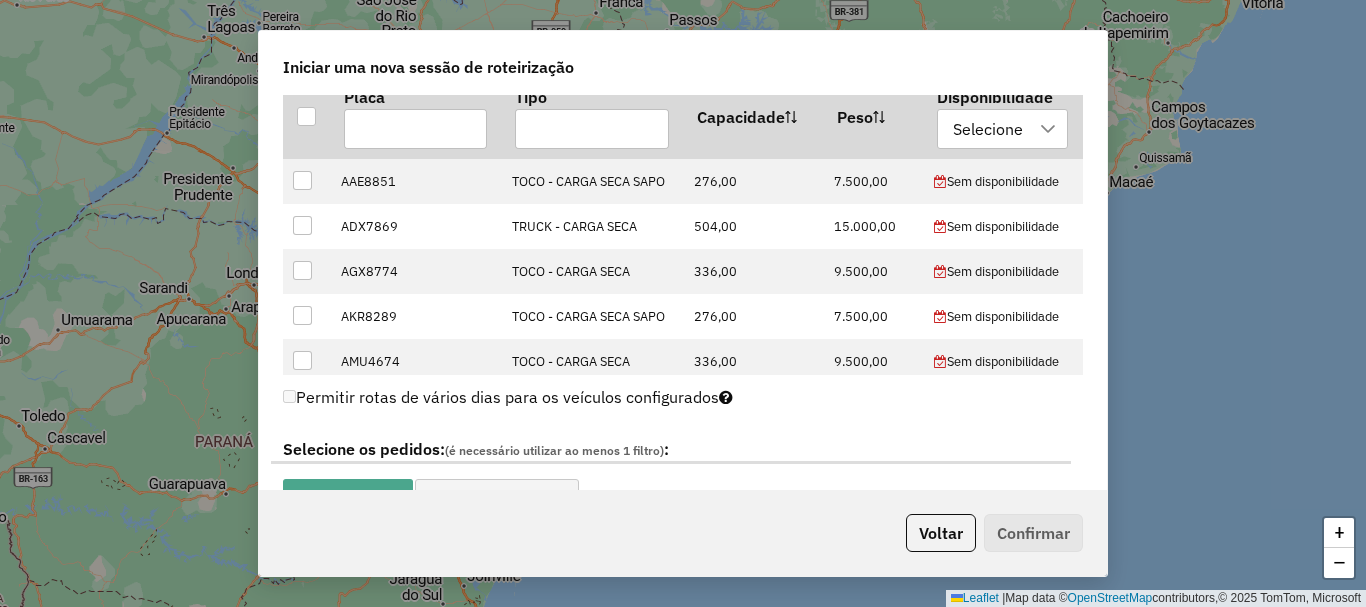 scroll, scrollTop: 900, scrollLeft: 0, axis: vertical 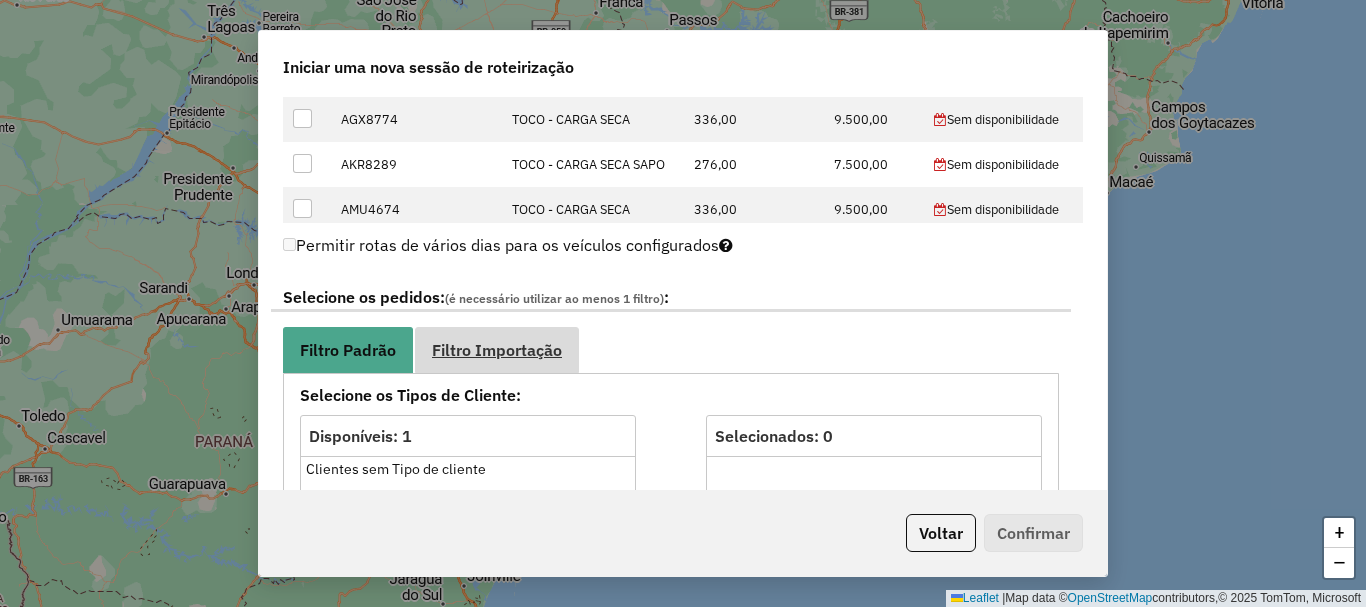 click on "Filtro Importação" at bounding box center [497, 350] 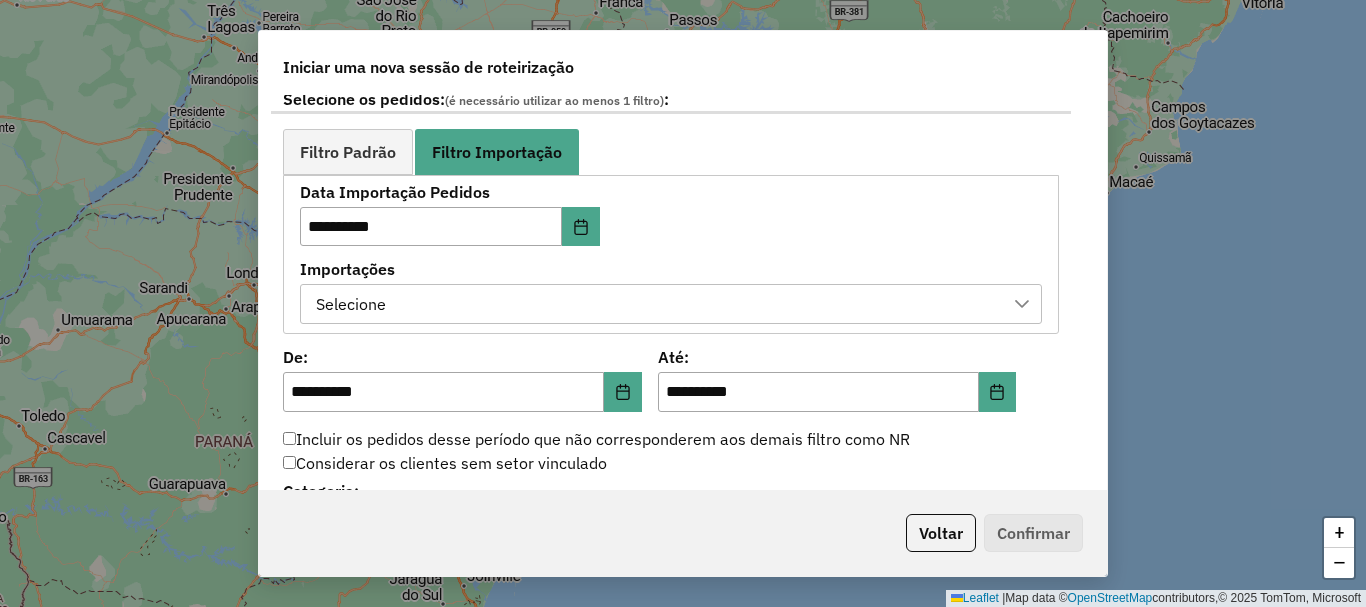 scroll, scrollTop: 1100, scrollLeft: 0, axis: vertical 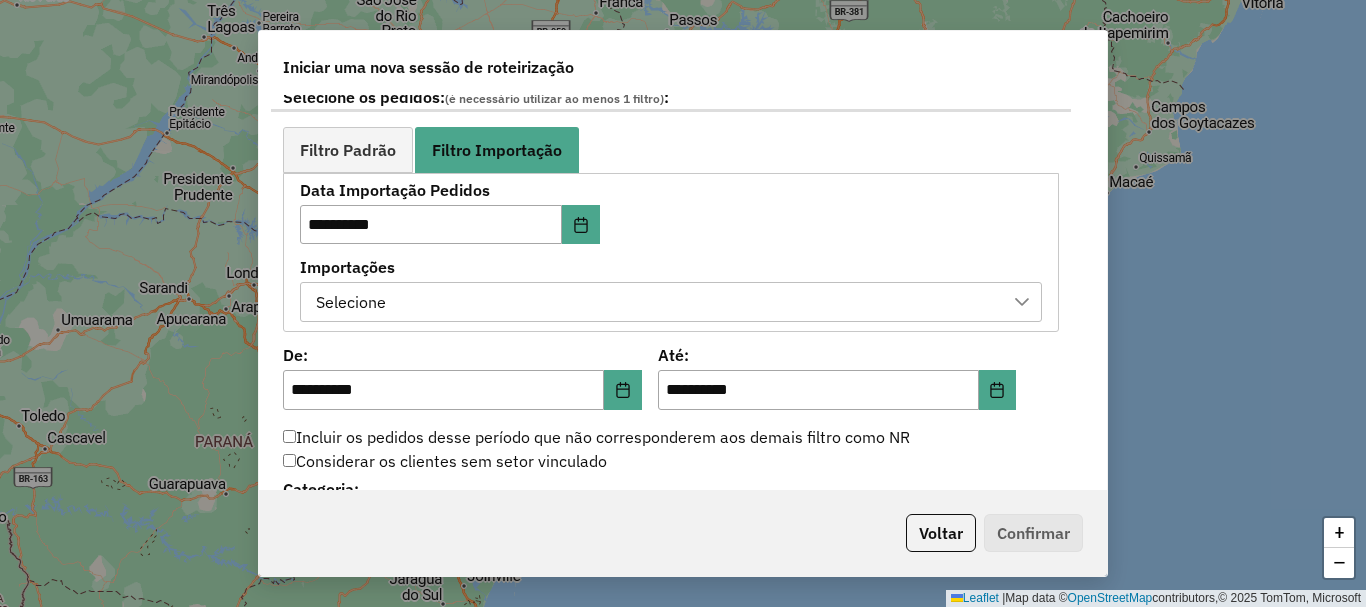 click on "Selecione" at bounding box center [656, 302] 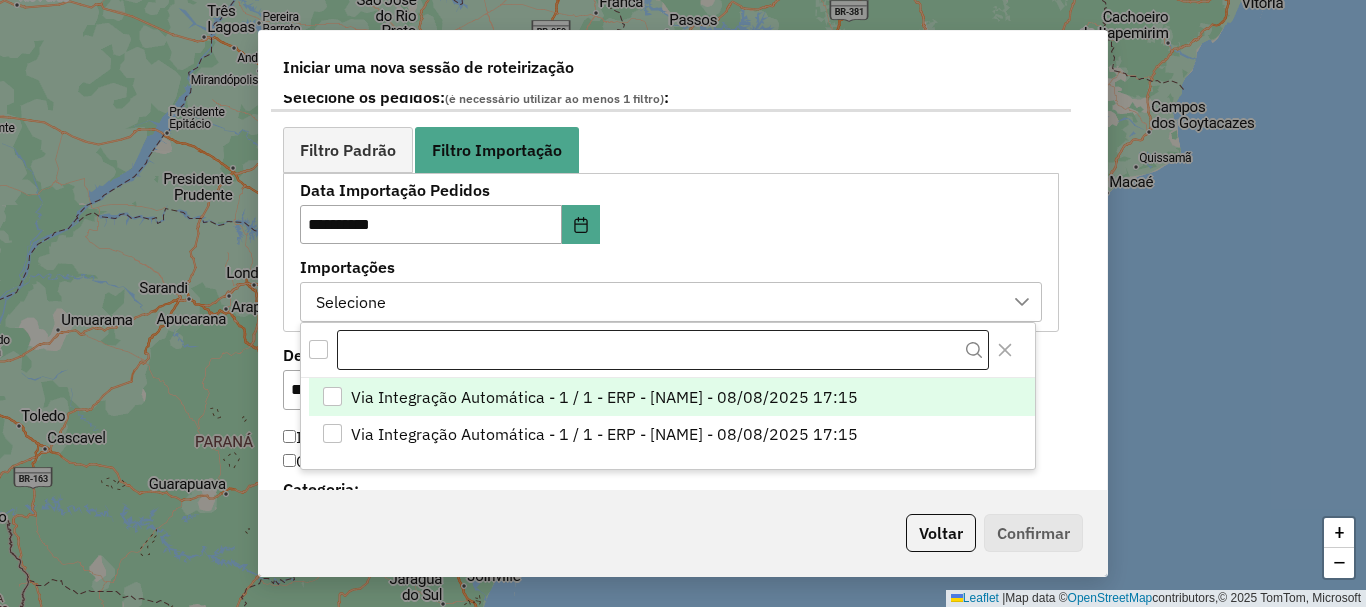 scroll, scrollTop: 15, scrollLeft: 91, axis: both 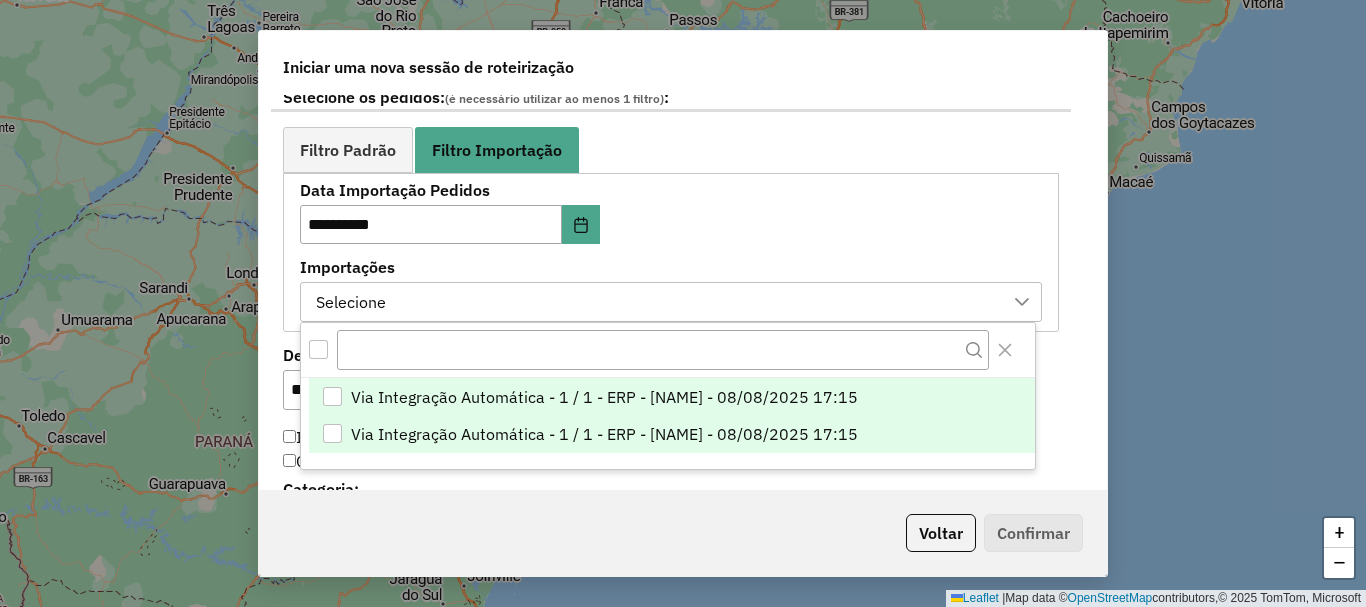 click on "Via Integração Automática - 1 / 1 - ERP - [NAME] - 08/08/2025 17:15" at bounding box center (604, 434) 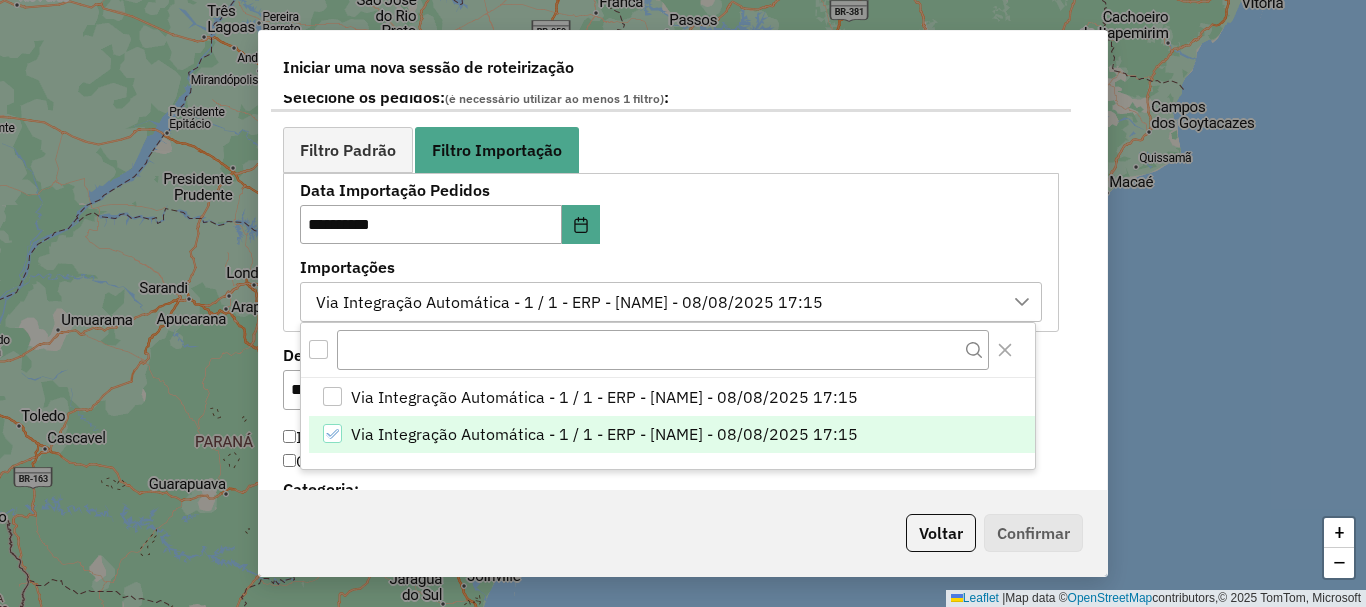 click on "**********" 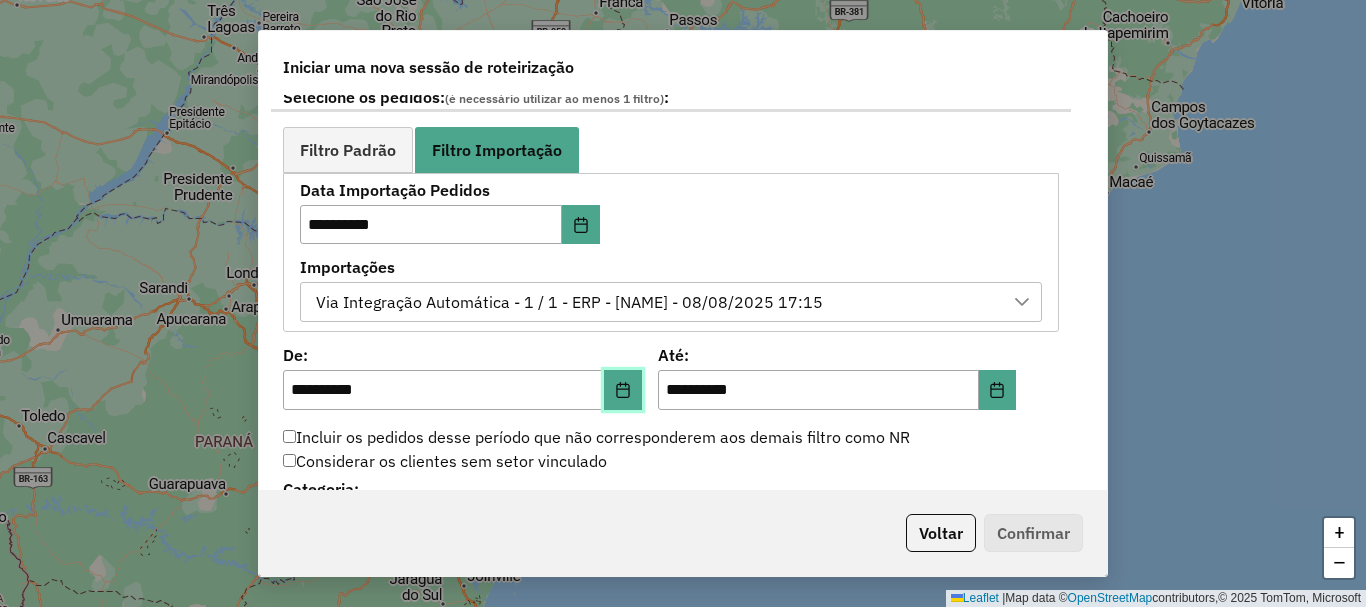 click 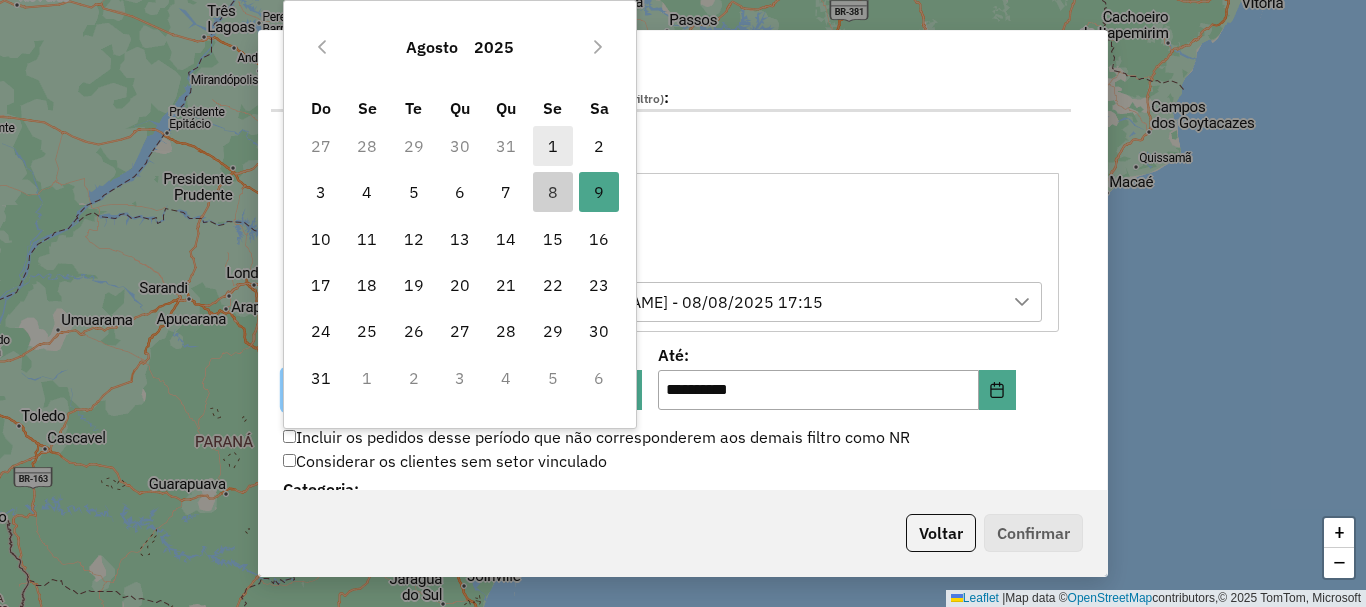 click on "1" at bounding box center (553, 146) 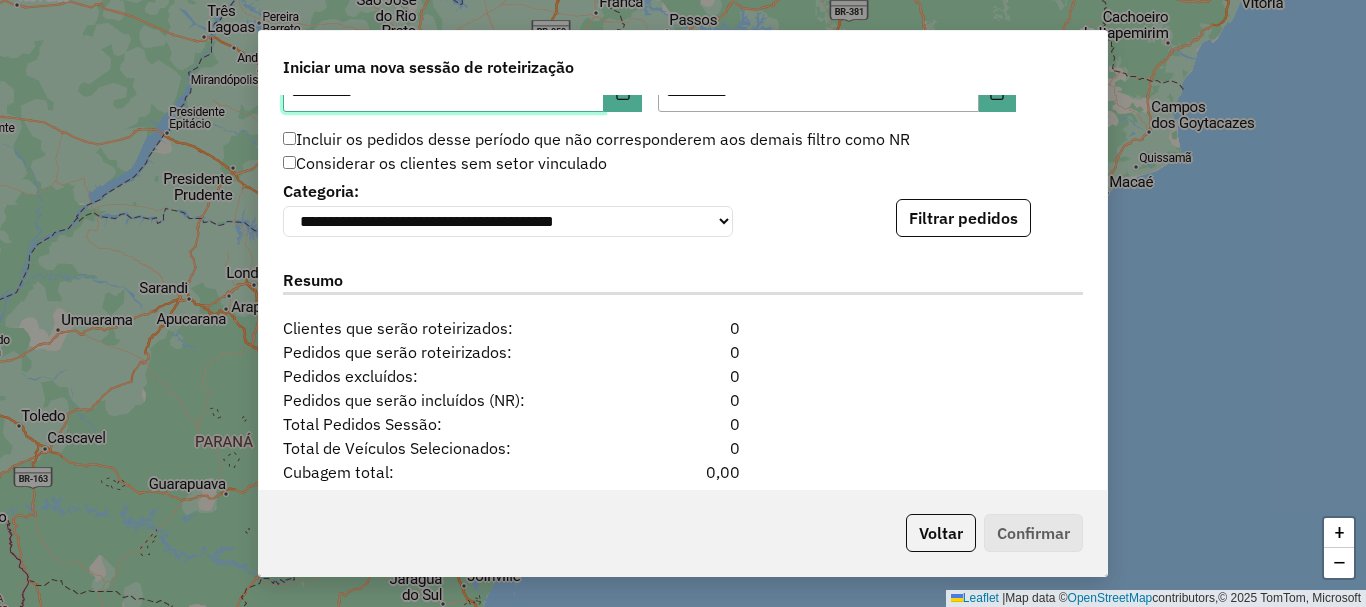 scroll, scrollTop: 1400, scrollLeft: 0, axis: vertical 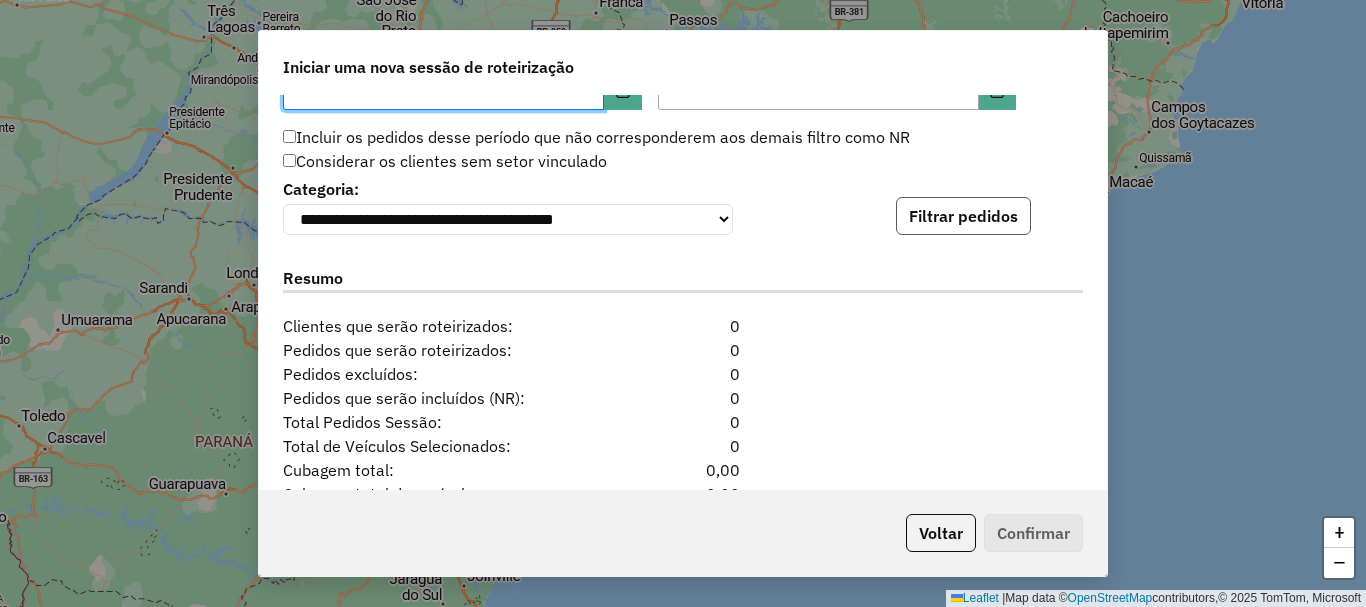 click on "Filtrar pedidos" 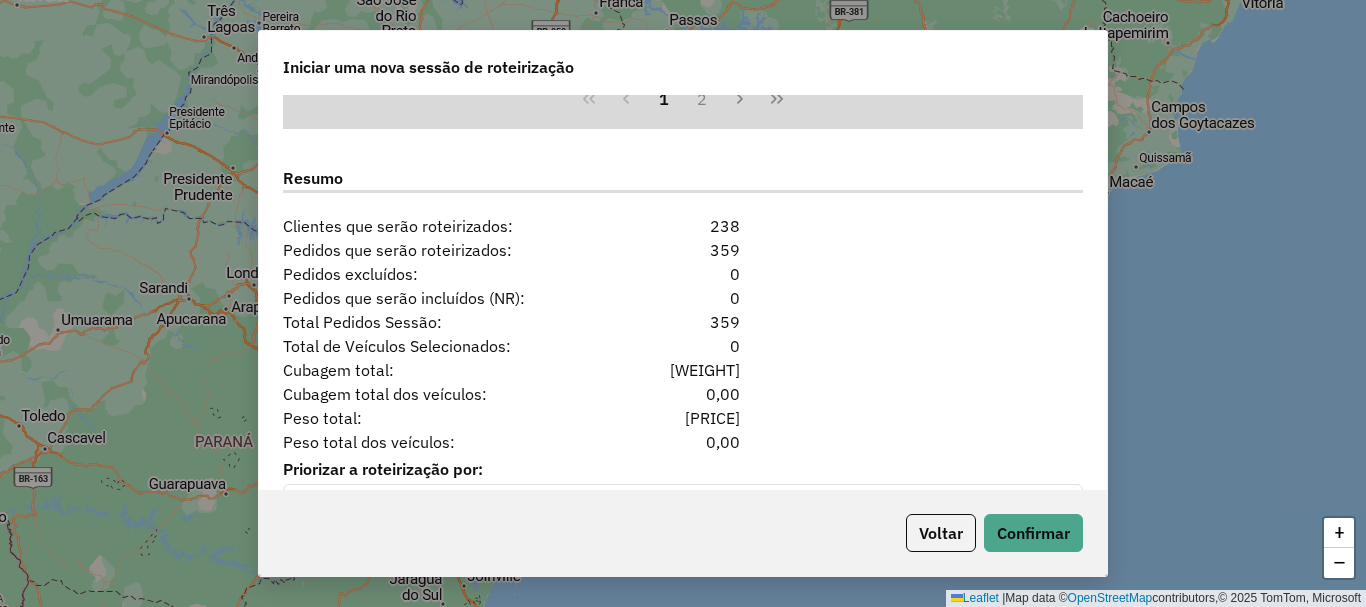 scroll, scrollTop: 1972, scrollLeft: 0, axis: vertical 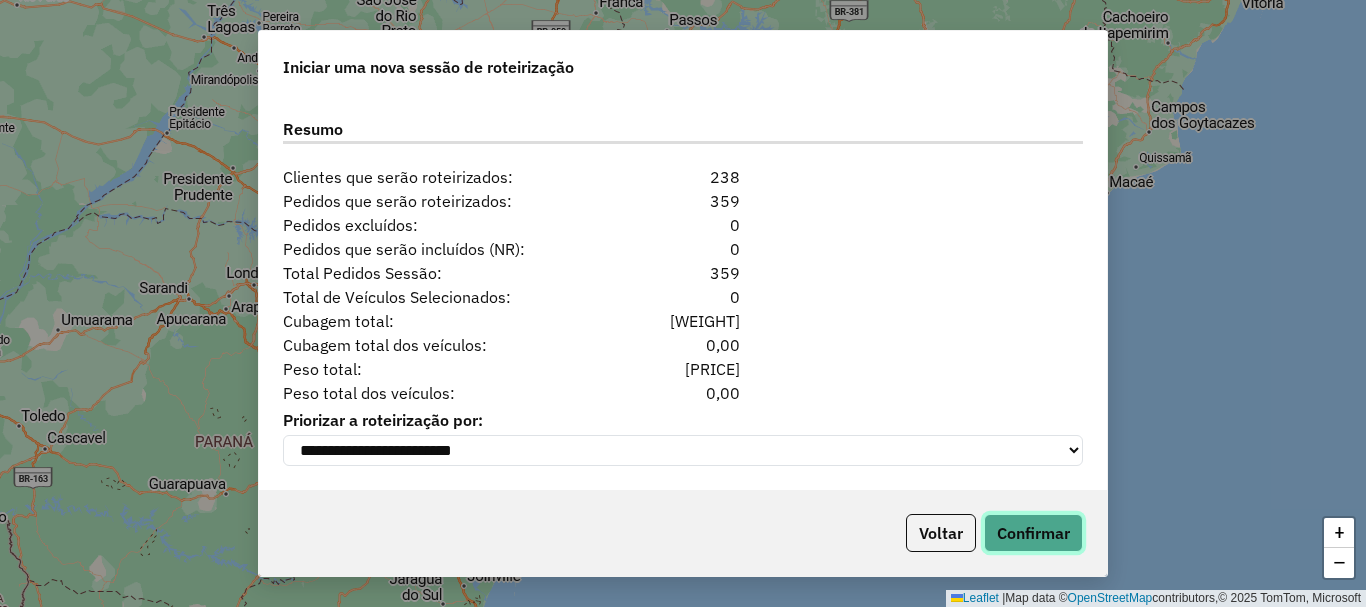 click on "Confirmar" 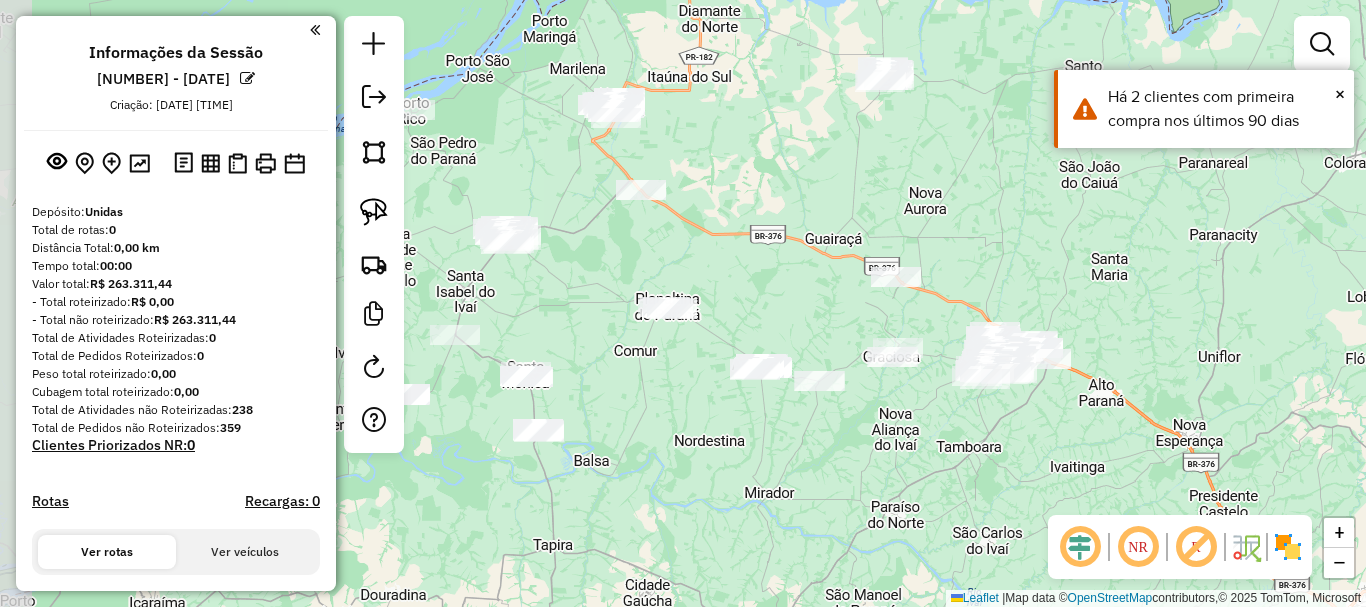 drag, startPoint x: 528, startPoint y: 407, endPoint x: 869, endPoint y: 455, distance: 344.36172 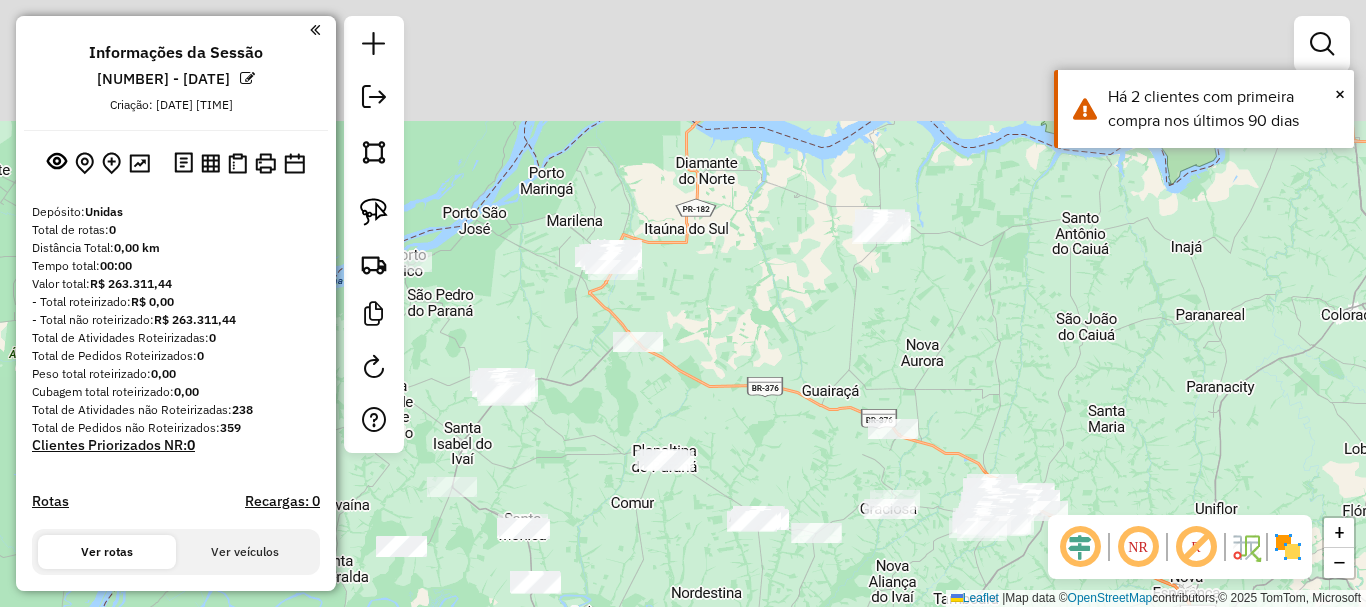 drag, startPoint x: 784, startPoint y: 122, endPoint x: 775, endPoint y: 292, distance: 170.23807 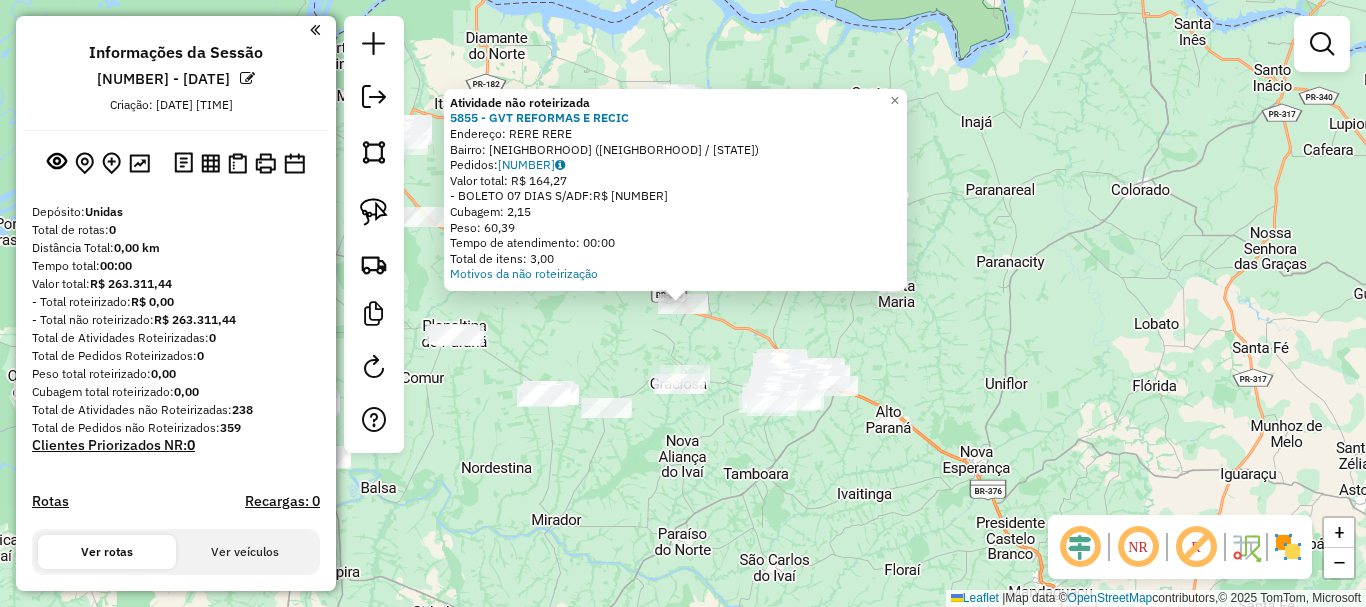 click on "Atividade não roteirizada 5855 - [NAME]  Endereço:  [STREET] [STREET]   Bairro: [CITY] ([CITY] / [STATE])   Pedidos:  08361568   Valor total: R$ 164,27   - BOLETO 07 DIAS S/ADF:  R$ 164,27   Cubagem: 2,15   Peso: 60,39   Tempo de atendimento: 00:00   Total de itens: 3,00  Motivos da não roteirização × Janela de atendimento Grade de atendimento Capacidade Transportadoras Veículos Cliente Pedidos  Rotas Selecione os dias de semana para filtrar as janelas de atendimento  Seg   Ter   Qua   Qui   Sex   Sáb   Dom  Informe o período da janela de atendimento: De: Até:  Filtrar exatamente a janela do cliente  Considerar janela de atendimento padrão  Selecione os dias de semana para filtrar as grades de atendimento  Seg   Ter   Qua   Qui   Sex   Sáb   Dom   Considerar clientes sem dia de atendimento cadastrado  Clientes fora do dia de atendimento selecionado Filtrar as atividades entre os valores definidos abaixo:  Peso mínimo:   Peso máximo:   Cubagem mínima:   Cubagem máxima:   De:  De:" 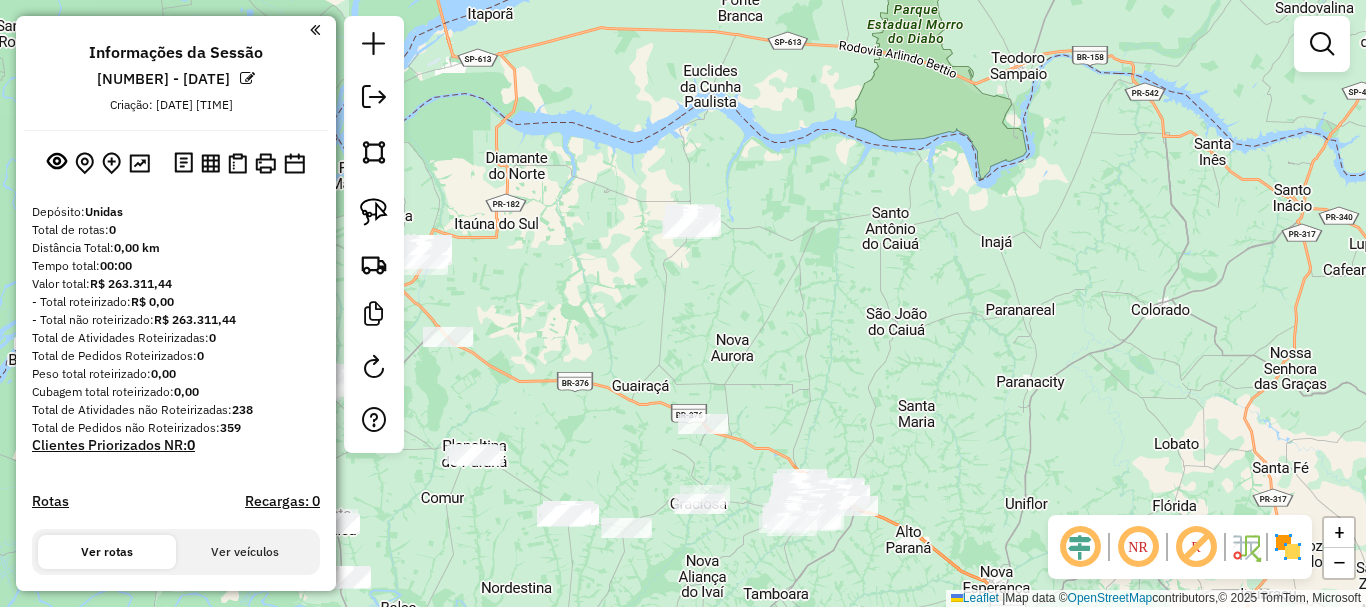 drag, startPoint x: 776, startPoint y: 250, endPoint x: 798, endPoint y: 374, distance: 125.93649 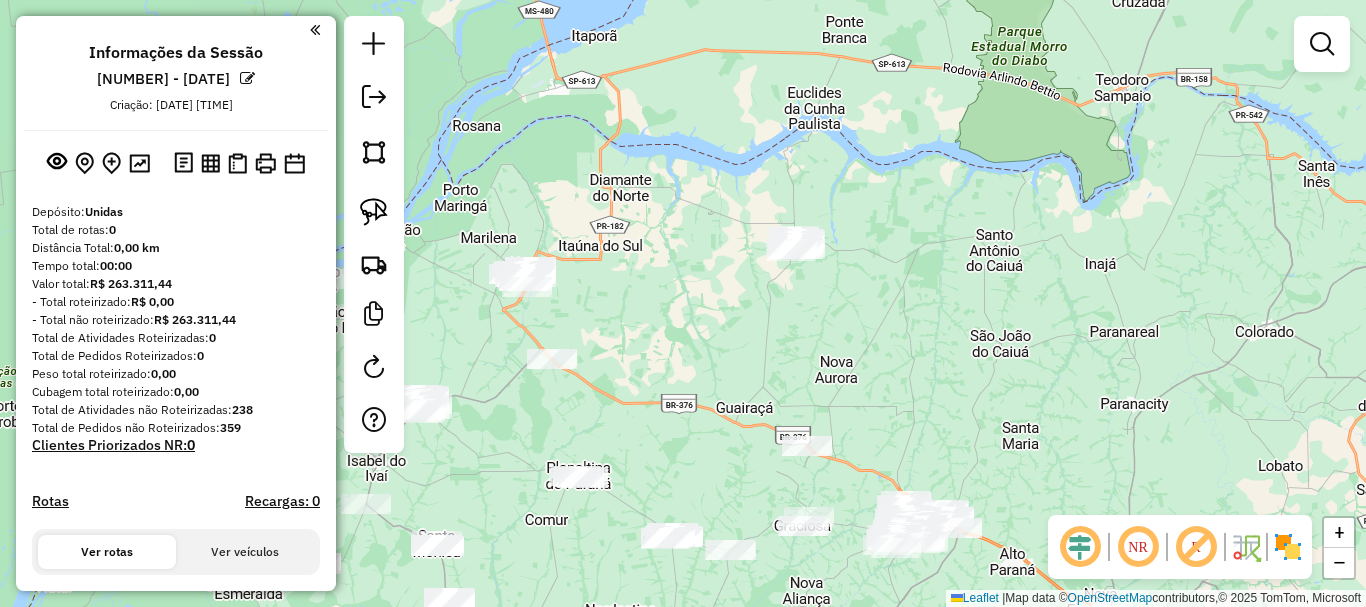 drag, startPoint x: 618, startPoint y: 290, endPoint x: 717, endPoint y: 303, distance: 99.849884 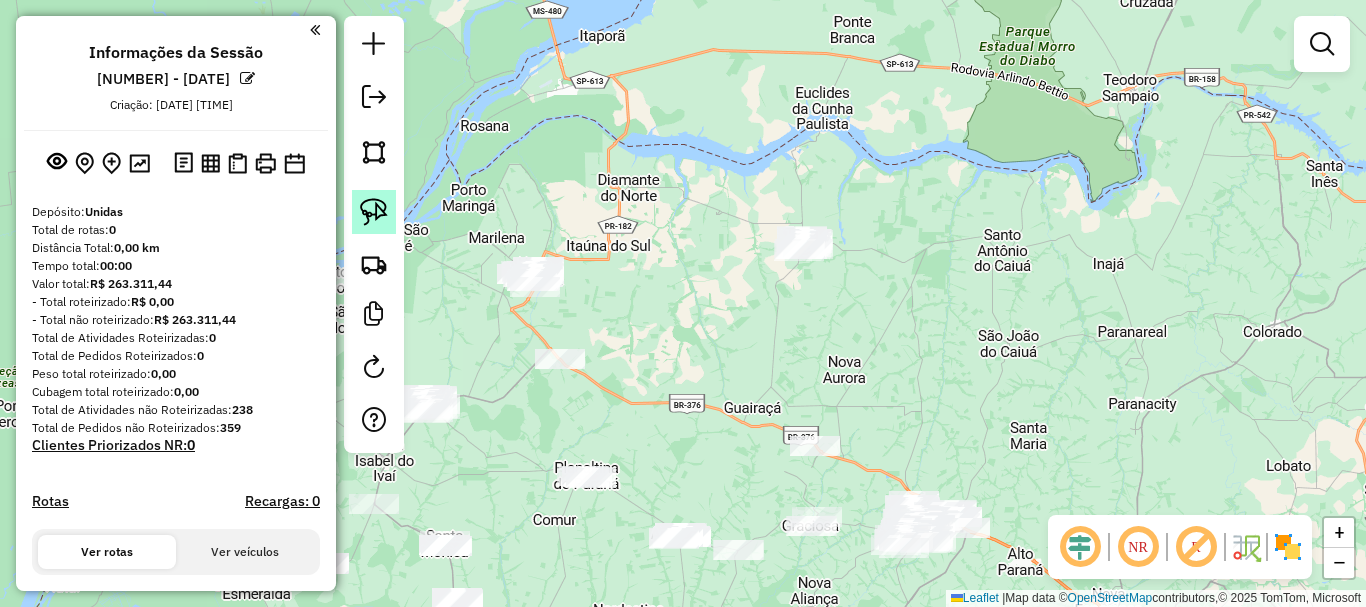 click 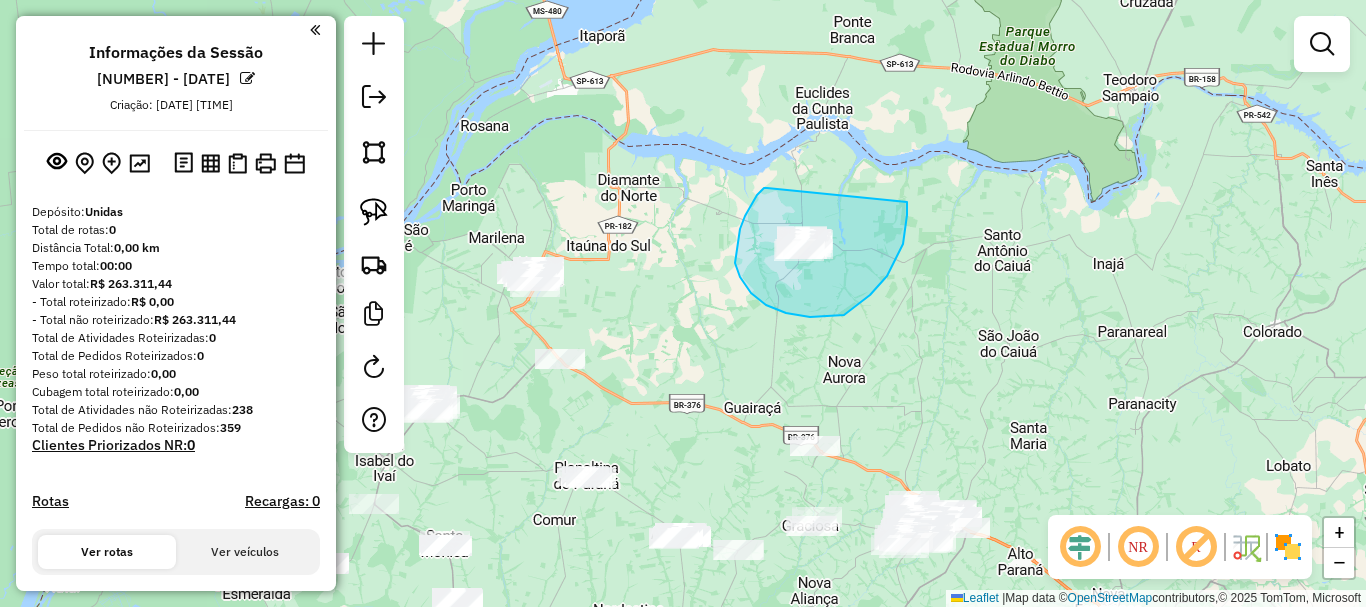 drag, startPoint x: 767, startPoint y: 188, endPoint x: 907, endPoint y: 202, distance: 140.69826 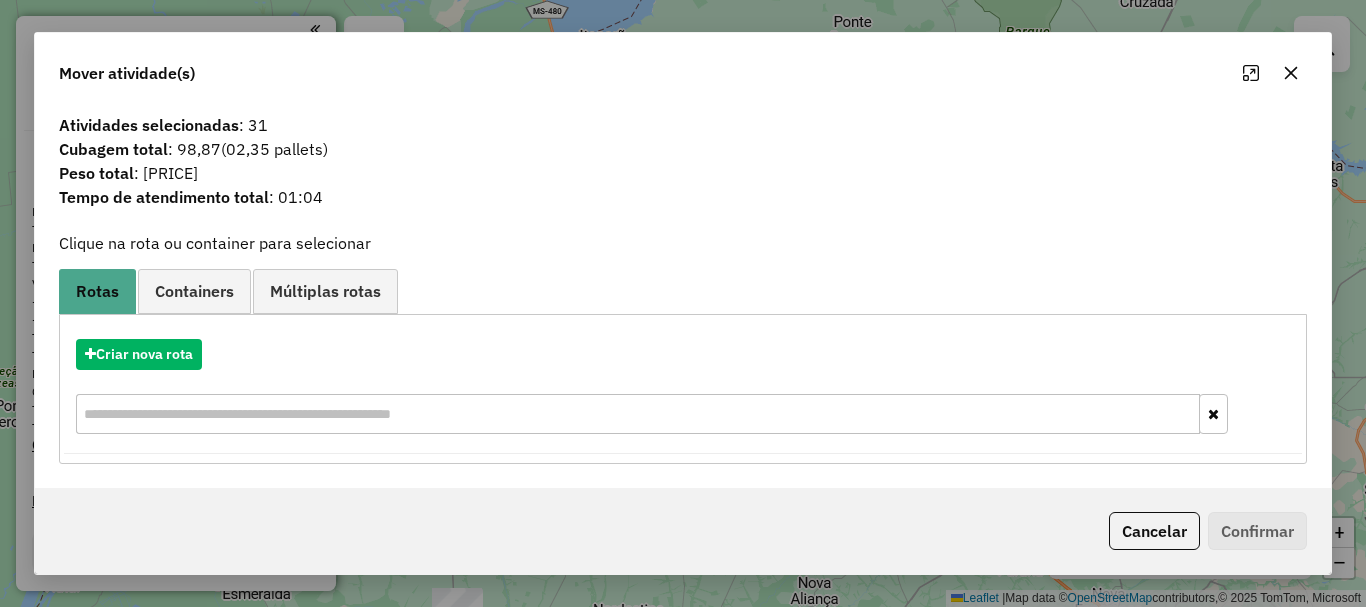 drag, startPoint x: 1289, startPoint y: 77, endPoint x: 1237, endPoint y: 91, distance: 53.851646 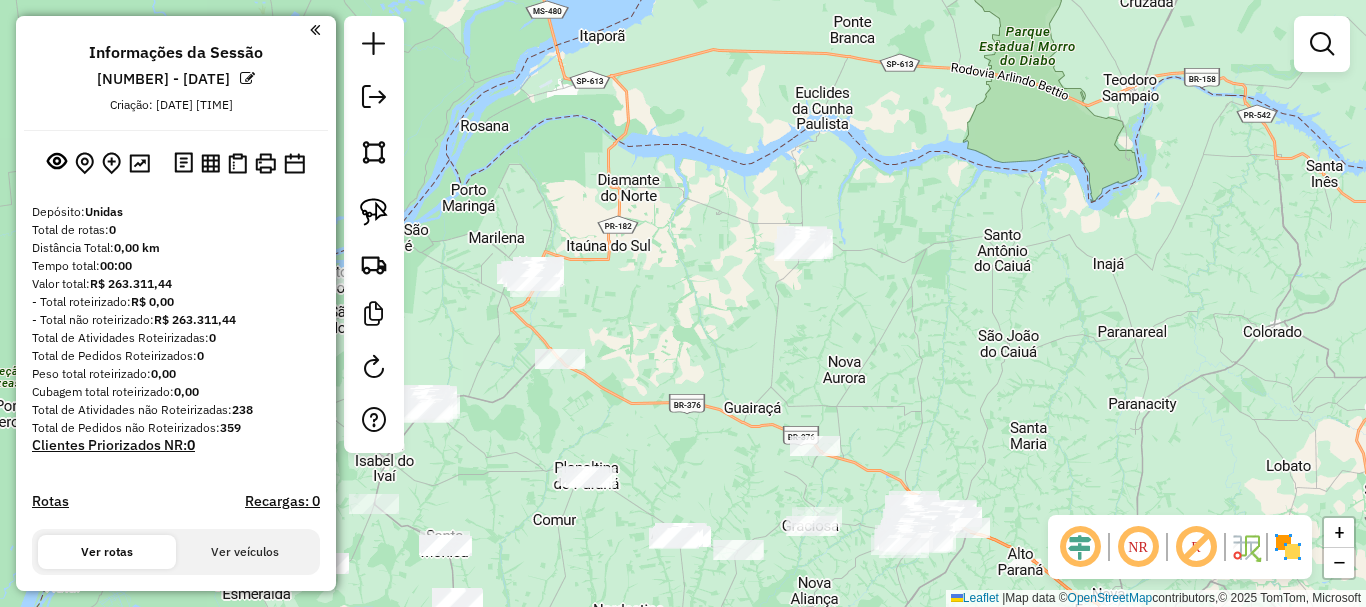 drag, startPoint x: 366, startPoint y: 214, endPoint x: 558, endPoint y: 216, distance: 192.01042 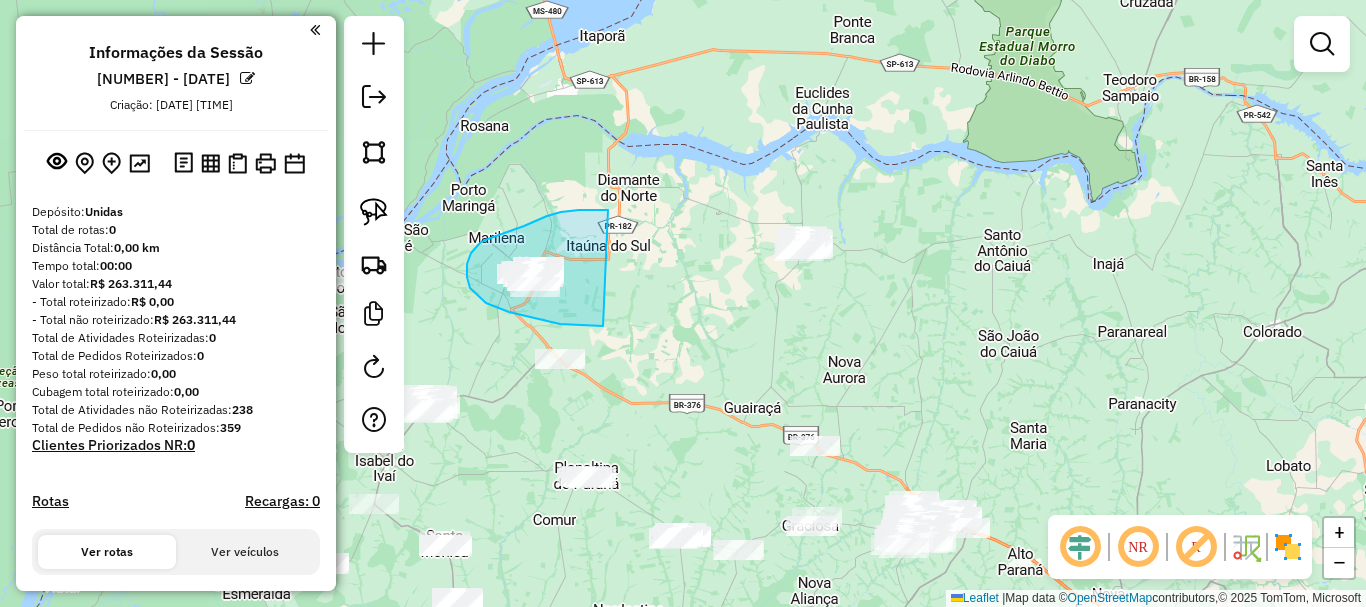 drag, startPoint x: 608, startPoint y: 210, endPoint x: 631, endPoint y: 306, distance: 98.71677 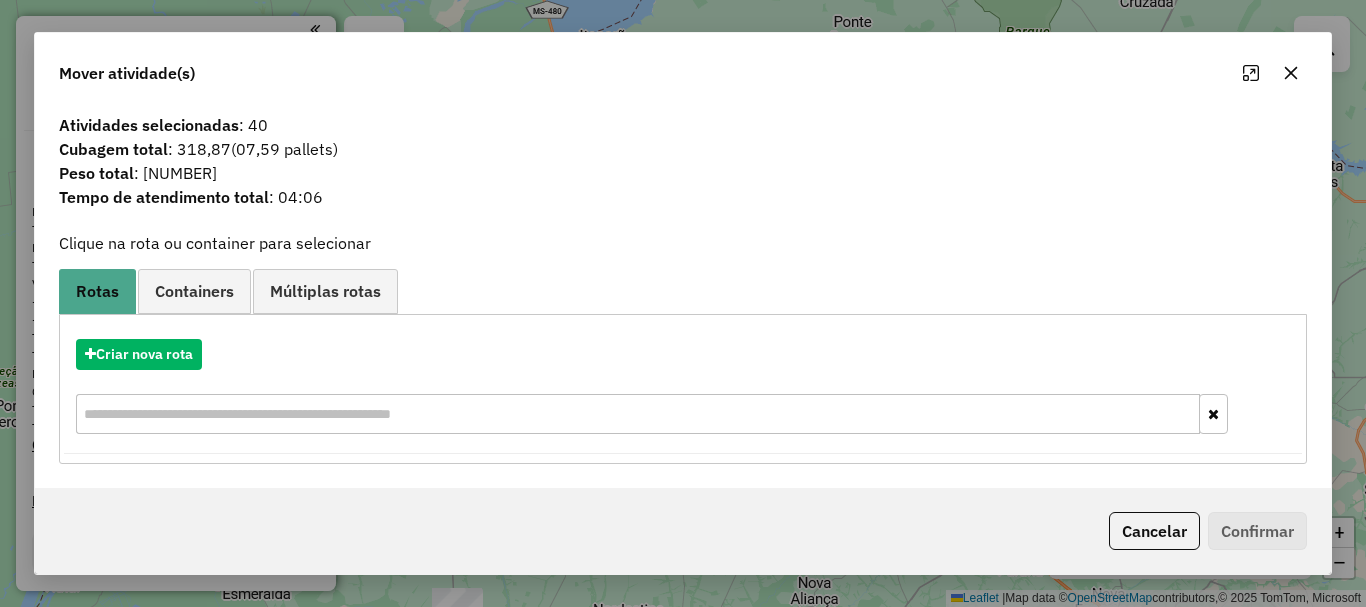 click 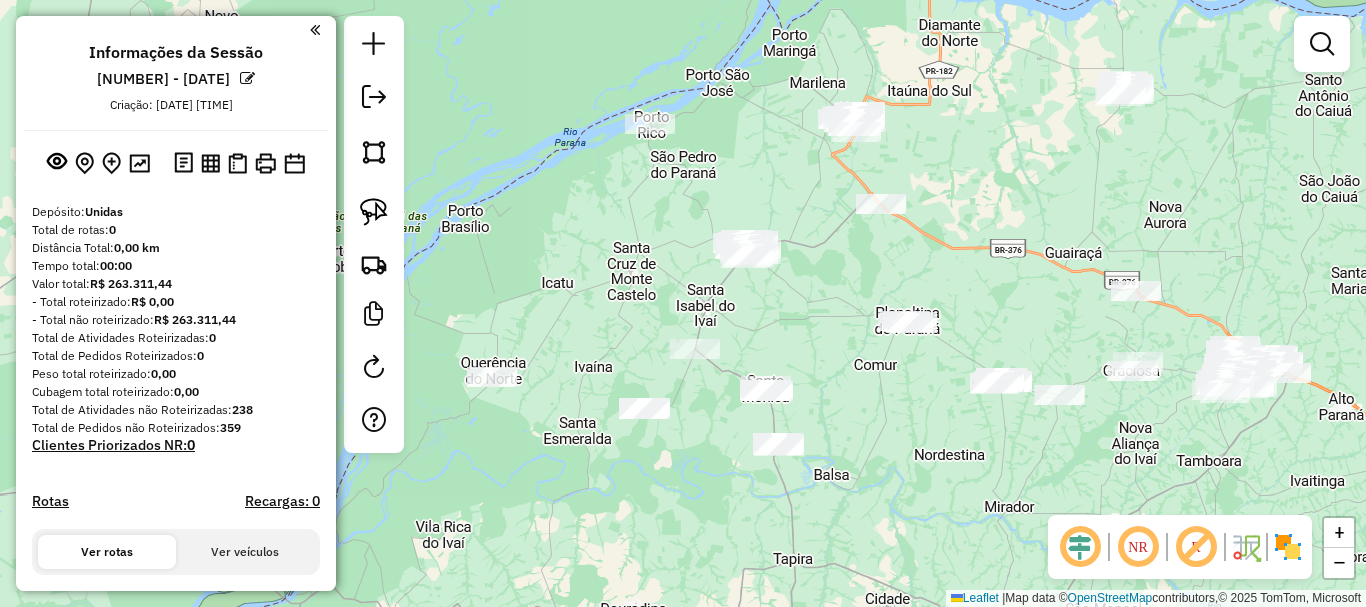 drag, startPoint x: 659, startPoint y: 317, endPoint x: 956, endPoint y: 169, distance: 331.8328 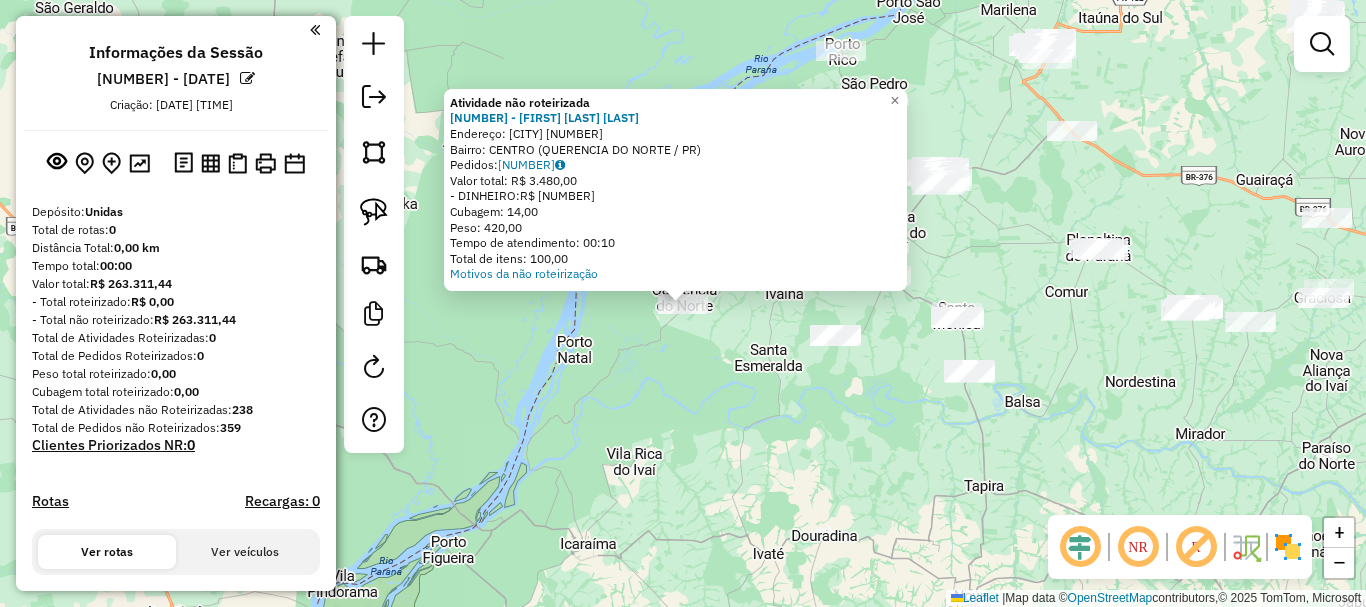 click on "Atividade não roteirizada 161 - MERCADO ECONOMIA  Endereço:  PORTO ALEGRE 289   Bairro: CENTRO ([CITY] / [STATE])   Pedidos:  08361524   Valor total: R$ 3.480,00   - DINHEIRO:  R$ 3.480,00   Cubagem: 14,00   Peso: 420,00   Tempo de atendimento: 00:10   Total de itens: 100,00  Motivos da não roteirização × Janela de atendimento Grade de atendimento Capacidade Transportadoras Veículos Cliente Pedidos  Rotas Selecione os dias de semana para filtrar as janelas de atendimento  Seg   Ter   Qua   Qui   Sex   Sáb   Dom  Informe o período da janela de atendimento: De: Até:  Filtrar exatamente a janela do cliente  Considerar janela de atendimento padrão  Selecione os dias de semana para filtrar as grades de atendimento  Seg   Ter   Qua   Qui   Sex   Sáb   Dom   Considerar clientes sem dia de atendimento cadastrado  Clientes fora do dia de atendimento selecionado Filtrar as atividades entre os valores definidos abaixo:  Peso mínimo:   Peso máximo:   Cubagem mínima:   Cubagem máxima:   De:   Até:  Filtrar as atividades entre o tempo de atendimento definido abaixo:  De:   Até:   Considerar capacidade total dos clientes não roteirizados Transportadora: Selecione um ou mais itens Tipo de veículo: Selecione um ou mais itens Veículo: Selecione um ou mais itens" 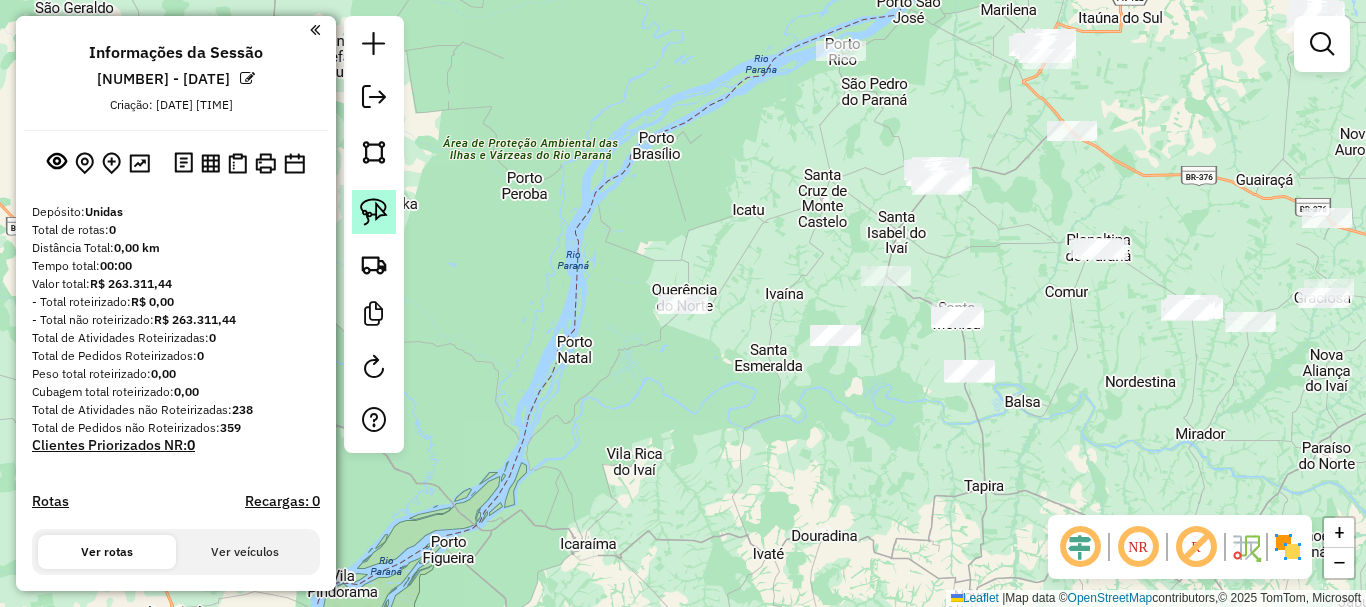 click 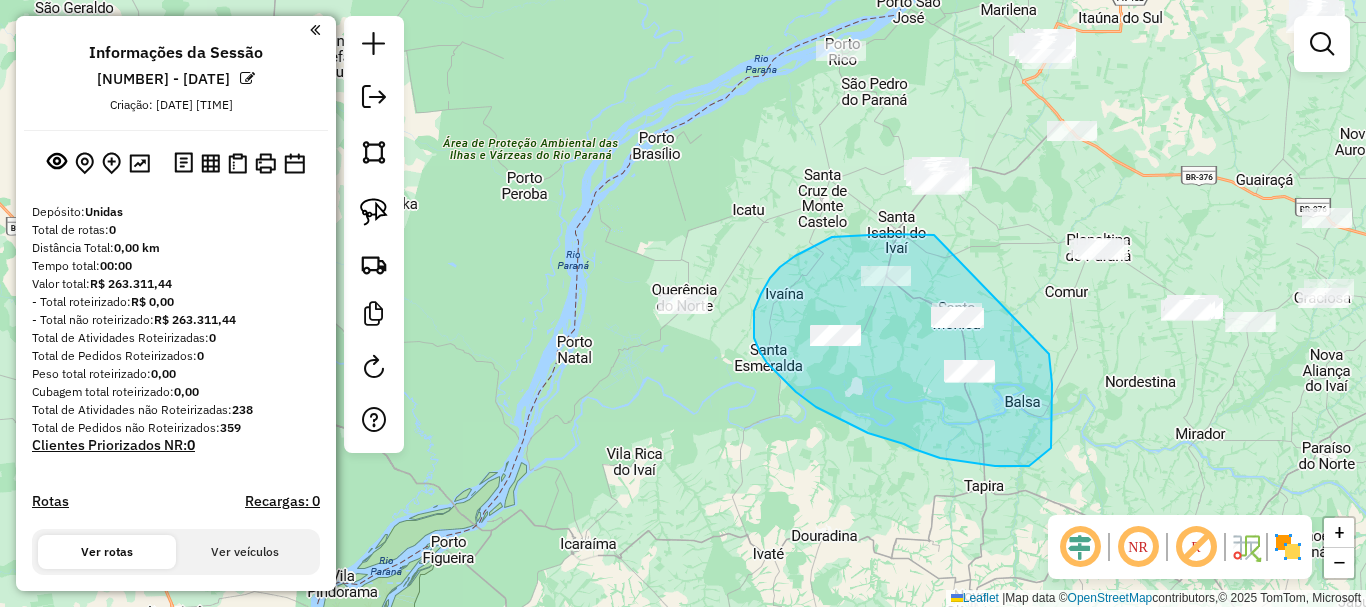 drag, startPoint x: 934, startPoint y: 235, endPoint x: 1049, endPoint y: 354, distance: 165.48715 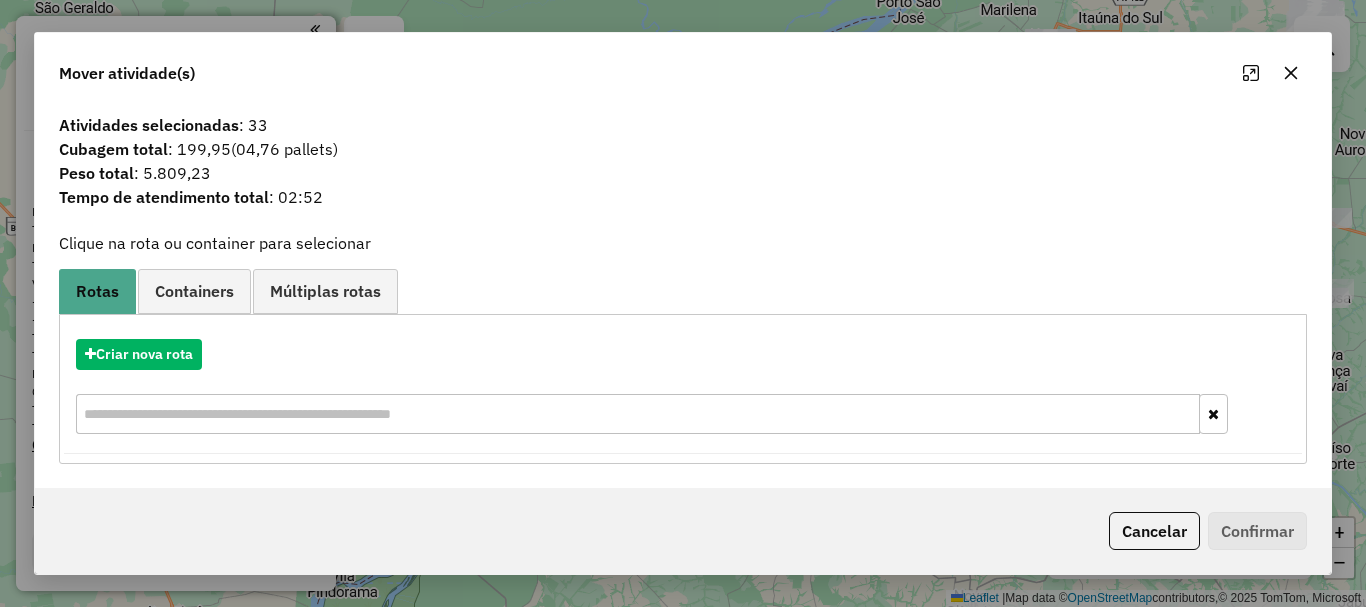 click 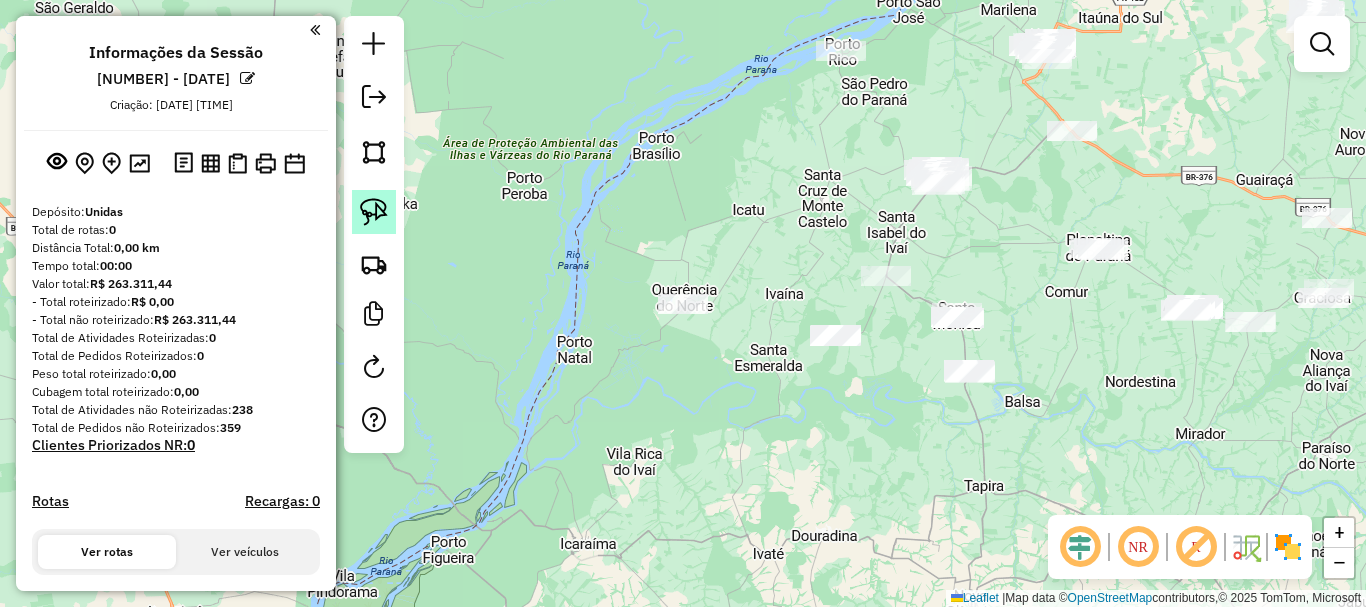 click 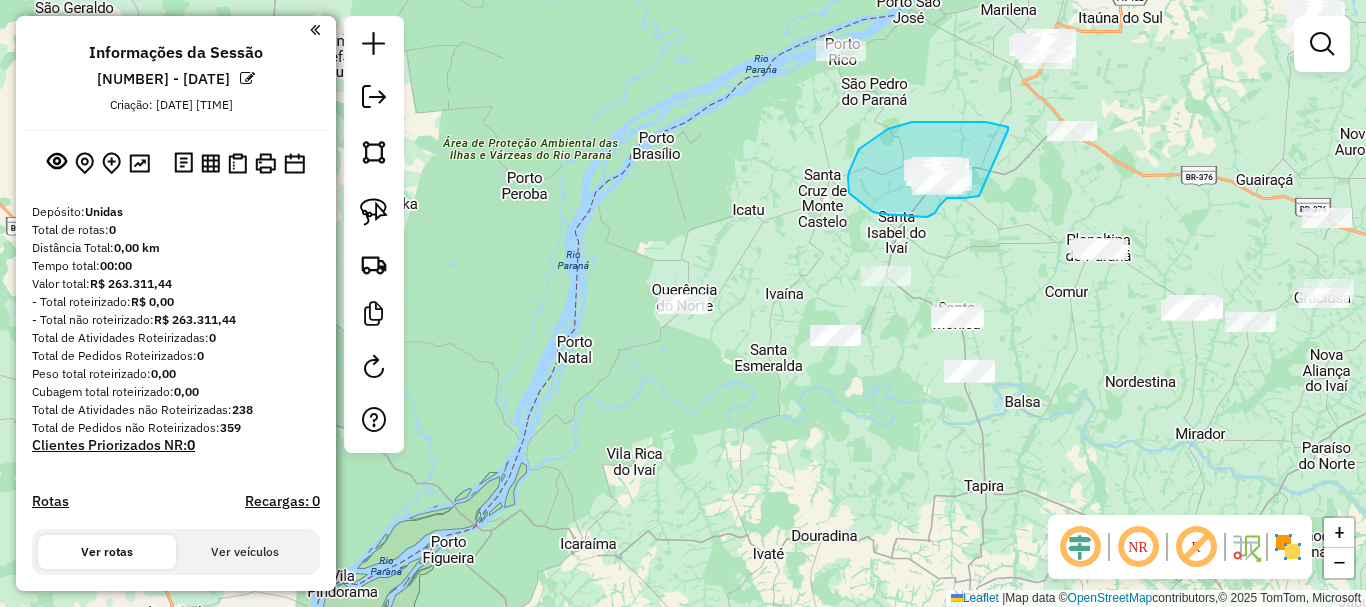 drag, startPoint x: 1008, startPoint y: 130, endPoint x: 979, endPoint y: 196, distance: 72.09022 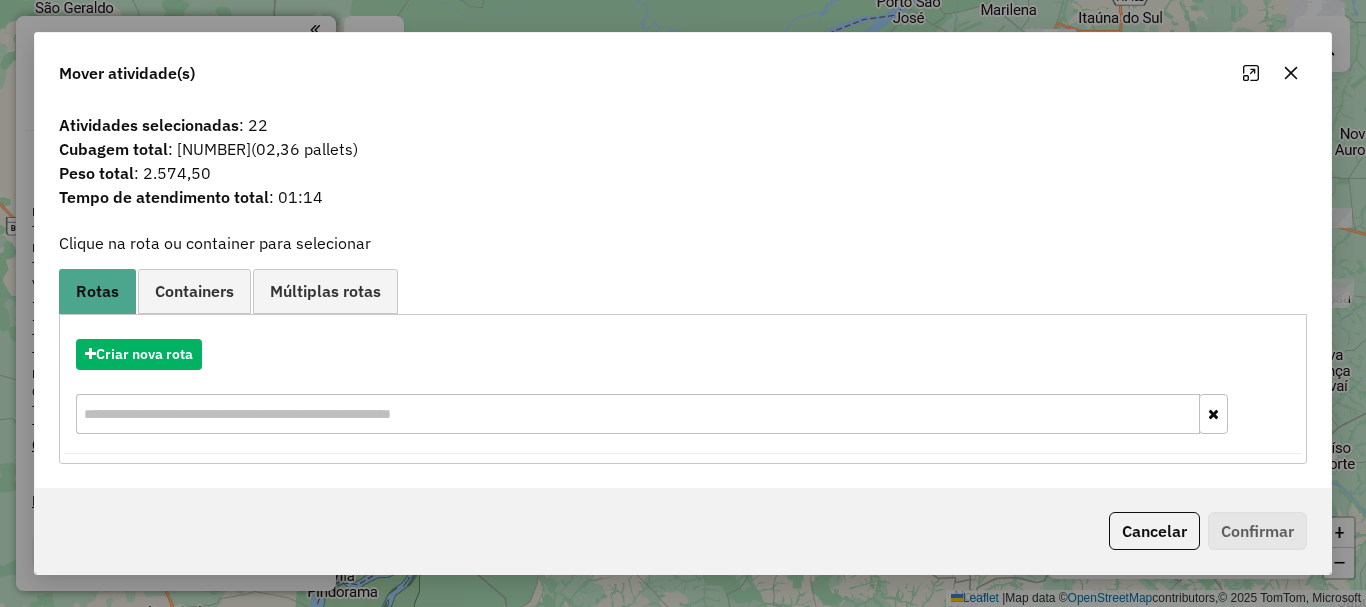 click 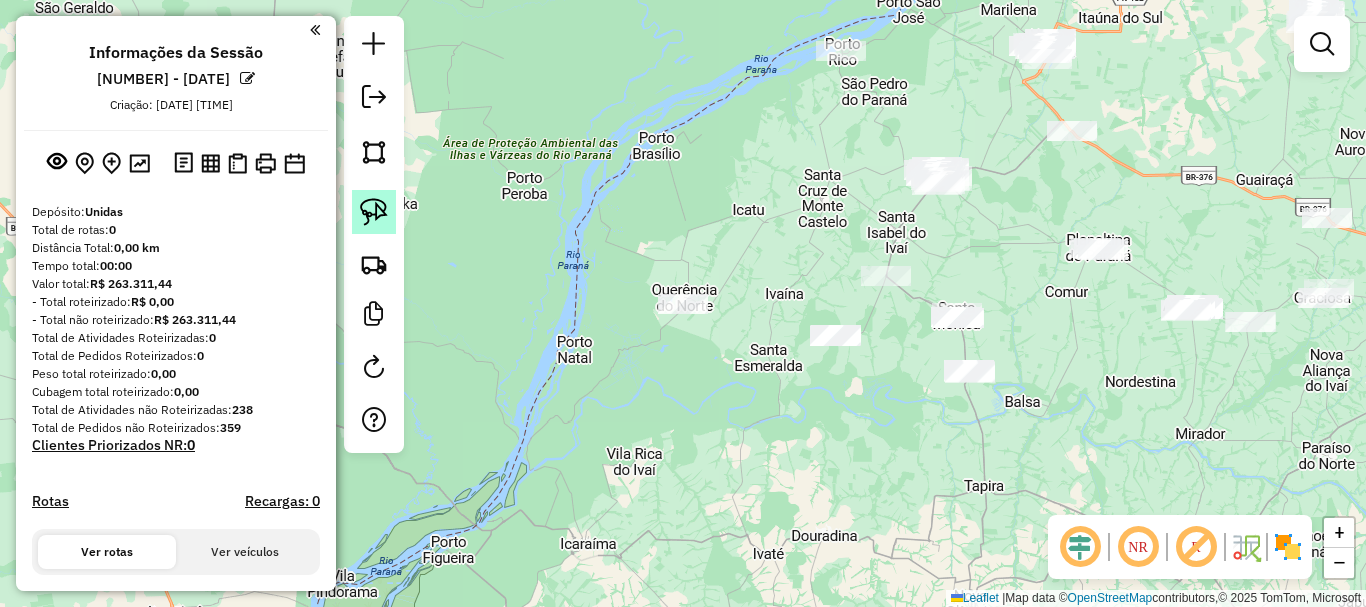 drag, startPoint x: 363, startPoint y: 204, endPoint x: 379, endPoint y: 206, distance: 16.124516 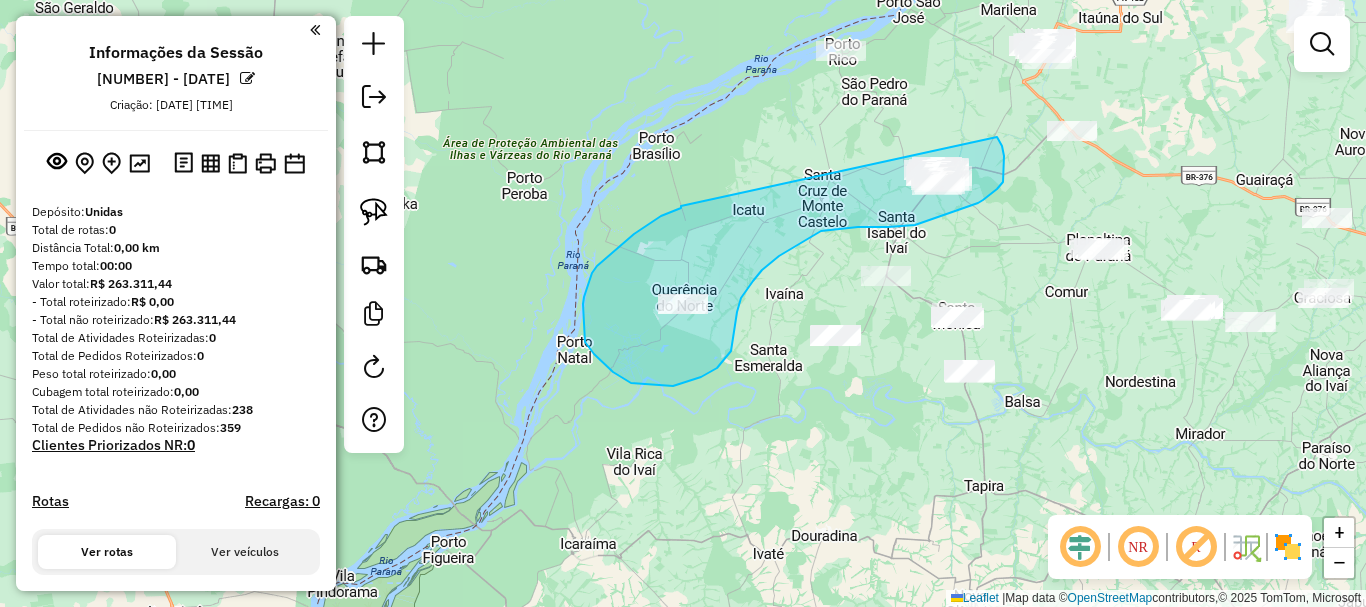 drag, startPoint x: 681, startPoint y: 206, endPoint x: 947, endPoint y: 100, distance: 286.34244 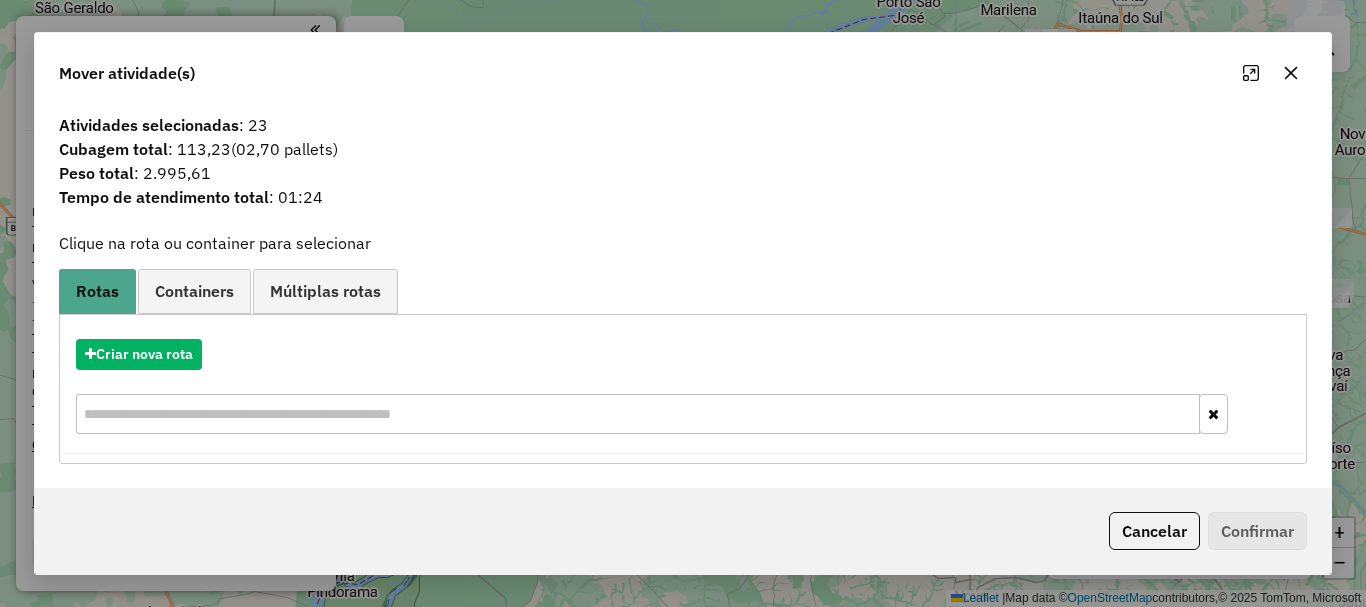click 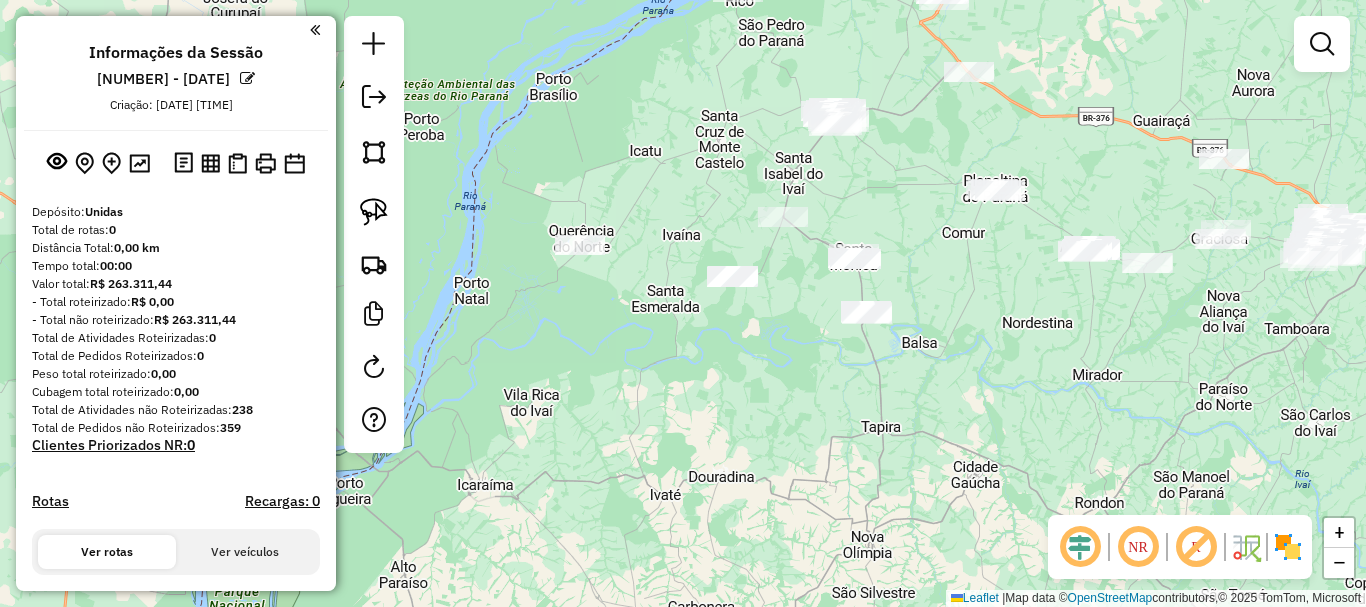 drag, startPoint x: 1048, startPoint y: 393, endPoint x: 990, endPoint y: 322, distance: 91.67879 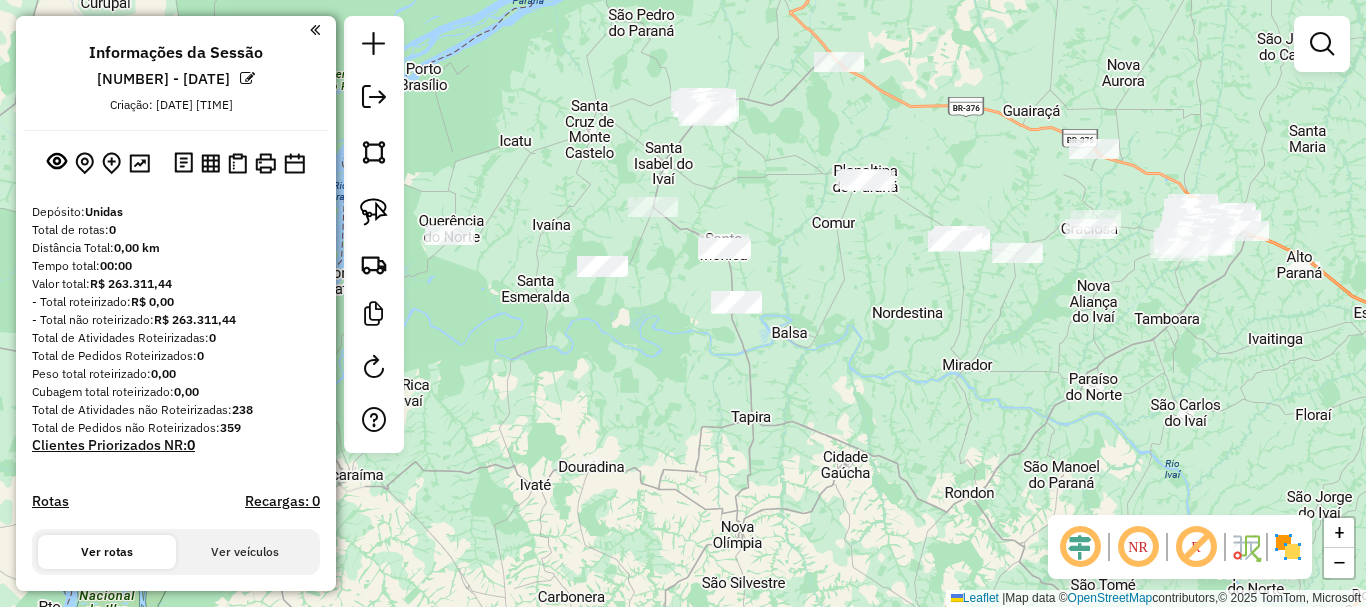 drag, startPoint x: 1023, startPoint y: 319, endPoint x: 847, endPoint y: 314, distance: 176.07101 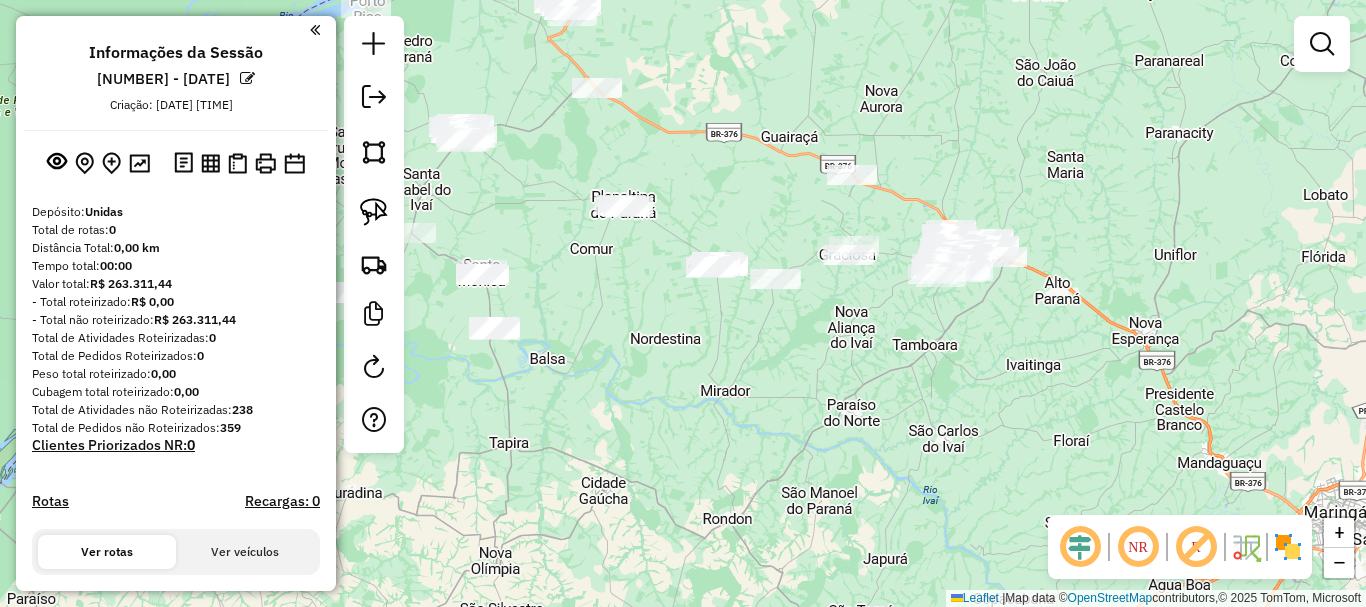 drag, startPoint x: 844, startPoint y: 313, endPoint x: 664, endPoint y: 340, distance: 182.01373 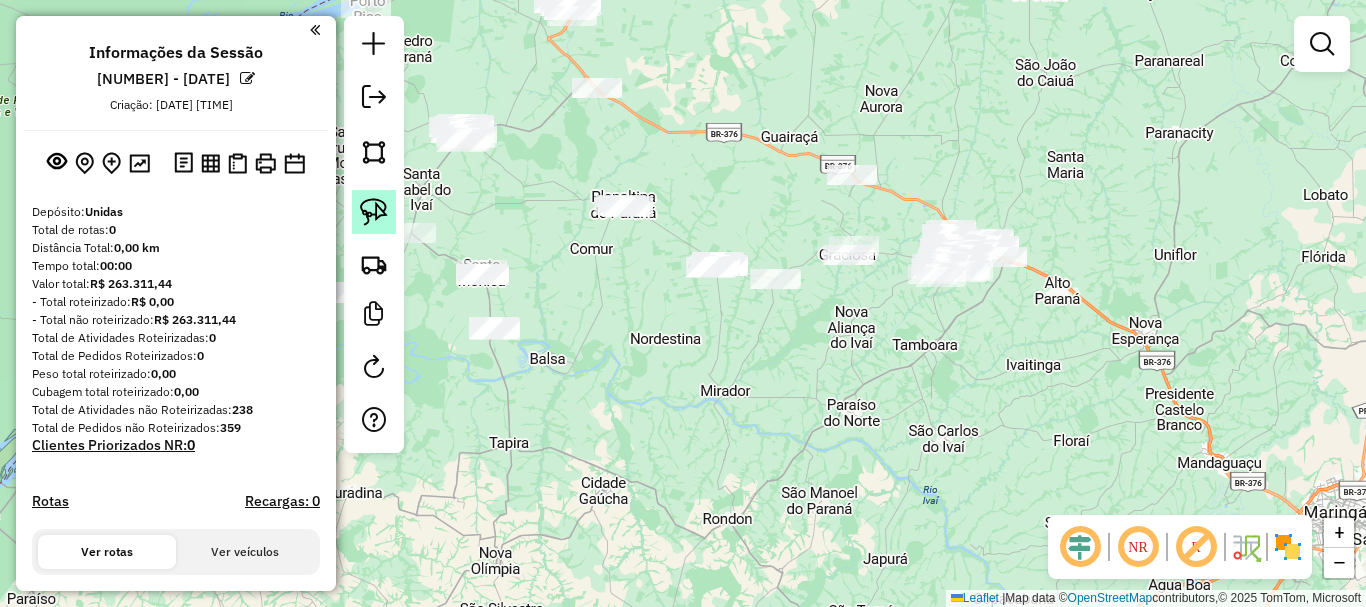click 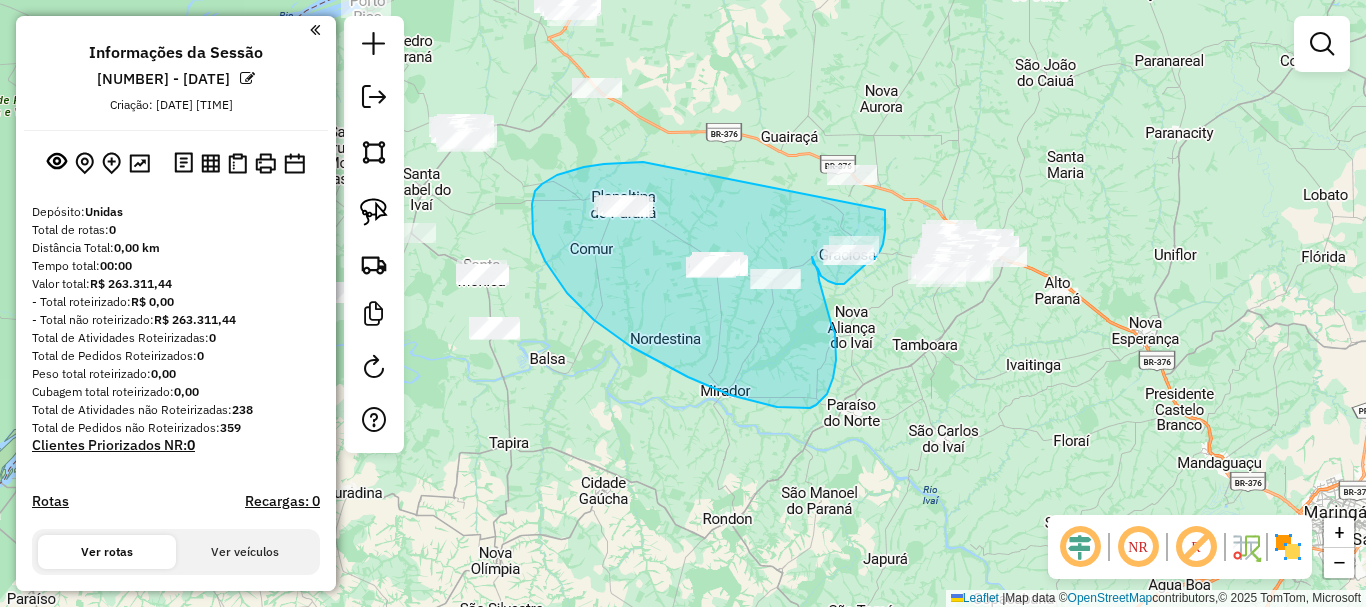 drag, startPoint x: 643, startPoint y: 162, endPoint x: 885, endPoint y: 210, distance: 246.71442 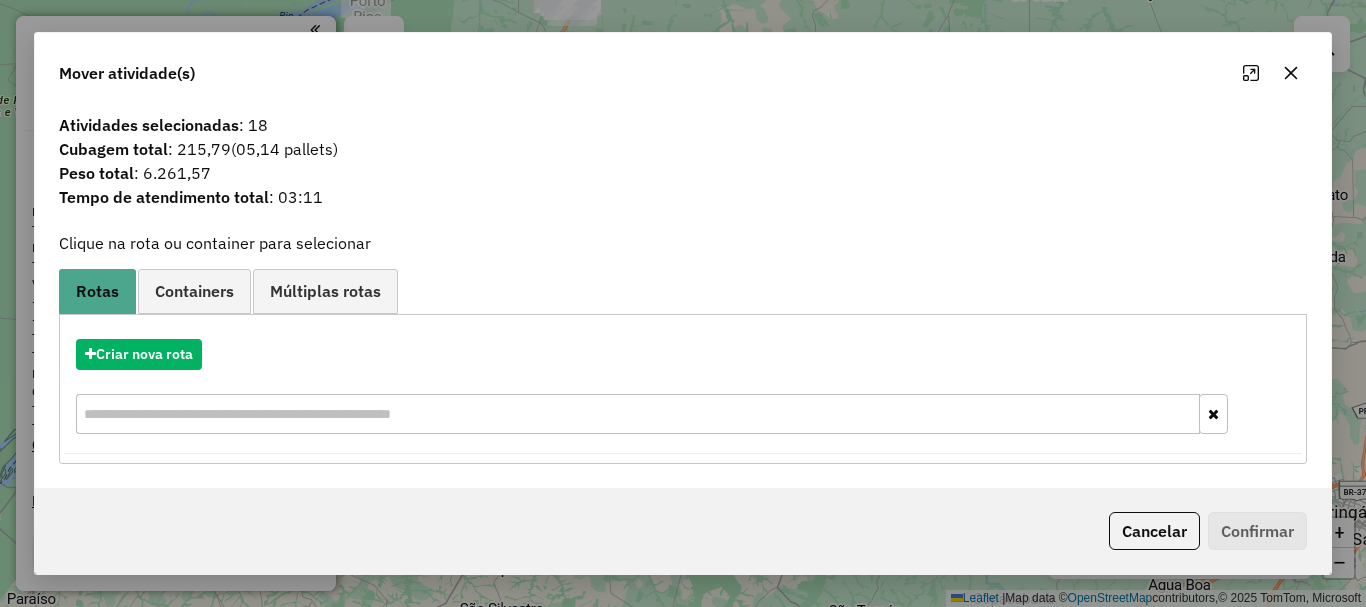 click 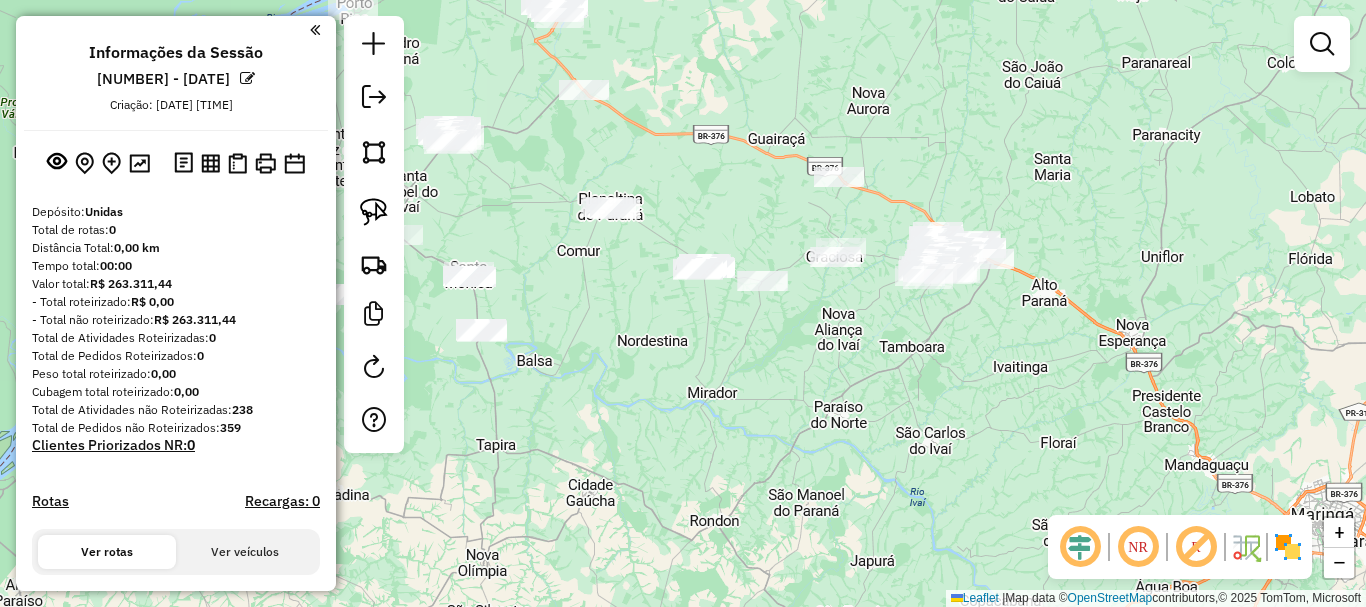 drag, startPoint x: 879, startPoint y: 330, endPoint x: 815, endPoint y: 333, distance: 64.070274 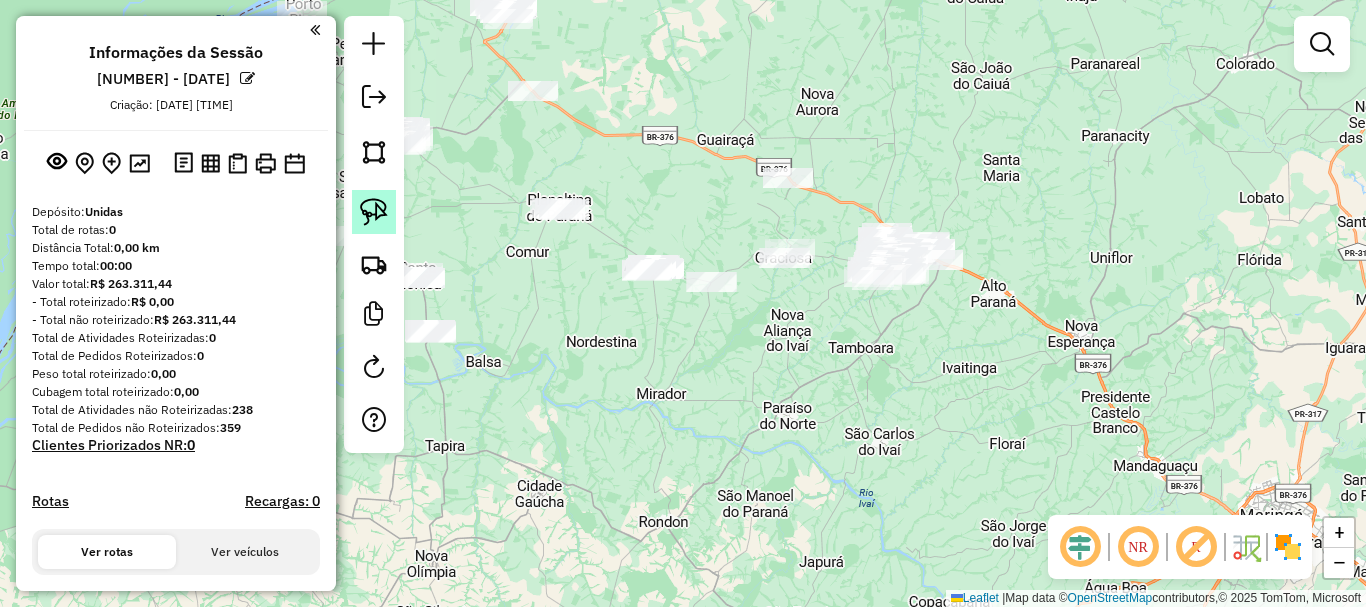 click 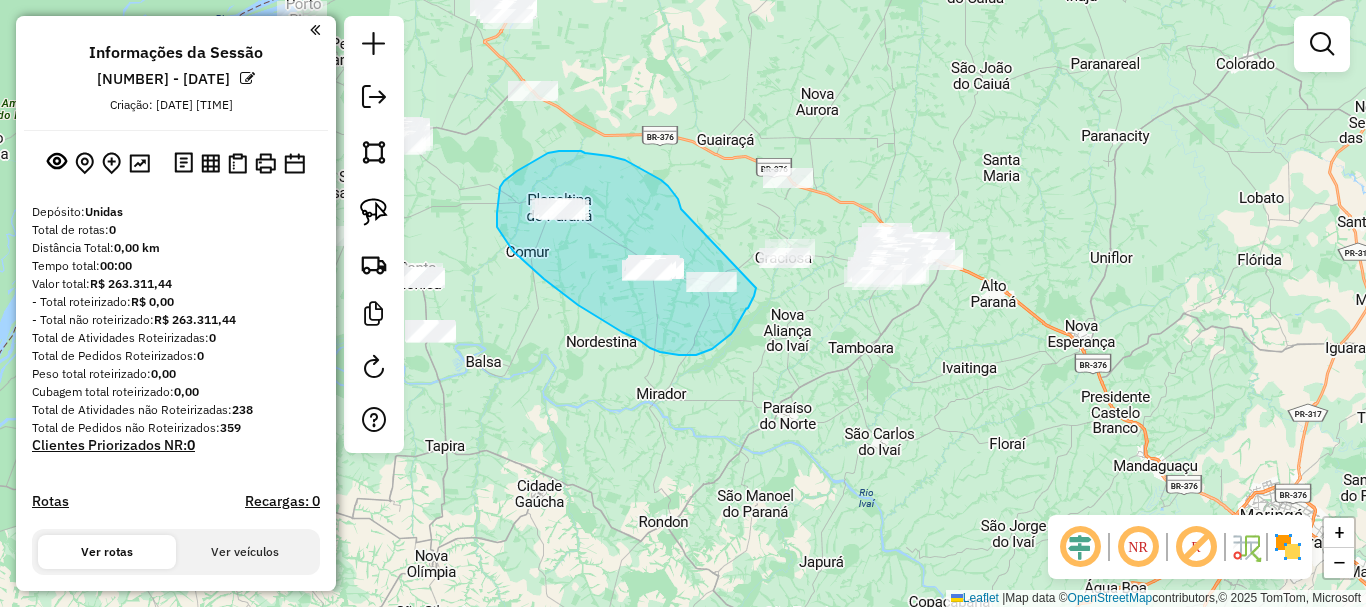 drag, startPoint x: 681, startPoint y: 207, endPoint x: 756, endPoint y: 288, distance: 110.39022 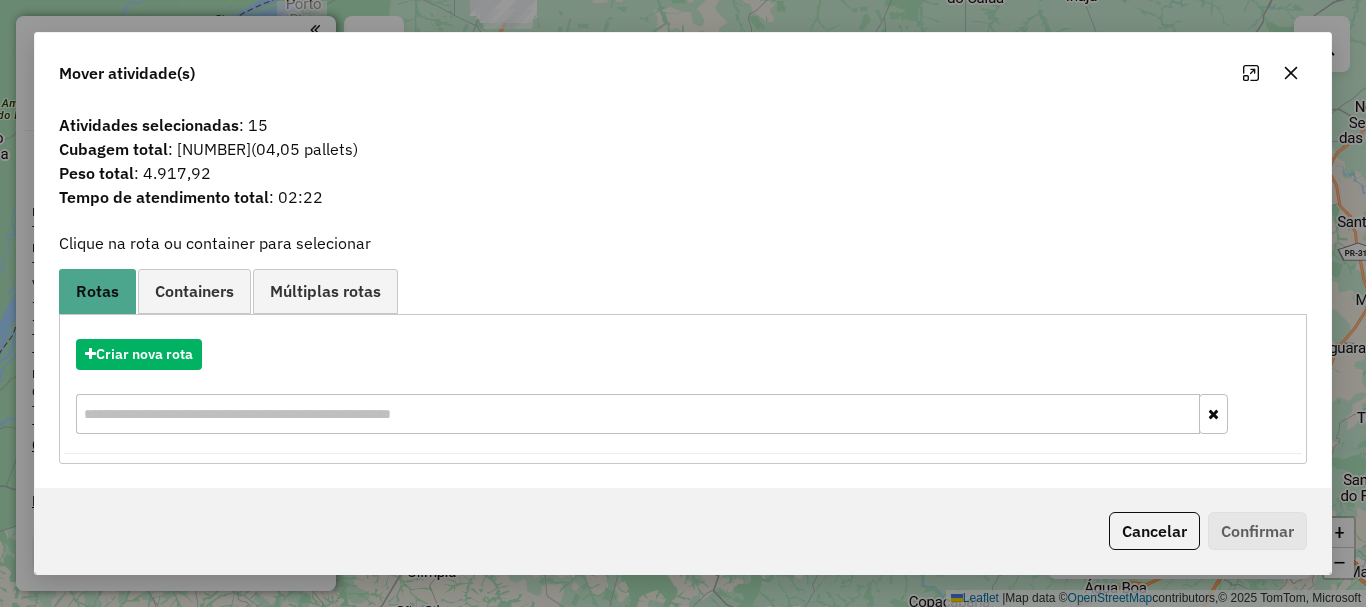 click 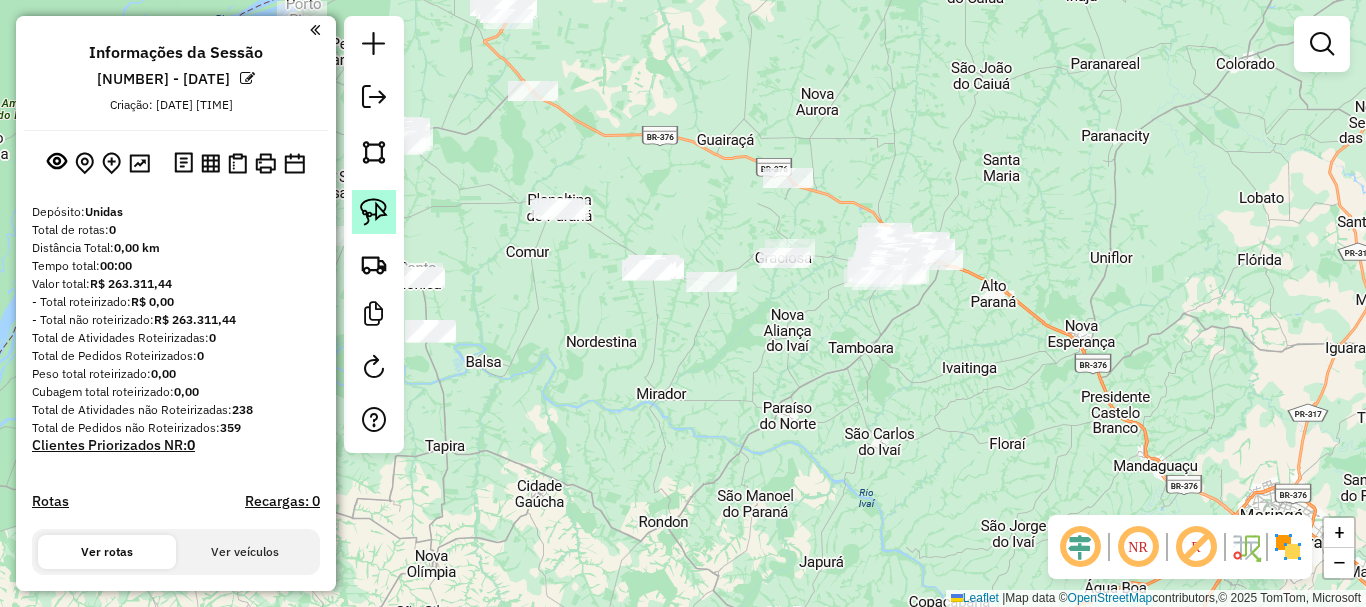 click 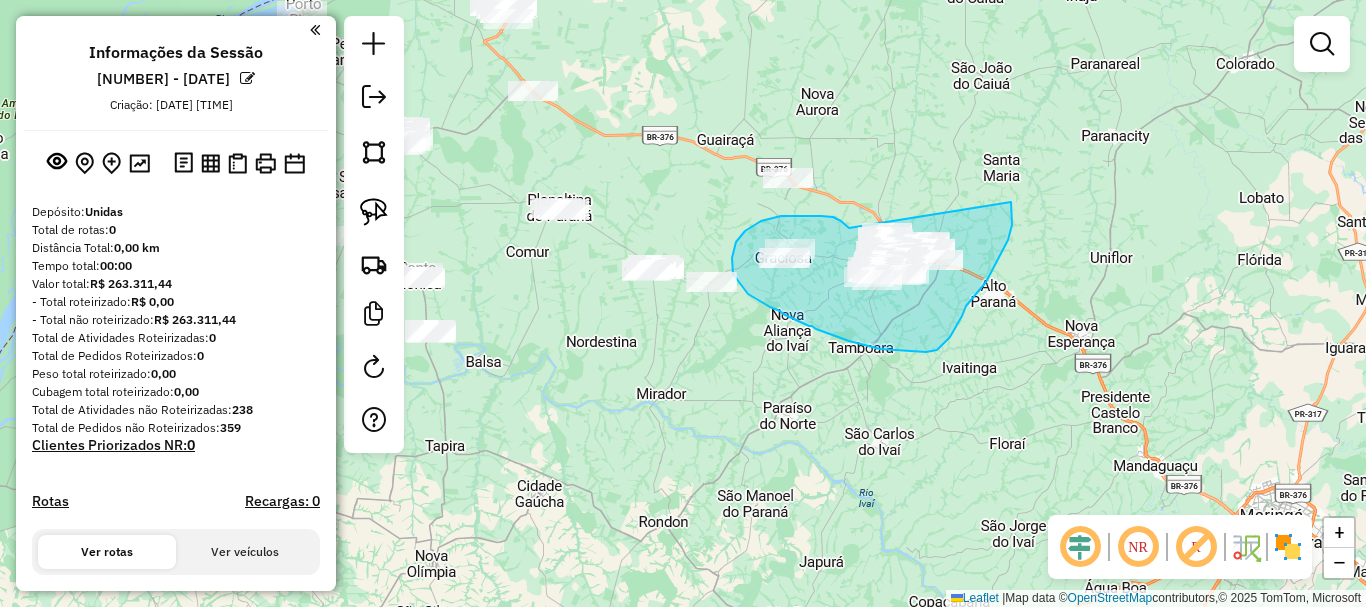 drag, startPoint x: 821, startPoint y: 216, endPoint x: 1011, endPoint y: 202, distance: 190.51509 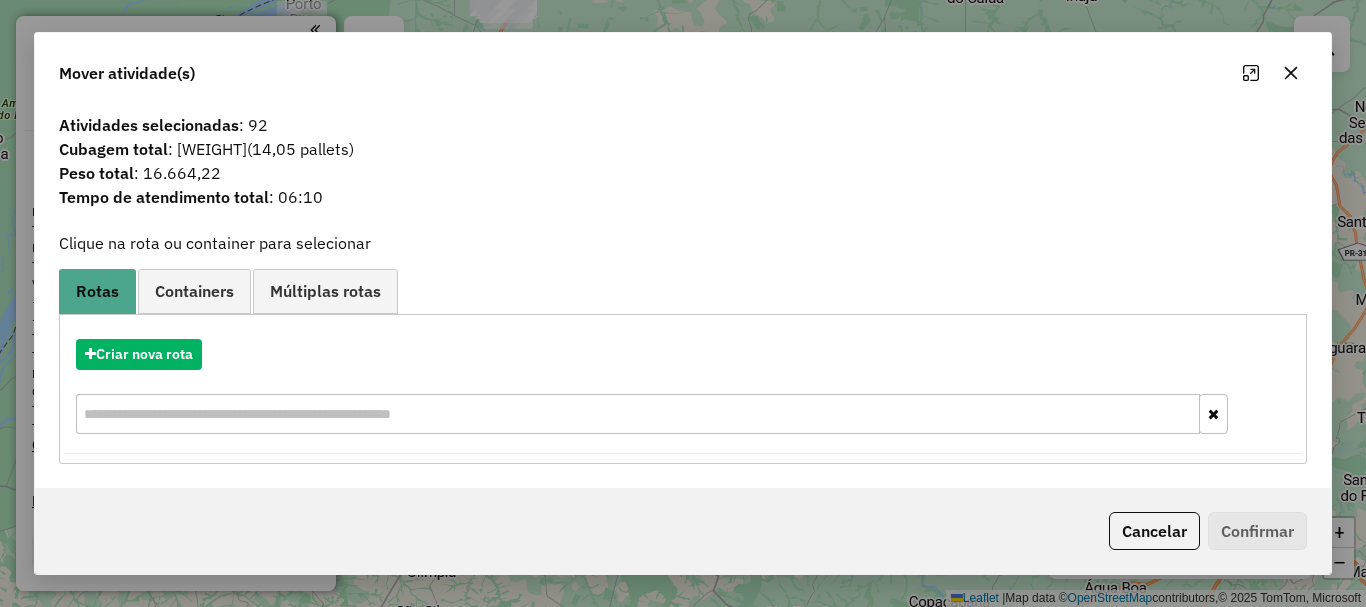click 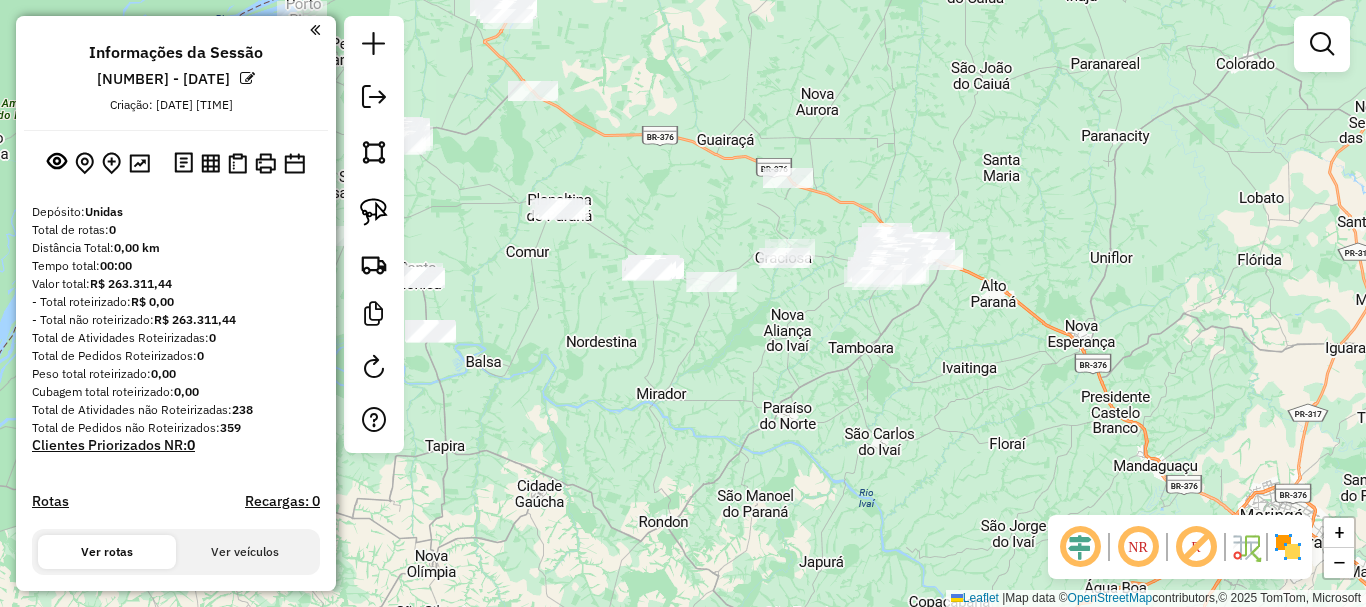 drag, startPoint x: 1079, startPoint y: 212, endPoint x: 996, endPoint y: 263, distance: 97.41663 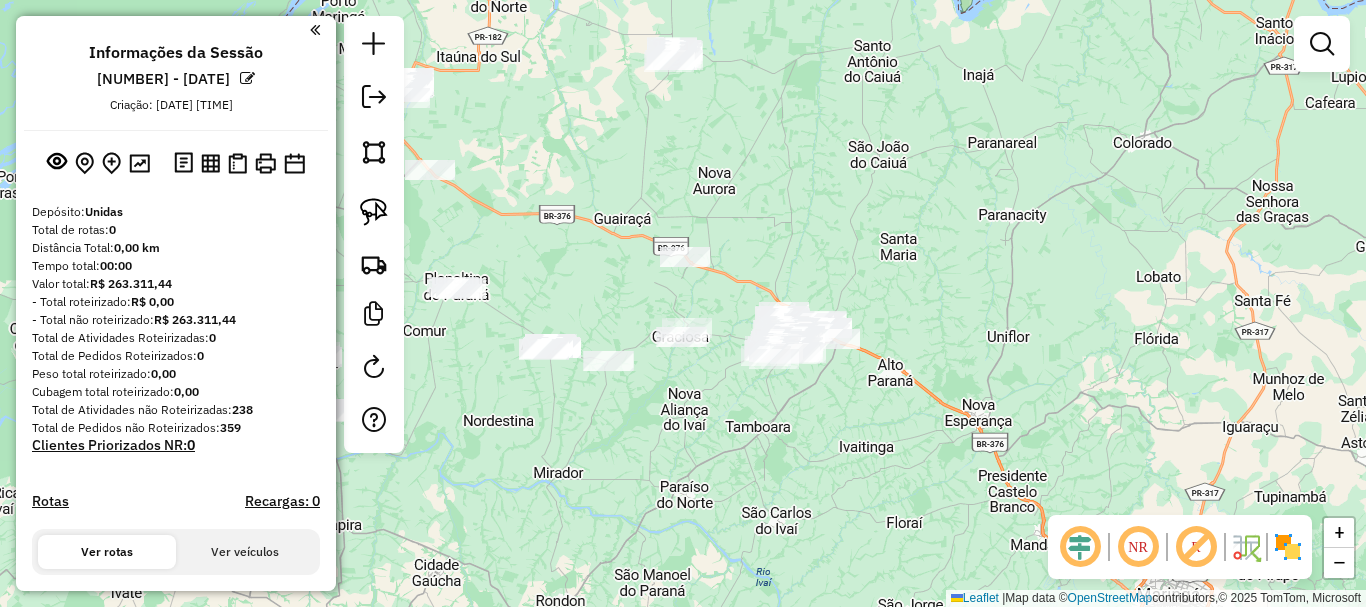 drag, startPoint x: 956, startPoint y: 246, endPoint x: 1045, endPoint y: 295, distance: 101.597244 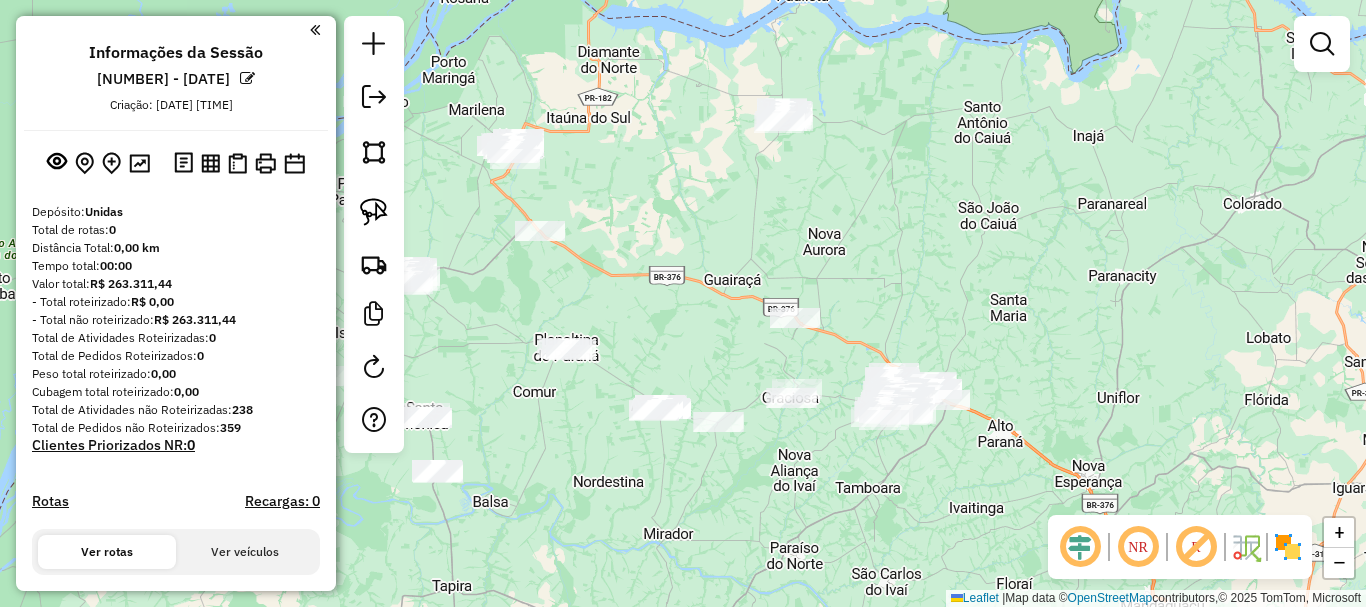 drag, startPoint x: 927, startPoint y: 261, endPoint x: 1005, endPoint y: 275, distance: 79.24645 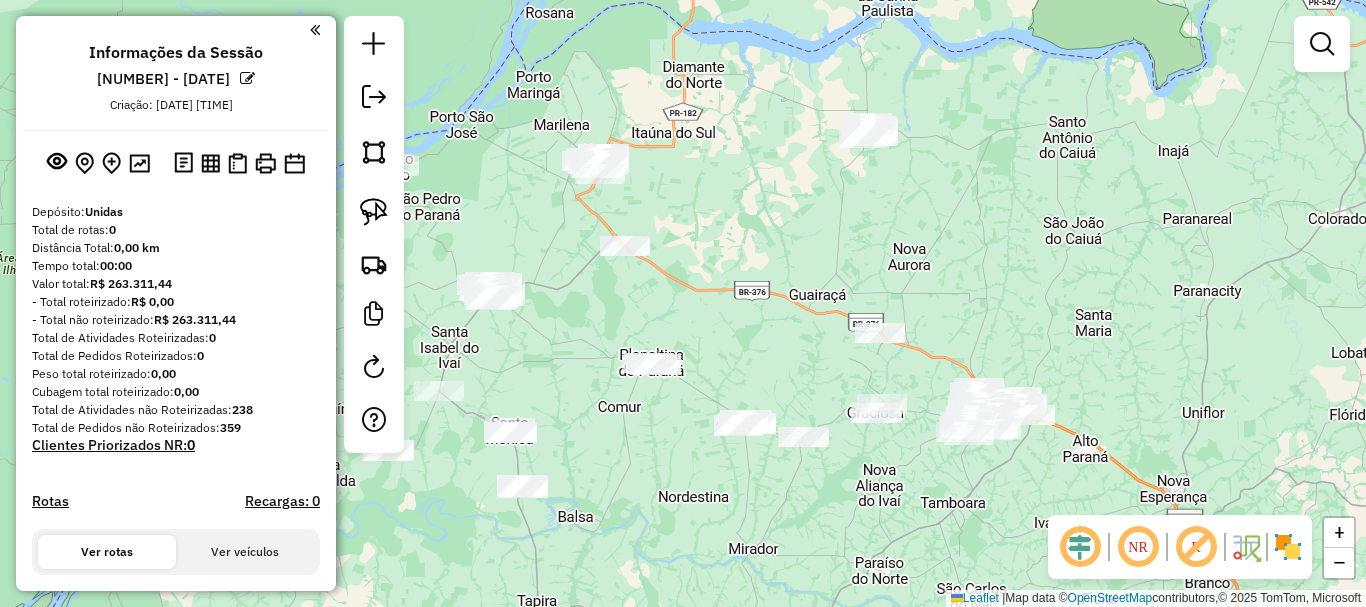 drag, startPoint x: 931, startPoint y: 262, endPoint x: 993, endPoint y: 271, distance: 62.649822 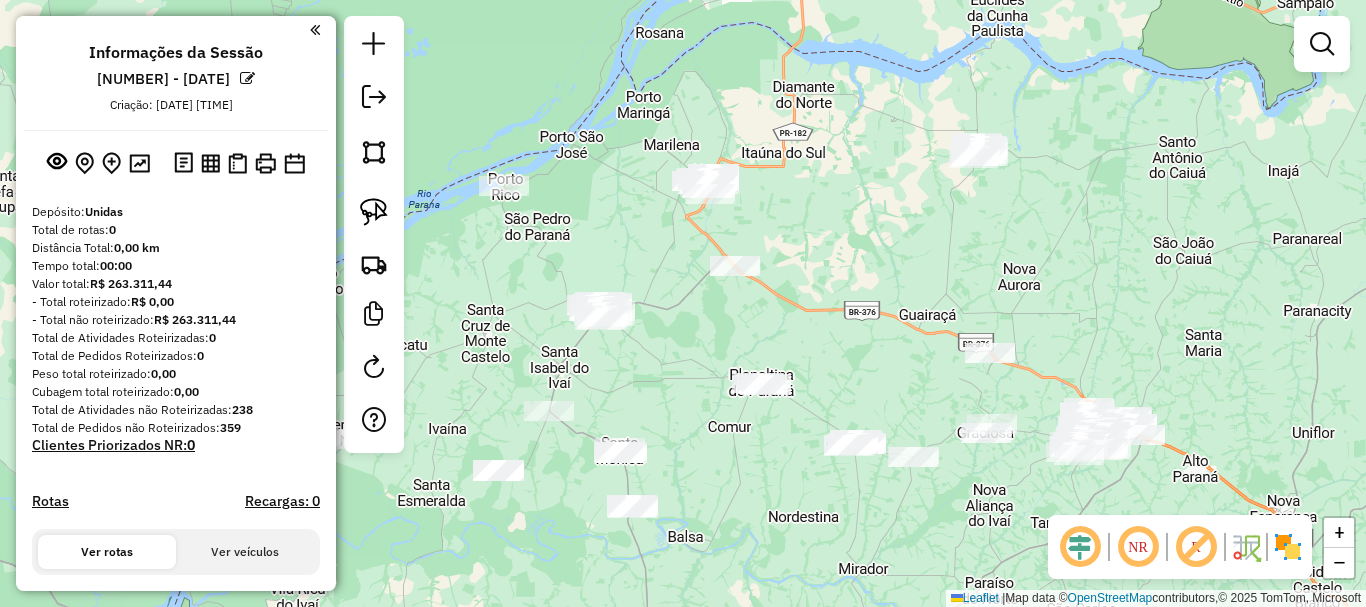 drag, startPoint x: 956, startPoint y: 280, endPoint x: 993, endPoint y: 284, distance: 37.215588 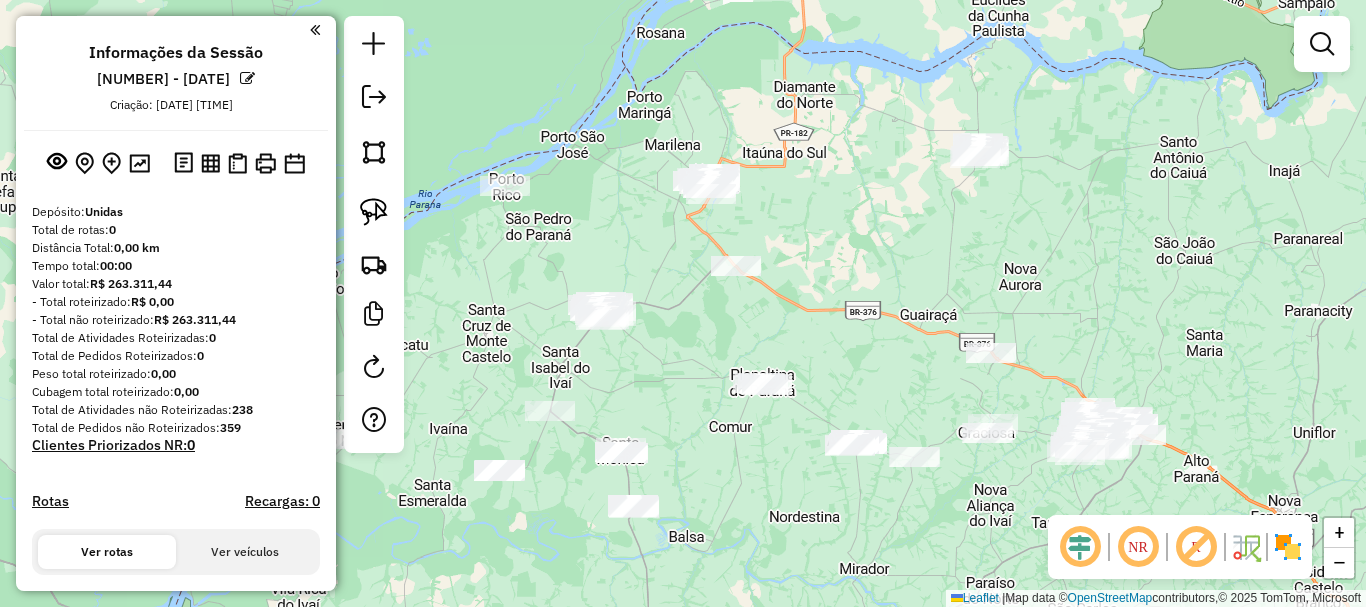 drag, startPoint x: 909, startPoint y: 273, endPoint x: 946, endPoint y: 279, distance: 37.48333 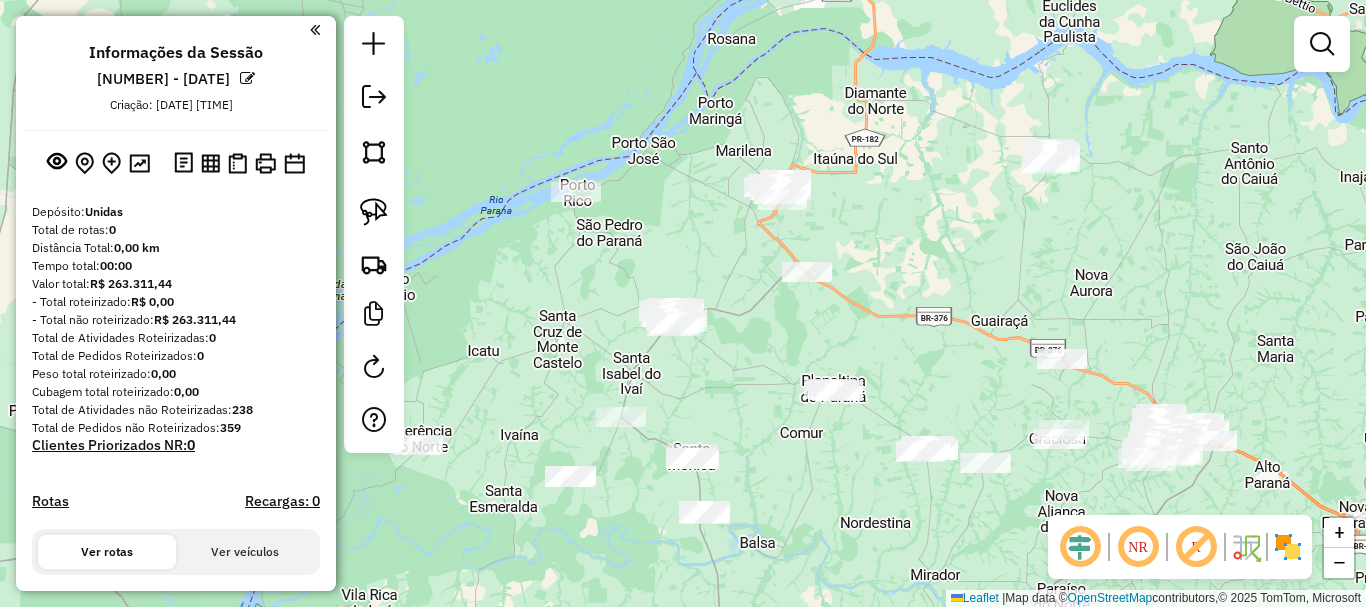 drag, startPoint x: 903, startPoint y: 275, endPoint x: 940, endPoint y: 273, distance: 37.054016 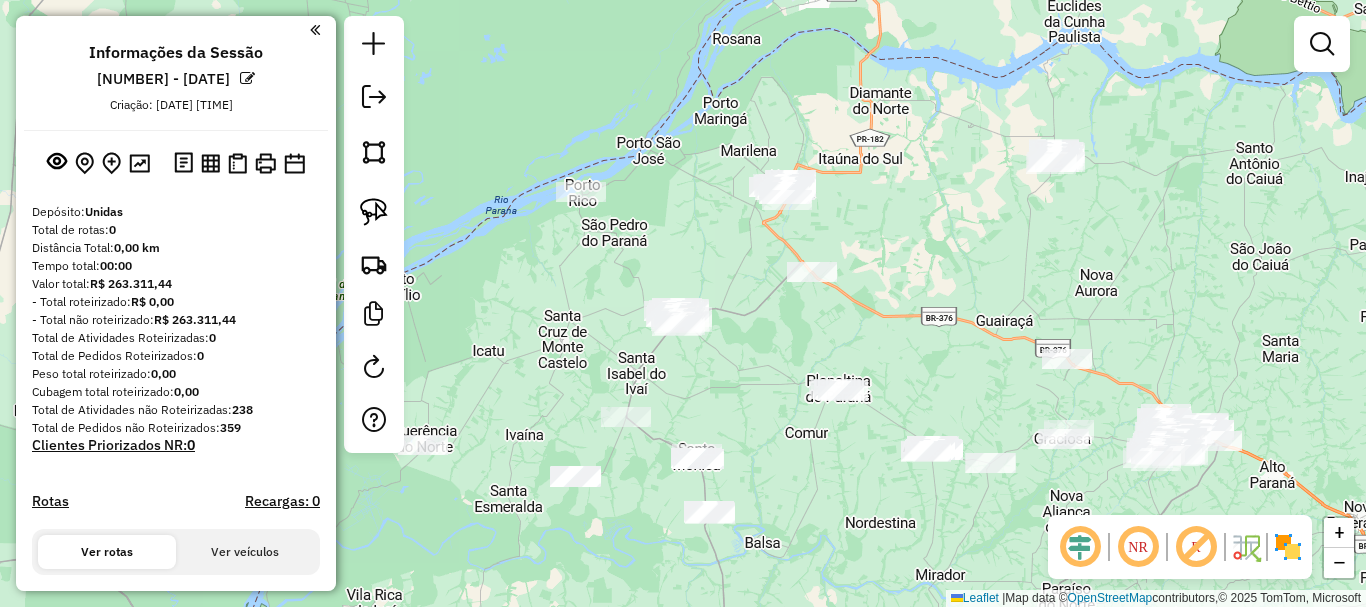drag, startPoint x: 915, startPoint y: 287, endPoint x: 936, endPoint y: 289, distance: 21.095022 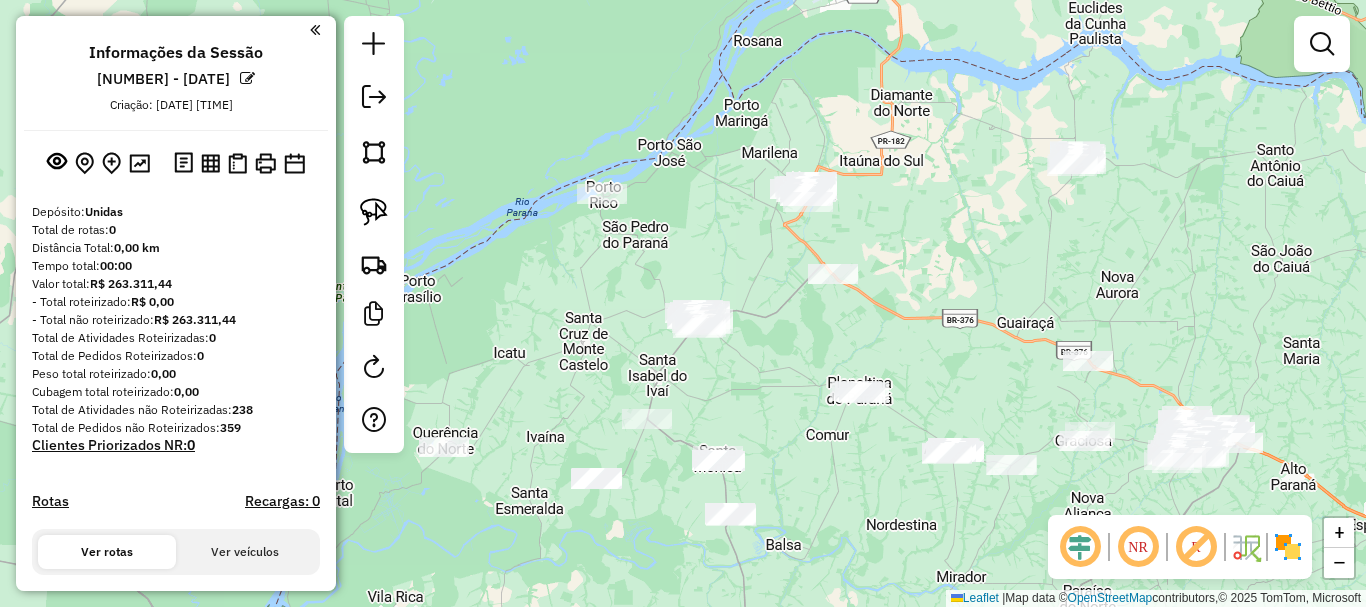 drag, startPoint x: 368, startPoint y: 215, endPoint x: 414, endPoint y: 265, distance: 67.941154 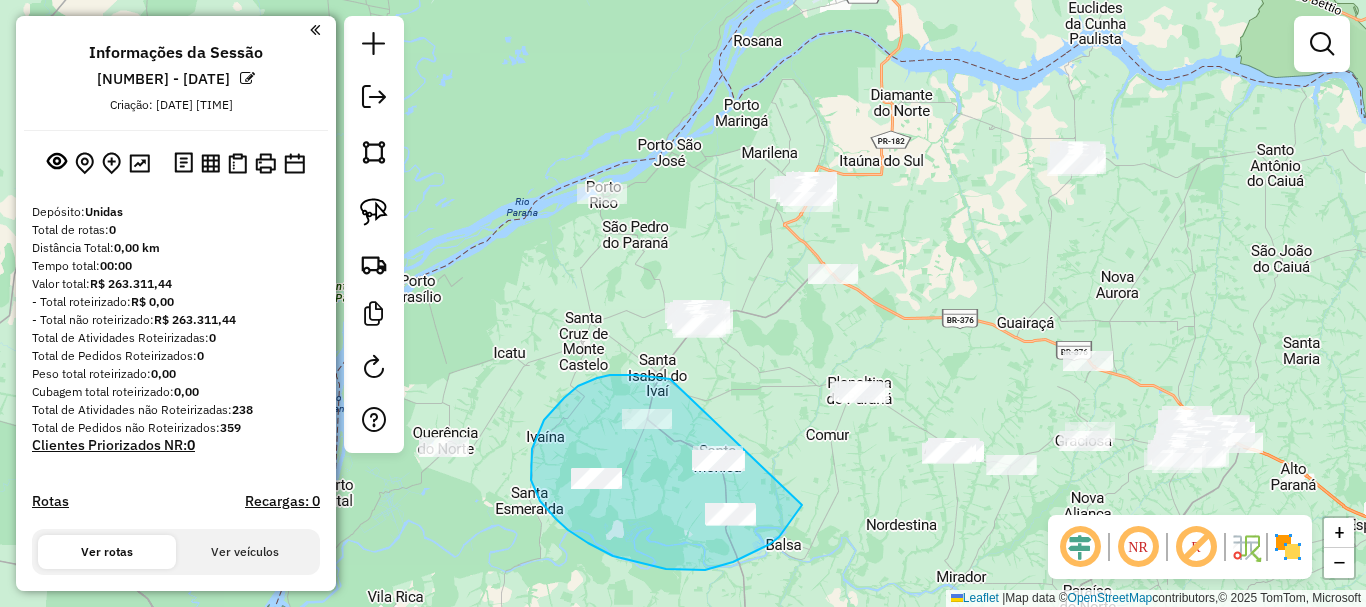 drag, startPoint x: 670, startPoint y: 379, endPoint x: 802, endPoint y: 504, distance: 181.79384 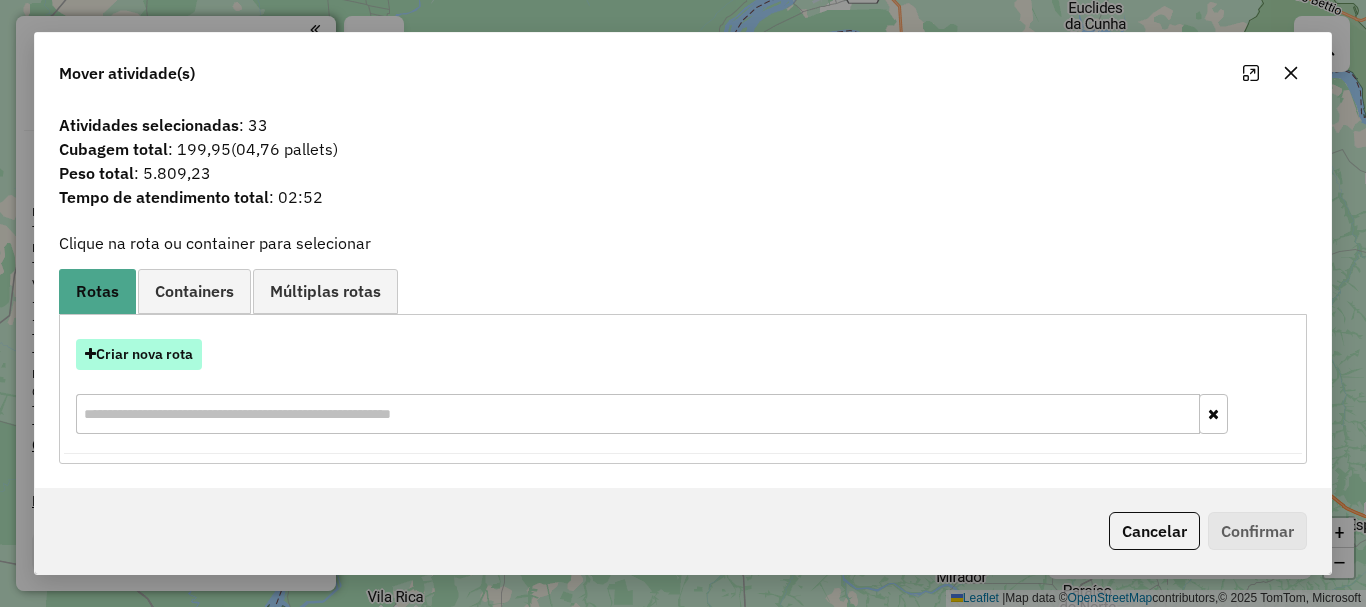 click on "Criar nova rota" at bounding box center (139, 354) 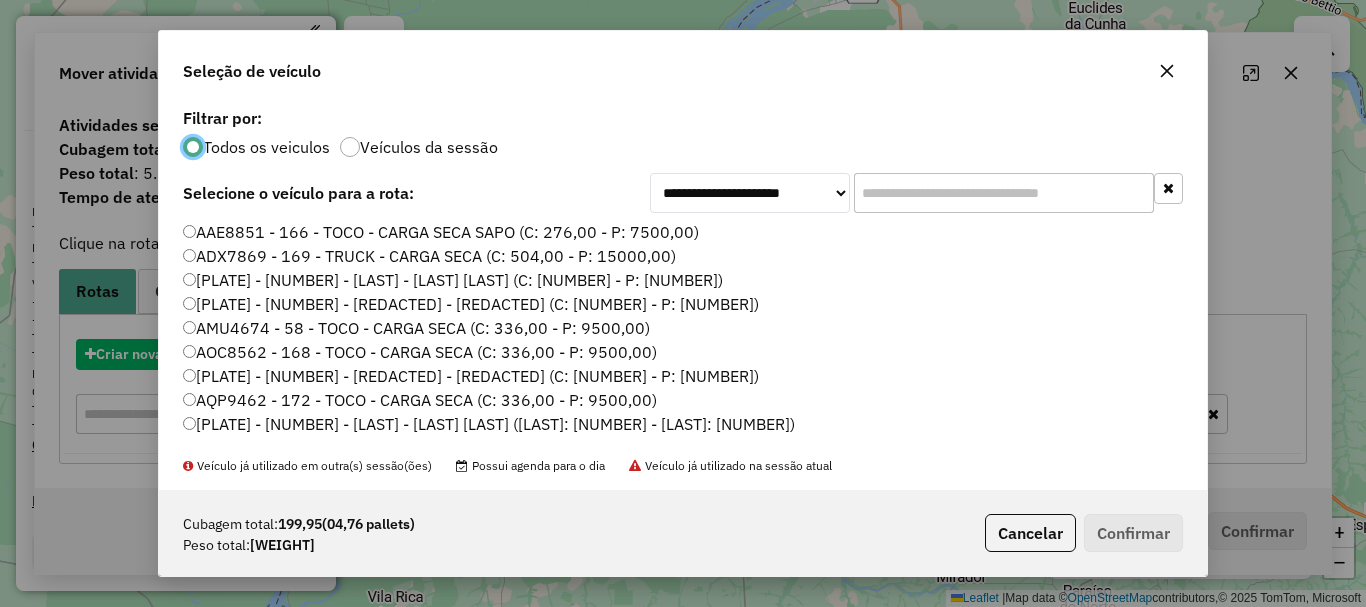 scroll, scrollTop: 11, scrollLeft: 6, axis: both 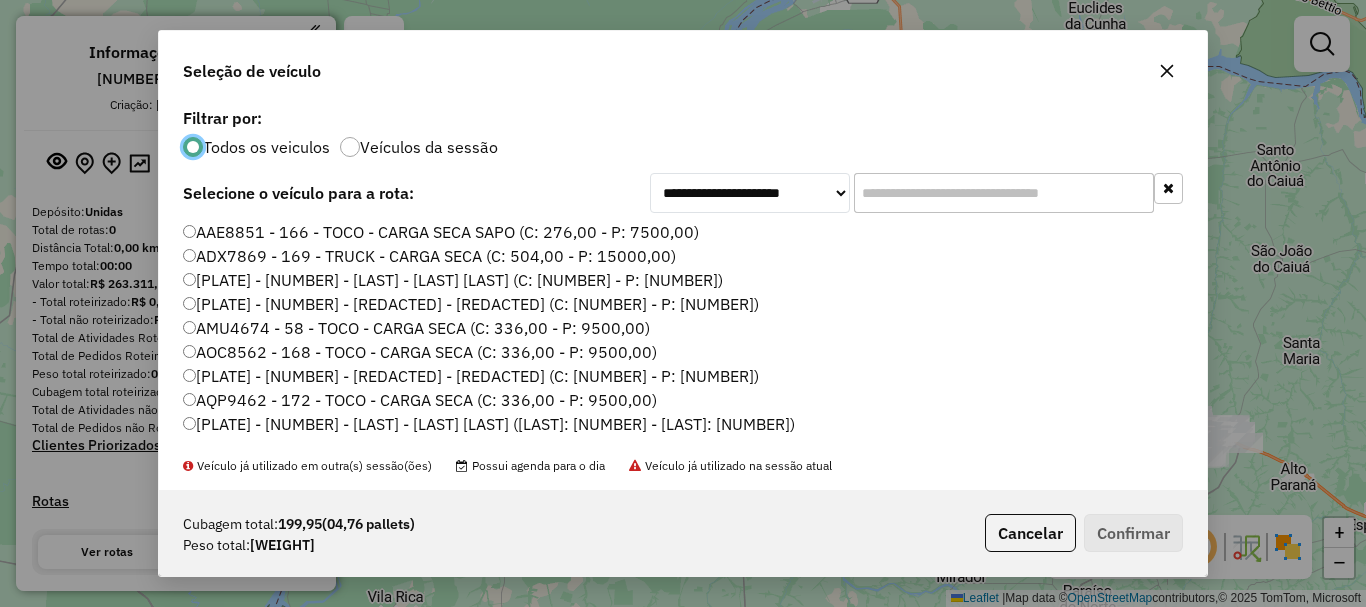 click 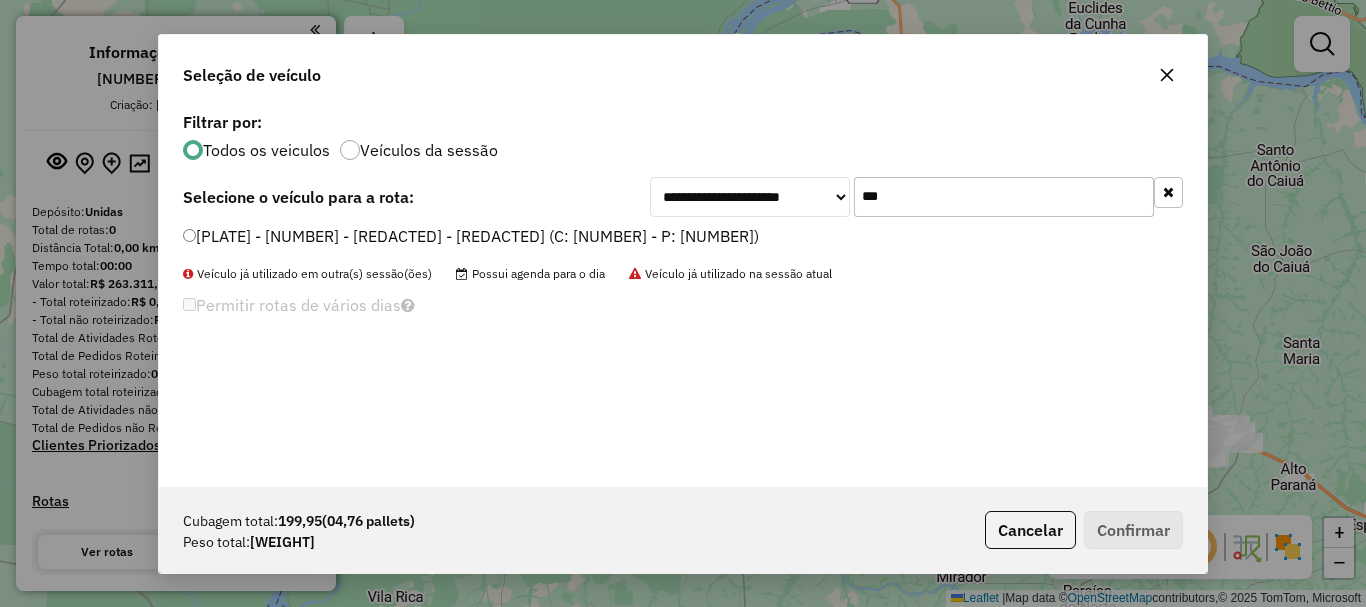 type on "***" 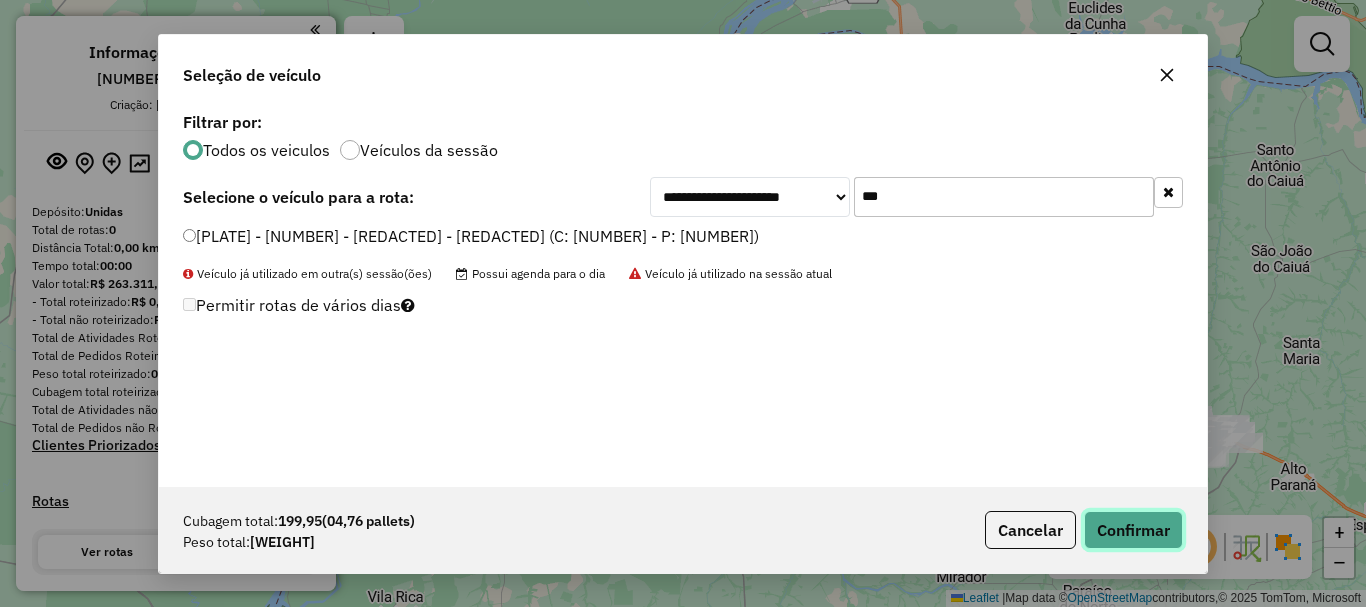 click on "Confirmar" 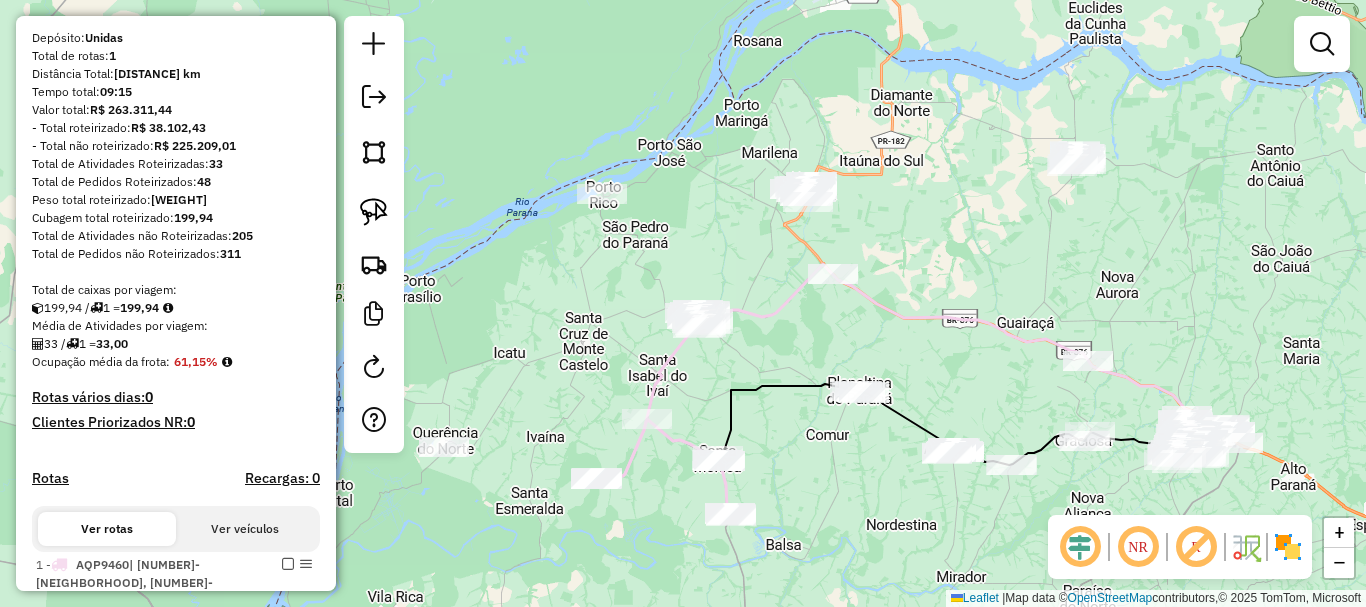 scroll, scrollTop: 300, scrollLeft: 0, axis: vertical 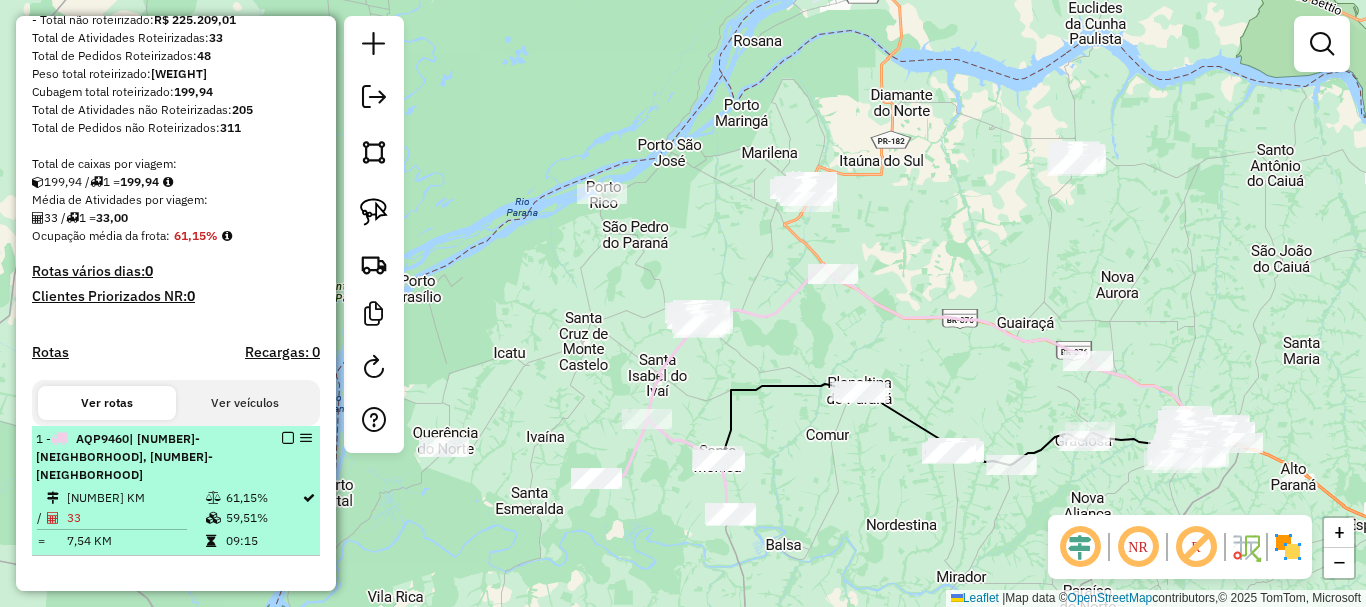 click at bounding box center (288, 438) 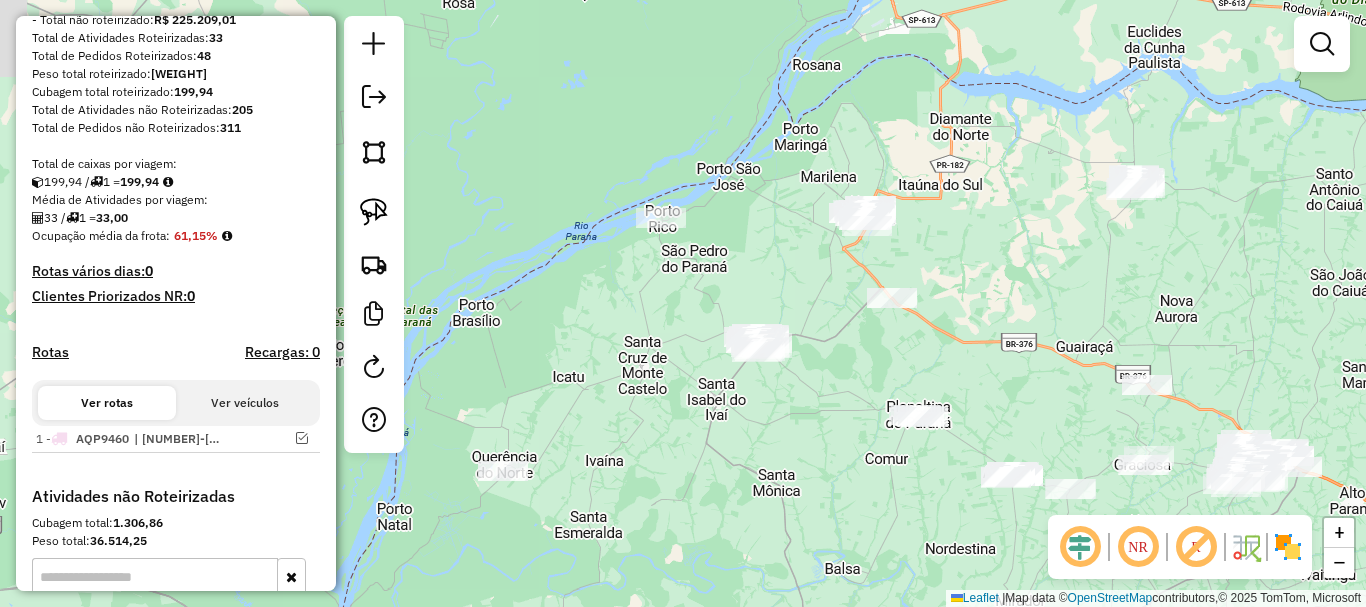 drag, startPoint x: 547, startPoint y: 349, endPoint x: 587, endPoint y: 360, distance: 41.484936 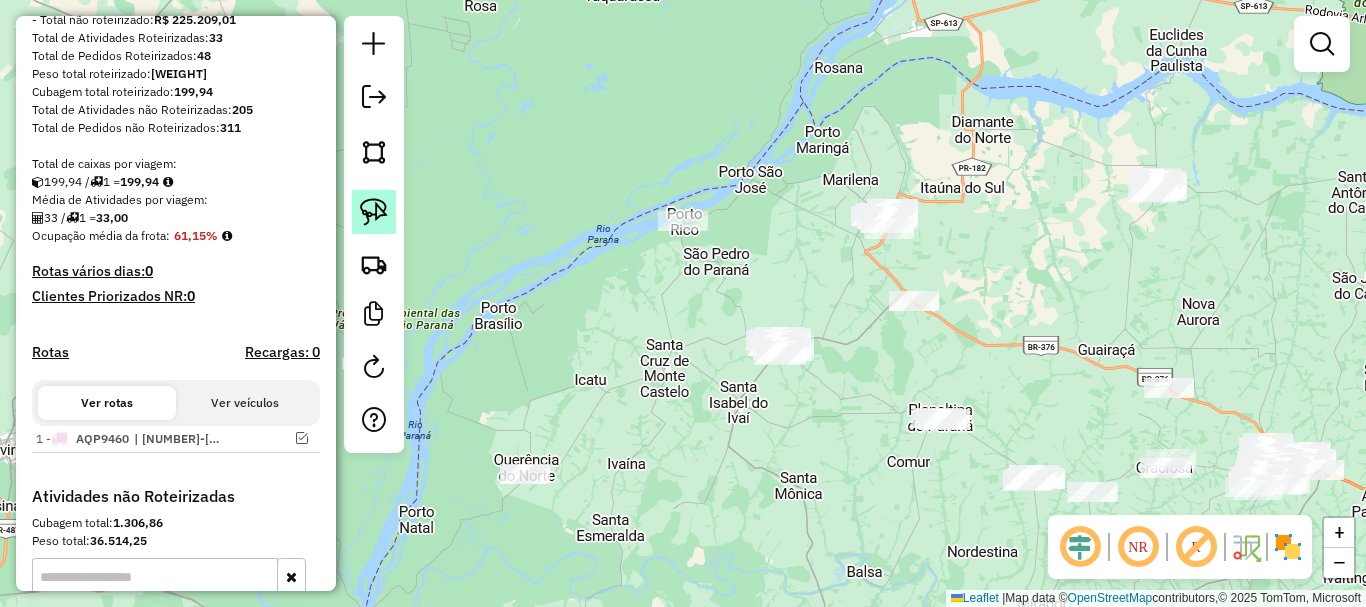 click 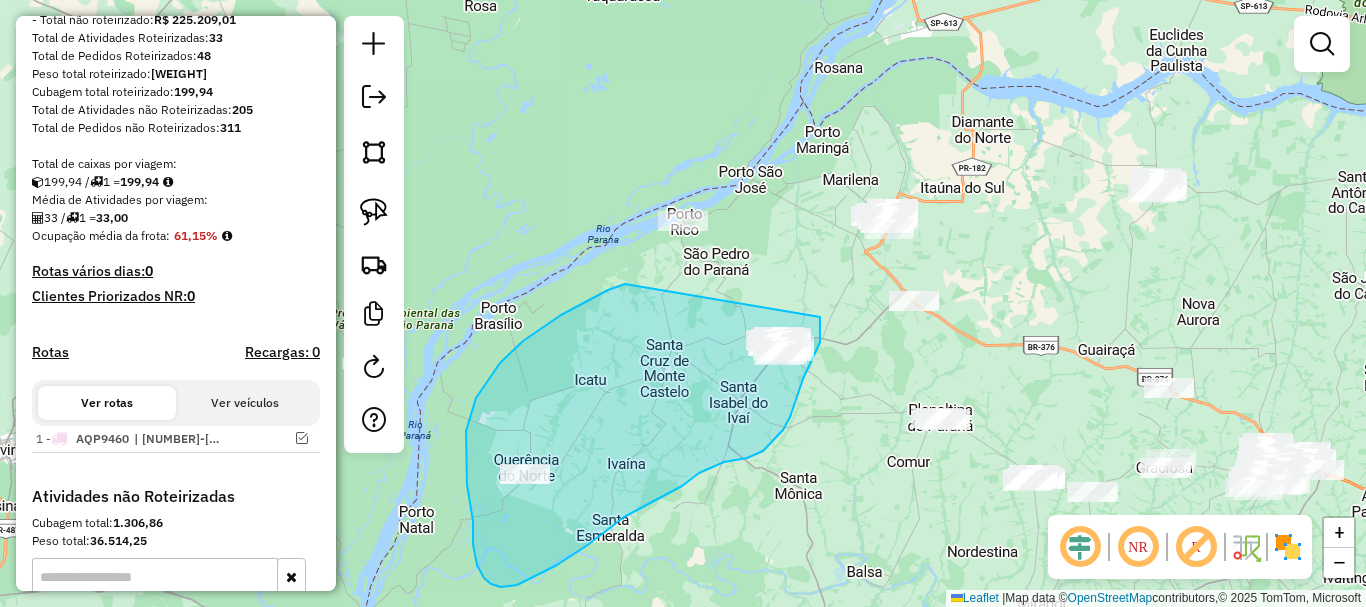 drag, startPoint x: 625, startPoint y: 284, endPoint x: 820, endPoint y: 317, distance: 197.7726 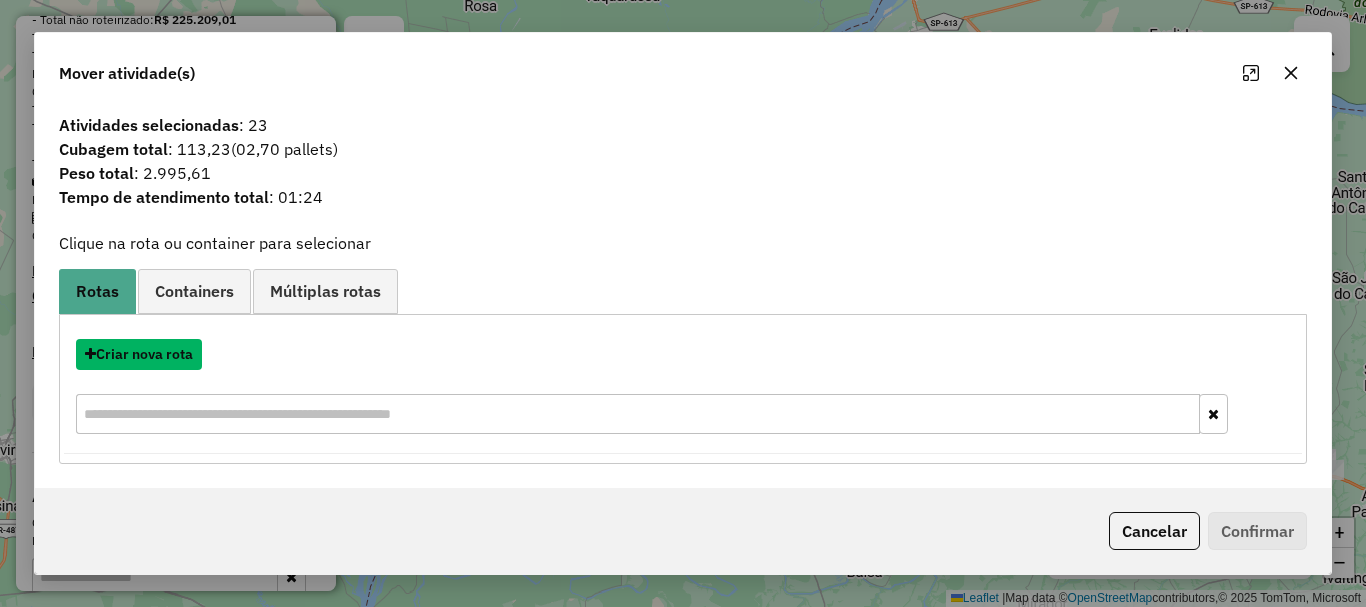 click on "Criar nova rota" at bounding box center (139, 354) 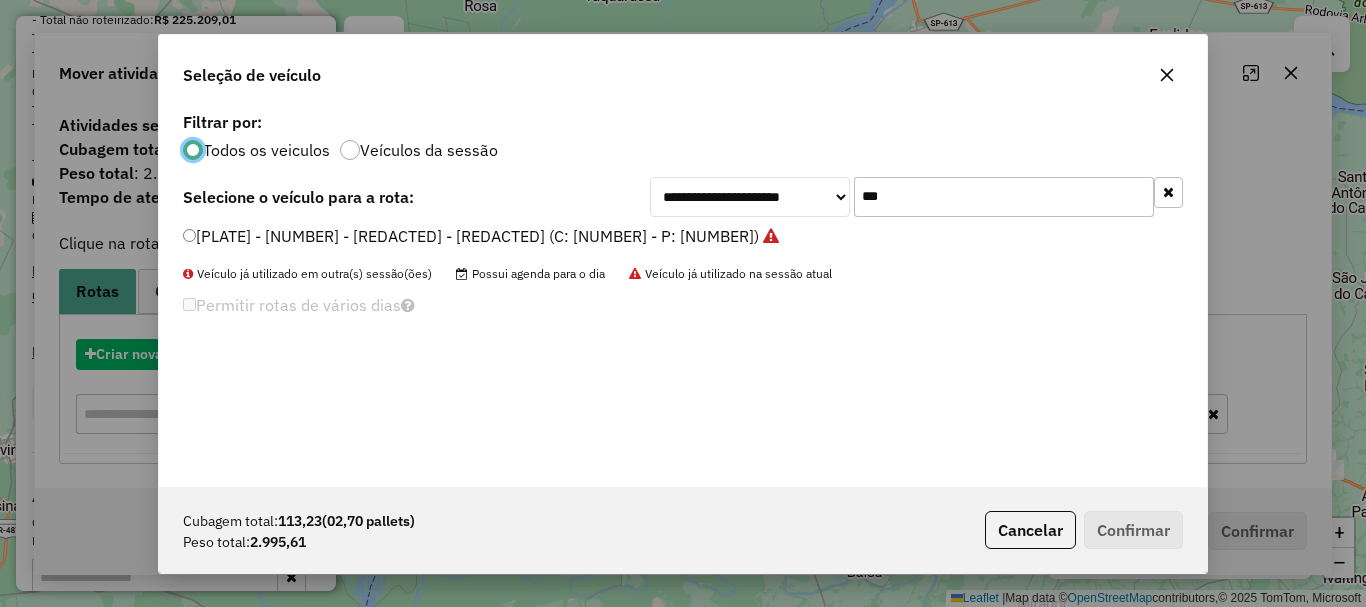 scroll, scrollTop: 11, scrollLeft: 6, axis: both 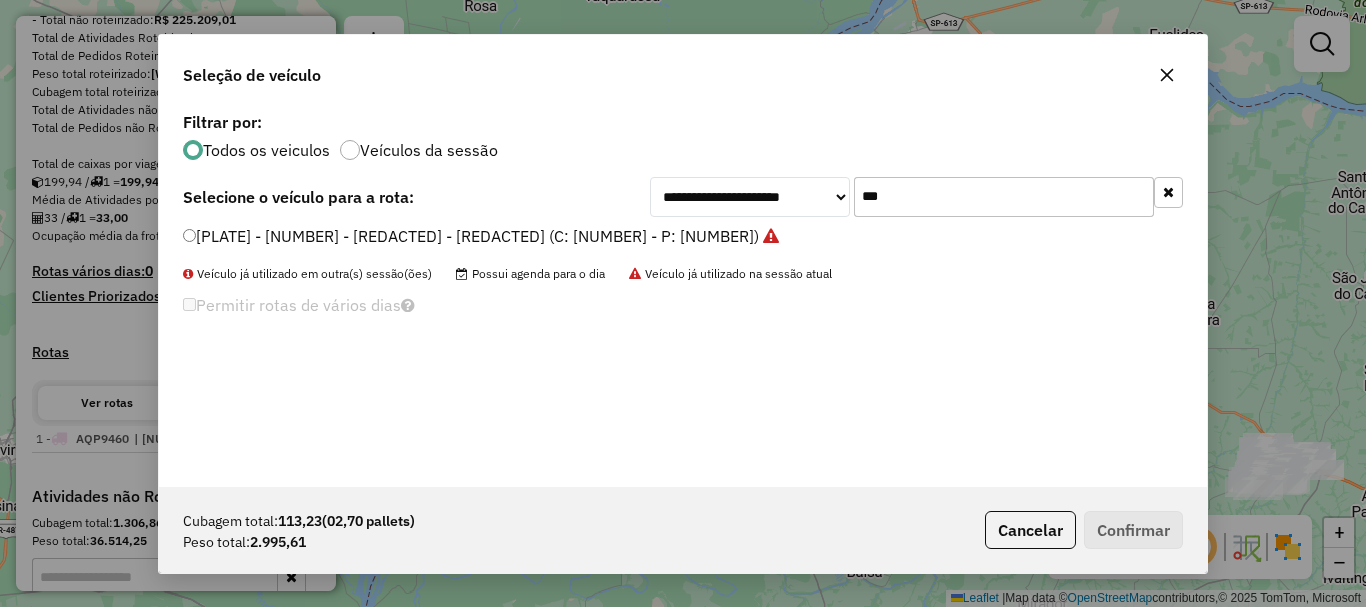 drag, startPoint x: 844, startPoint y: 188, endPoint x: 749, endPoint y: 178, distance: 95.524864 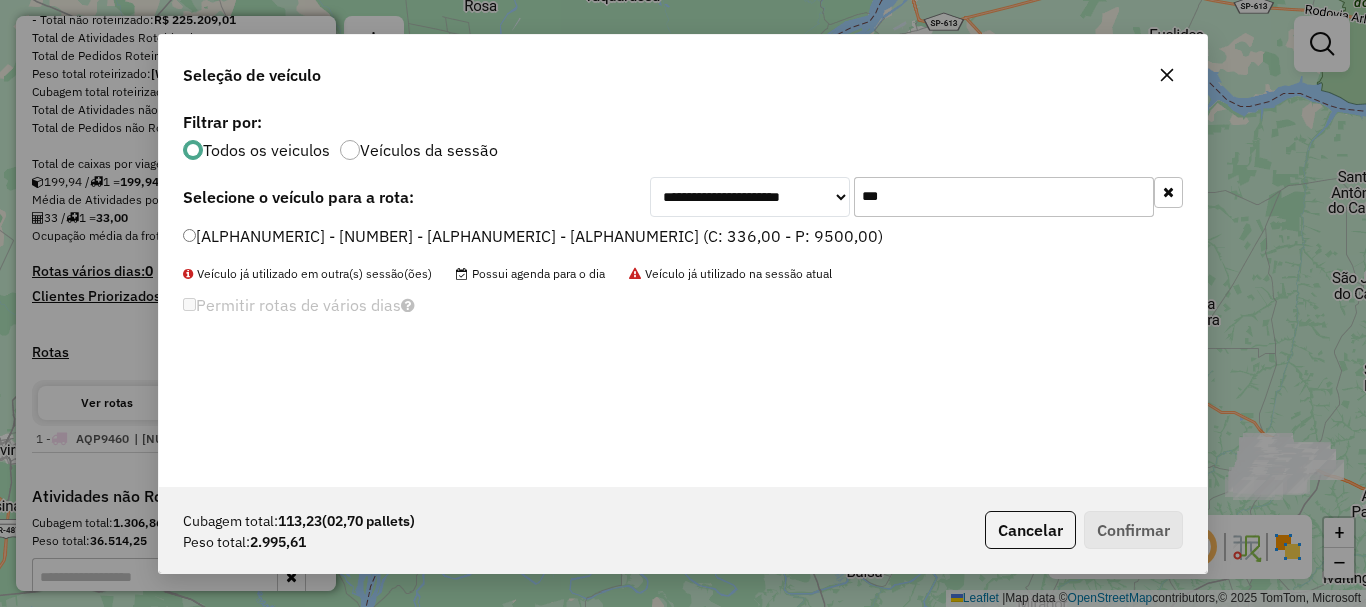 type on "***" 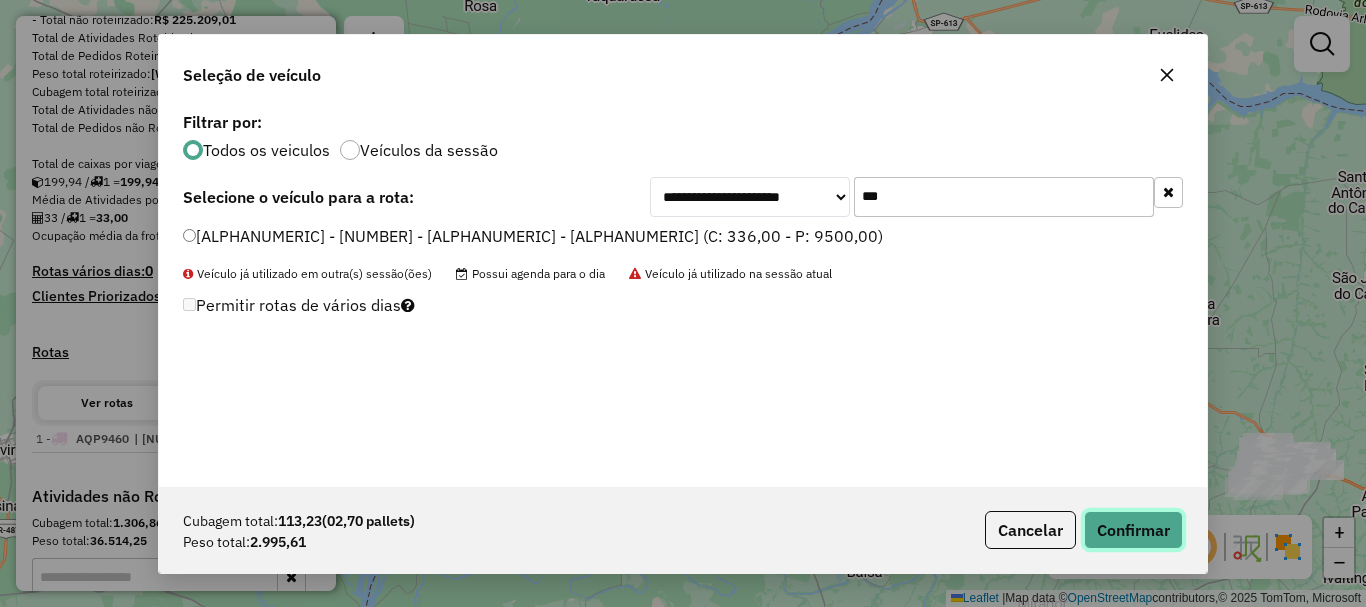 click on "Confirmar" 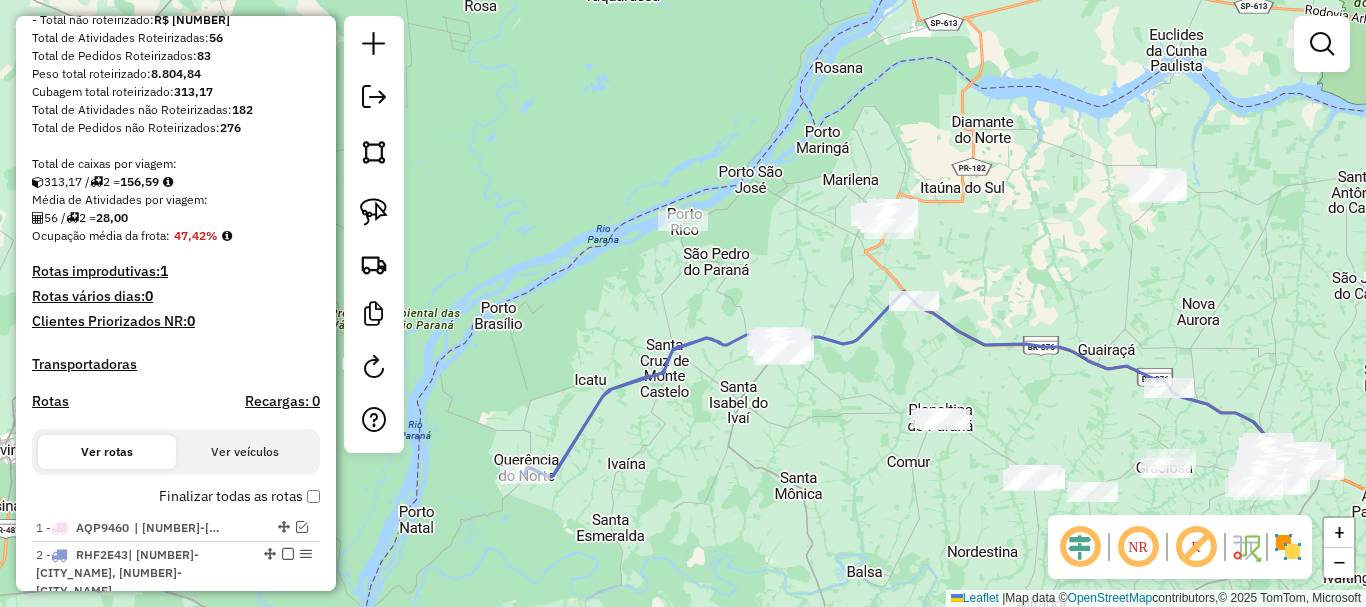 click 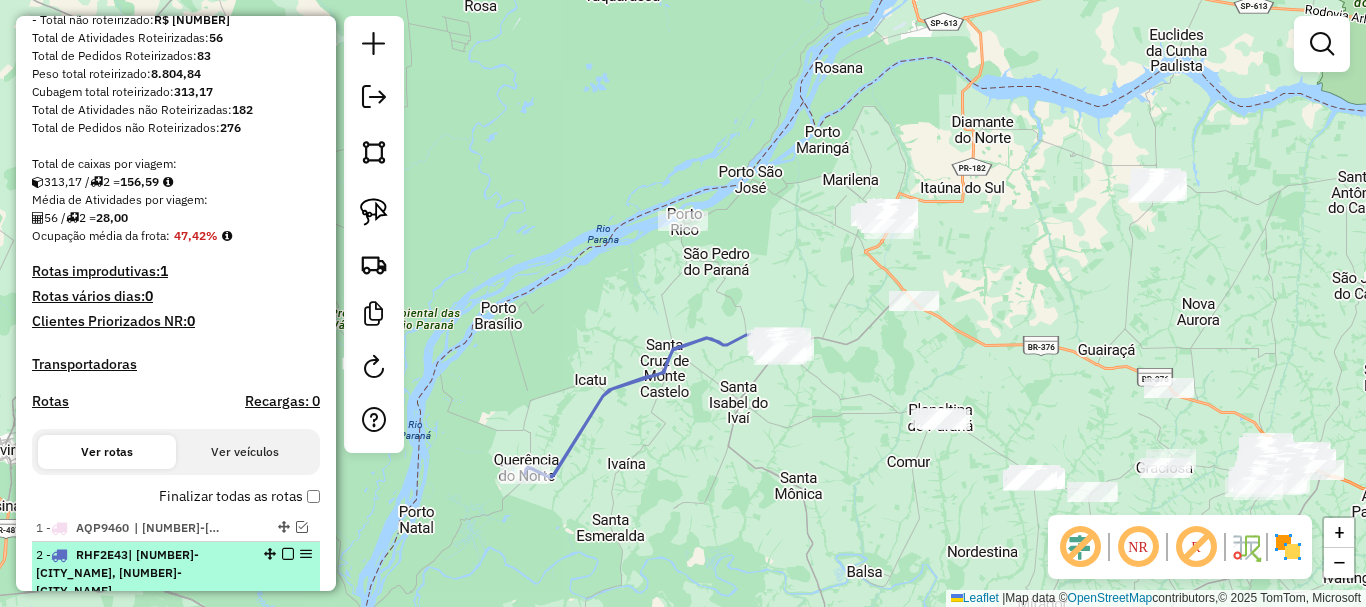 scroll, scrollTop: 500, scrollLeft: 0, axis: vertical 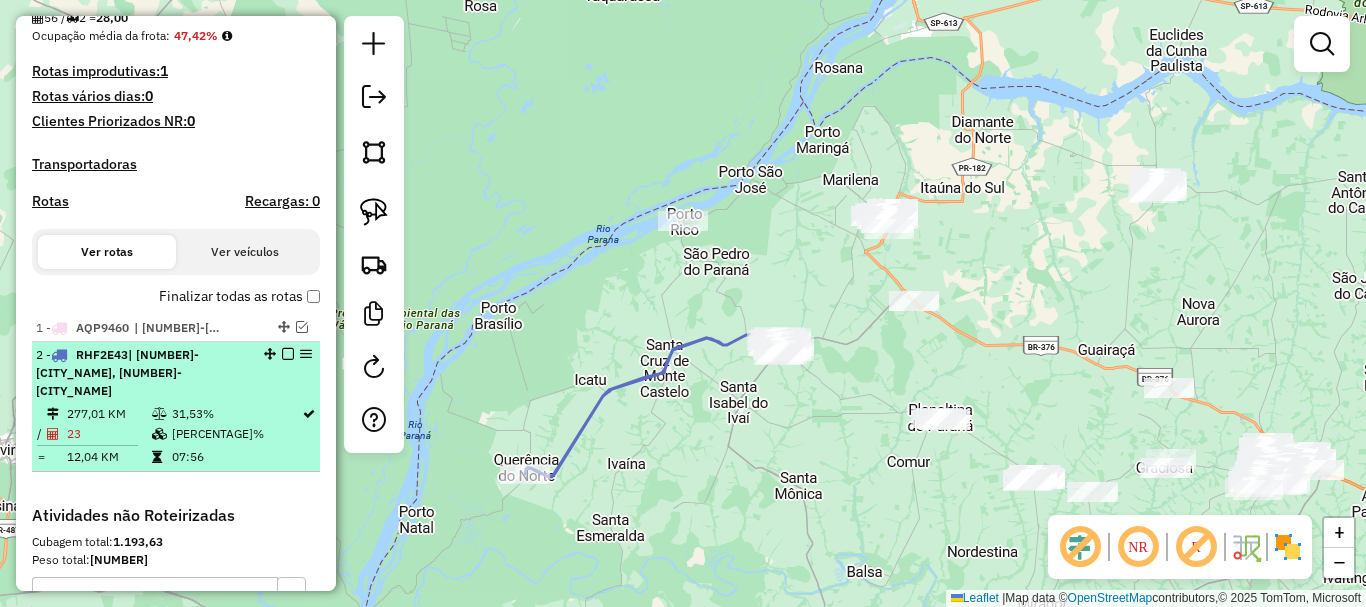 click at bounding box center (288, 354) 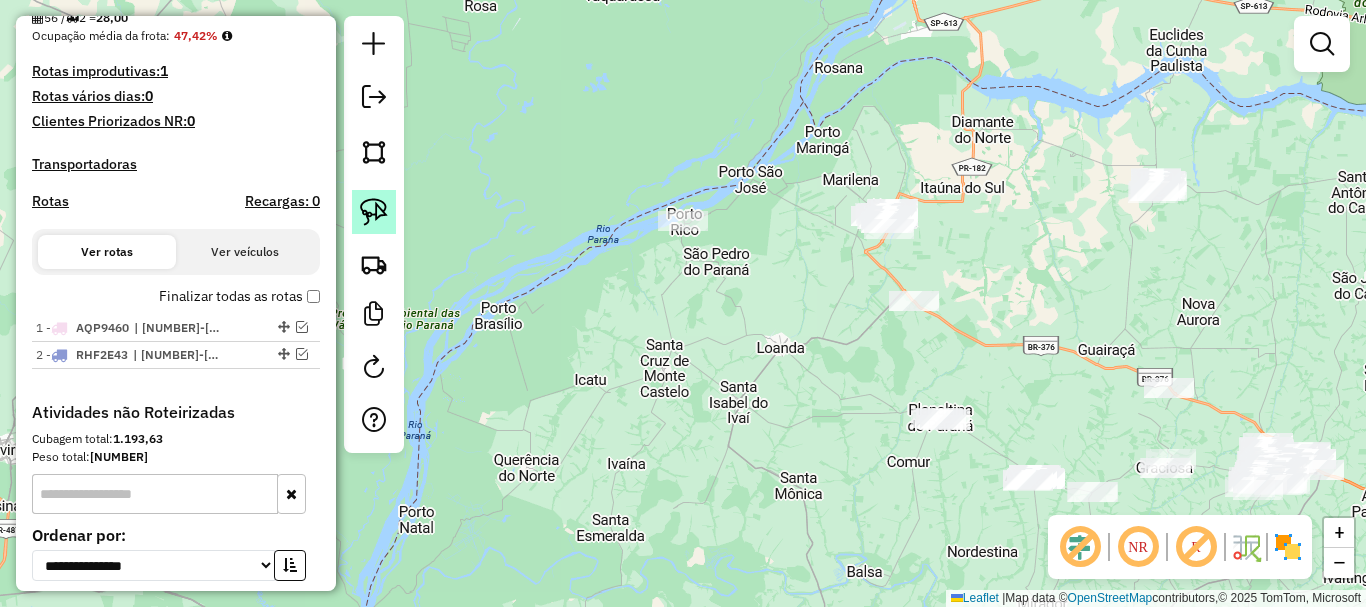 click 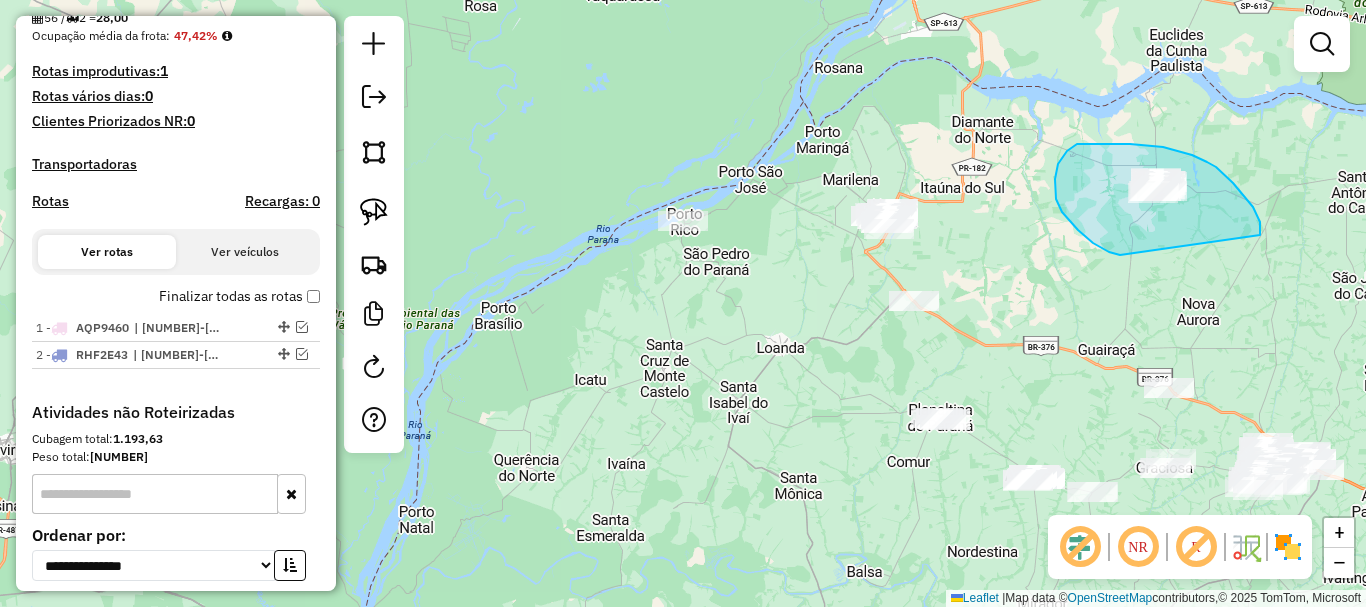 drag, startPoint x: 1260, startPoint y: 235, endPoint x: 1141, endPoint y: 263, distance: 122.24974 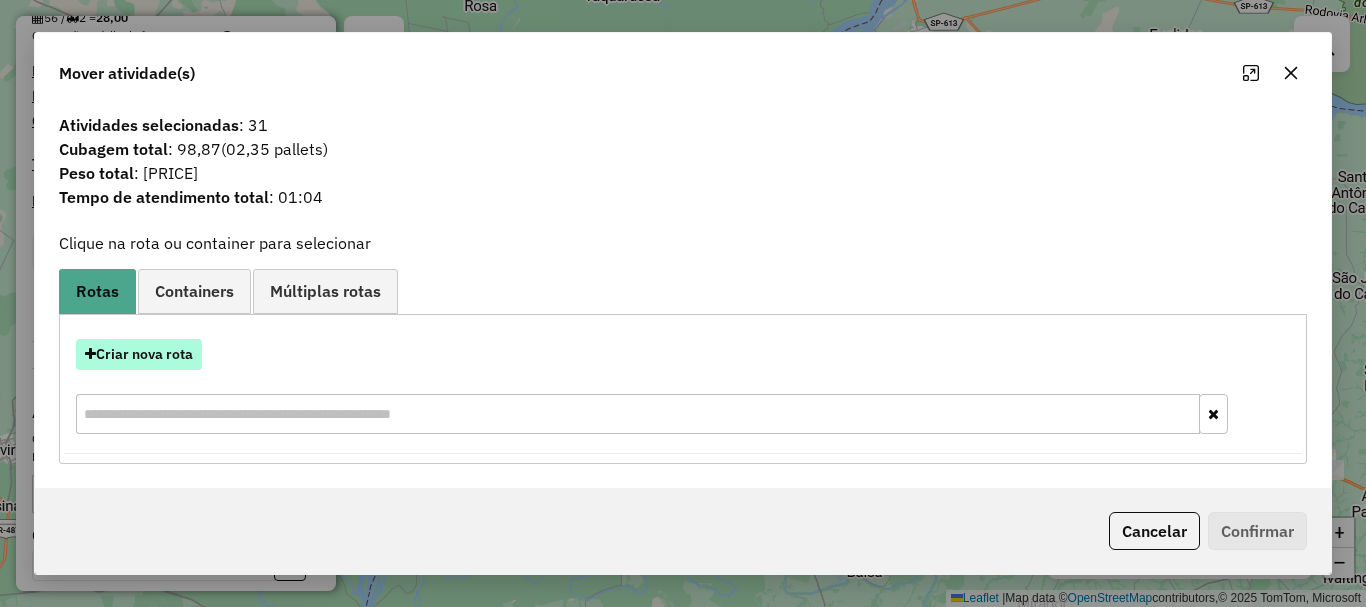 click on "Criar nova rota" at bounding box center [139, 354] 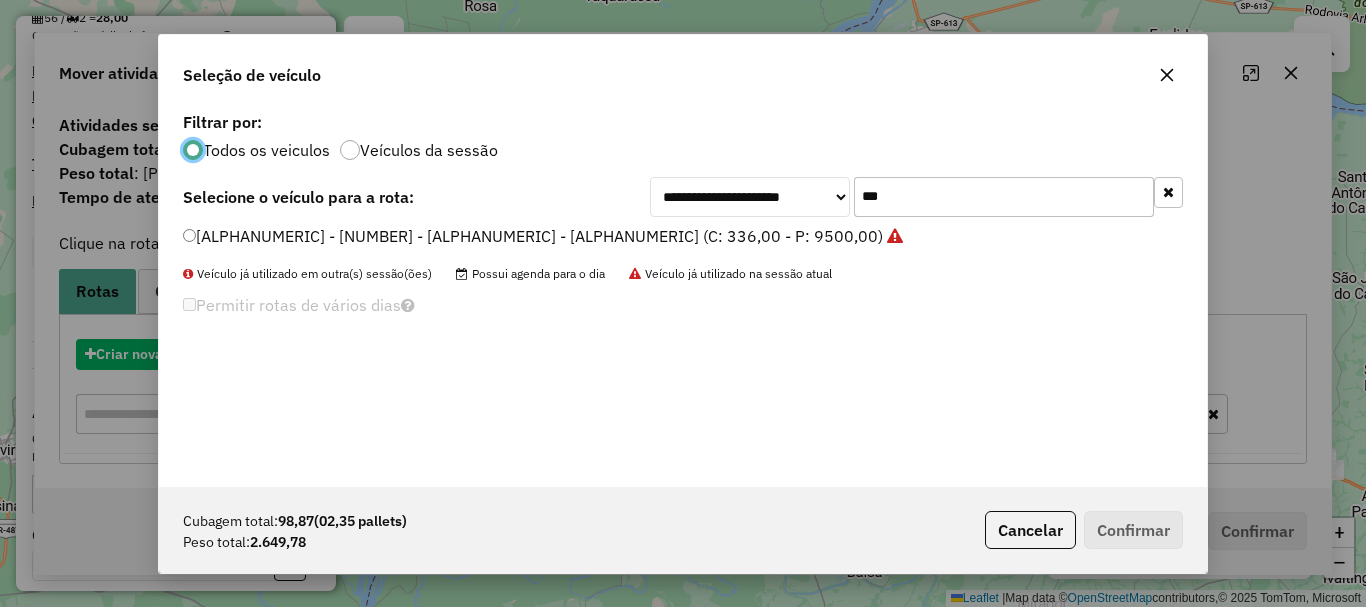 scroll, scrollTop: 11, scrollLeft: 6, axis: both 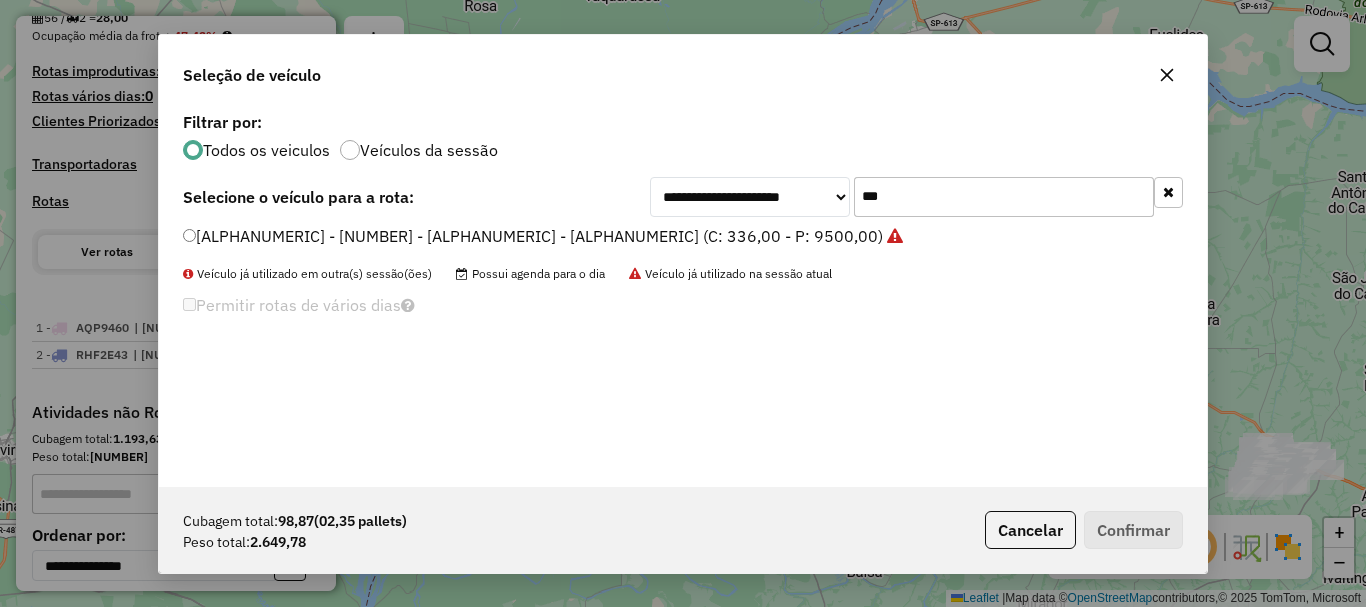drag, startPoint x: 843, startPoint y: 199, endPoint x: 684, endPoint y: 195, distance: 159.05031 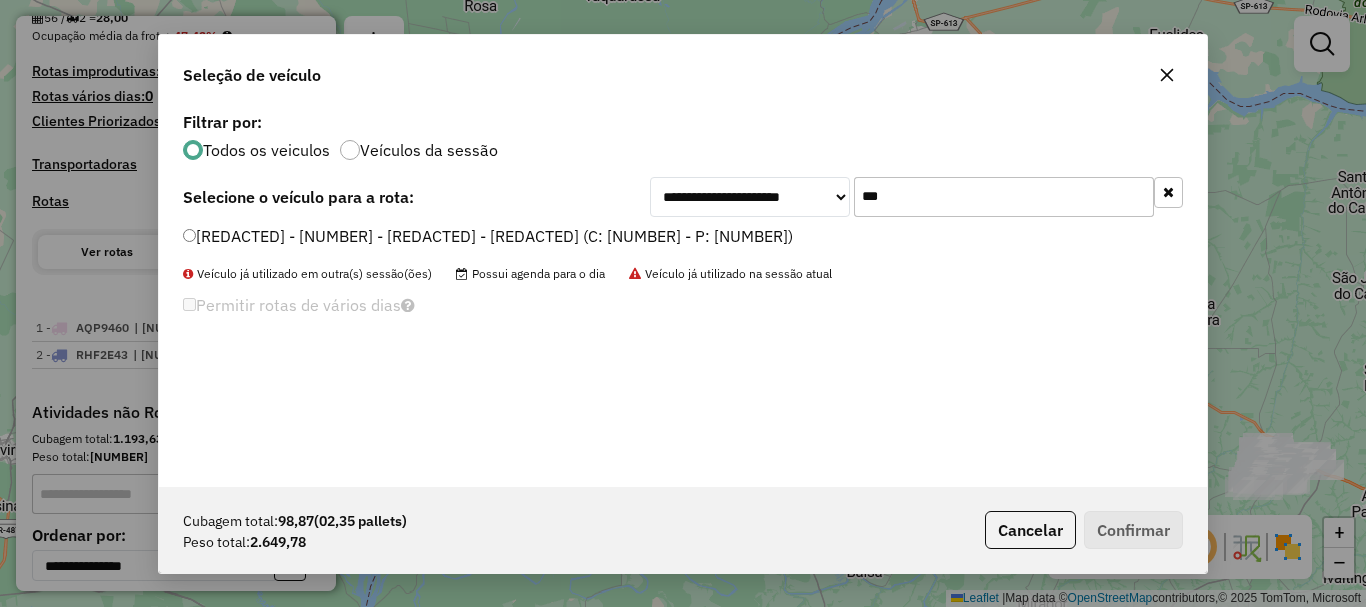 type on "***" 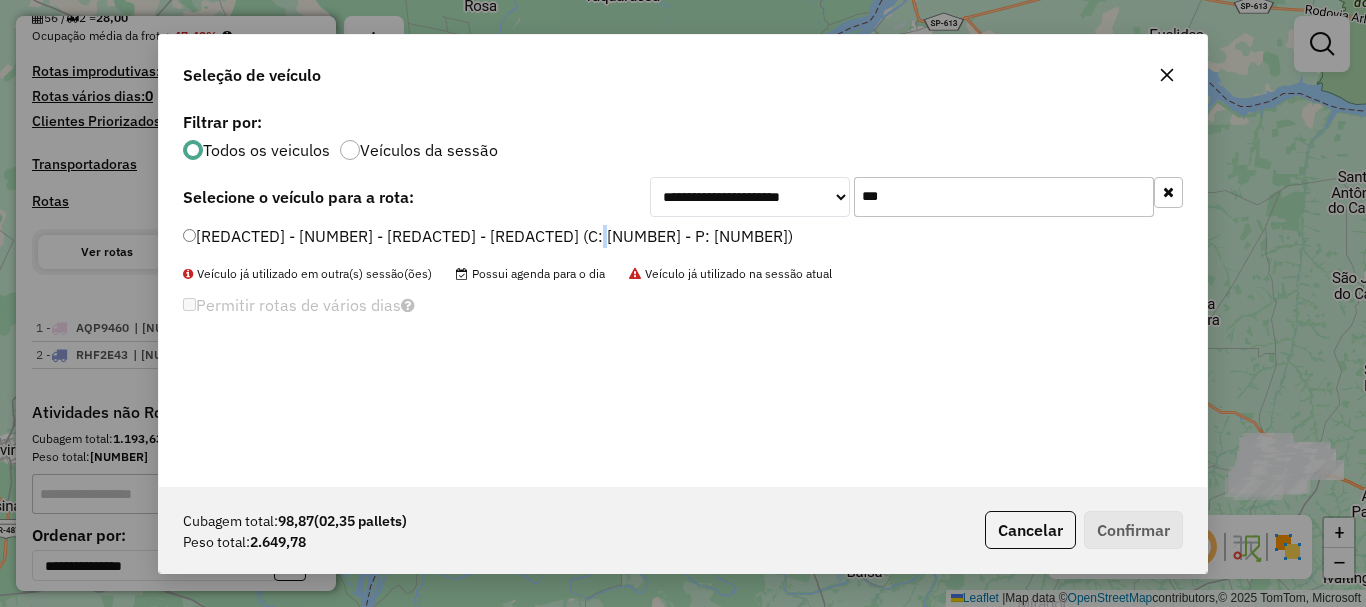 click on "[REDACTED] - [NUMBER] - [REDACTED] - [REDACTED] (C: [NUMBER] - P: [NUMBER])" 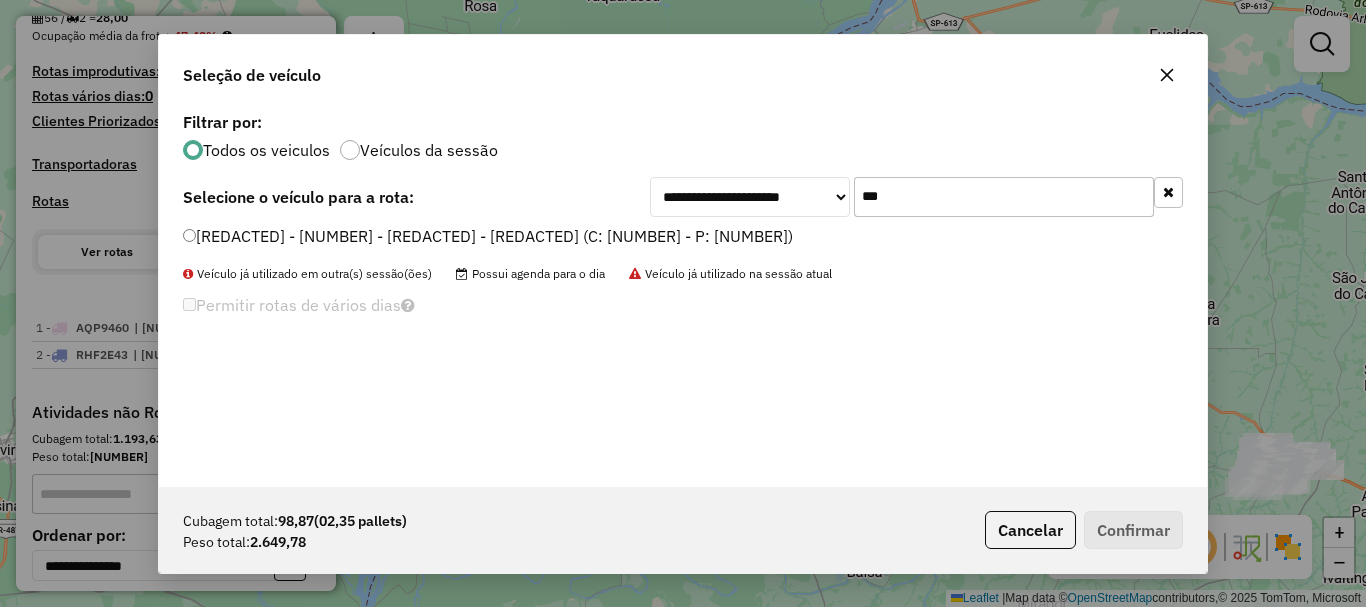 click on "[REDACTED] - [NUMBER] - [REDACTED] - [REDACTED] (C: [NUMBER] - P: [NUMBER])" 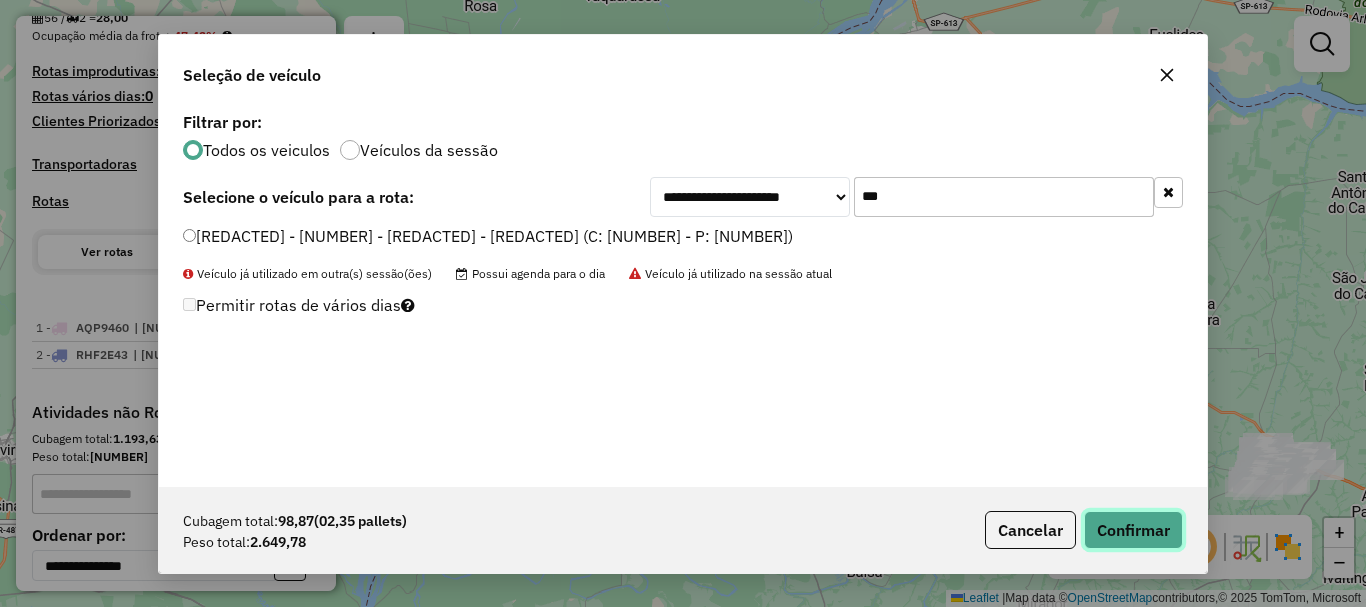 click on "Confirmar" 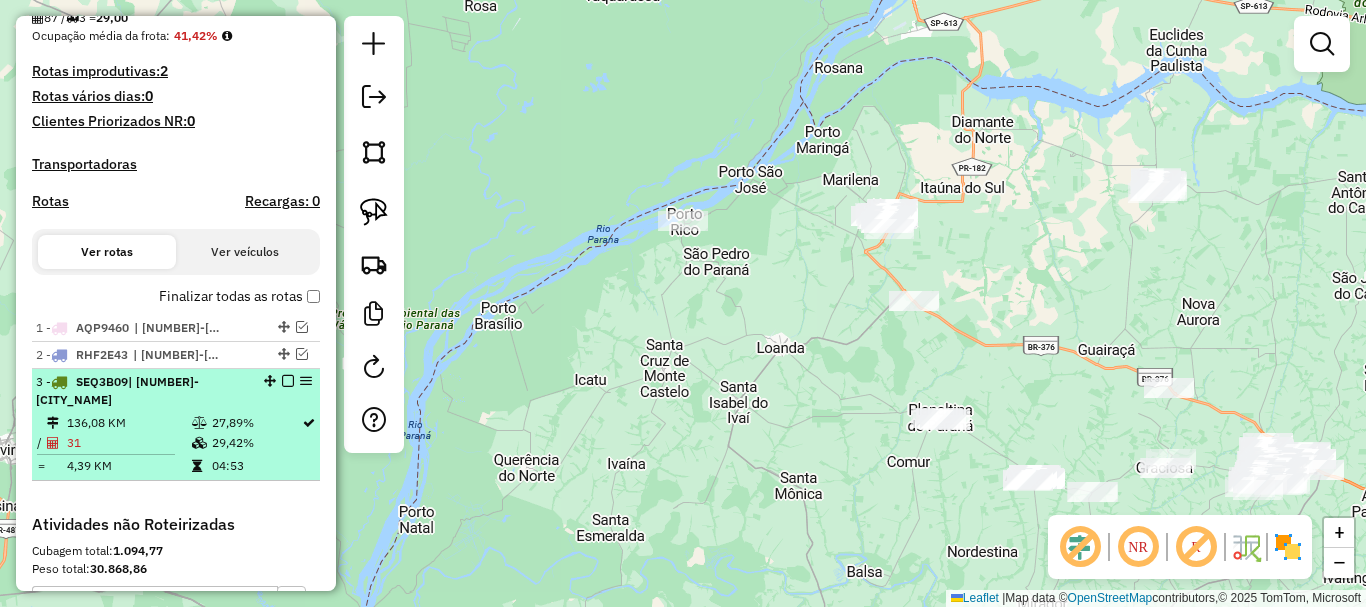 click at bounding box center (288, 381) 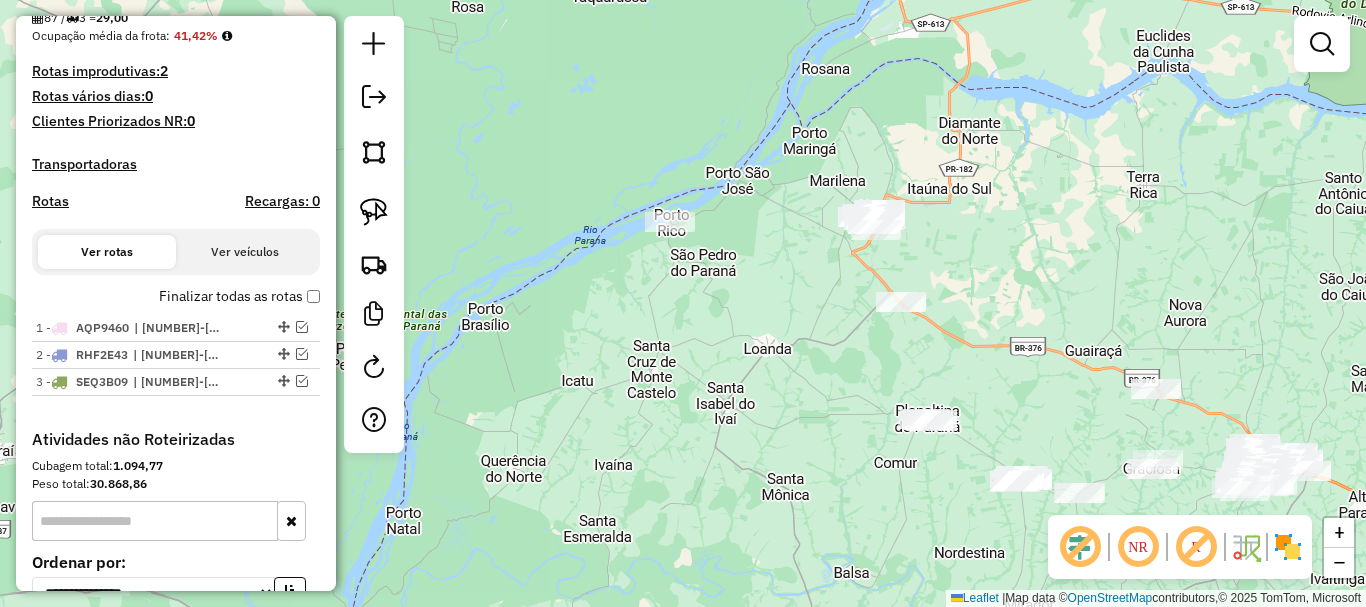 drag, startPoint x: 786, startPoint y: 349, endPoint x: 762, endPoint y: 347, distance: 24.083189 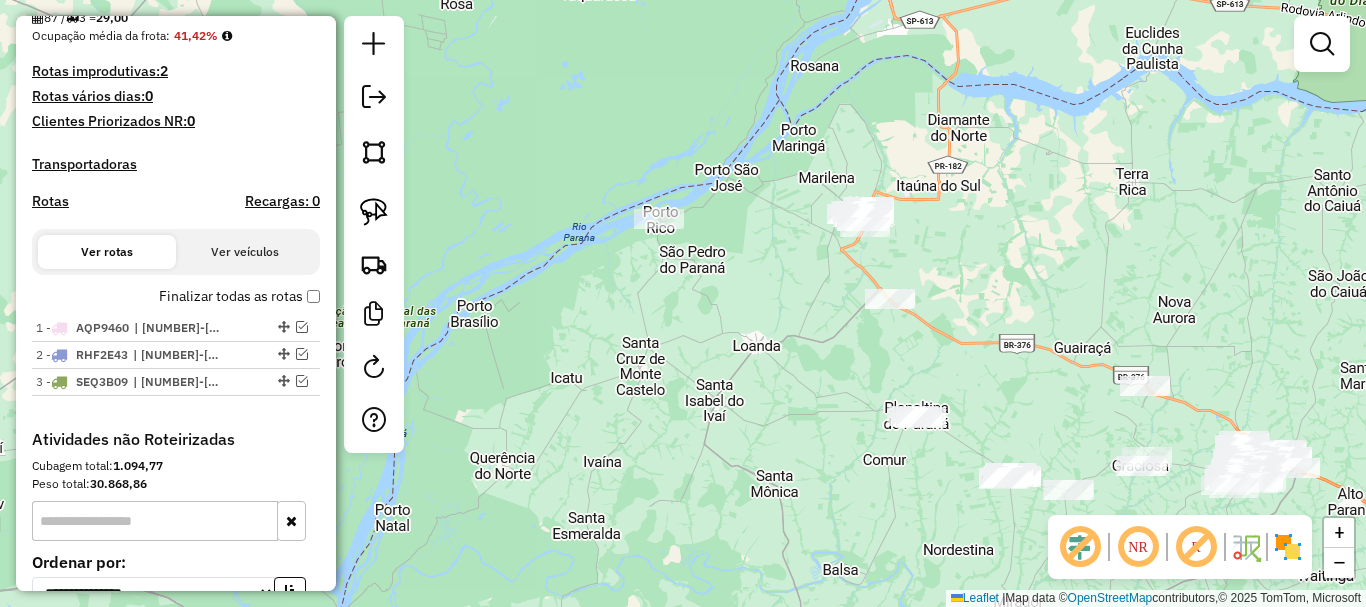 click on "Janela de atendimento Grade de atendimento Capacidade Transportadoras Veículos Cliente Pedidos  Rotas Selecione os dias de semana para filtrar as janelas de atendimento  Seg   Ter   Qua   Qui   Sex   Sáb   Dom  Informe o período da janela de atendimento: De: Até:  Filtrar exatamente a janela do cliente  Considerar janela de atendimento padrão  Selecione os dias de semana para filtrar as grades de atendimento  Seg   Ter   Qua   Qui   Sex   Sáb   Dom   Considerar clientes sem dia de atendimento cadastrado  Clientes fora do dia de atendimento selecionado Filtrar as atividades entre os valores definidos abaixo:  Peso mínimo:   Peso máximo:   Cubagem mínima:   Cubagem máxima:   De:   Até:  Filtrar as atividades entre o tempo de atendimento definido abaixo:  De:   Até:   Considerar capacidade total dos clientes não roteirizados Transportadora: Selecione um ou mais itens Tipo de veículo: Selecione um ou mais itens Veículo: Selecione um ou mais itens Motorista: Selecione um ou mais itens Nome: Rótulo:" 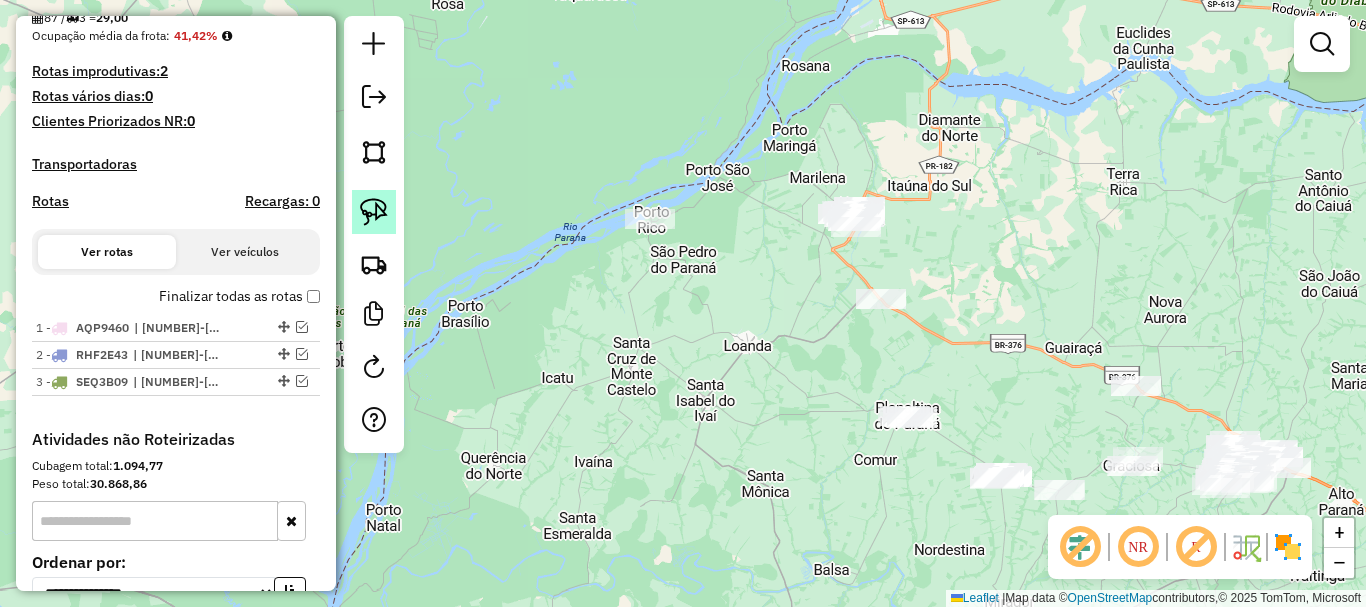 click 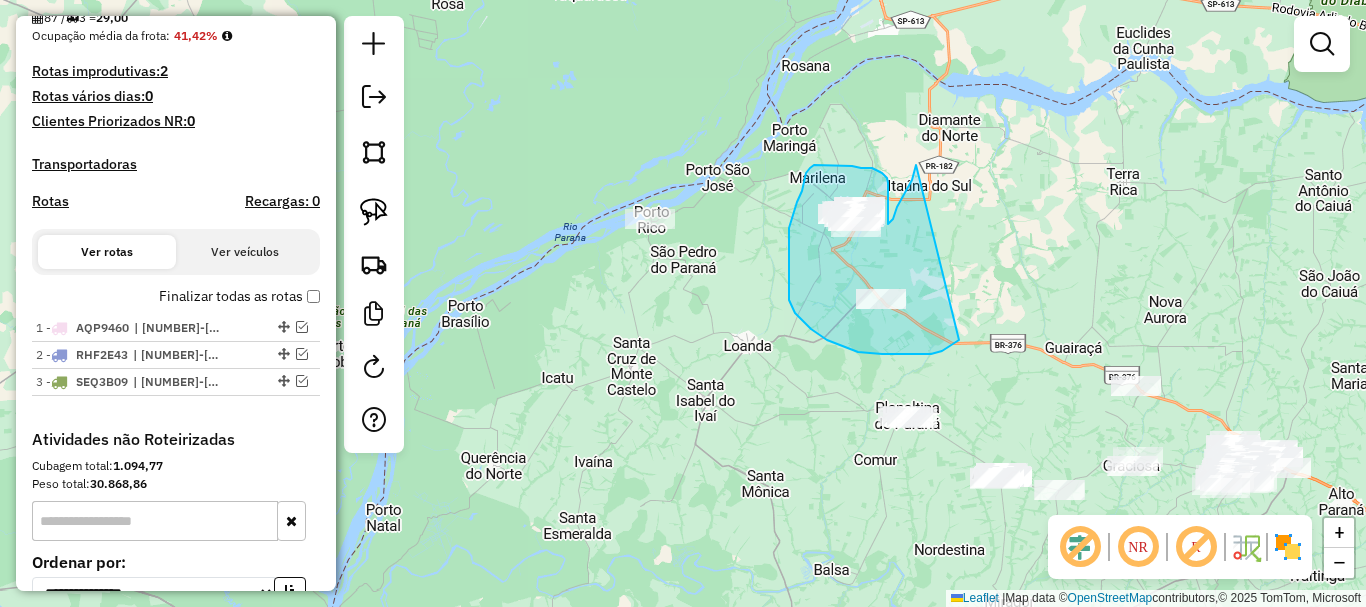 drag, startPoint x: 909, startPoint y: 186, endPoint x: 959, endPoint y: 340, distance: 161.91356 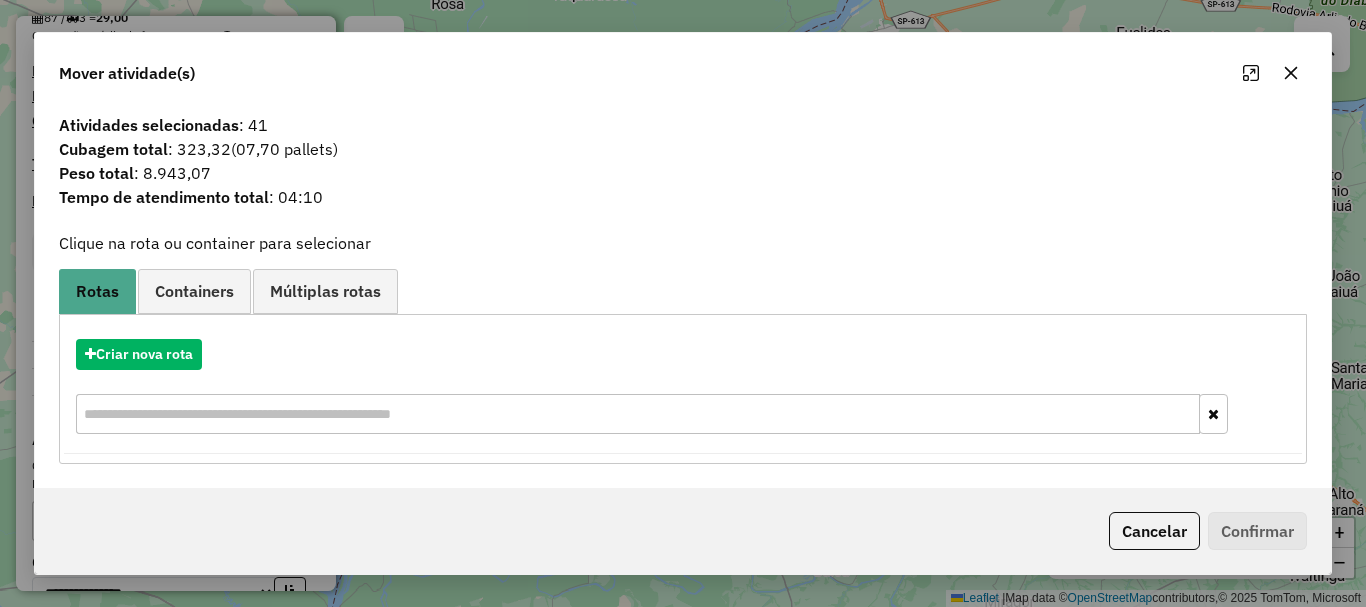 click 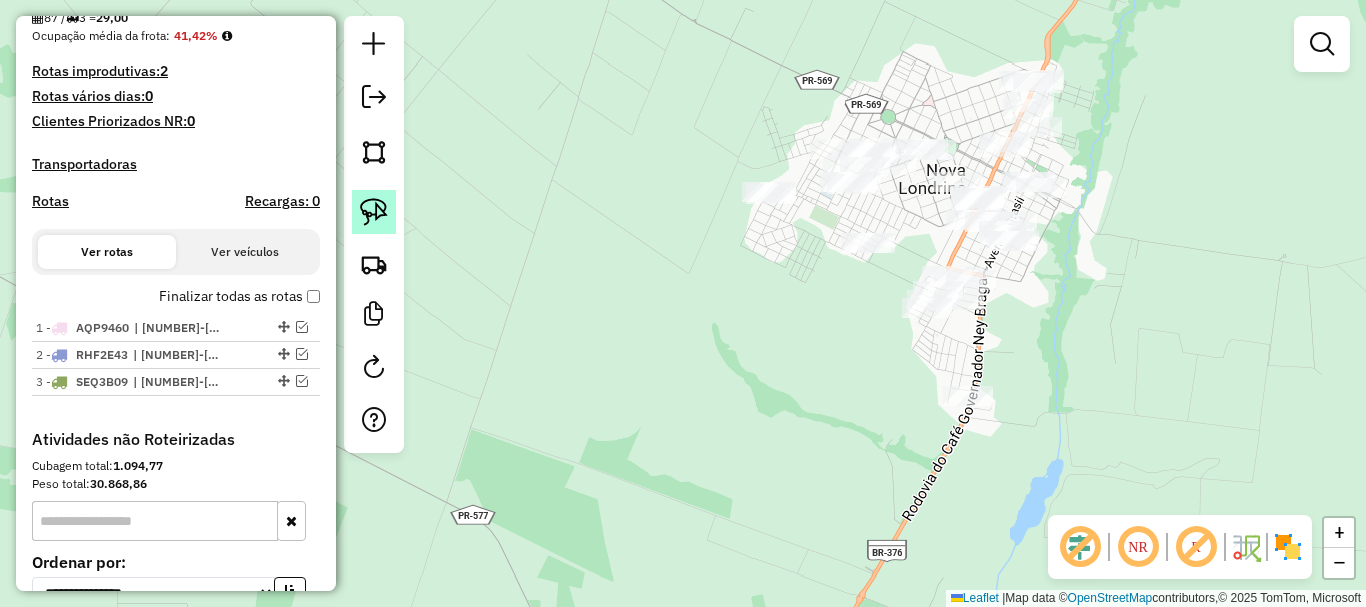 click 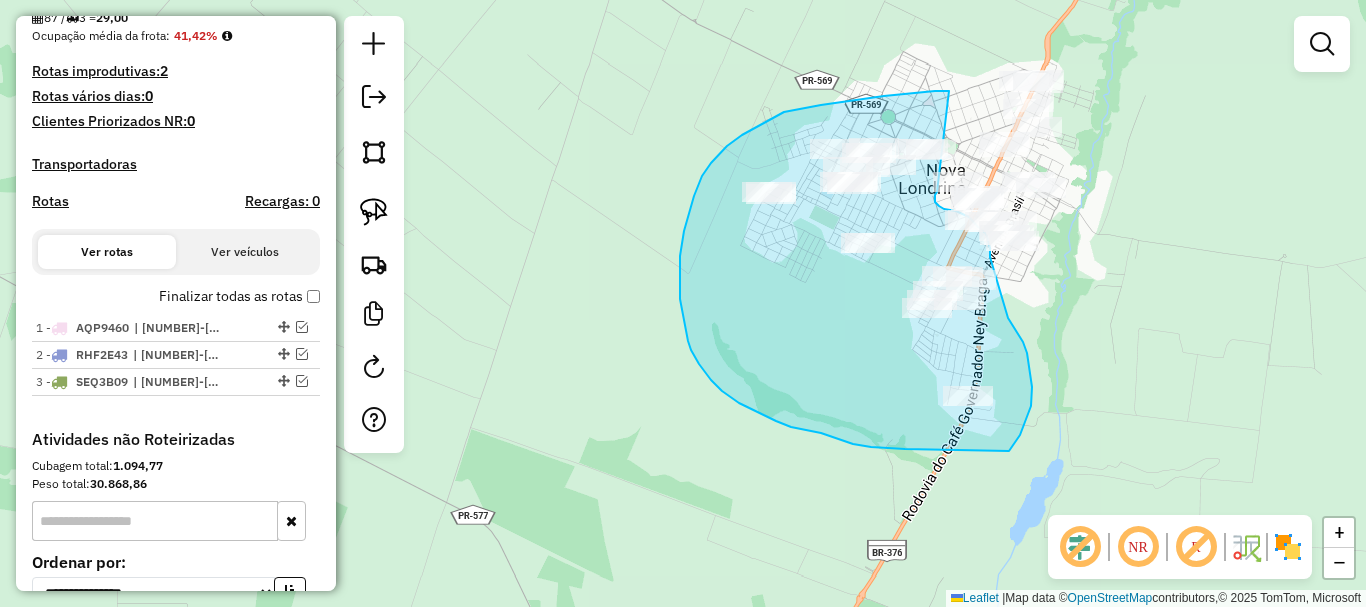 drag, startPoint x: 949, startPoint y: 91, endPoint x: 937, endPoint y: 192, distance: 101.71037 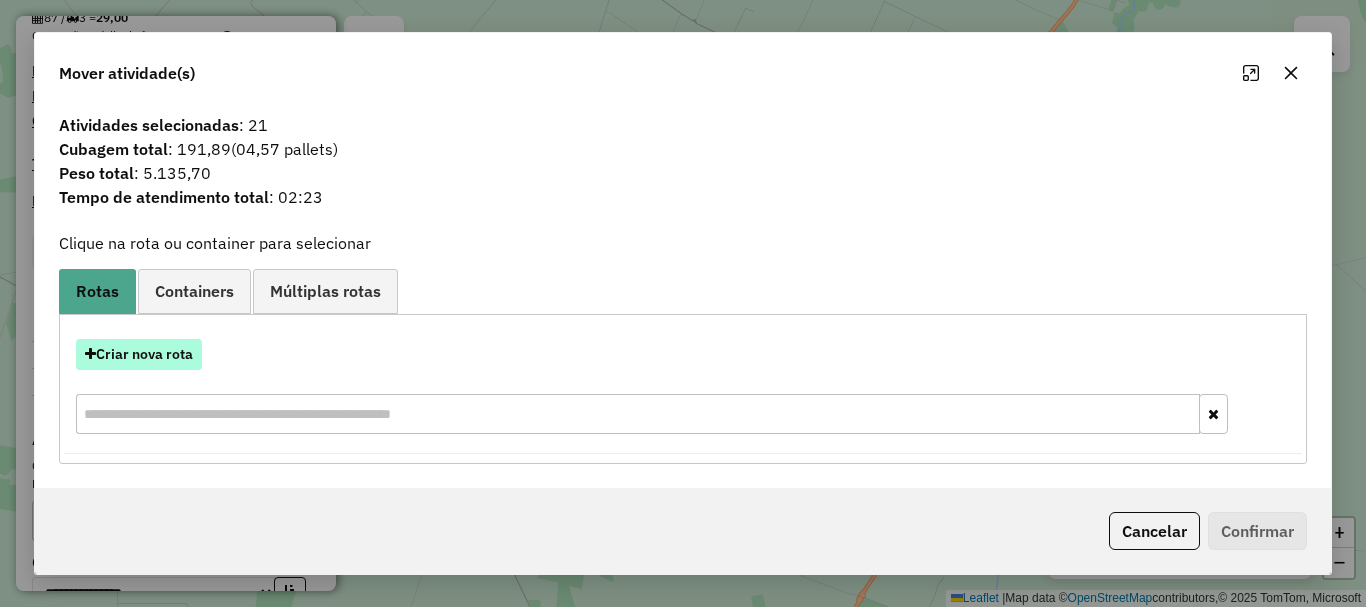click on "Criar nova rota" at bounding box center [139, 354] 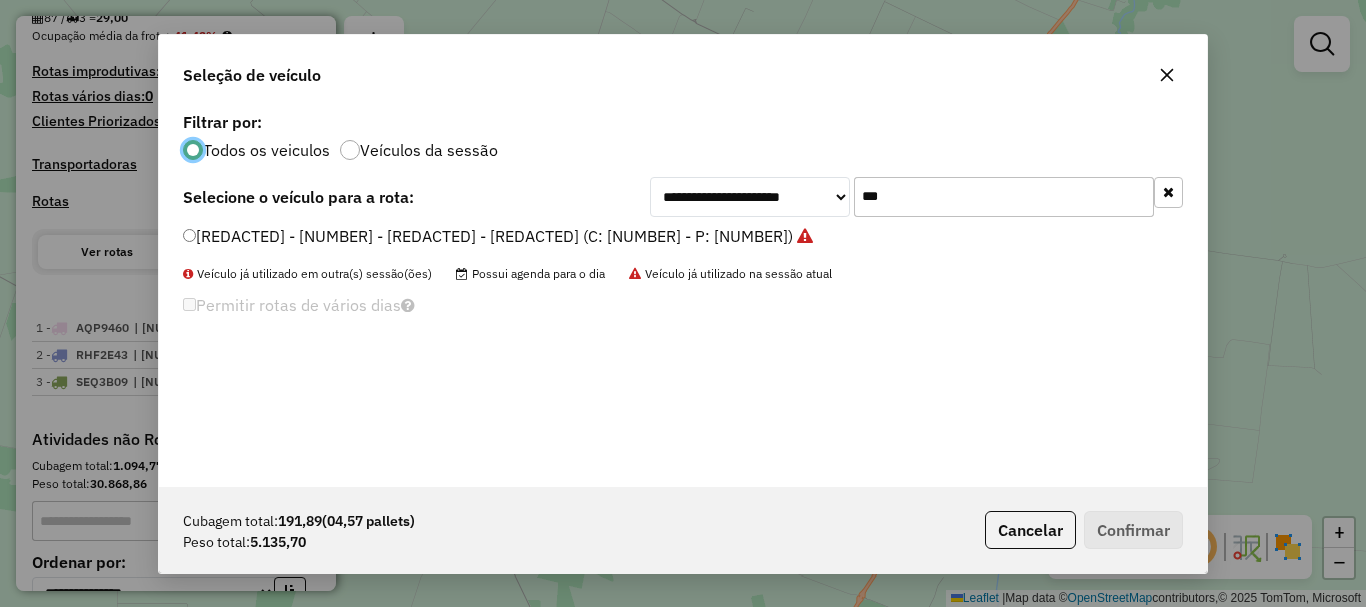 scroll, scrollTop: 11, scrollLeft: 6, axis: both 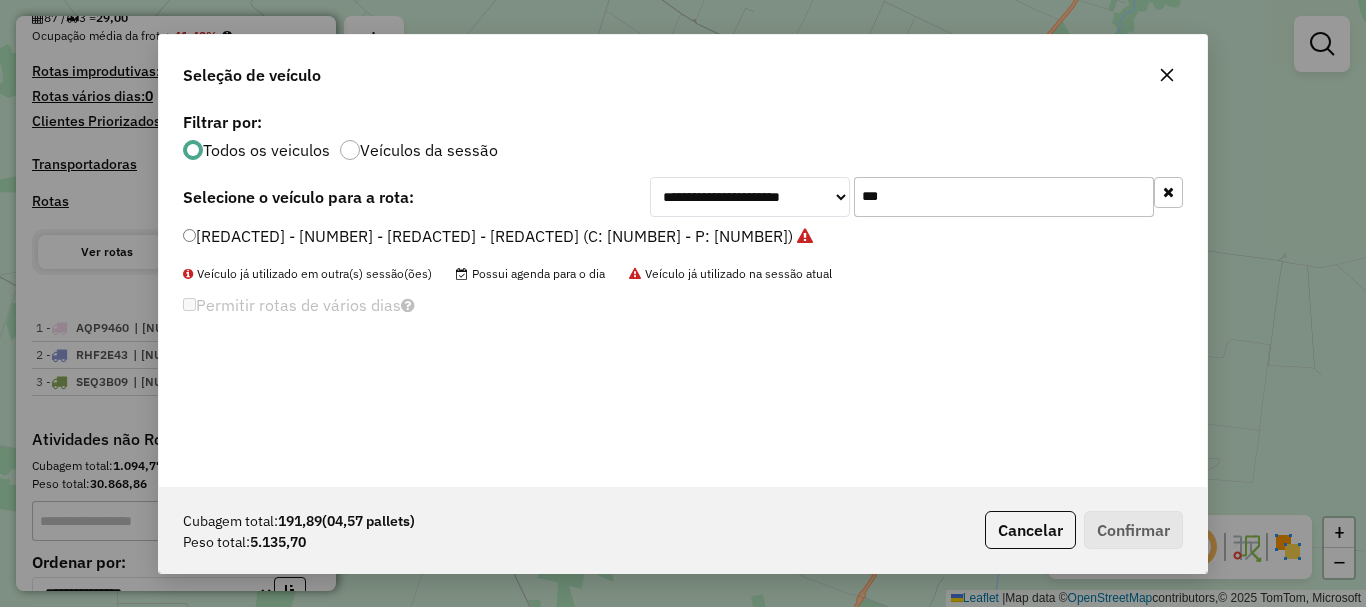drag, startPoint x: 907, startPoint y: 203, endPoint x: 757, endPoint y: 190, distance: 150.56229 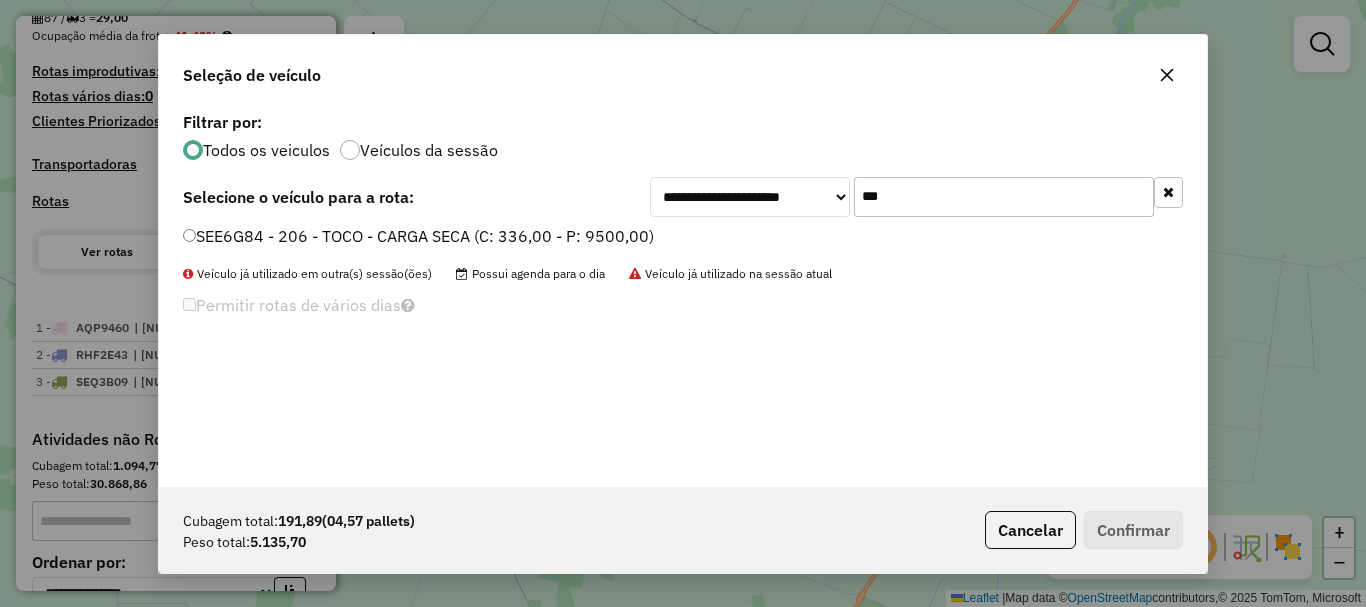 type on "***" 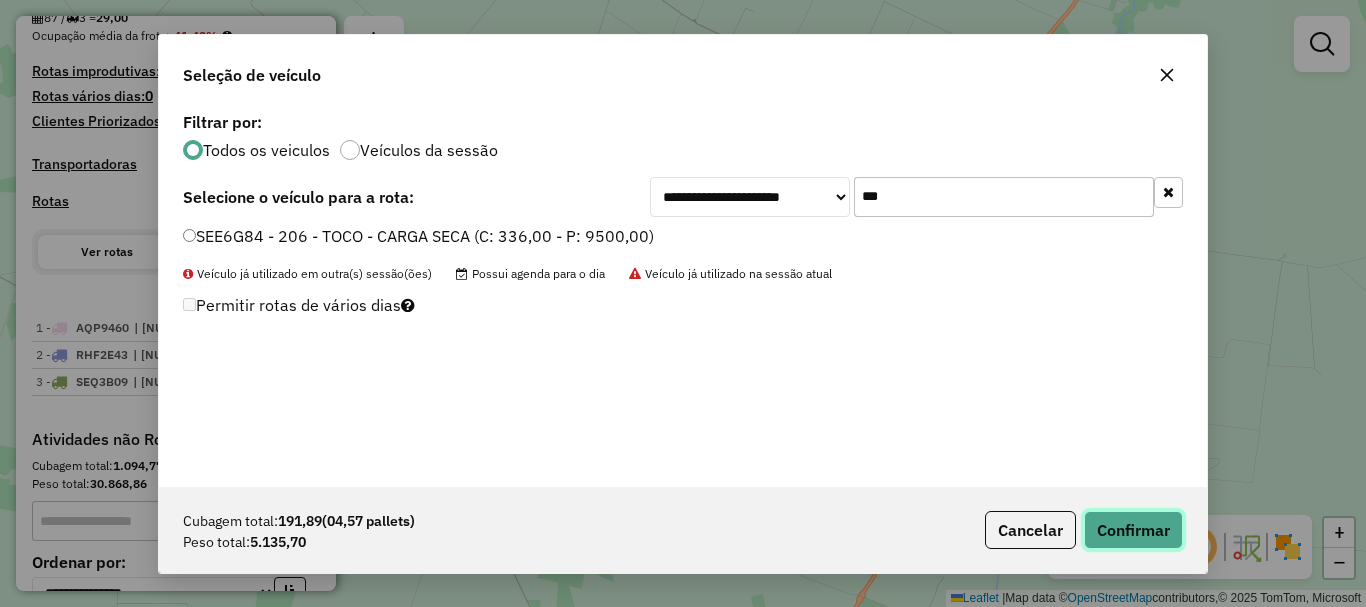 click on "Confirmar" 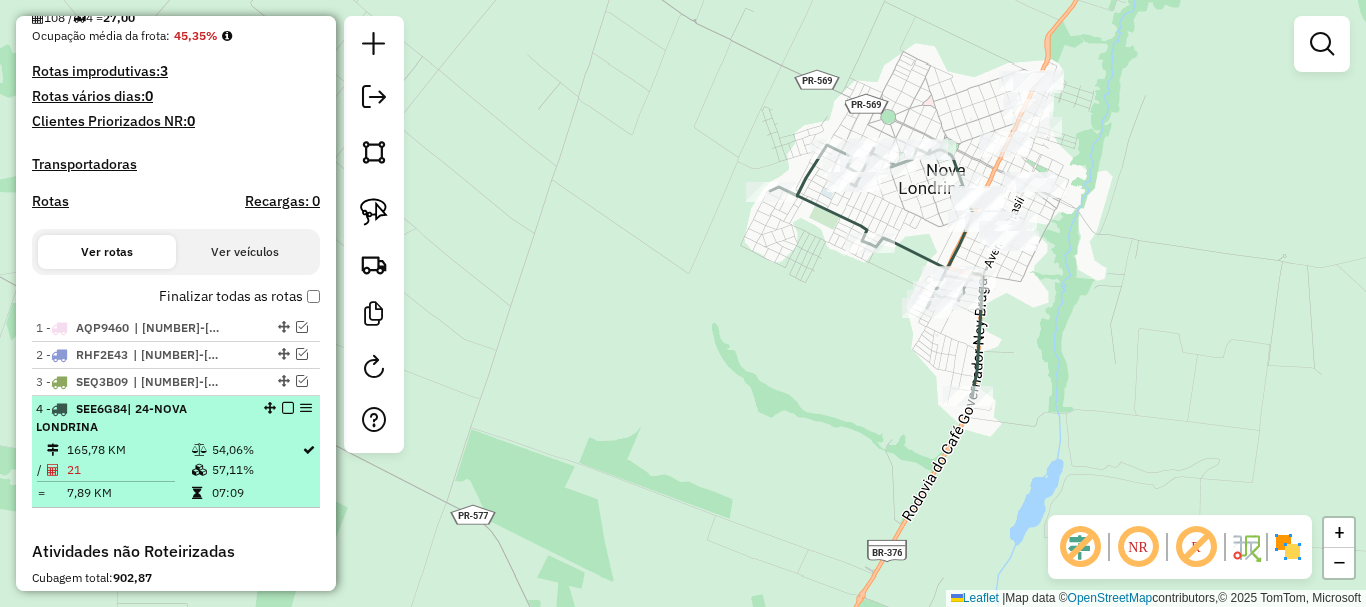 click on "21" at bounding box center [128, 470] 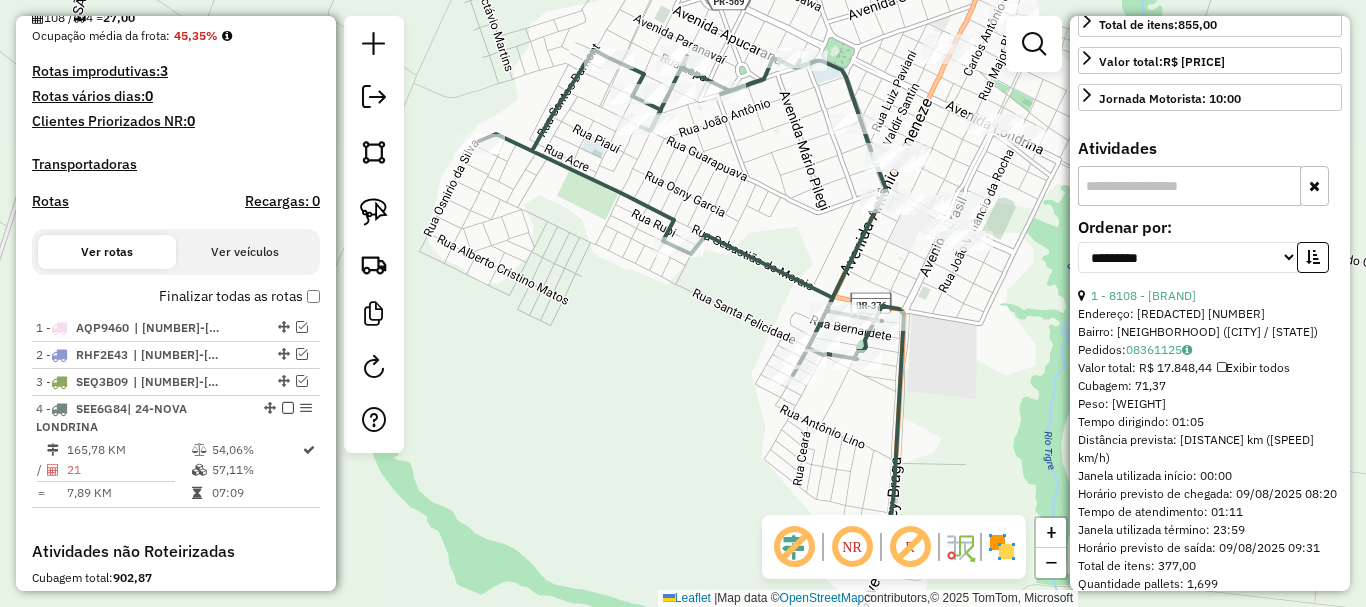 scroll, scrollTop: 500, scrollLeft: 0, axis: vertical 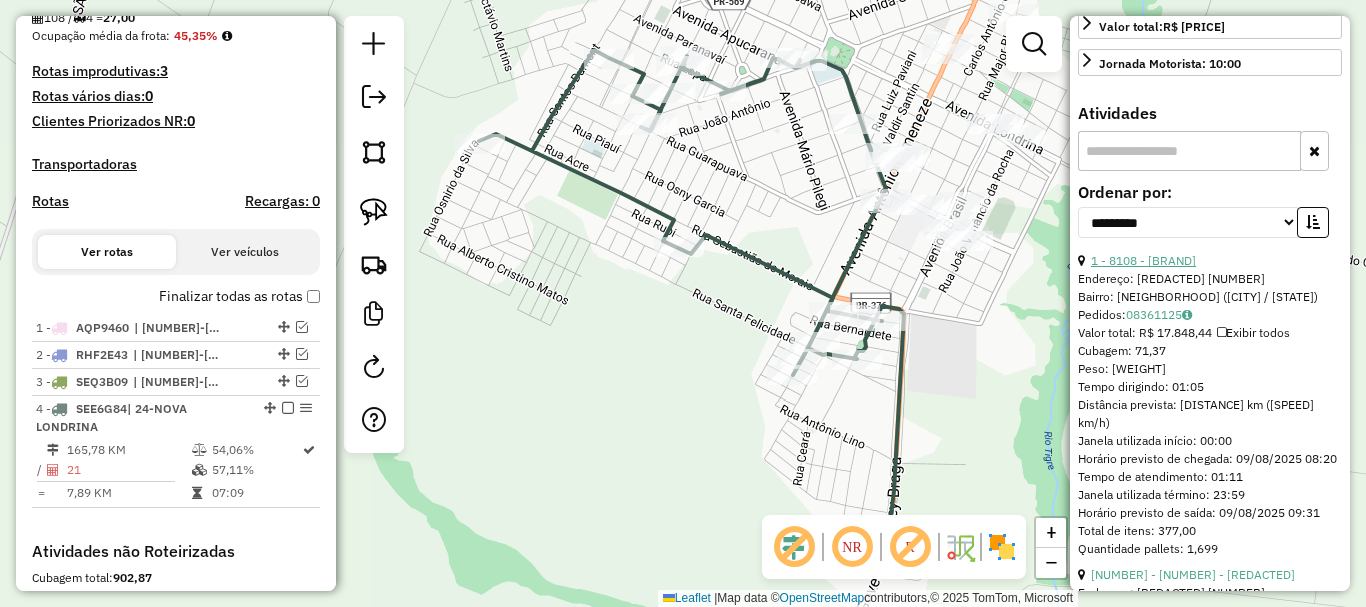 click on "1 - 8108 - [BRAND]" at bounding box center (1143, 260) 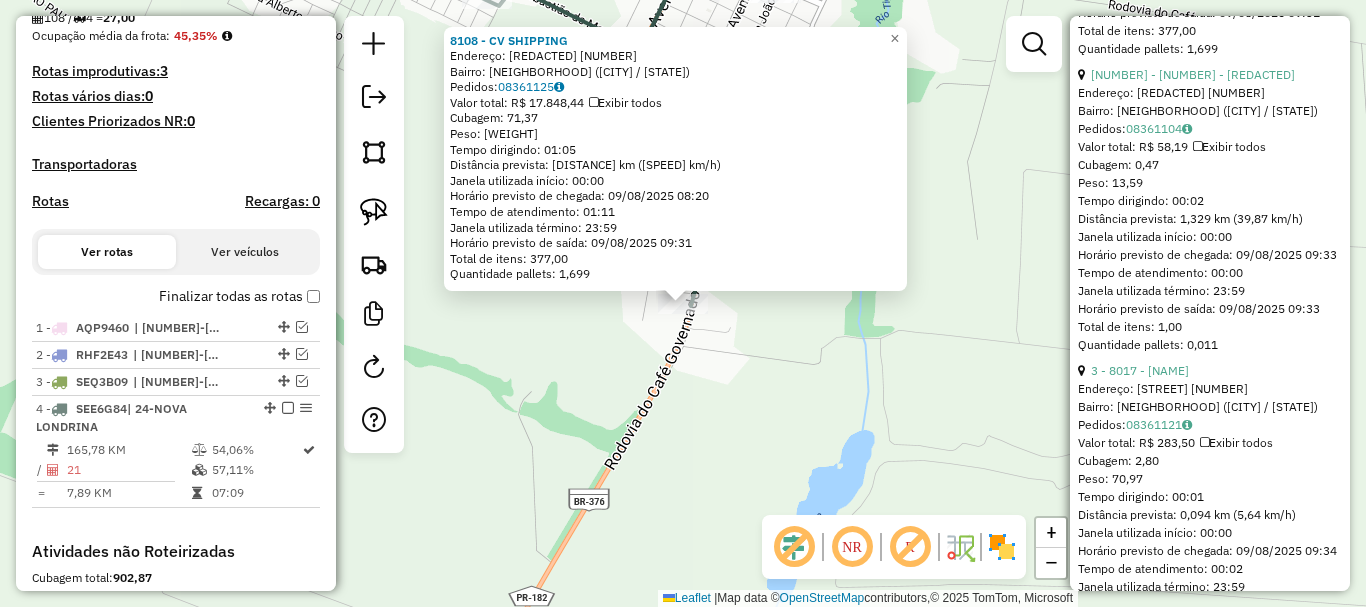 scroll, scrollTop: 600, scrollLeft: 0, axis: vertical 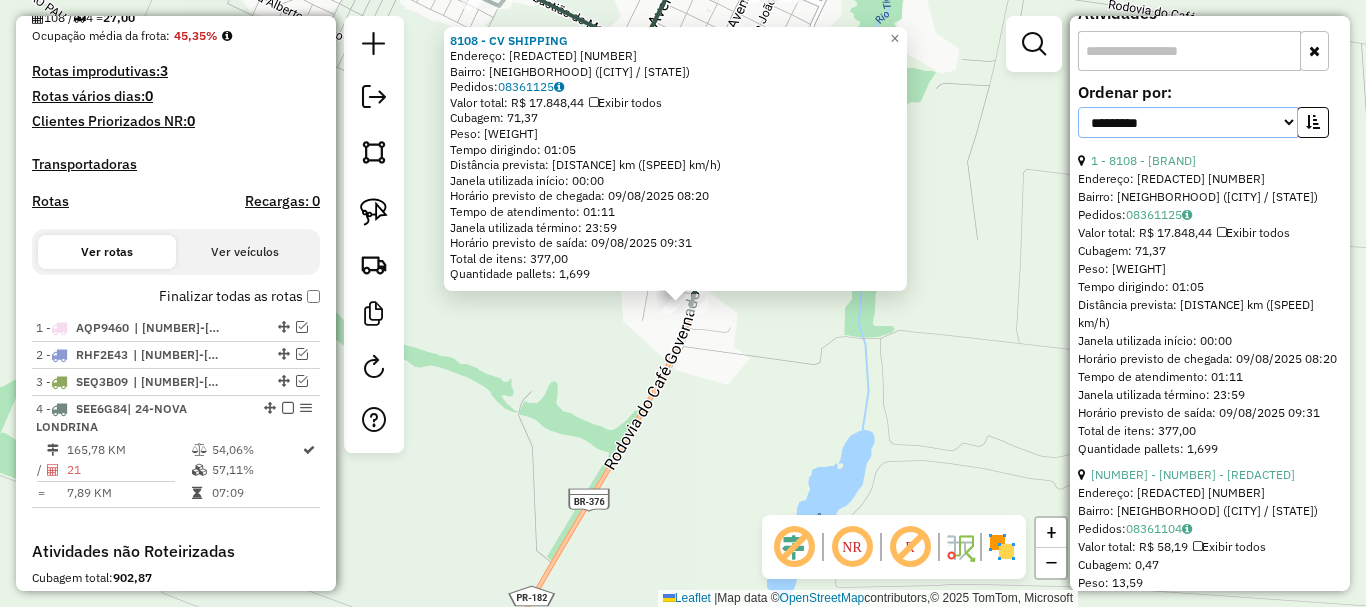 click on "**********" at bounding box center [1188, 122] 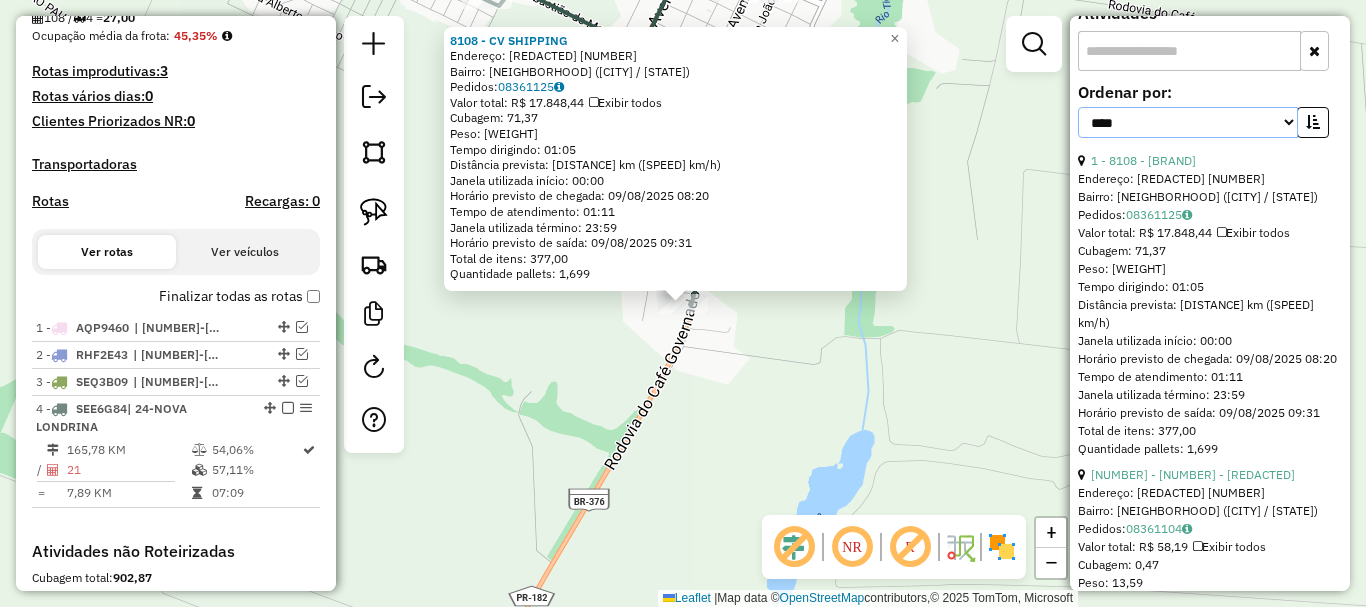 click on "**********" at bounding box center [1188, 122] 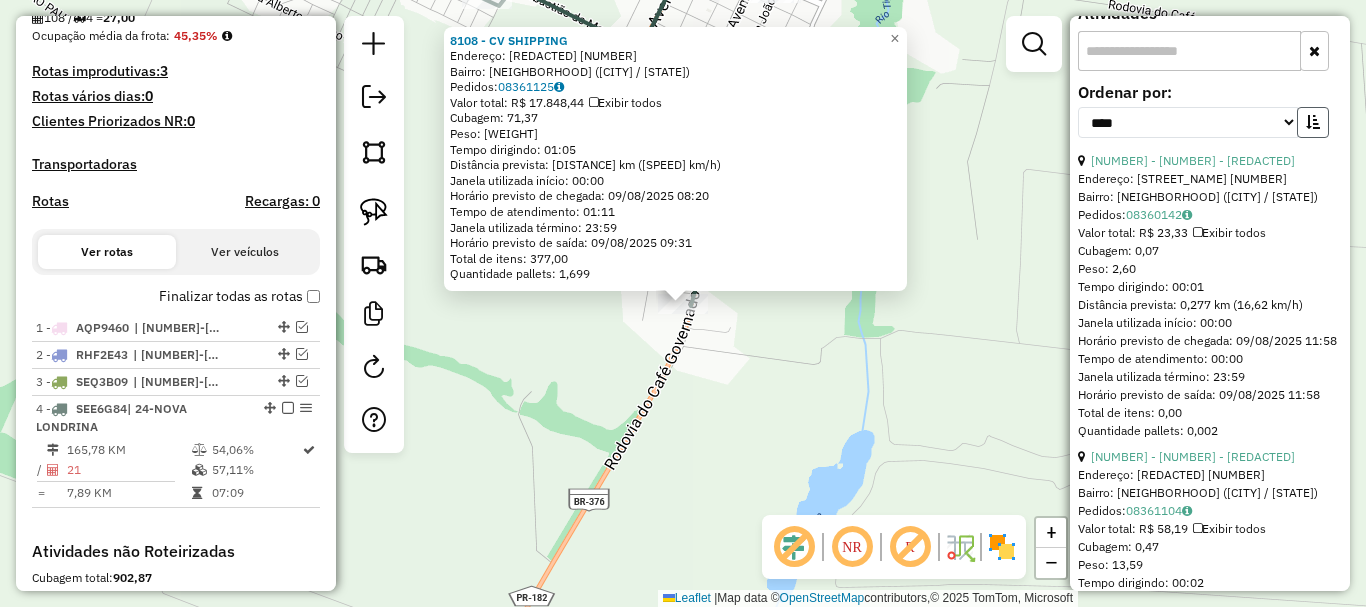 click at bounding box center [1313, 122] 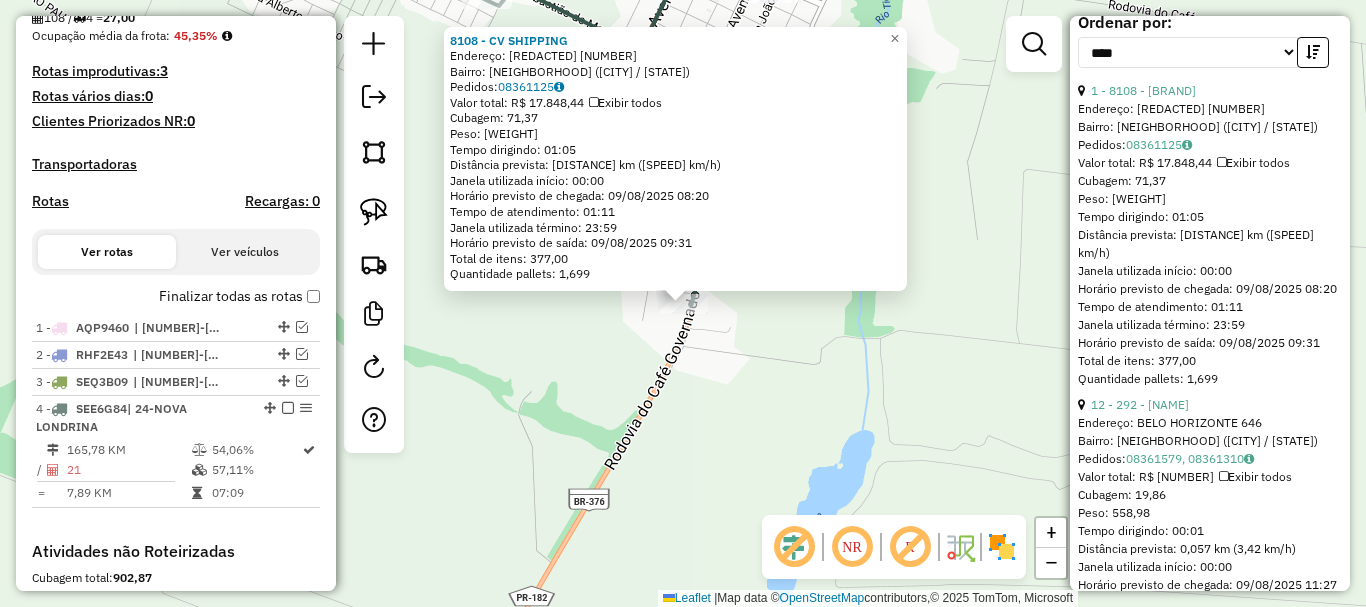 scroll, scrollTop: 700, scrollLeft: 0, axis: vertical 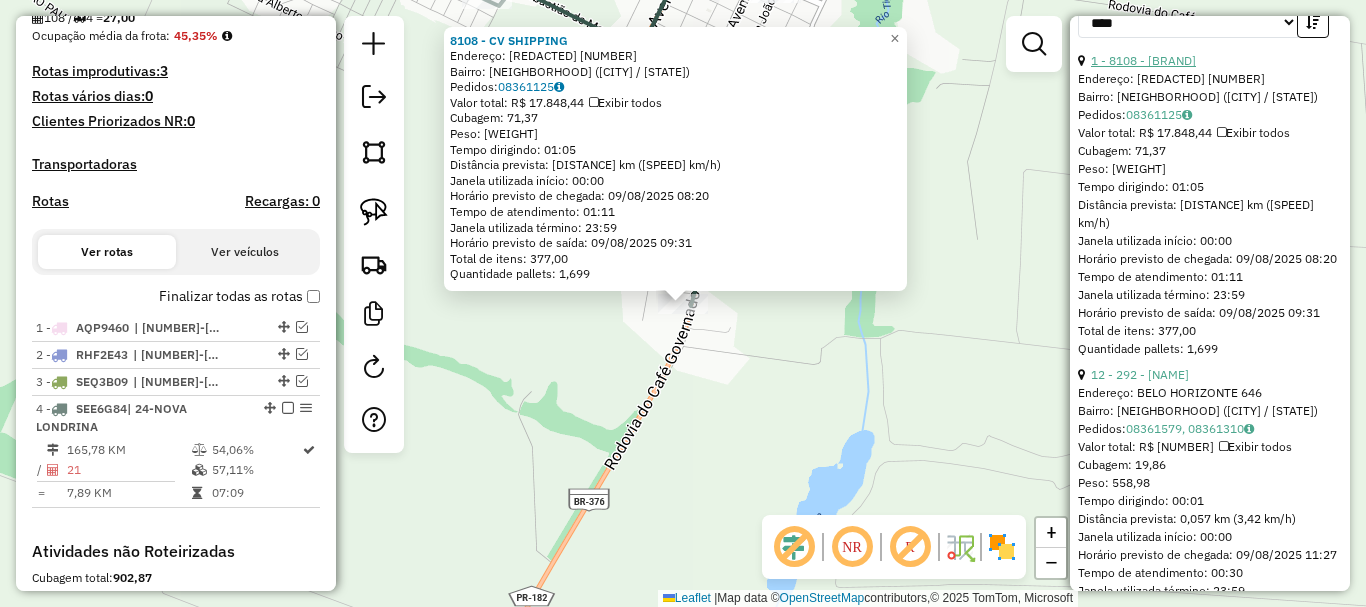 click on "1 - 8108 - [BRAND]" at bounding box center [1143, 60] 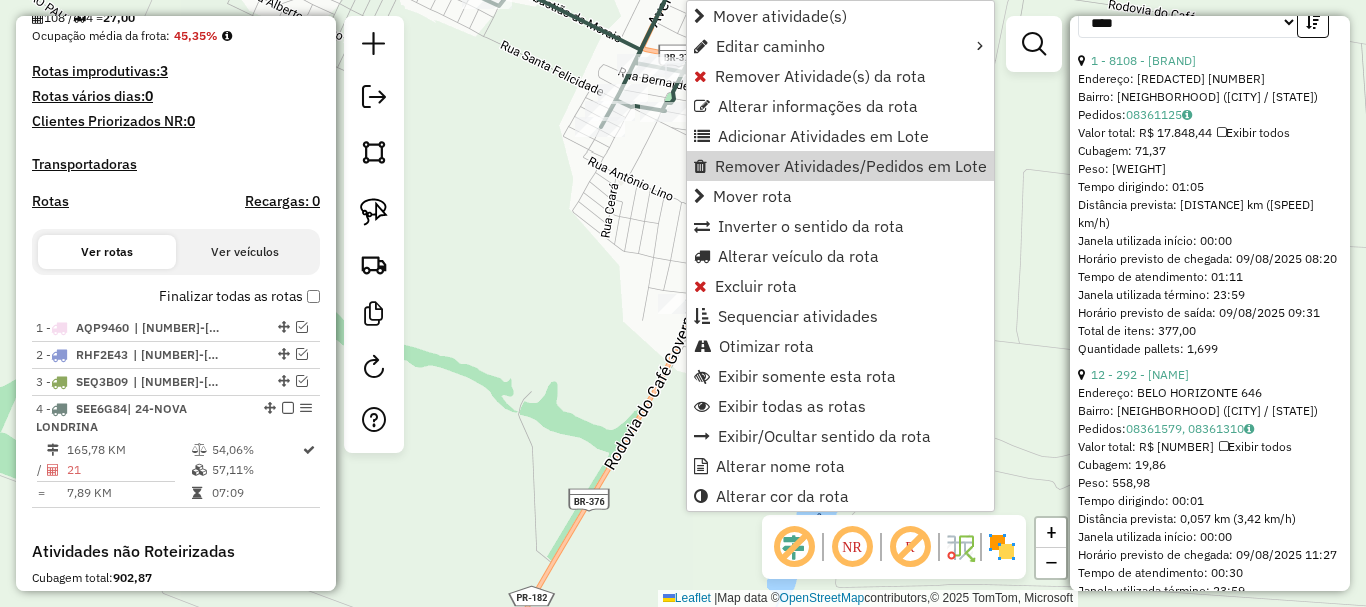 scroll, scrollTop: 811, scrollLeft: 0, axis: vertical 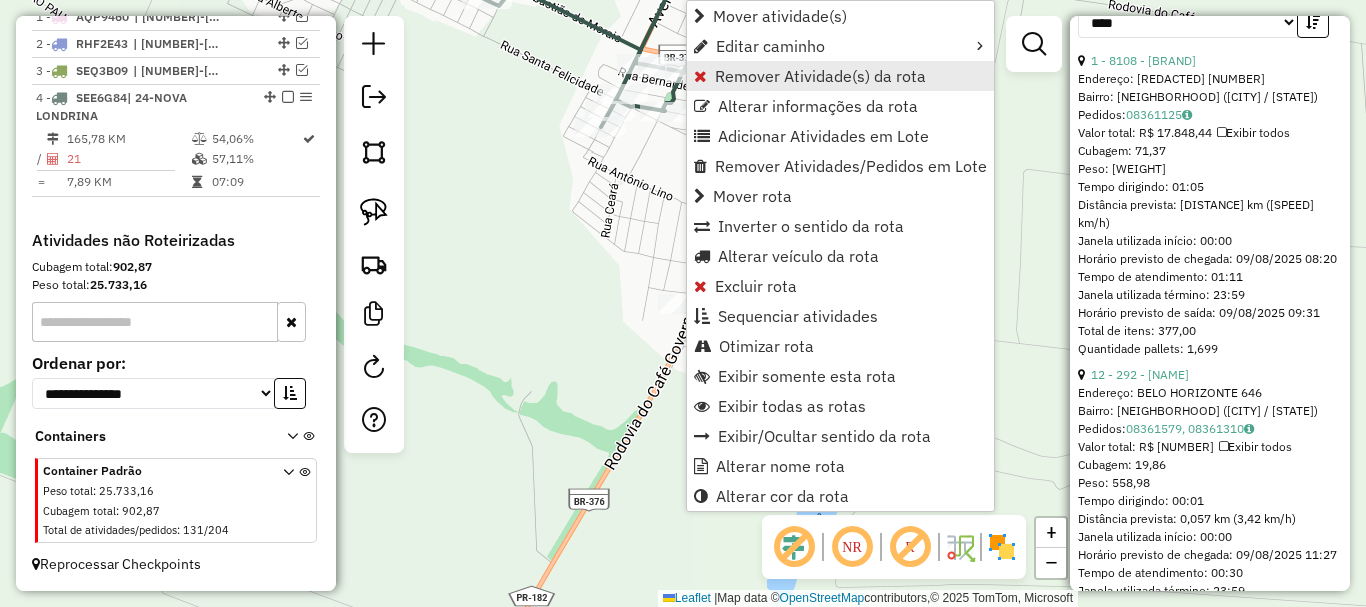 click on "Remover Atividade(s) da rota" at bounding box center [820, 76] 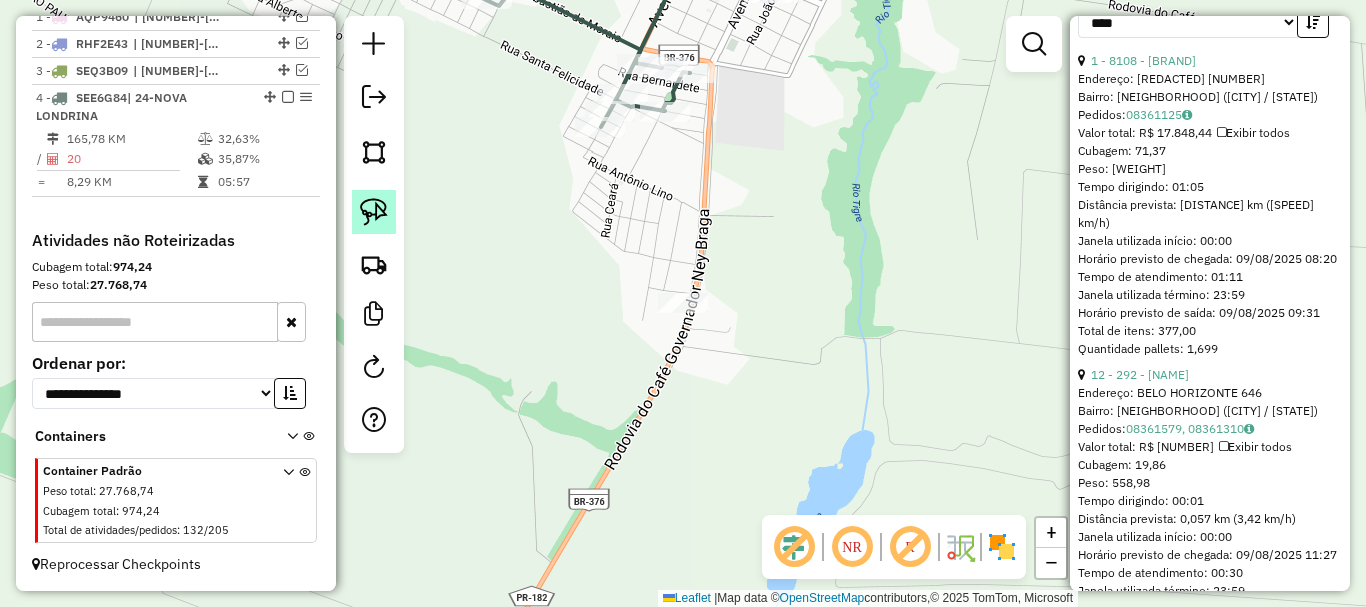click 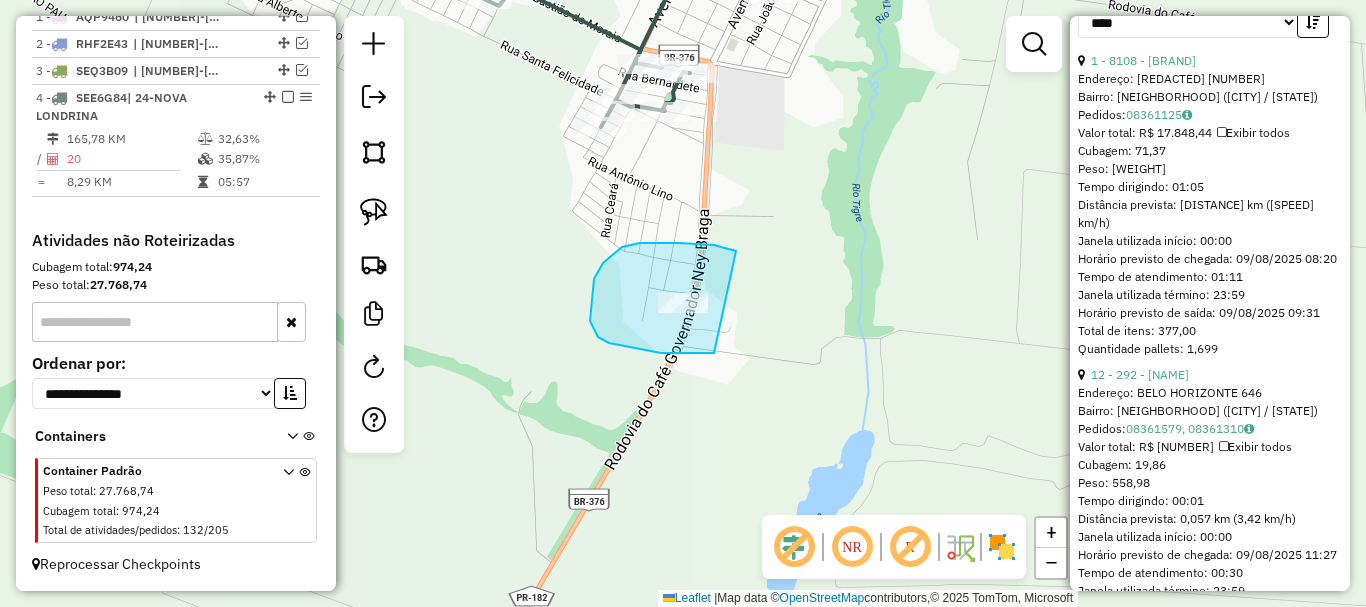 drag, startPoint x: 736, startPoint y: 251, endPoint x: 780, endPoint y: 314, distance: 76.843994 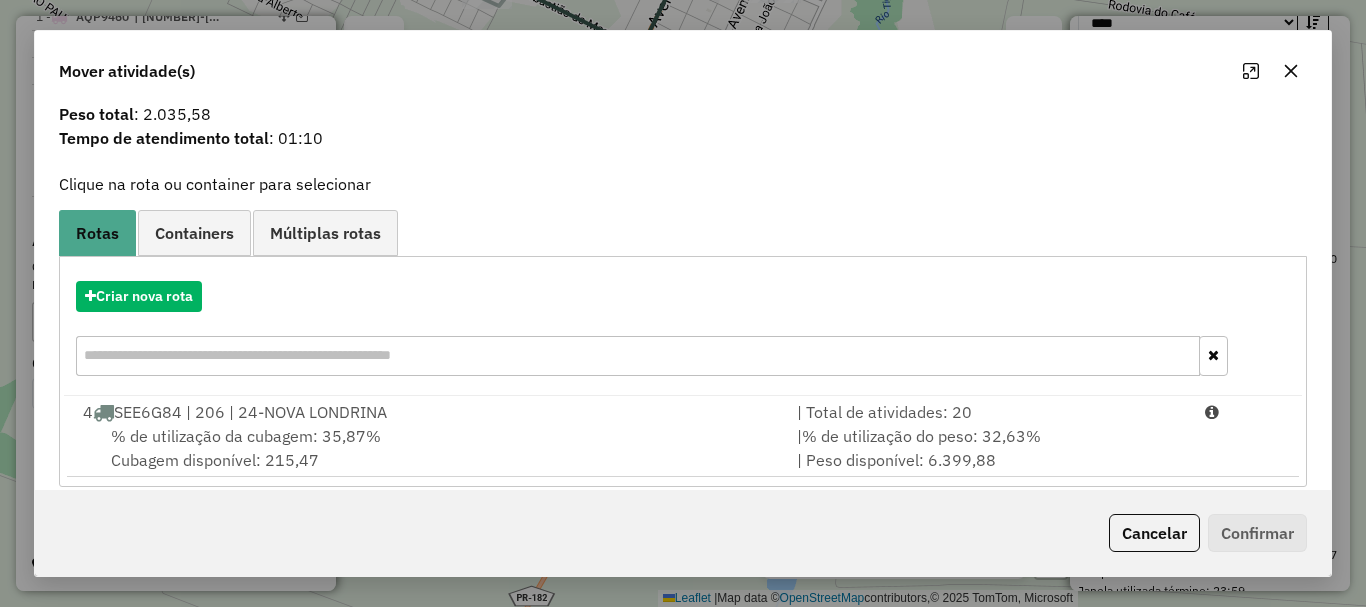 scroll, scrollTop: 78, scrollLeft: 0, axis: vertical 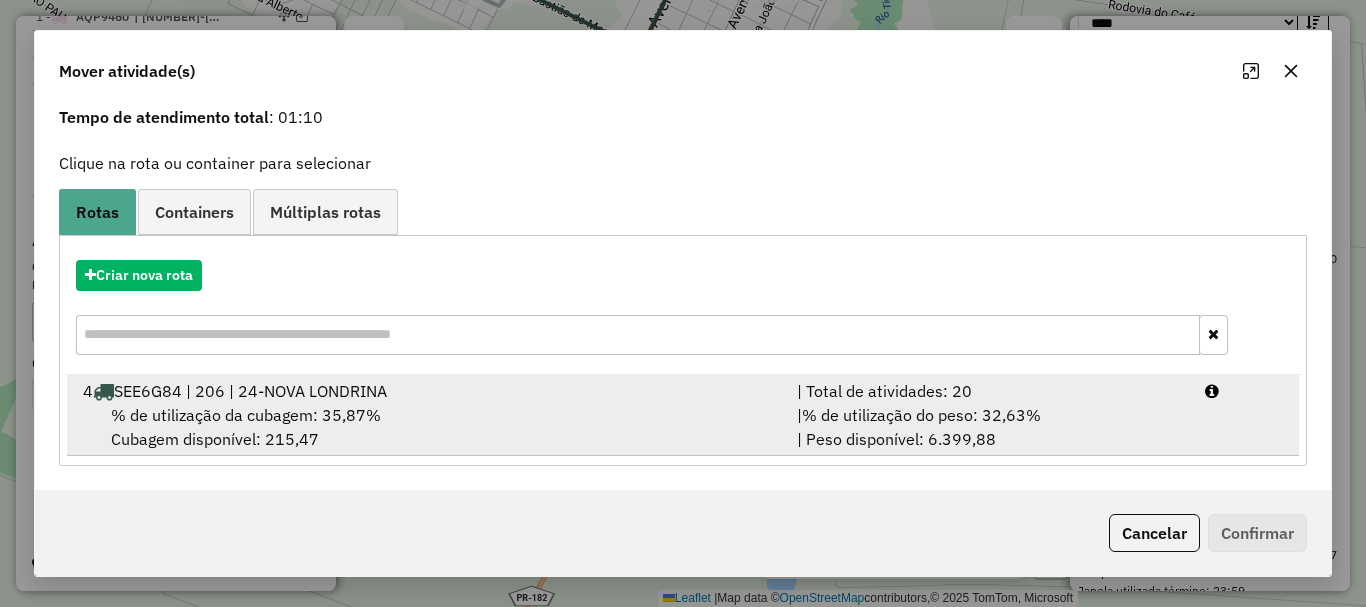 click on "% de utilização da cubagem: [NUMBER]%  Cubagem disponível: [NUMBER]" at bounding box center (428, 427) 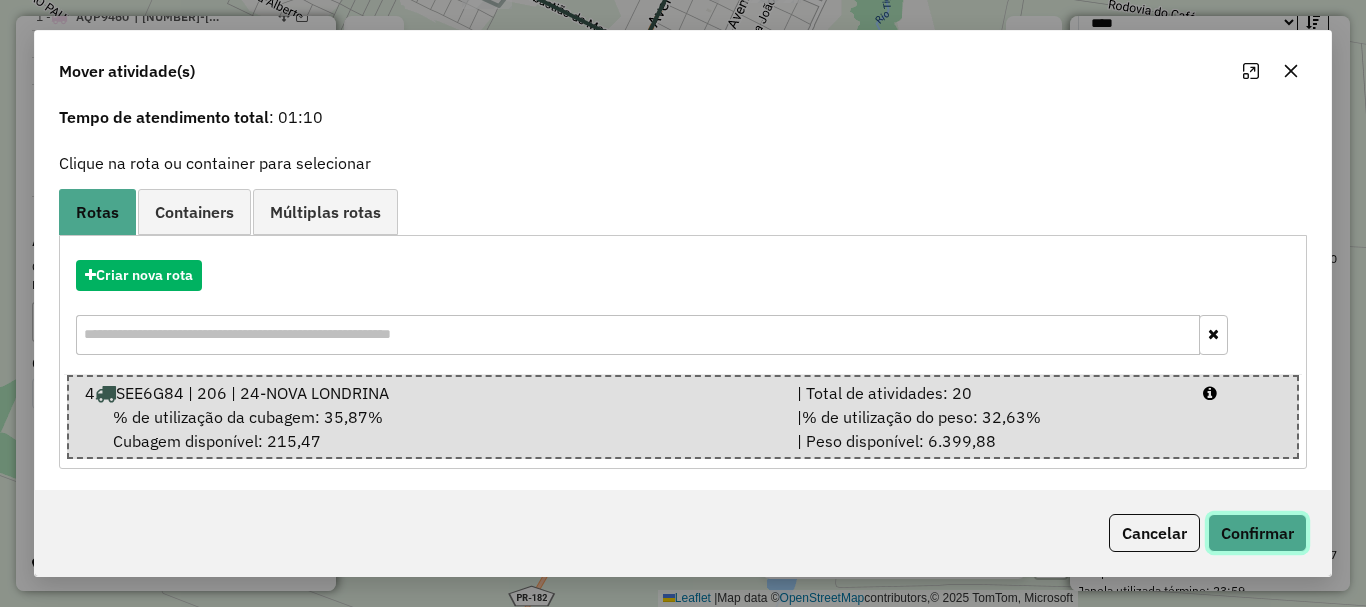 click on "Confirmar" 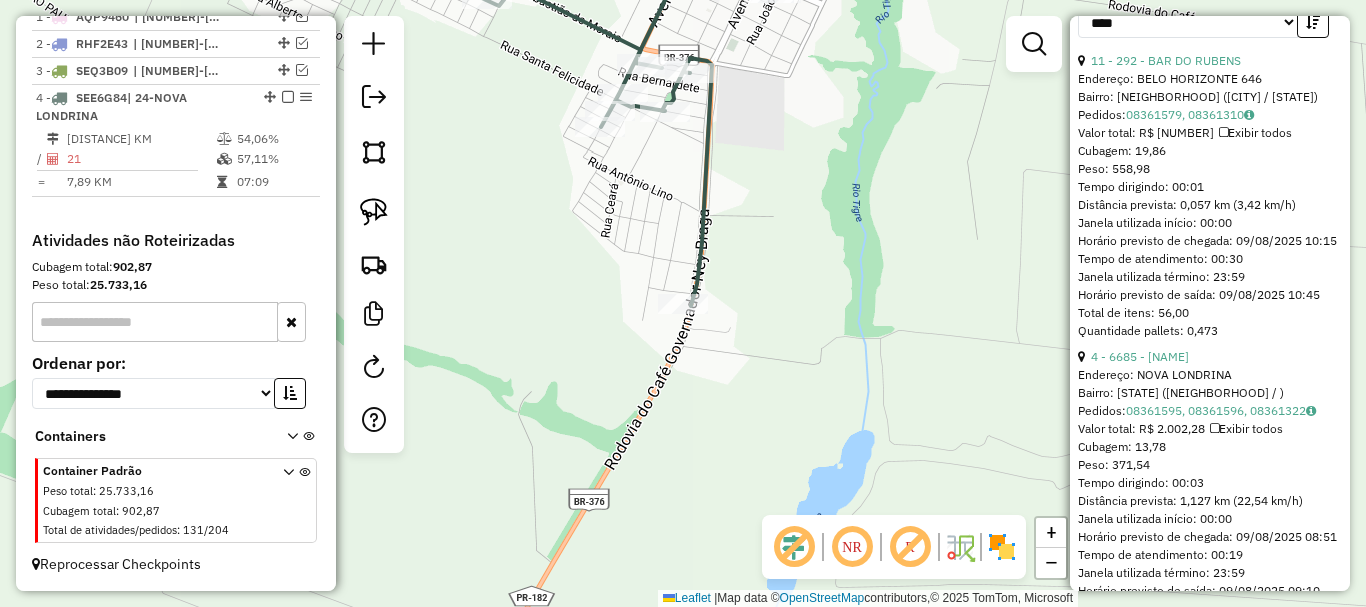 scroll, scrollTop: 0, scrollLeft: 0, axis: both 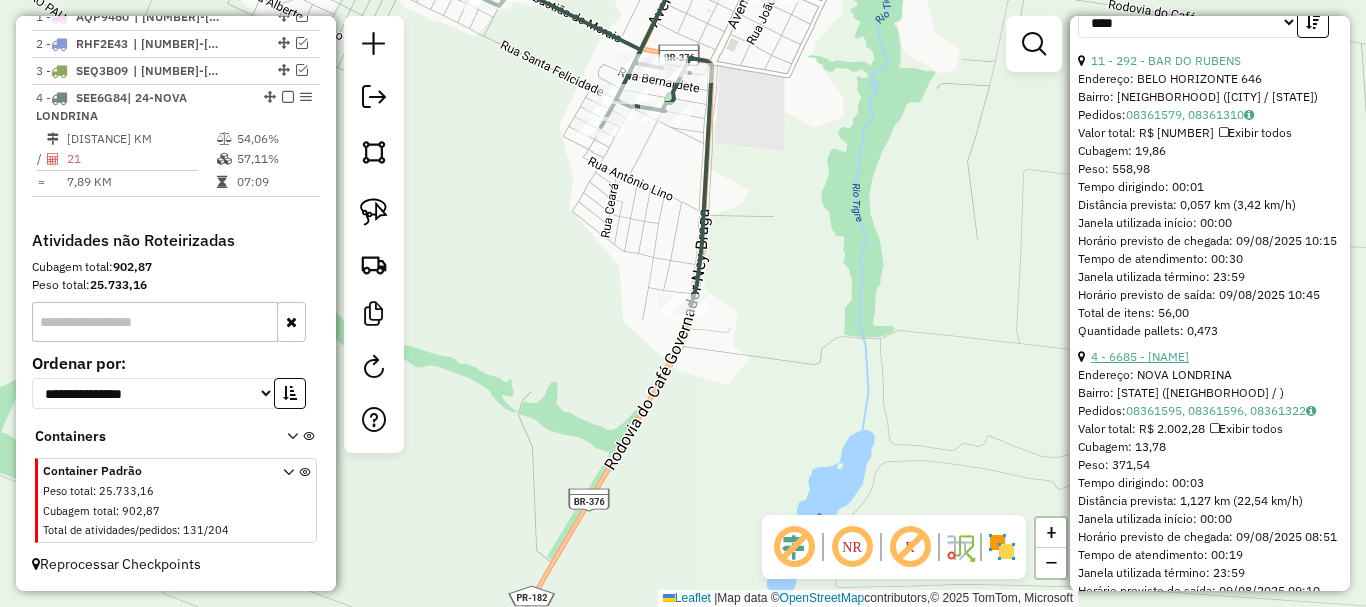 click on "4 - 6685 - [NAME]" at bounding box center (1140, 356) 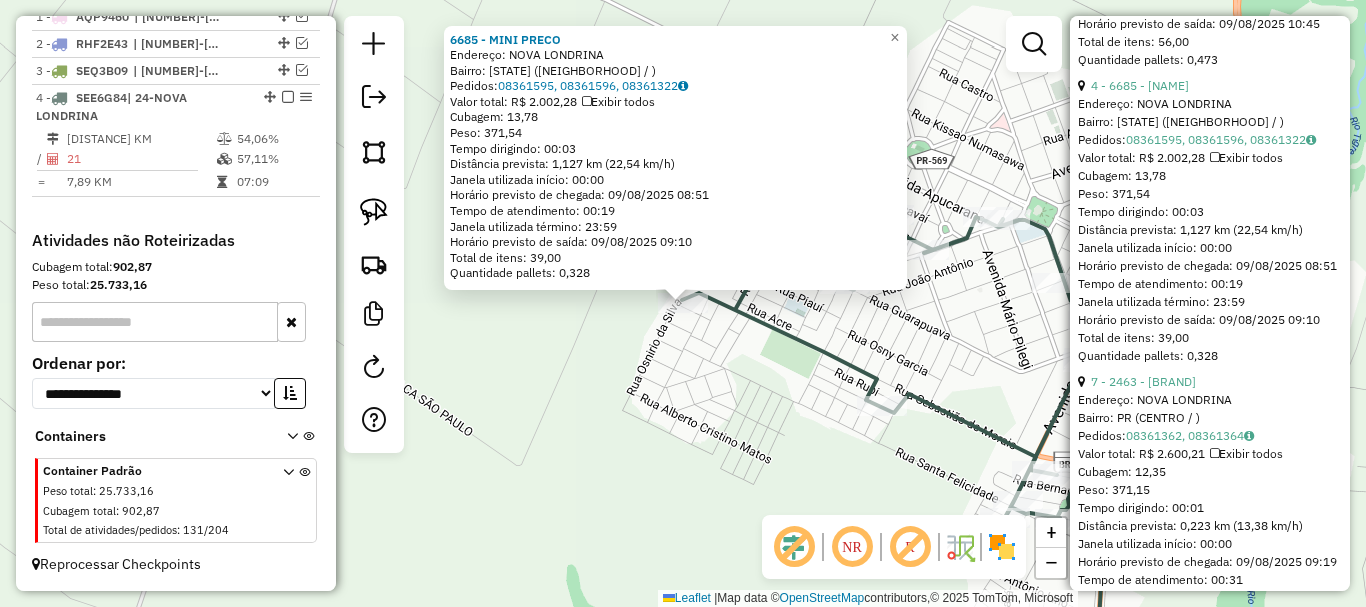 scroll, scrollTop: 1000, scrollLeft: 0, axis: vertical 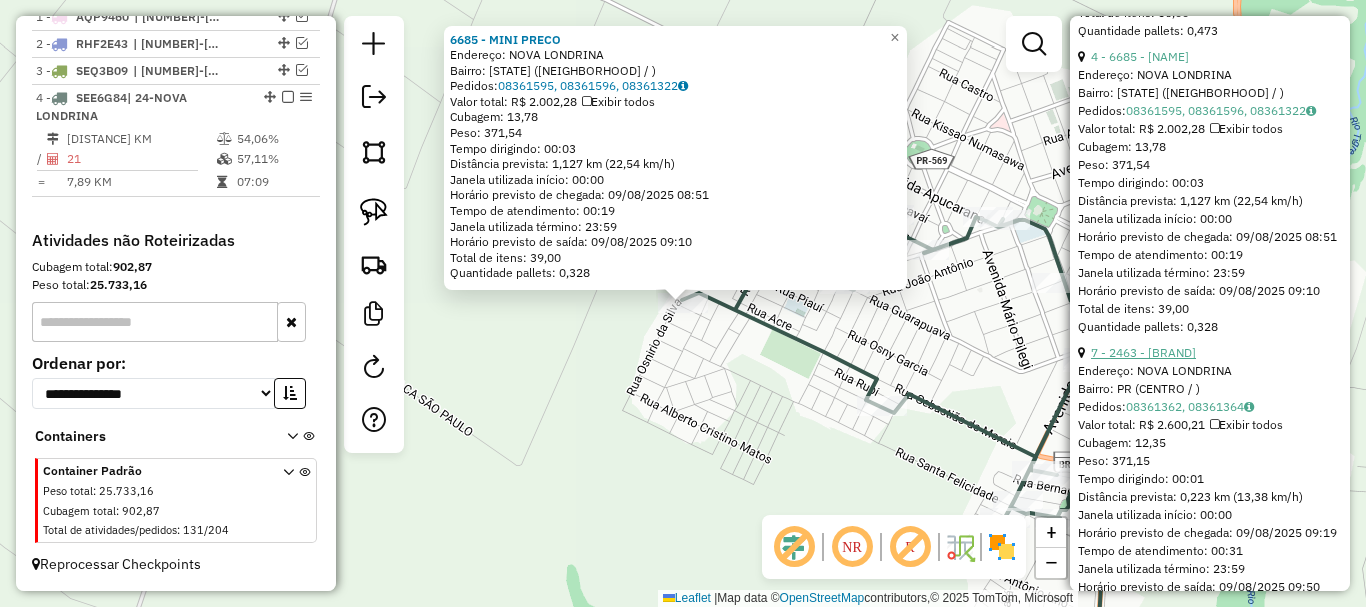click on "7 - 2463 - [BRAND]" at bounding box center (1143, 352) 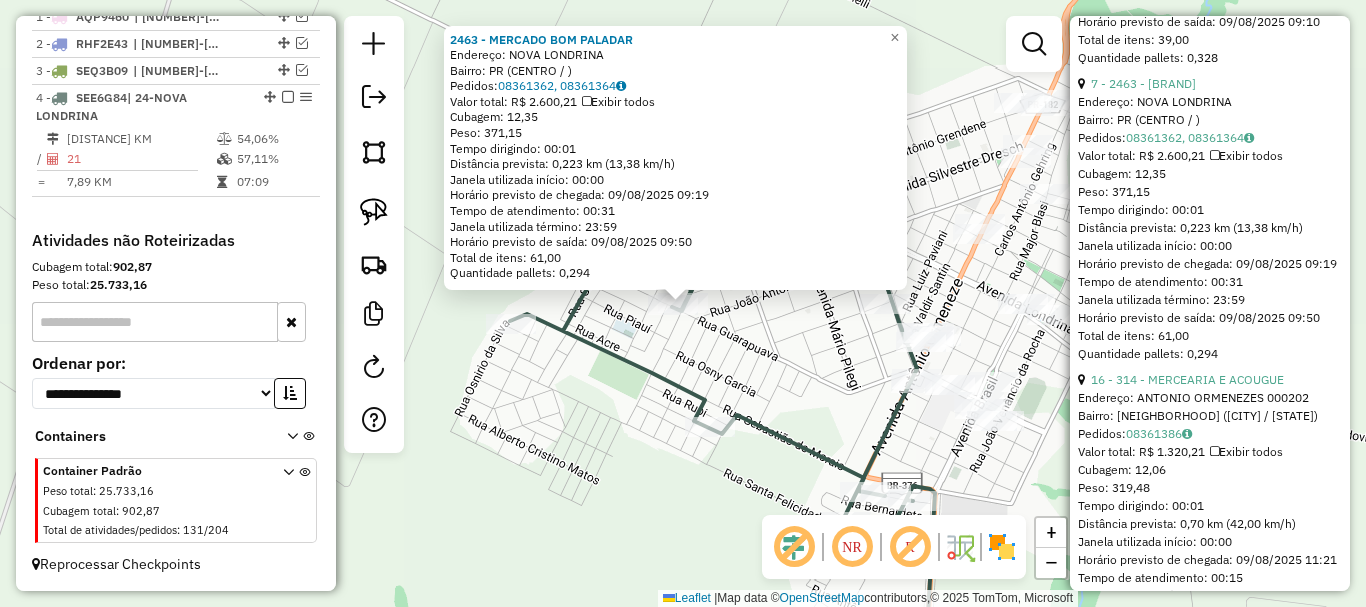 scroll, scrollTop: 1300, scrollLeft: 0, axis: vertical 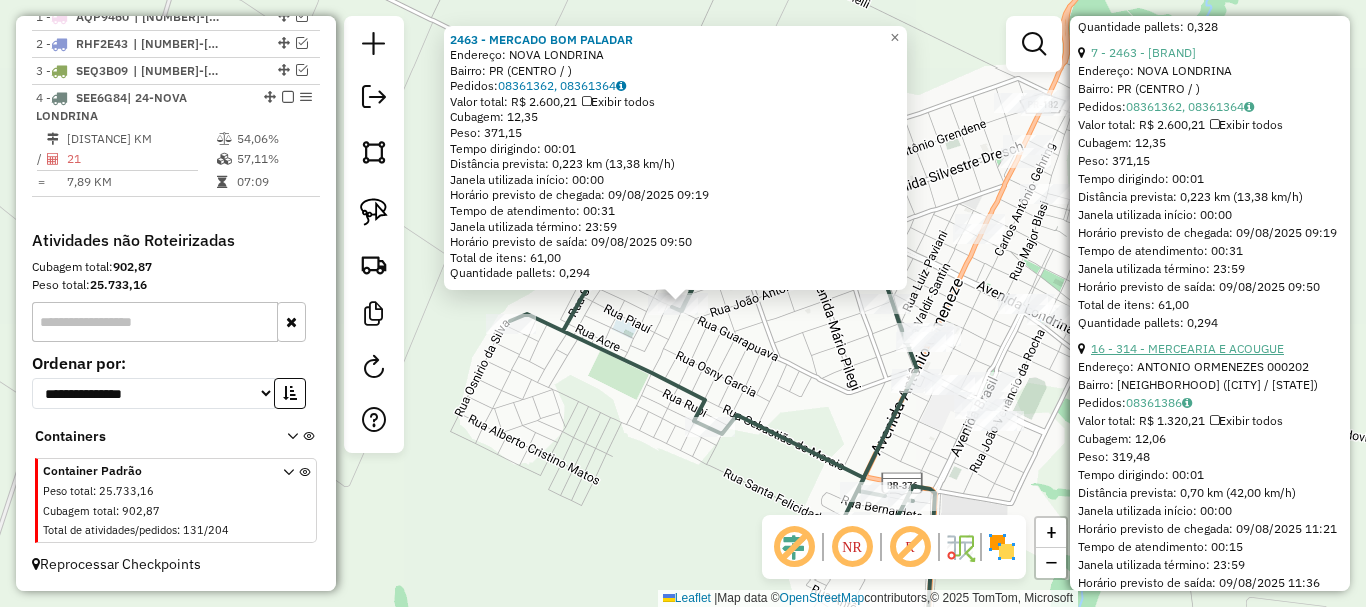 click on "16 - 314 - MERCEARIA E ACOUGUE" at bounding box center [1187, 348] 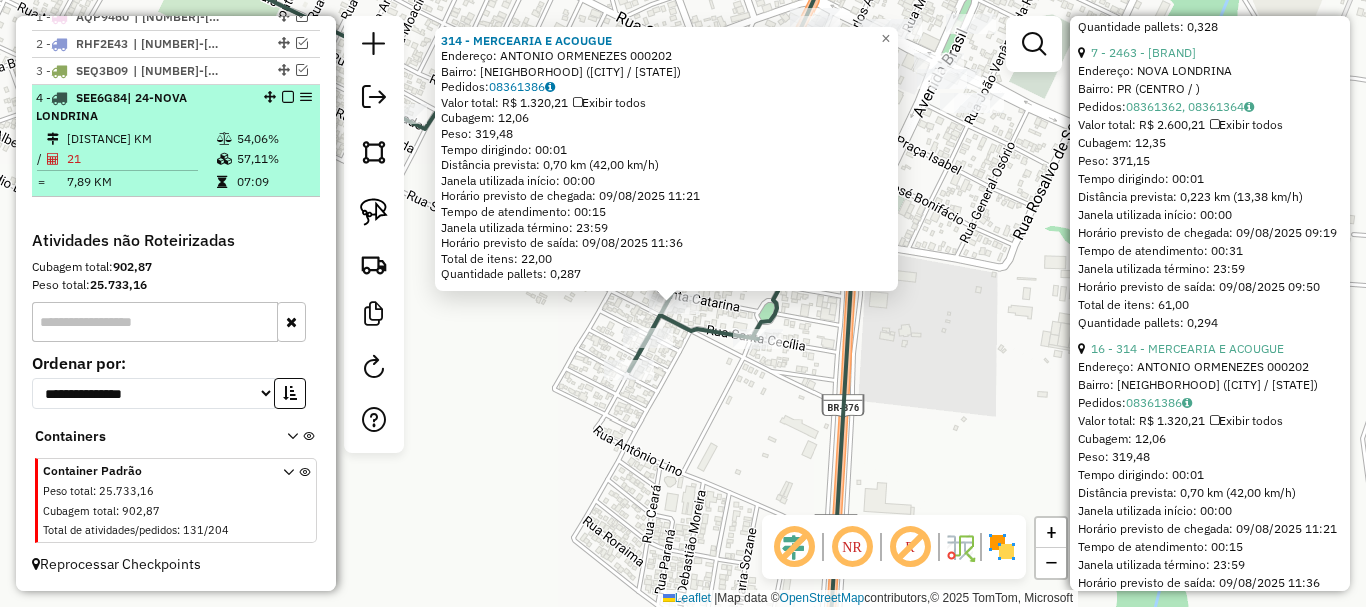 click on "[DISTANCE] KM" at bounding box center [141, 139] 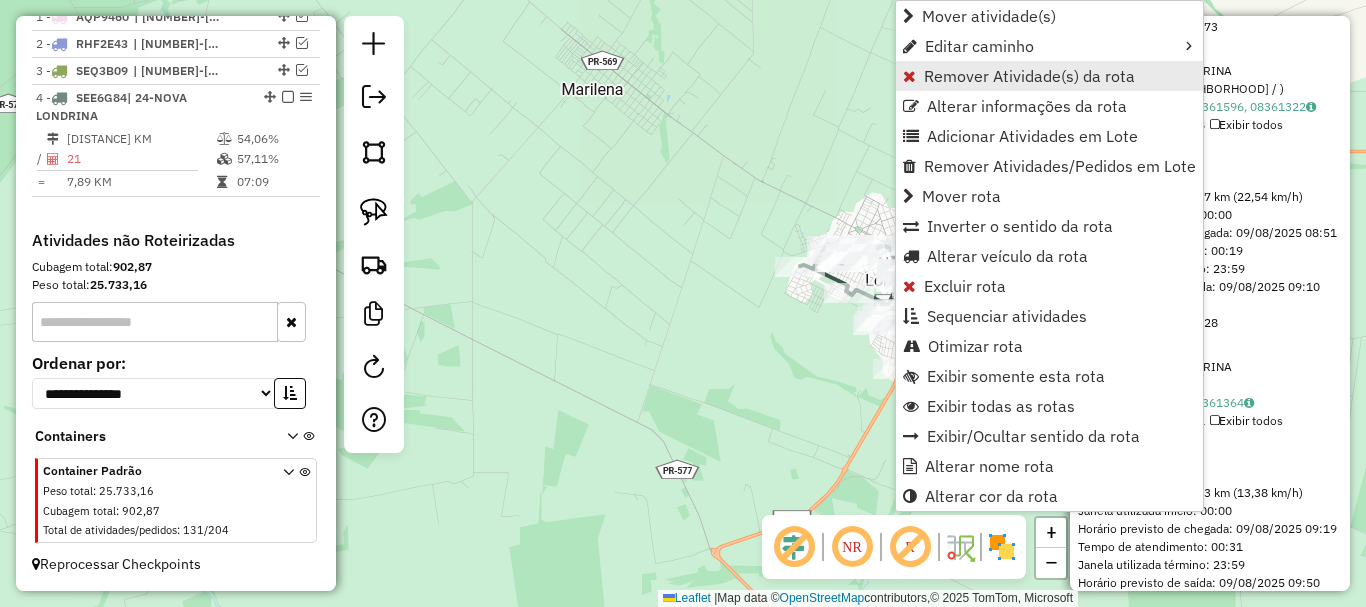 click on "Remover Atividade(s) da rota" at bounding box center (1029, 76) 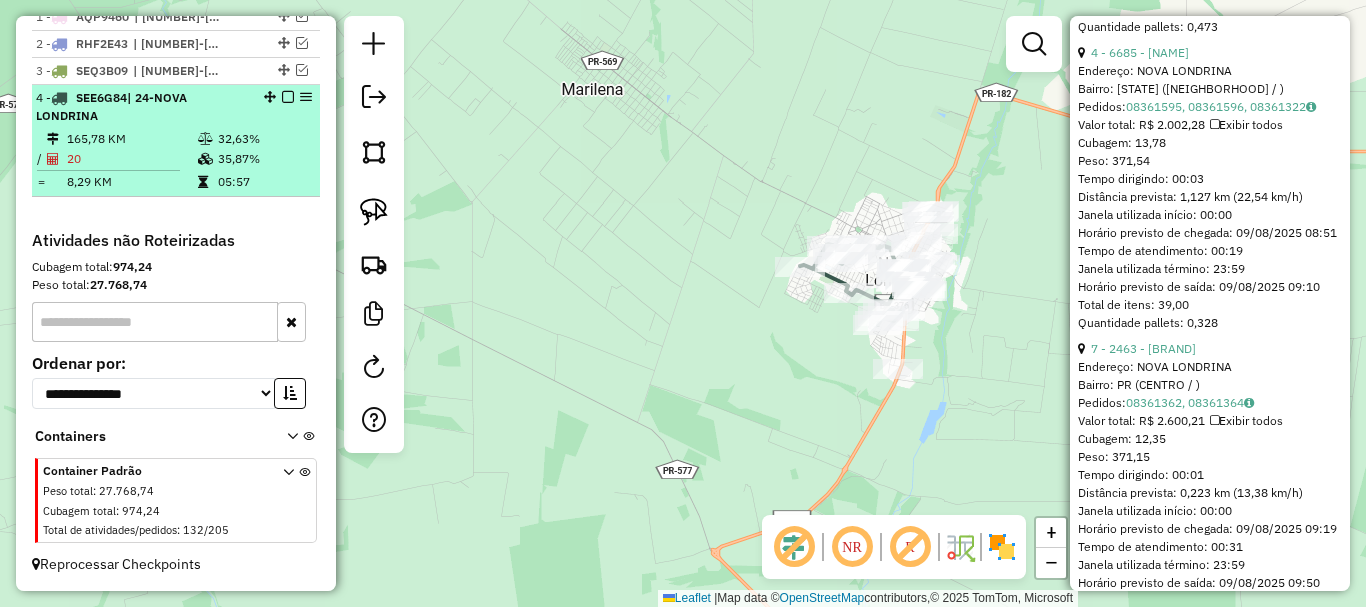 click on "35,87%" at bounding box center (264, 159) 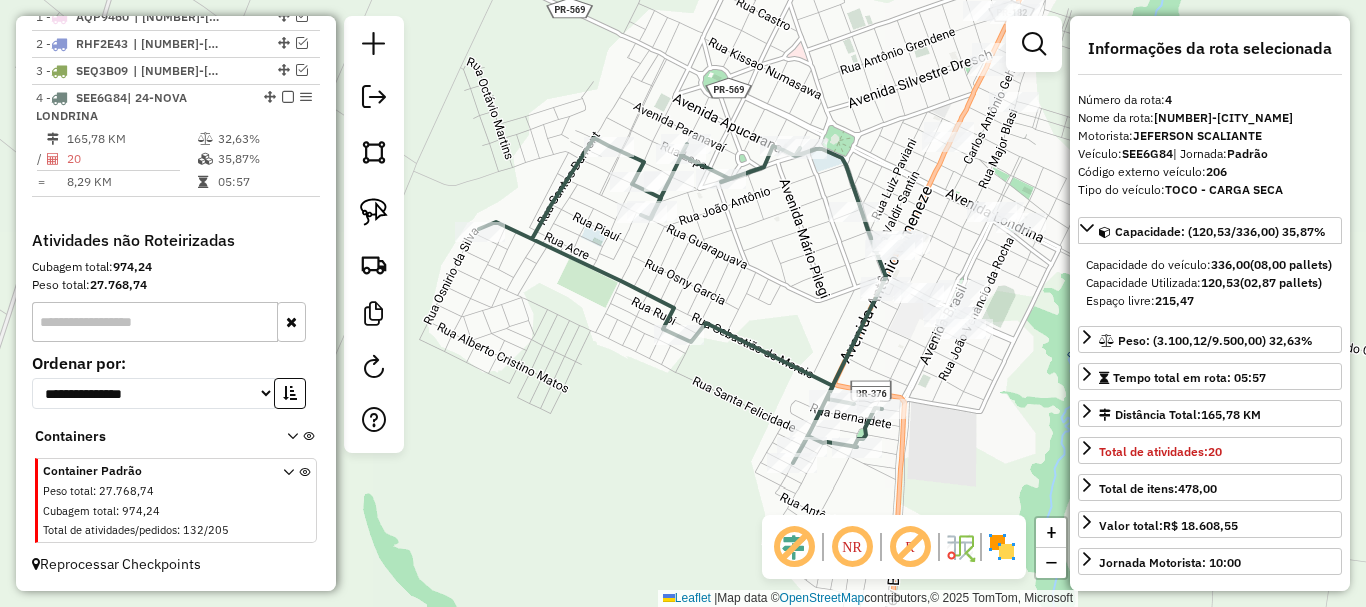 scroll, scrollTop: 0, scrollLeft: 0, axis: both 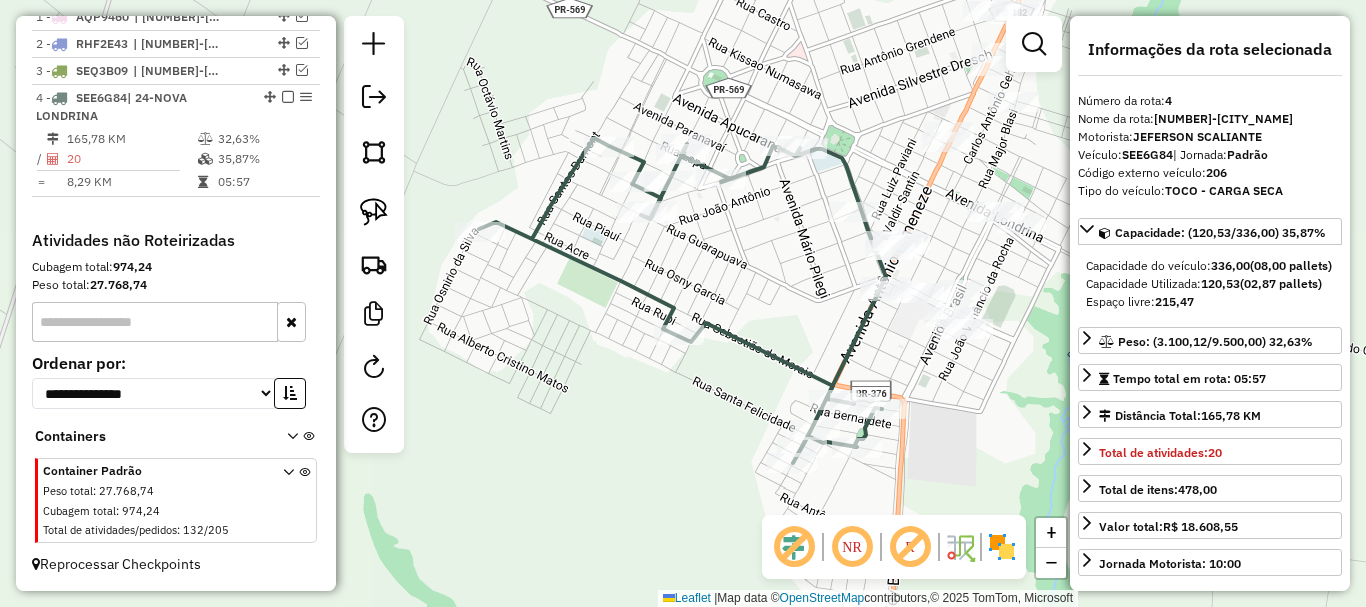 drag, startPoint x: 694, startPoint y: 270, endPoint x: 548, endPoint y: 281, distance: 146.4138 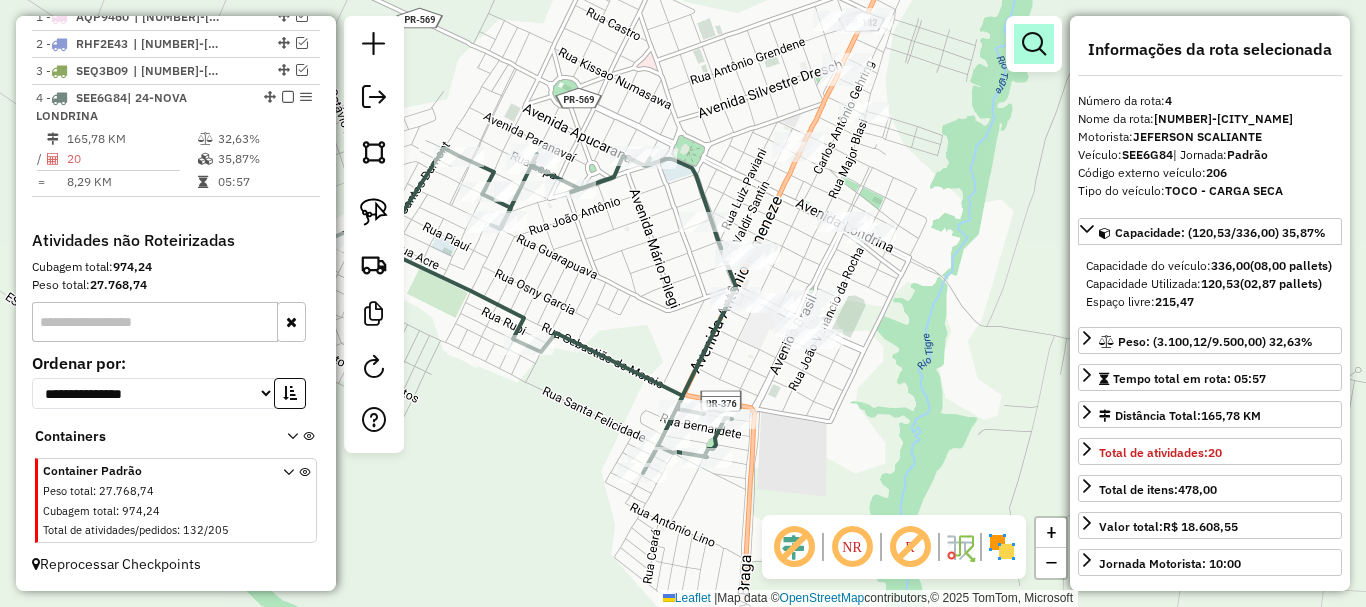 click at bounding box center [1034, 44] 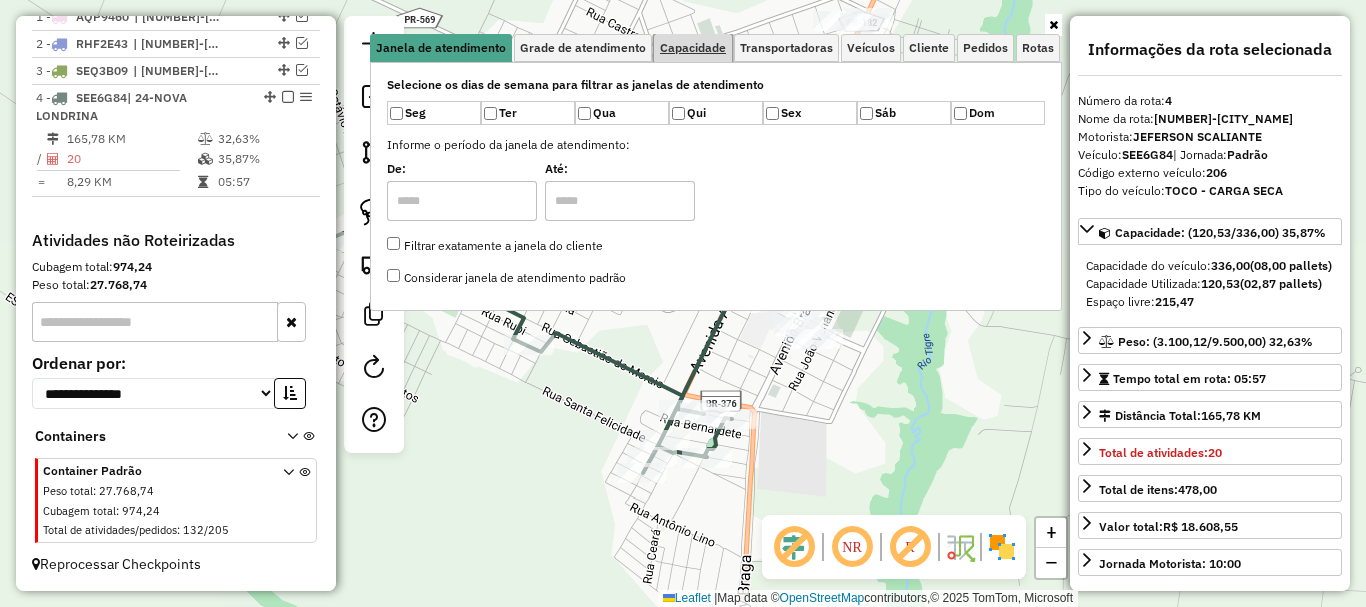 click on "Capacidade" at bounding box center (693, 48) 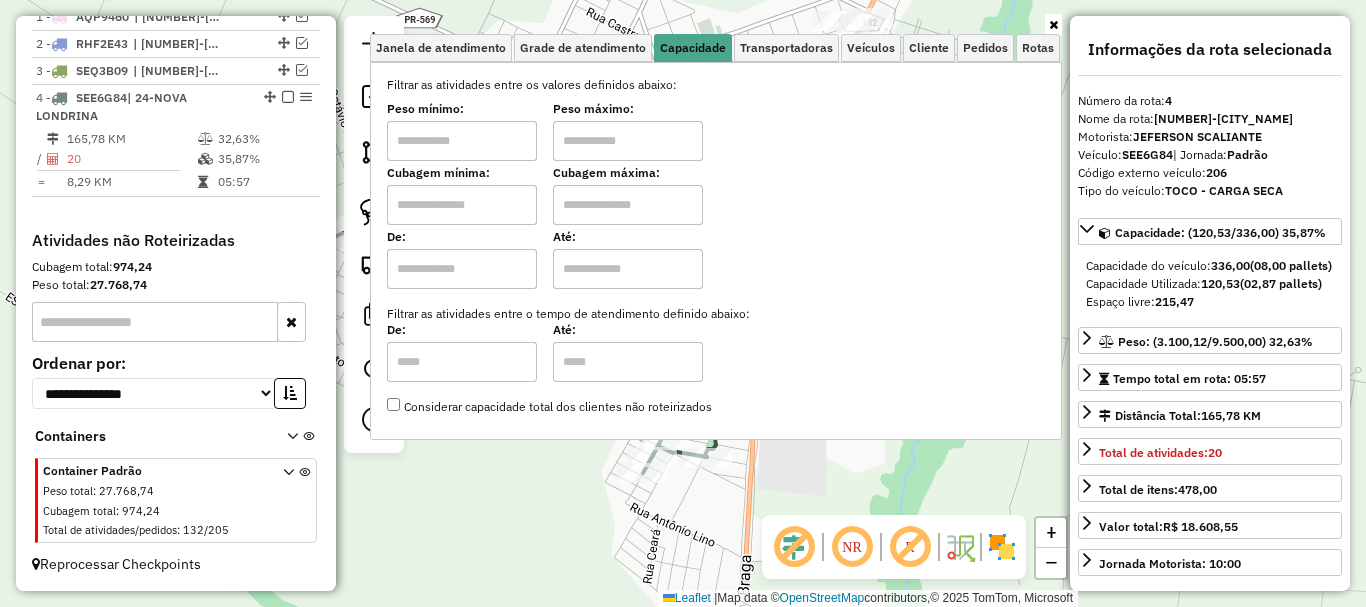click at bounding box center (462, 141) 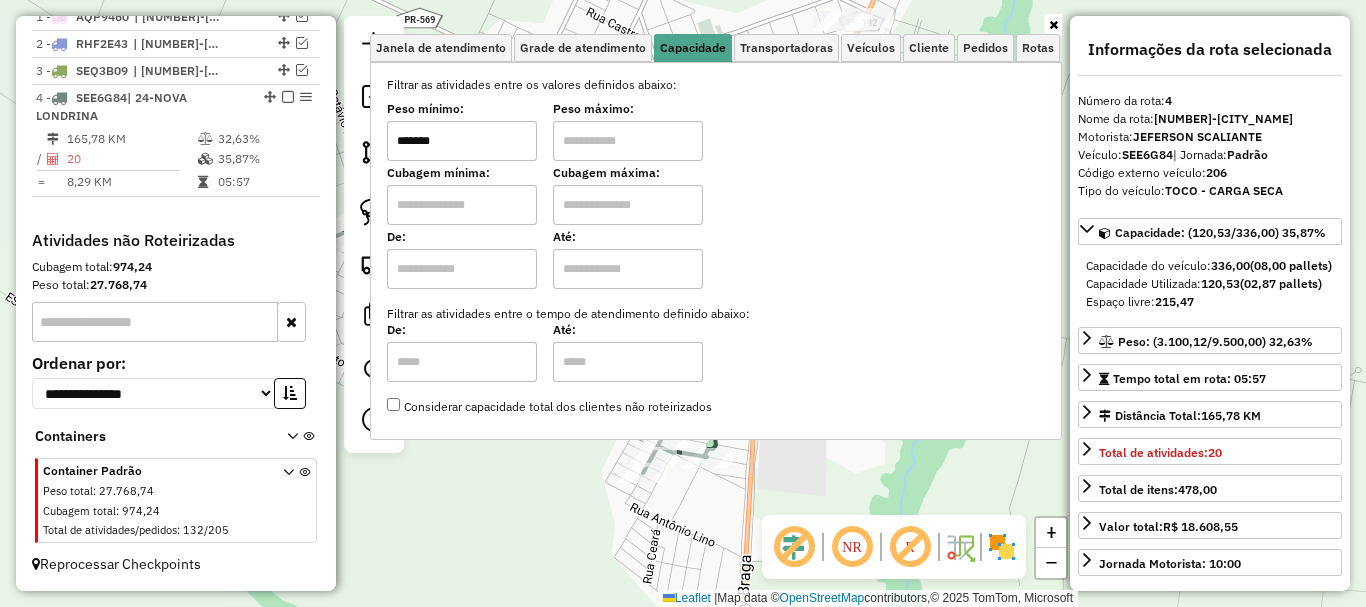 type on "*******" 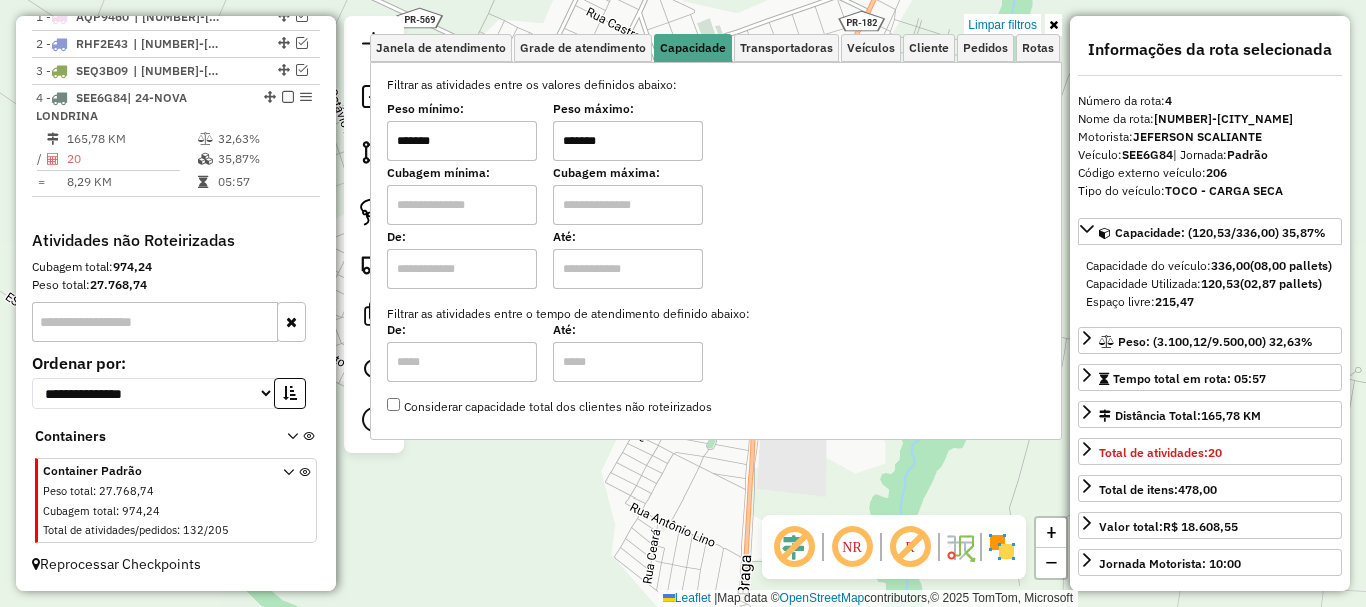 click on "Limpar filtros Janela de atendimento Grade de atendimento Capacidade Transportadoras Veículos Cliente Pedidos  Rotas Selecione os dias de semana para filtrar as janelas de atendimento  Seg   Ter   Qua   Qui   Sex   Sáb   Dom  Informe o período da janela de atendimento: De: Até:  Filtrar exatamente a janela do cliente  Considerar janela de atendimento padrão  Selecione os dias de semana para filtrar as grades de atendimento  Seg   Ter   Qua   Qui   Sex   Sáb   Dom   Considerar clientes sem dia de atendimento cadastrado  Clientes fora do dia de atendimento selecionado Filtrar as atividades entre os valores definidos abaixo:  Peso mínimo:  *******  Peso máximo:  *******  Cubagem mínima:   Cubagem máxima:   De:   Até:  Filtrar as atividades entre o tempo de atendimento definido abaixo:  De:   Até:   Considerar capacidade total dos clientes não roteirizados Transportadora: Selecione um ou mais itens Tipo de veículo: Selecione um ou mais itens Veículo: Selecione um ou mais itens Motorista: Nome: De:" 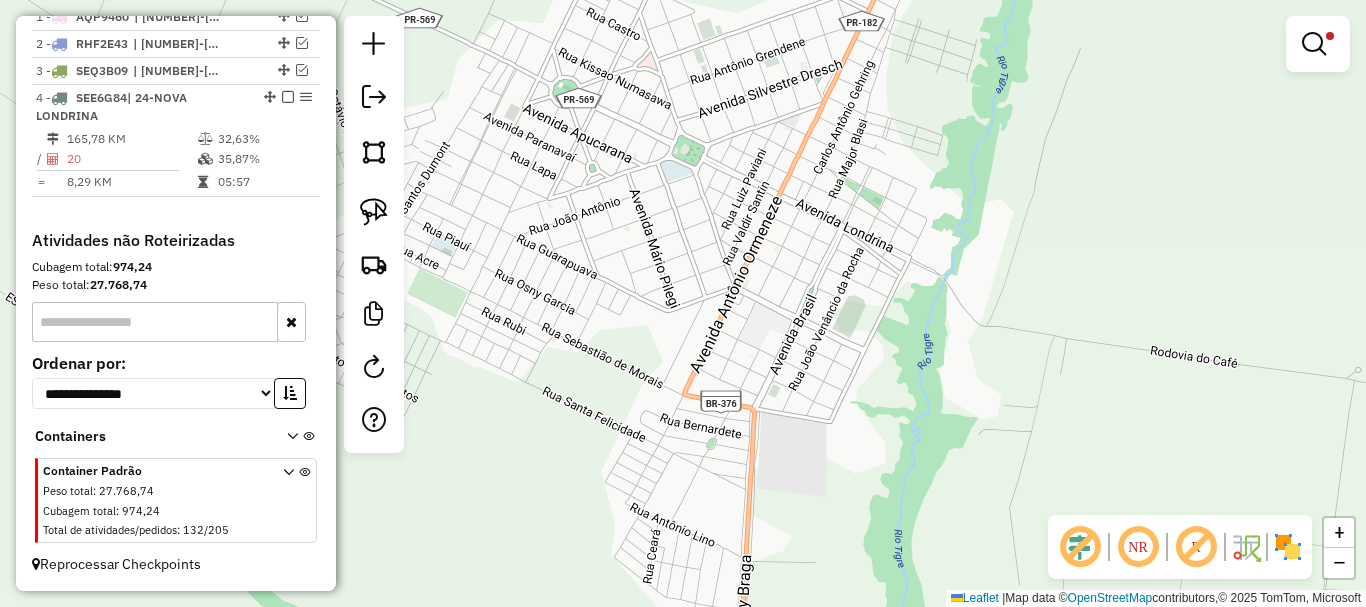 drag, startPoint x: 680, startPoint y: 321, endPoint x: 699, endPoint y: 374, distance: 56.302753 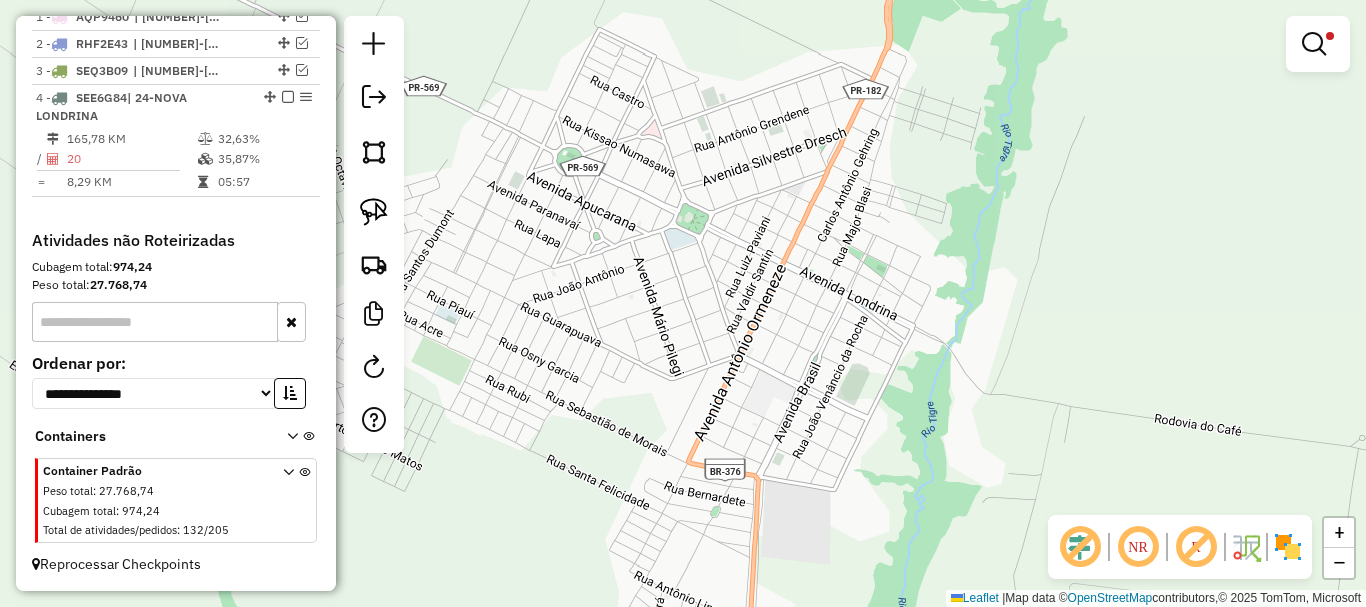 click at bounding box center (1318, 44) 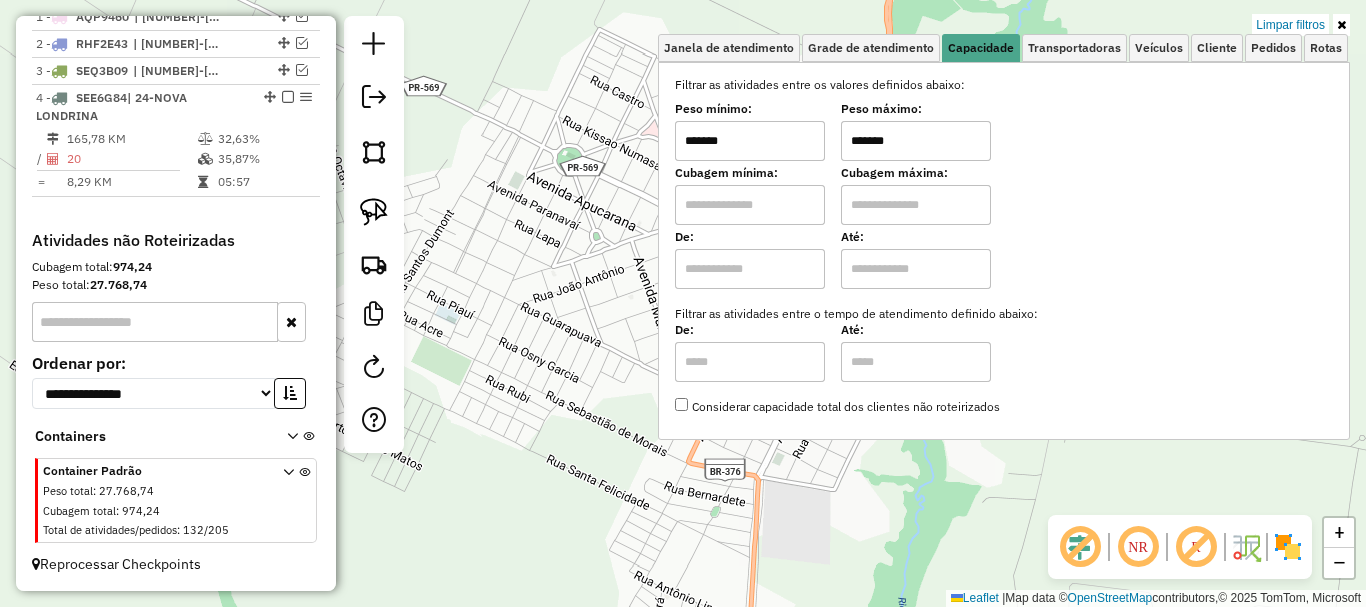 click on "*******" at bounding box center (916, 141) 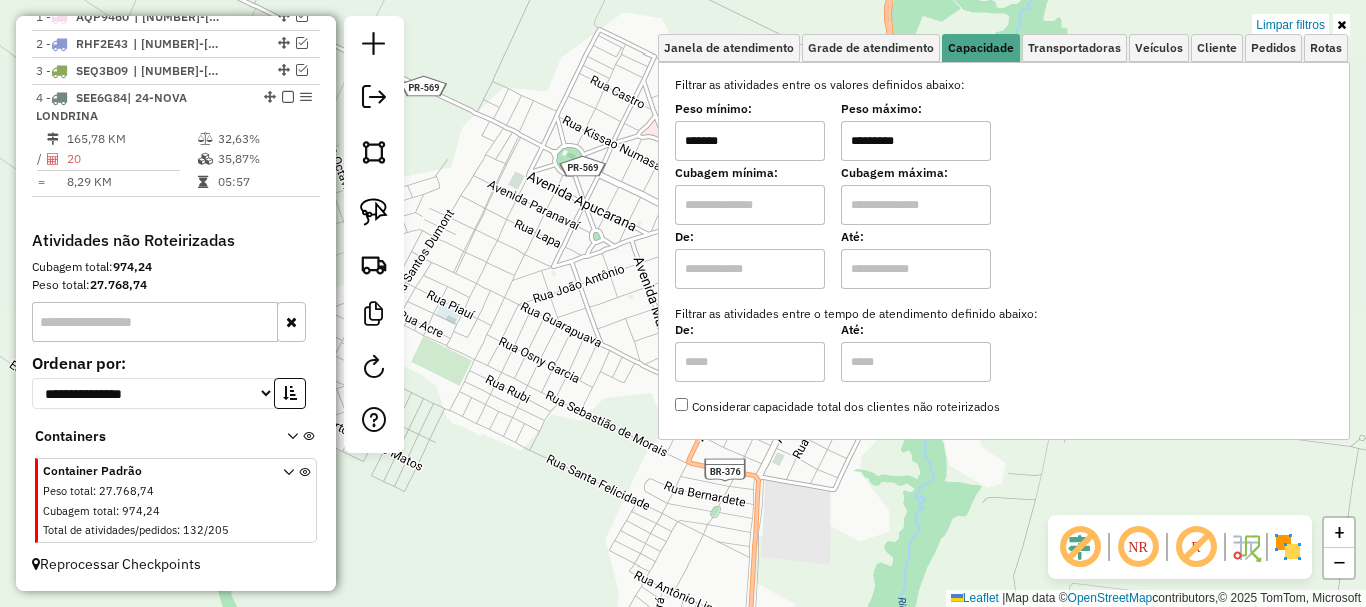 type on "*********" 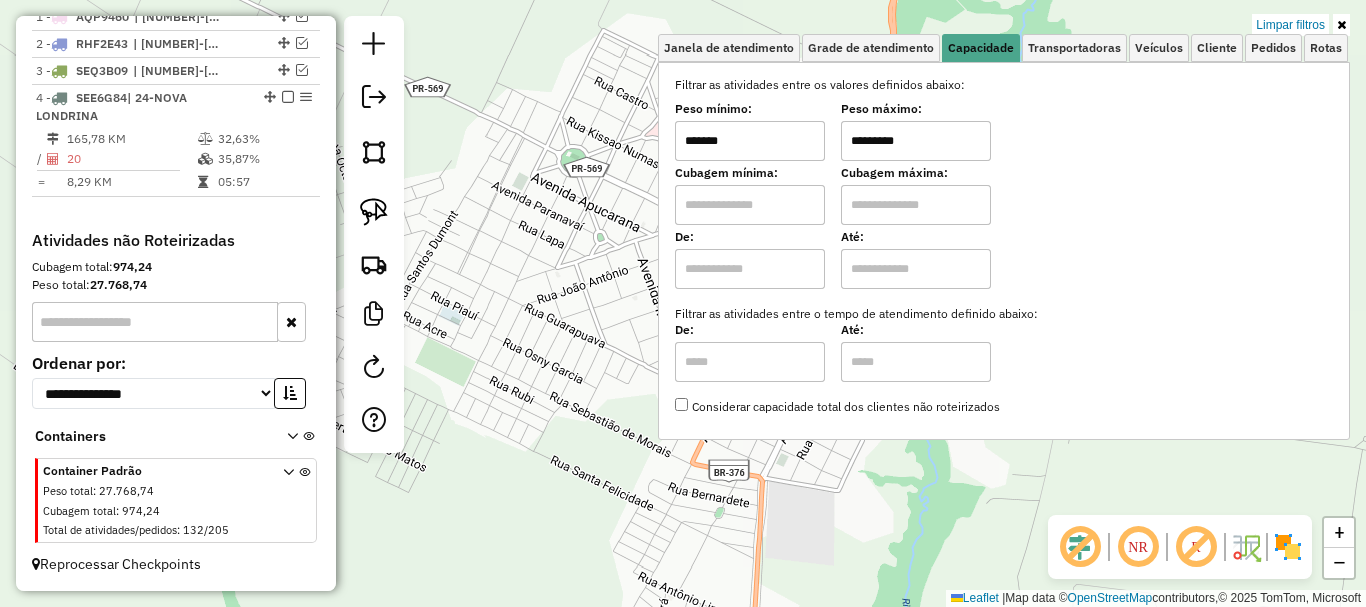 drag, startPoint x: 561, startPoint y: 392, endPoint x: 463, endPoint y: 383, distance: 98.4124 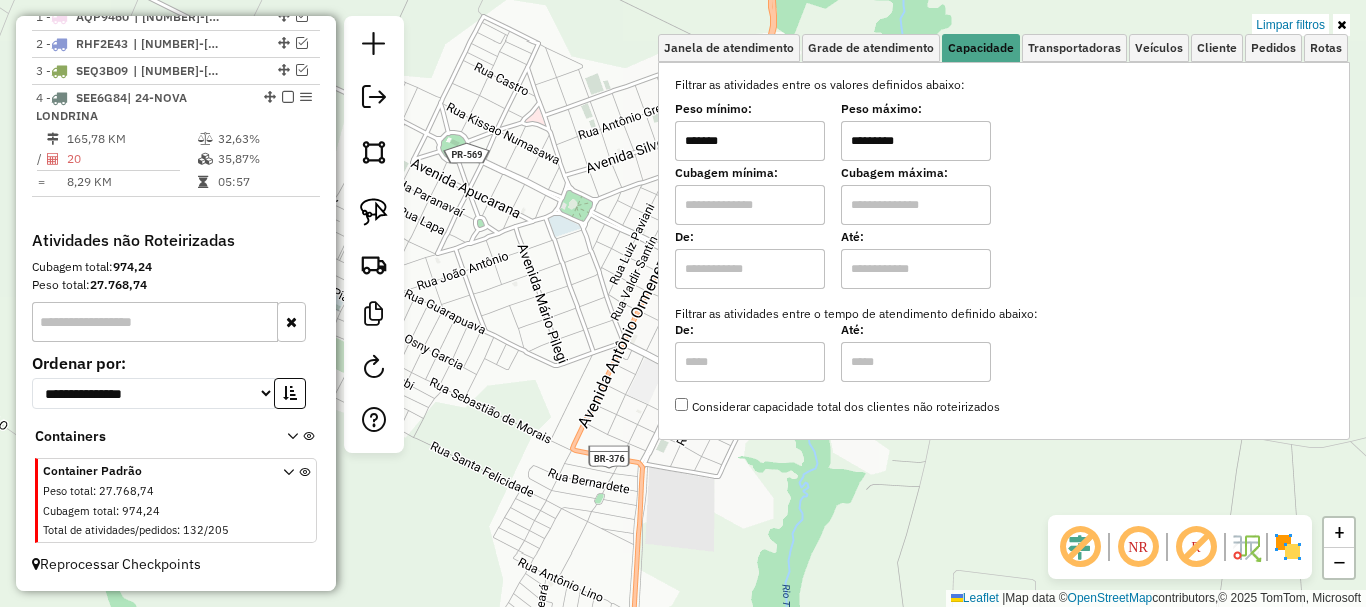 drag, startPoint x: 762, startPoint y: 139, endPoint x: 594, endPoint y: 63, distance: 184.39088 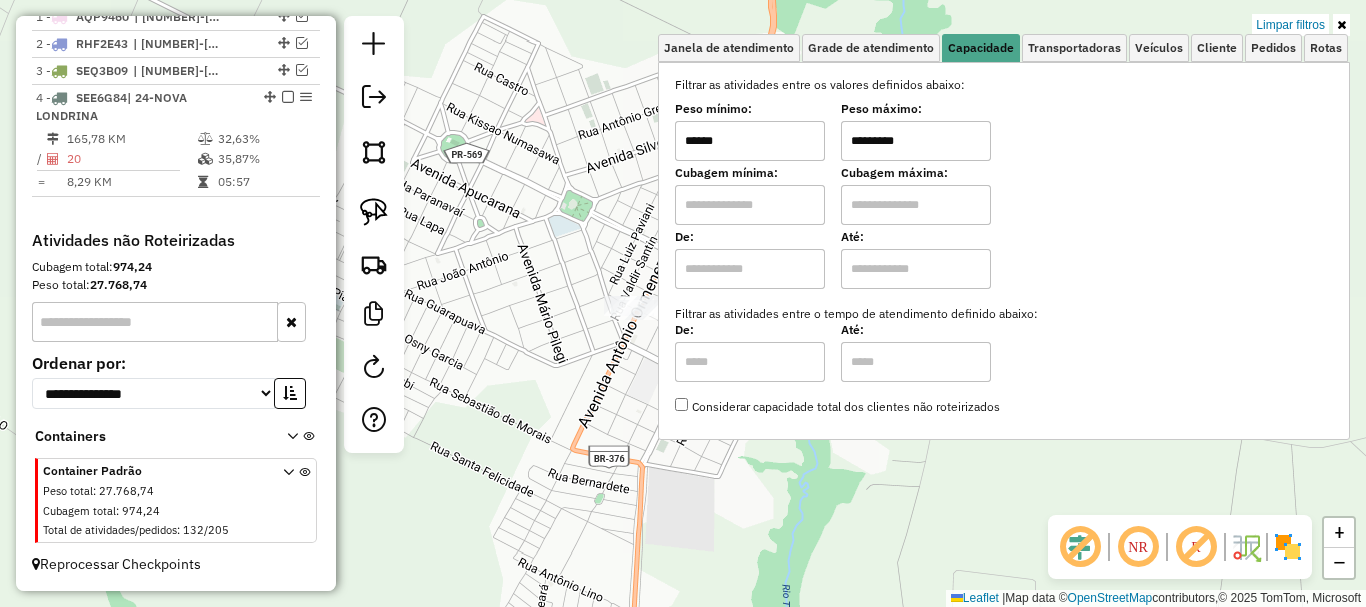 type on "******" 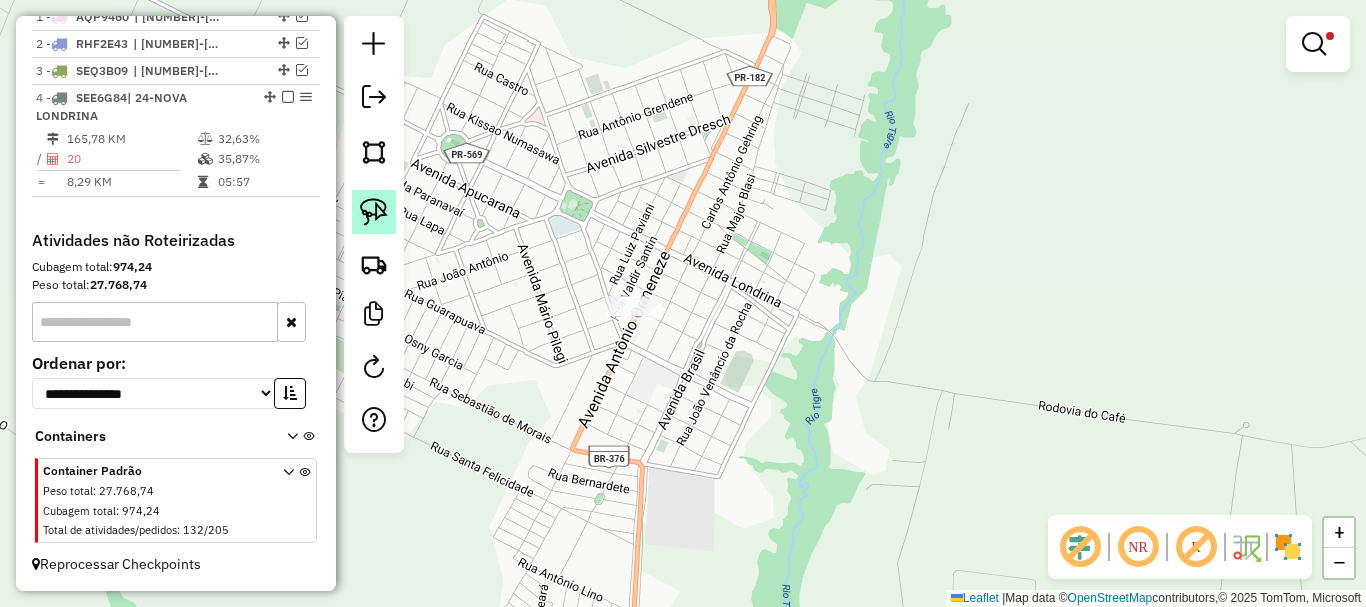 click 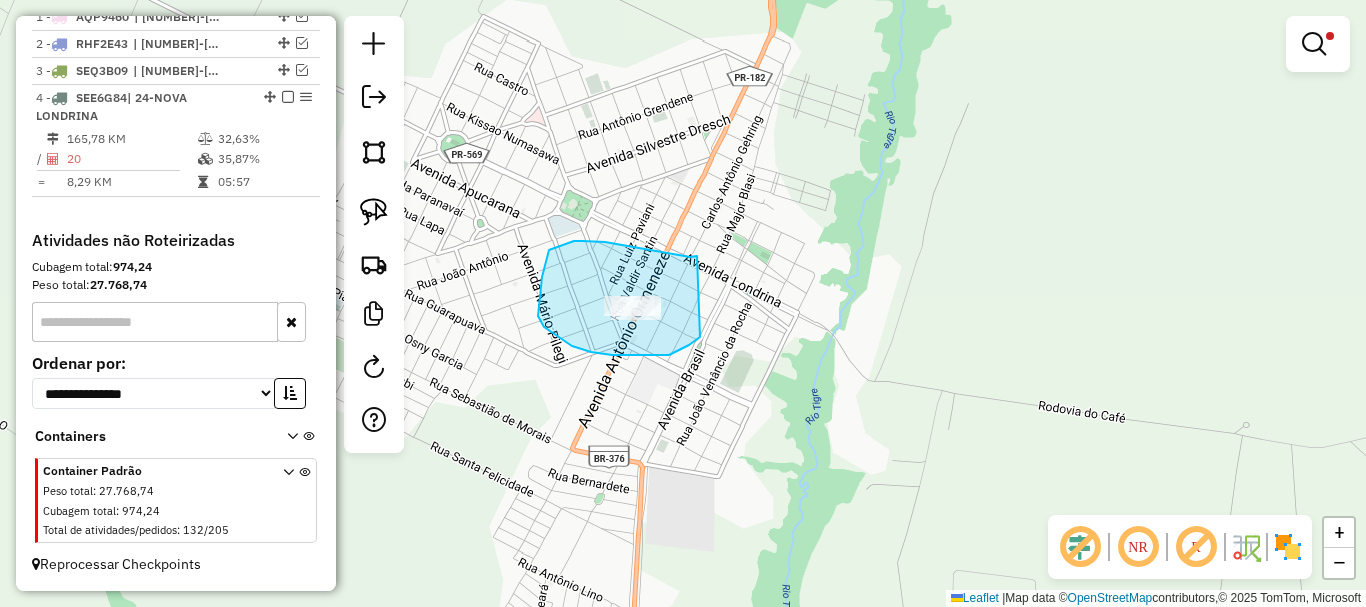 drag, startPoint x: 697, startPoint y: 256, endPoint x: 704, endPoint y: 331, distance: 75.32596 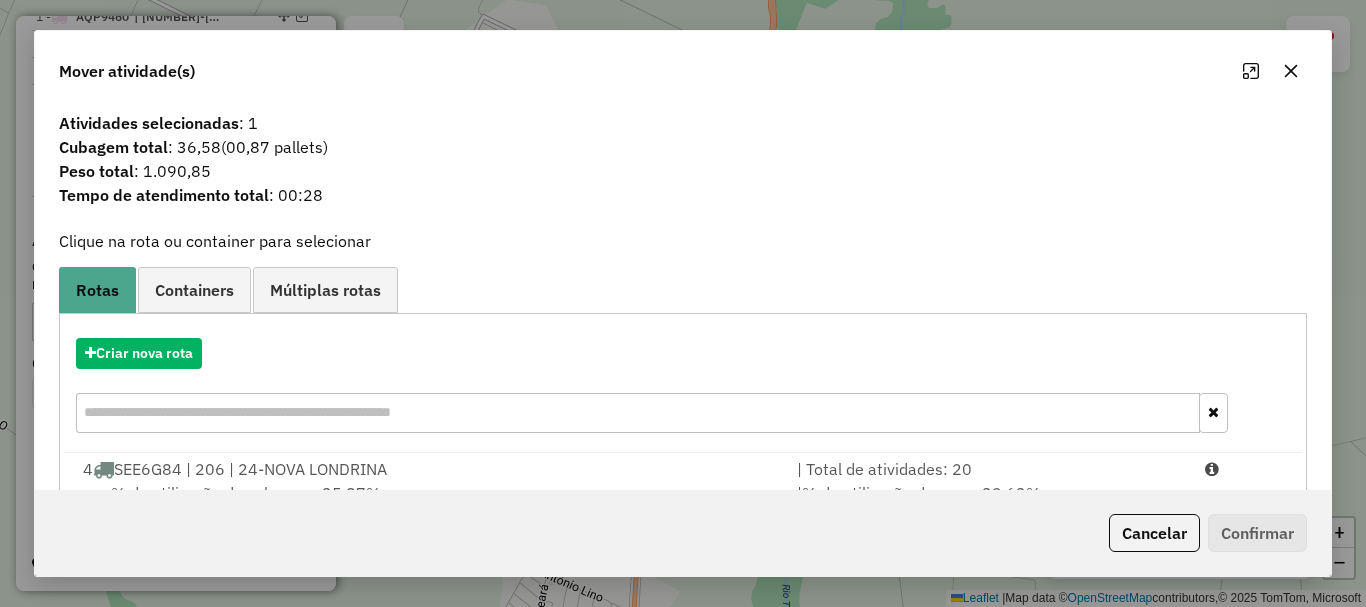 scroll, scrollTop: 78, scrollLeft: 0, axis: vertical 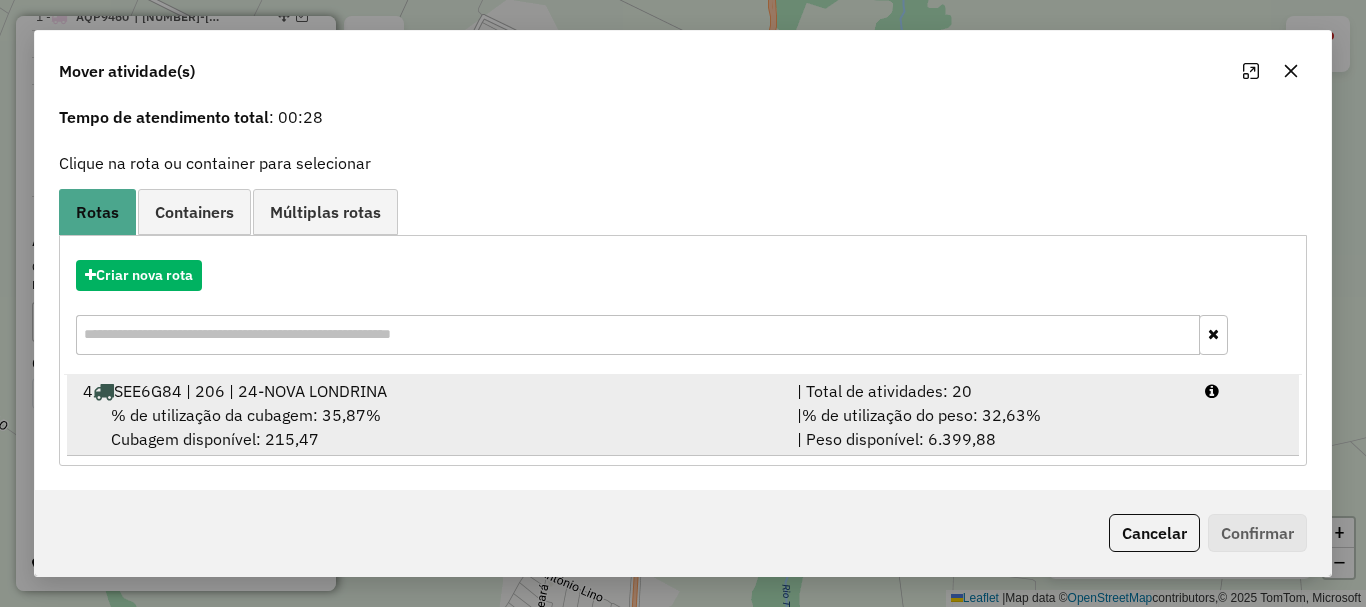 click on "% de utilização da cubagem: [NUMBER]%  Cubagem disponível: [NUMBER]" at bounding box center [428, 427] 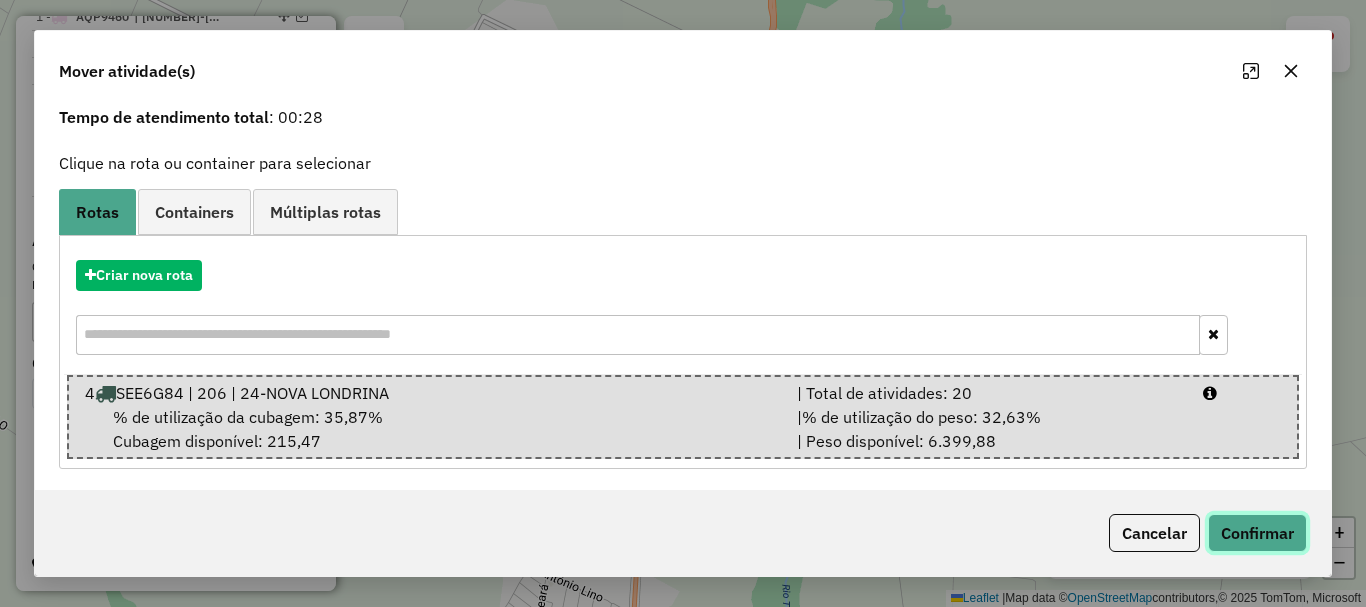 click on "Confirmar" 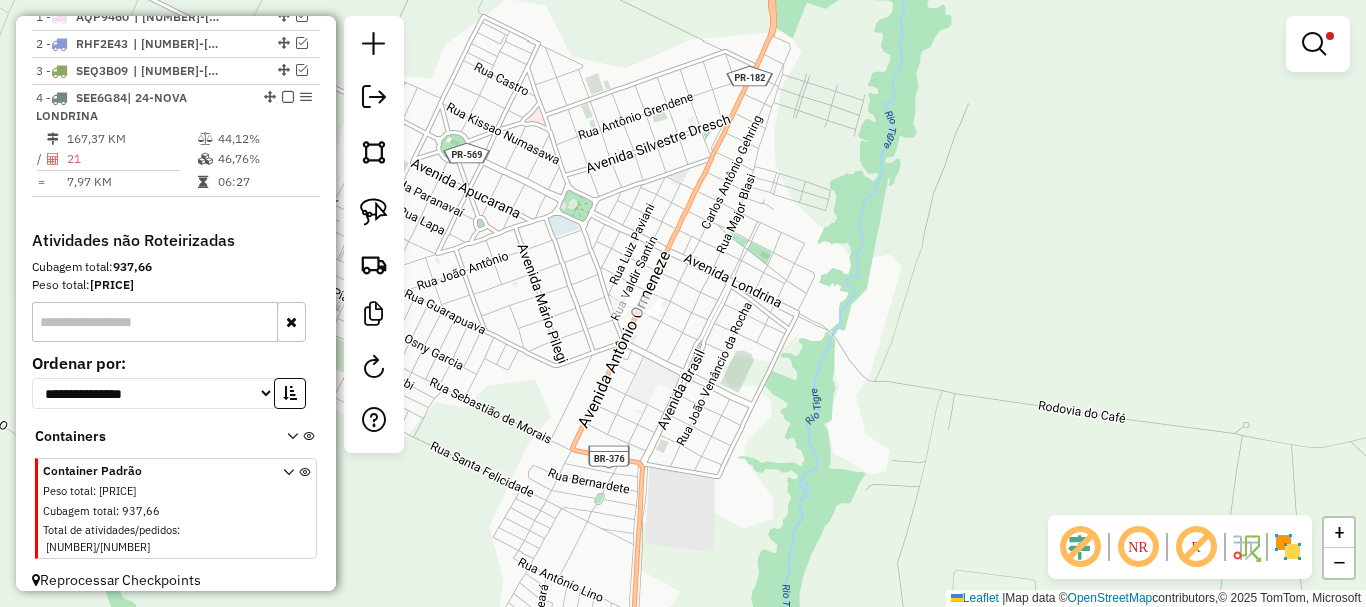 scroll, scrollTop: 0, scrollLeft: 0, axis: both 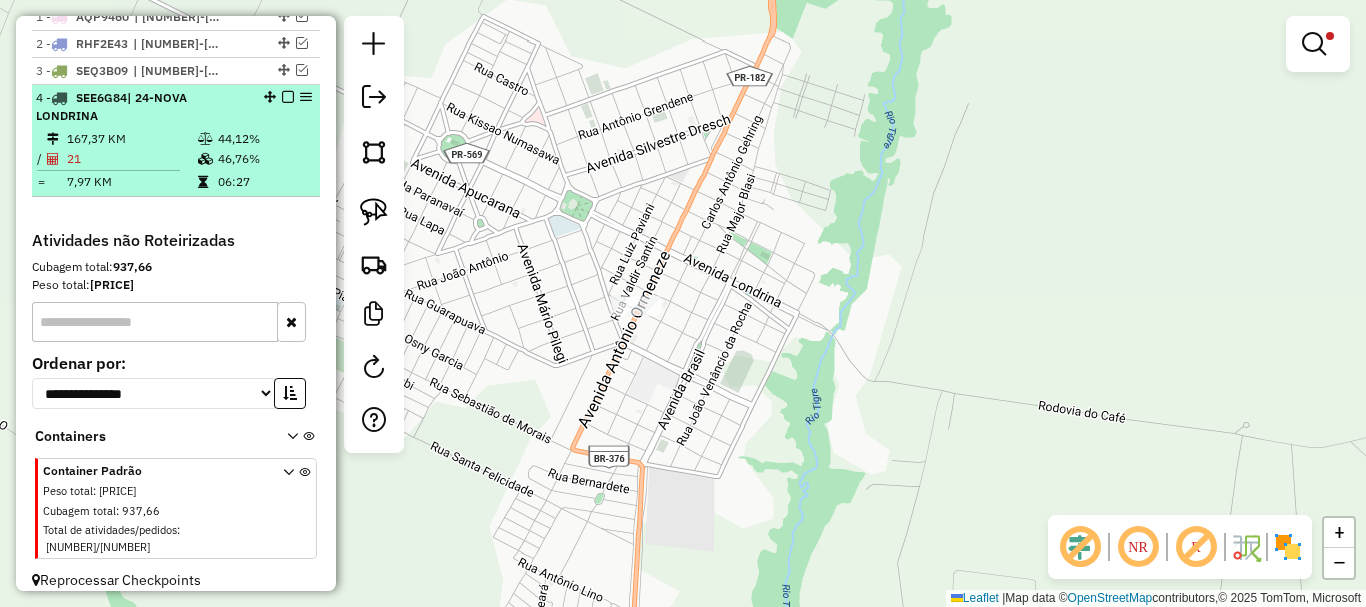 click on "21" at bounding box center (131, 159) 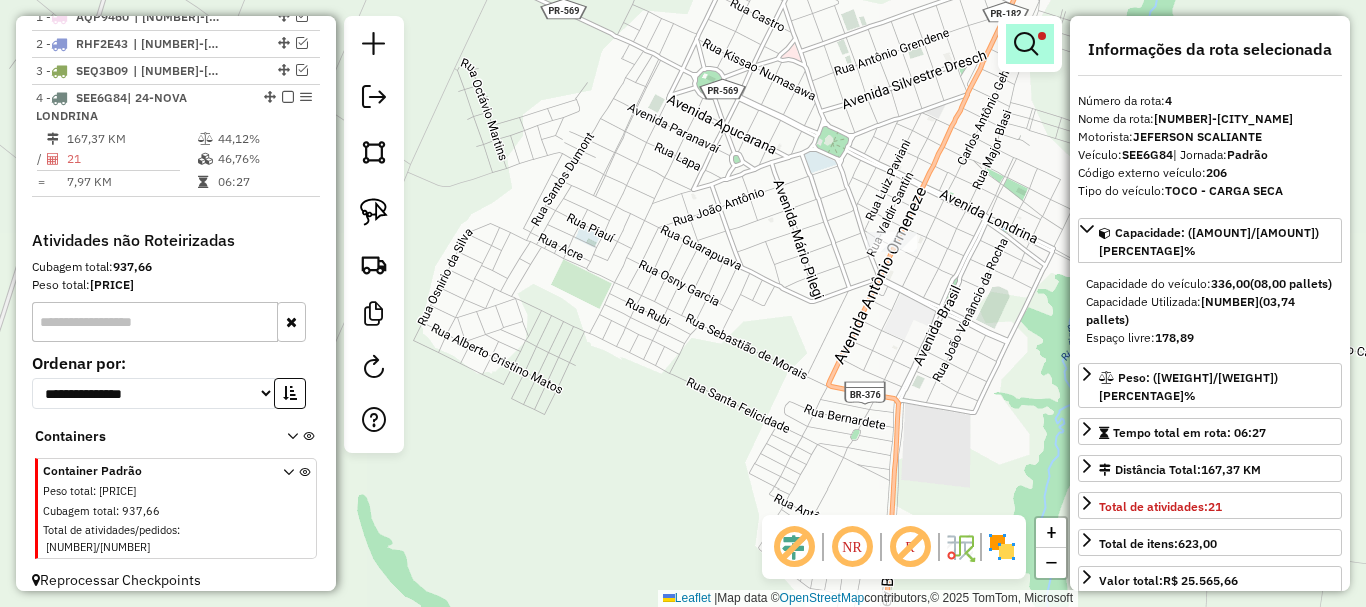 click at bounding box center [1026, 44] 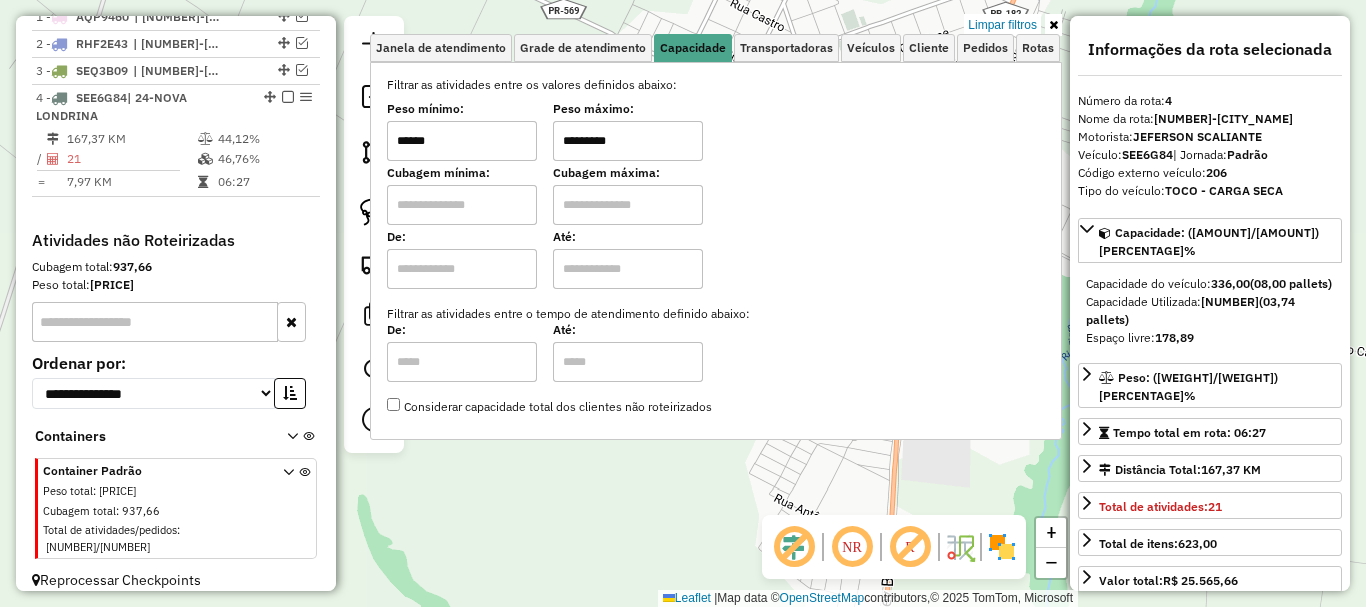 drag, startPoint x: 473, startPoint y: 145, endPoint x: 341, endPoint y: 138, distance: 132.18547 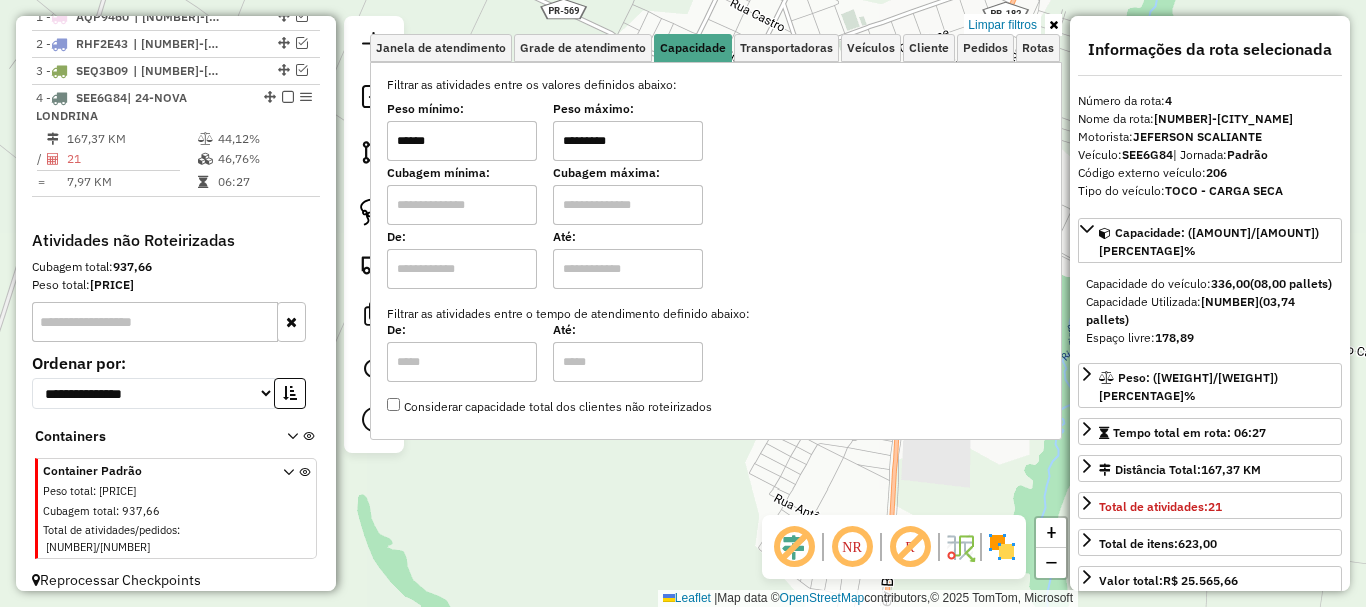type on "******" 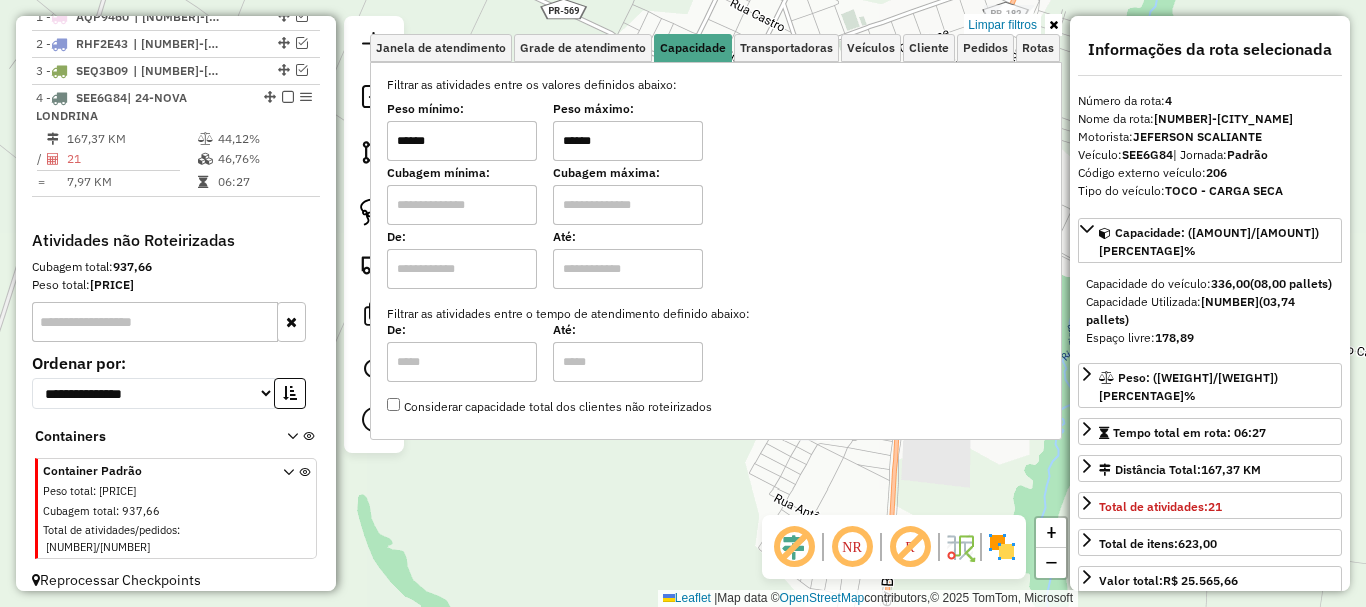 type on "******" 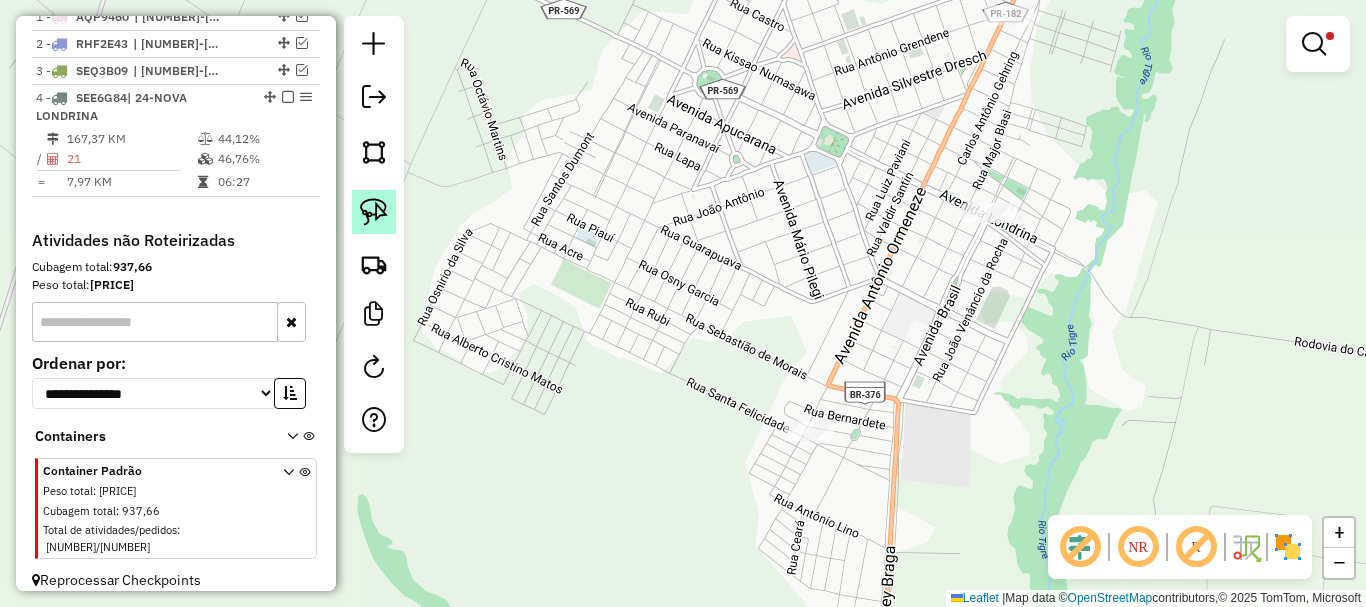 click 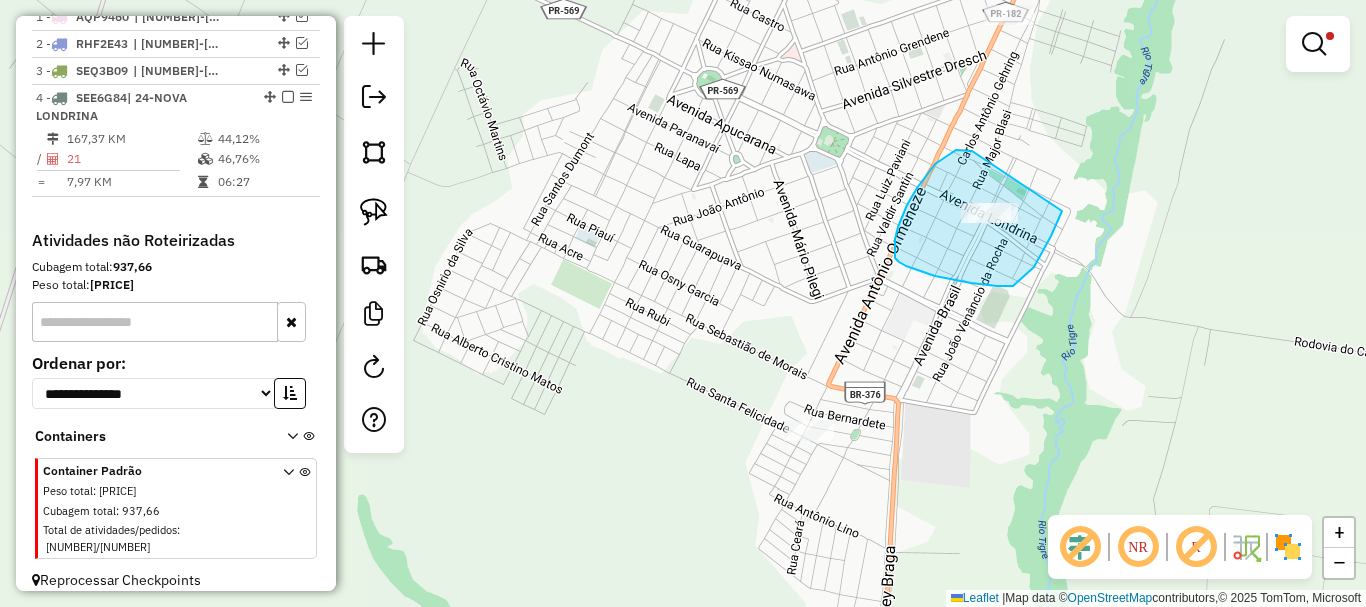 drag, startPoint x: 972, startPoint y: 151, endPoint x: 1072, endPoint y: 181, distance: 104.40307 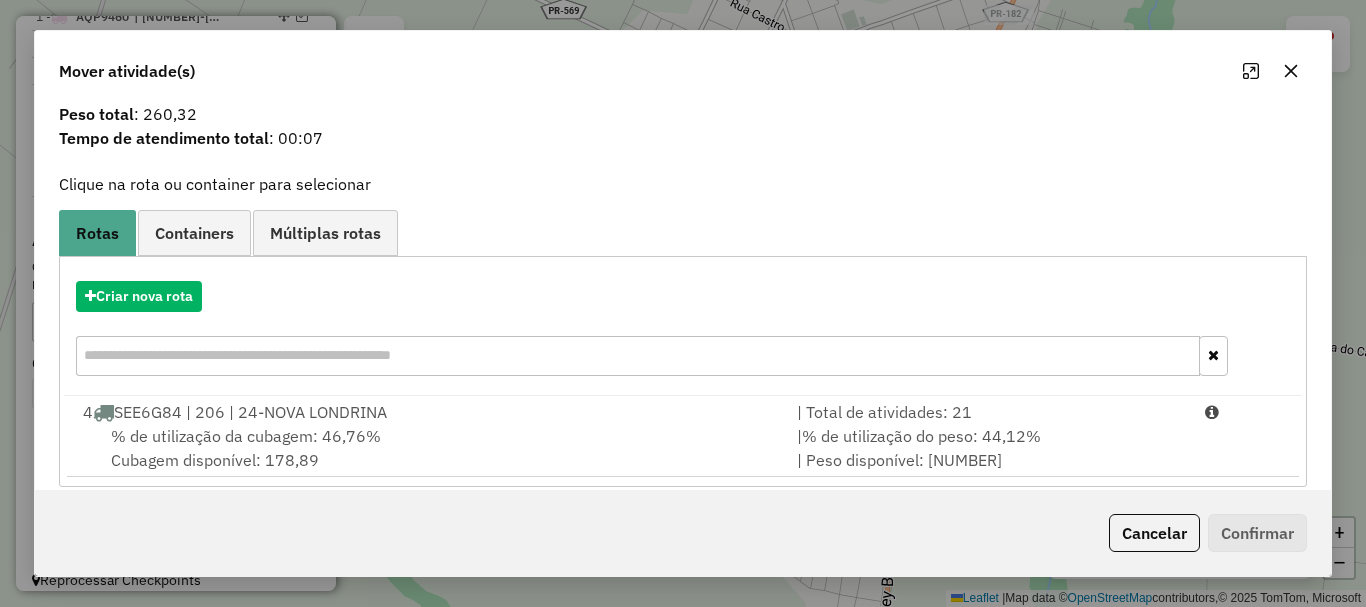 scroll, scrollTop: 78, scrollLeft: 0, axis: vertical 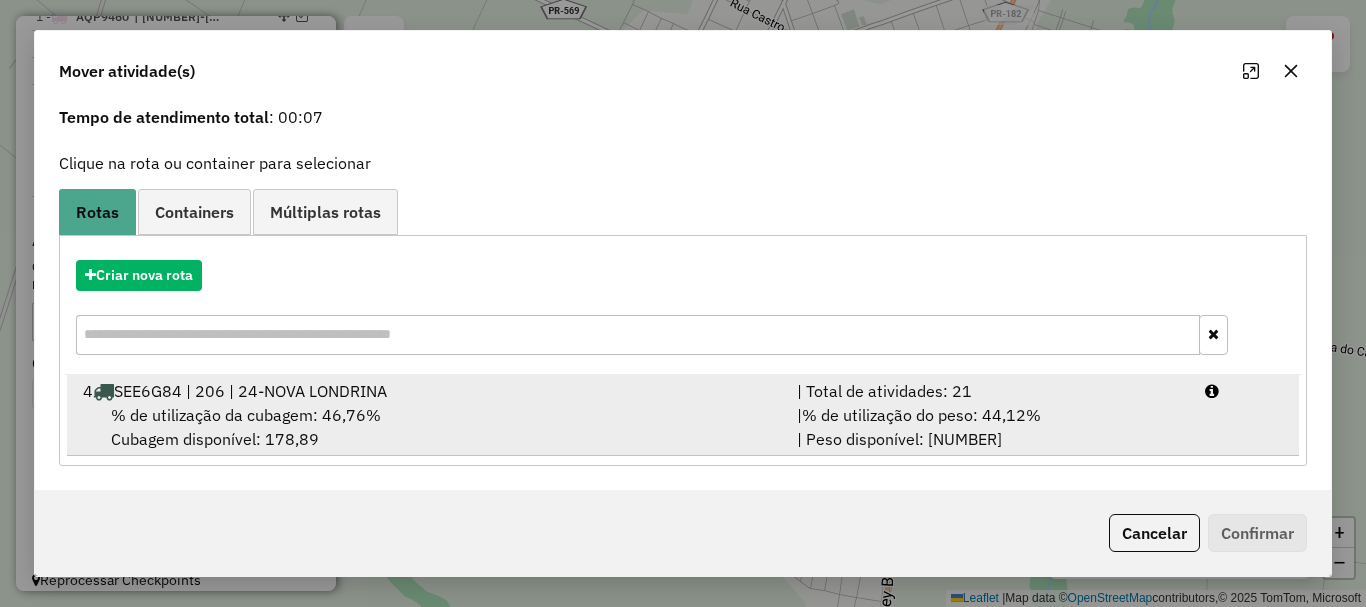 click on "|  % de utilização do peso: 44,12%  | Peso disponível: 5.309,03" at bounding box center [989, 427] 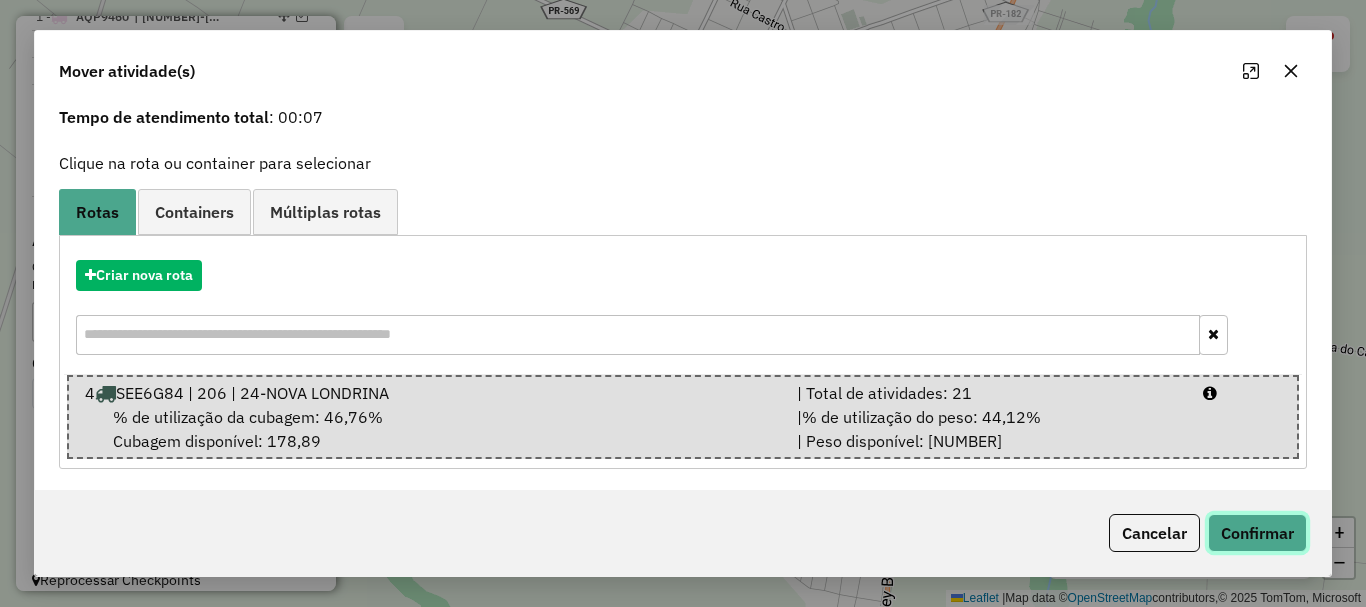 click on "Confirmar" 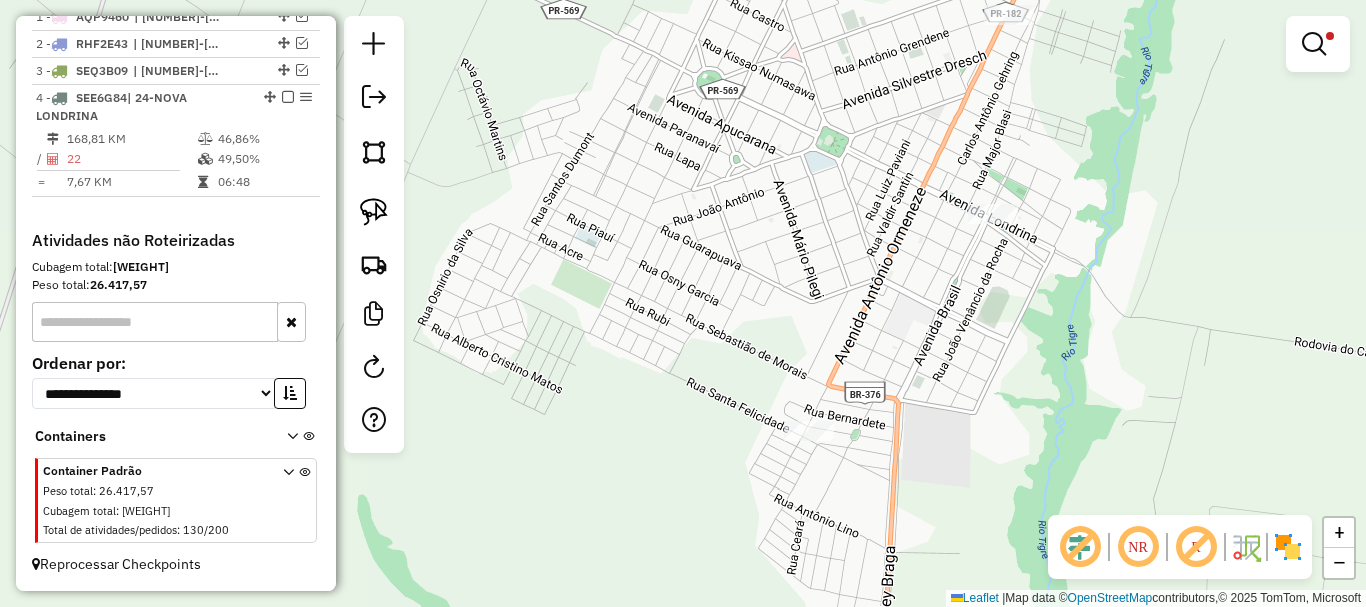 scroll, scrollTop: 0, scrollLeft: 0, axis: both 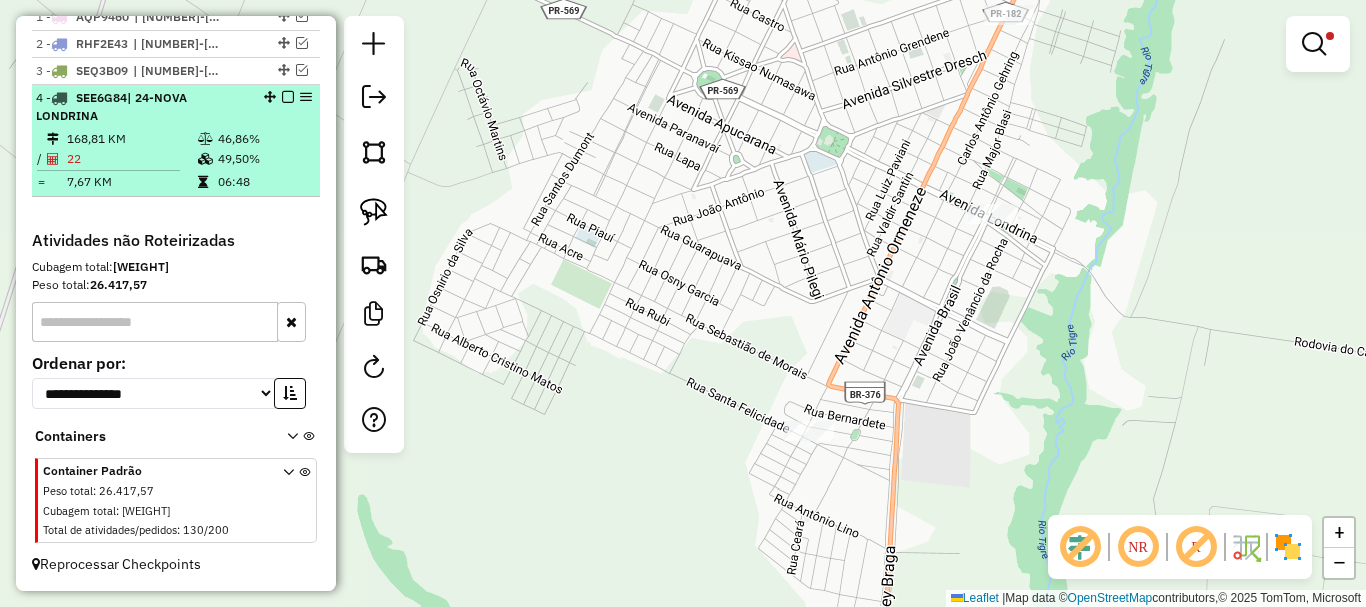 click at bounding box center (288, 97) 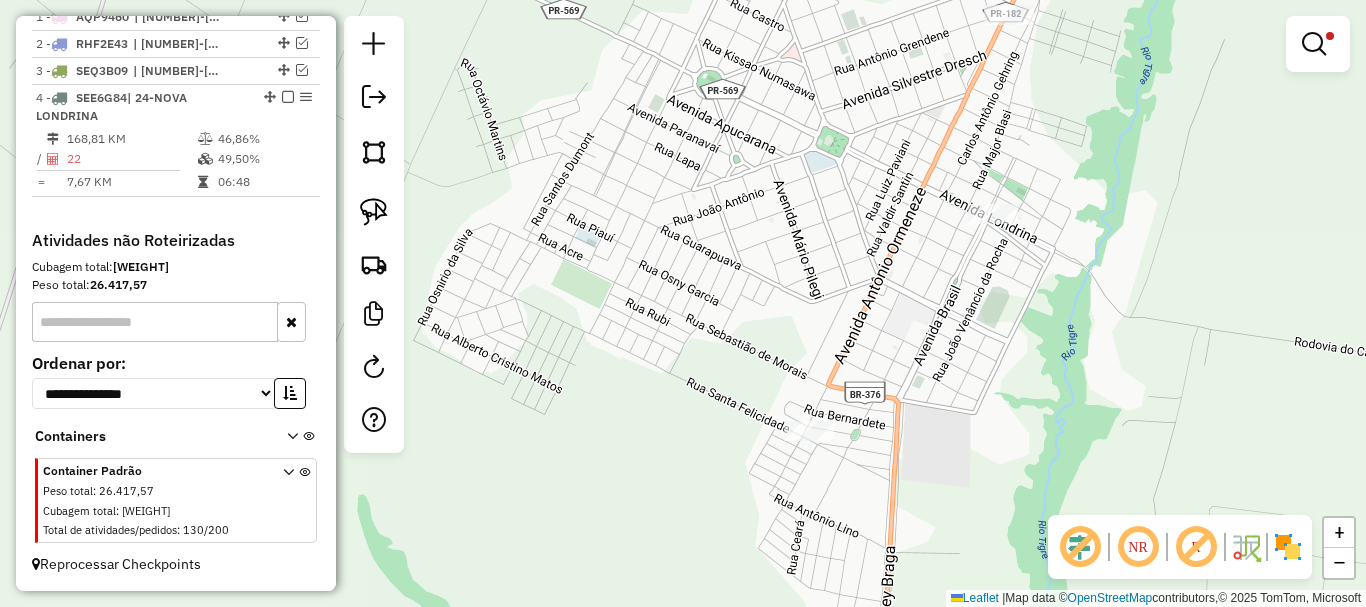 scroll, scrollTop: 726, scrollLeft: 0, axis: vertical 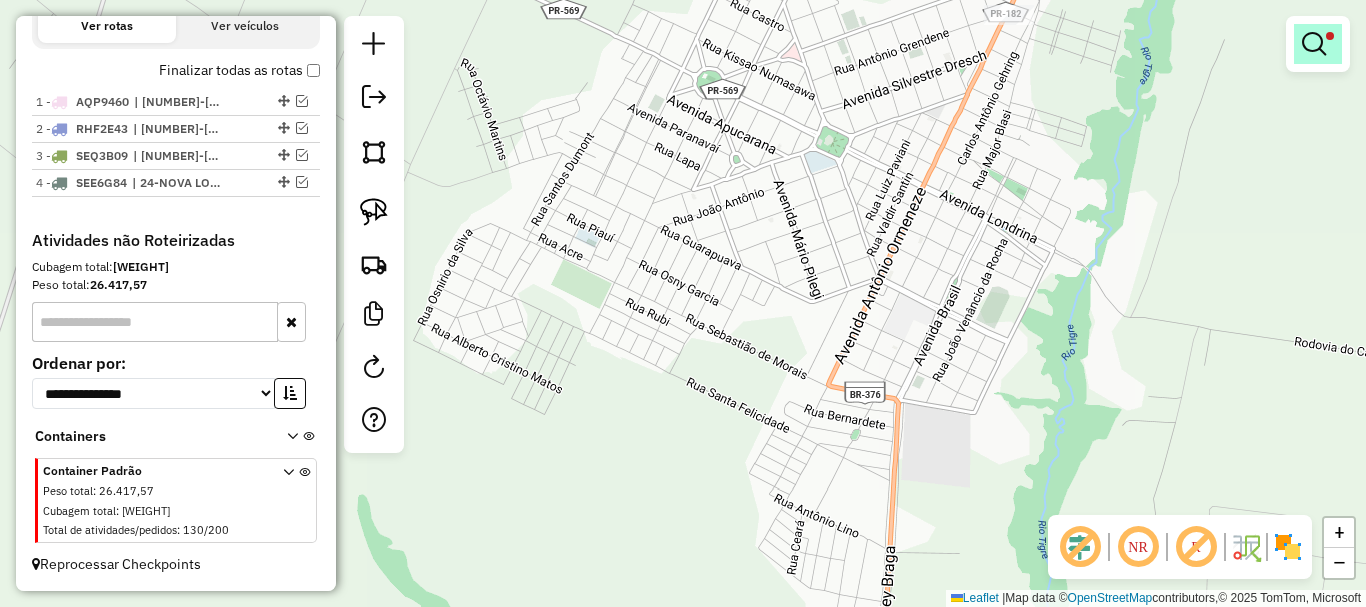 click at bounding box center [1314, 44] 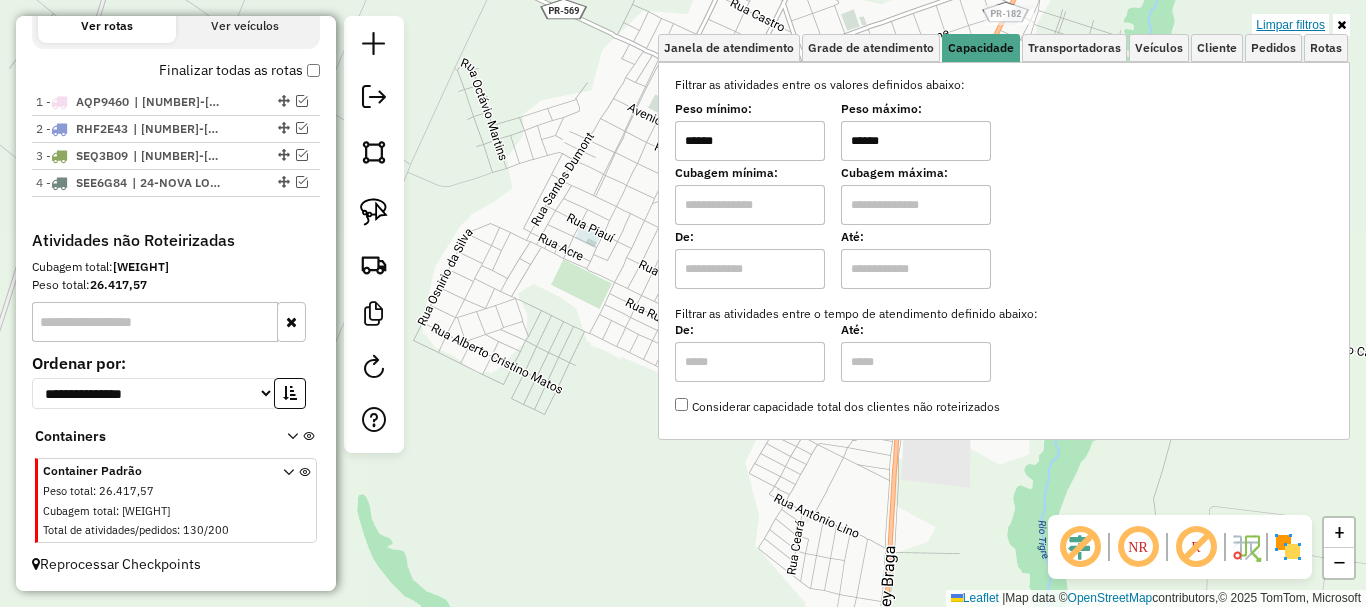 click on "Limpar filtros" at bounding box center [1290, 25] 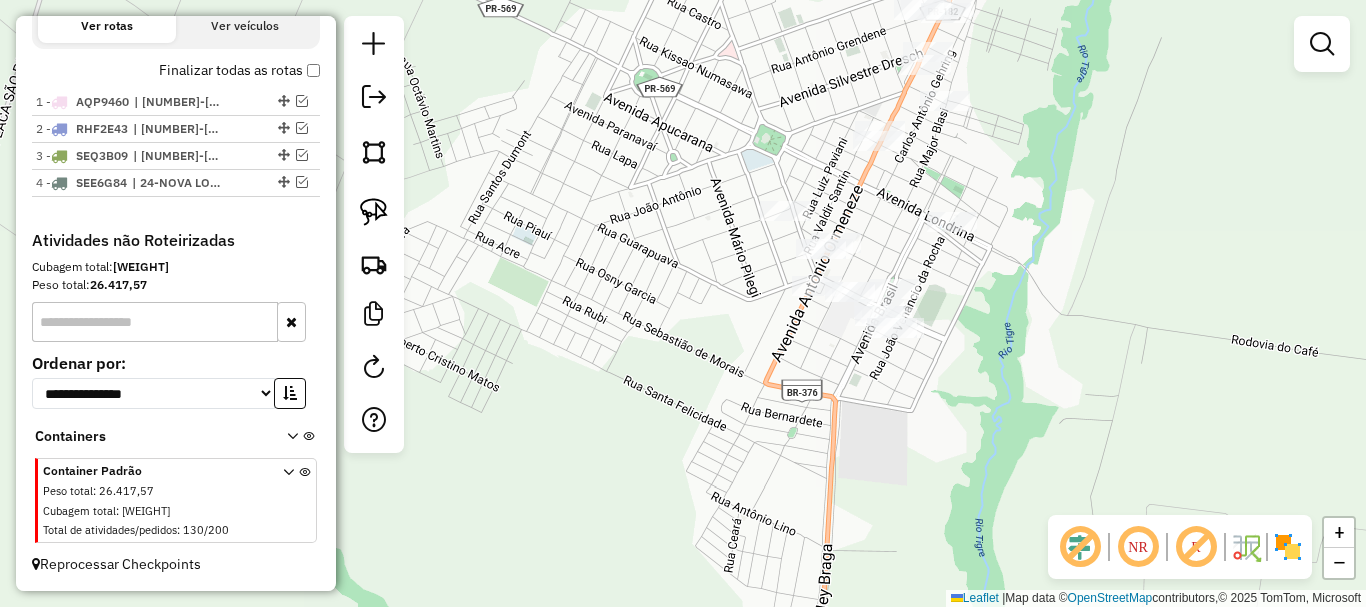drag, startPoint x: 1252, startPoint y: 261, endPoint x: 1161, endPoint y: 252, distance: 91.44397 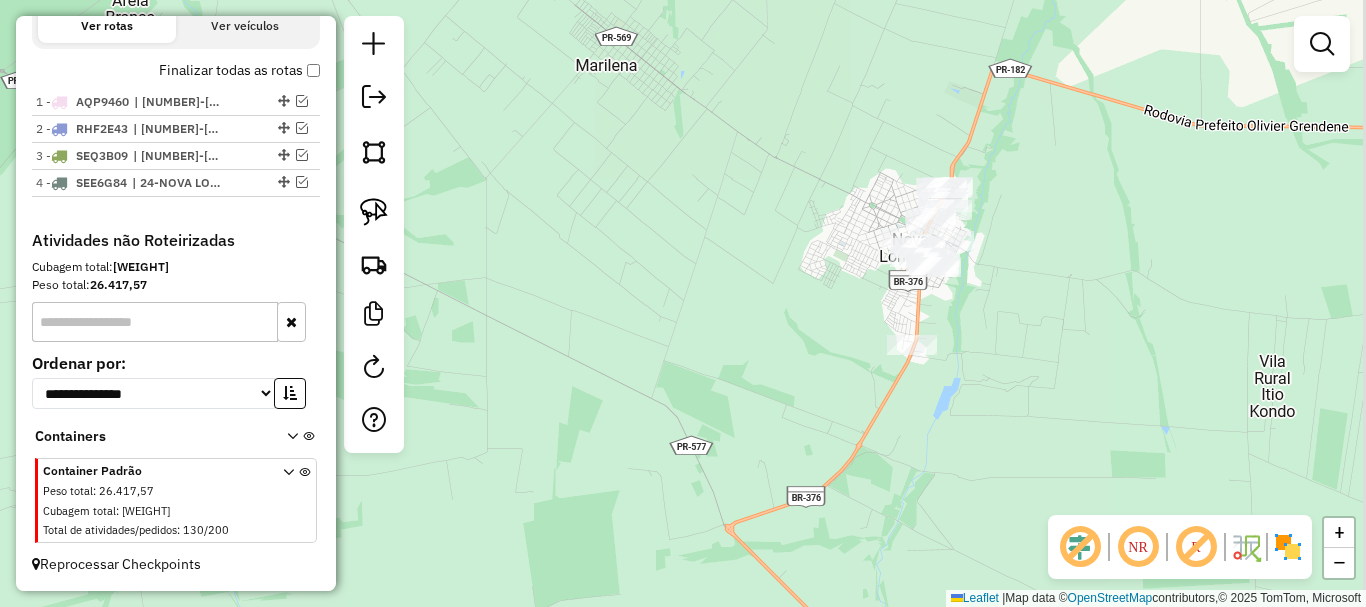 drag, startPoint x: 1133, startPoint y: 277, endPoint x: 1022, endPoint y: 275, distance: 111.01801 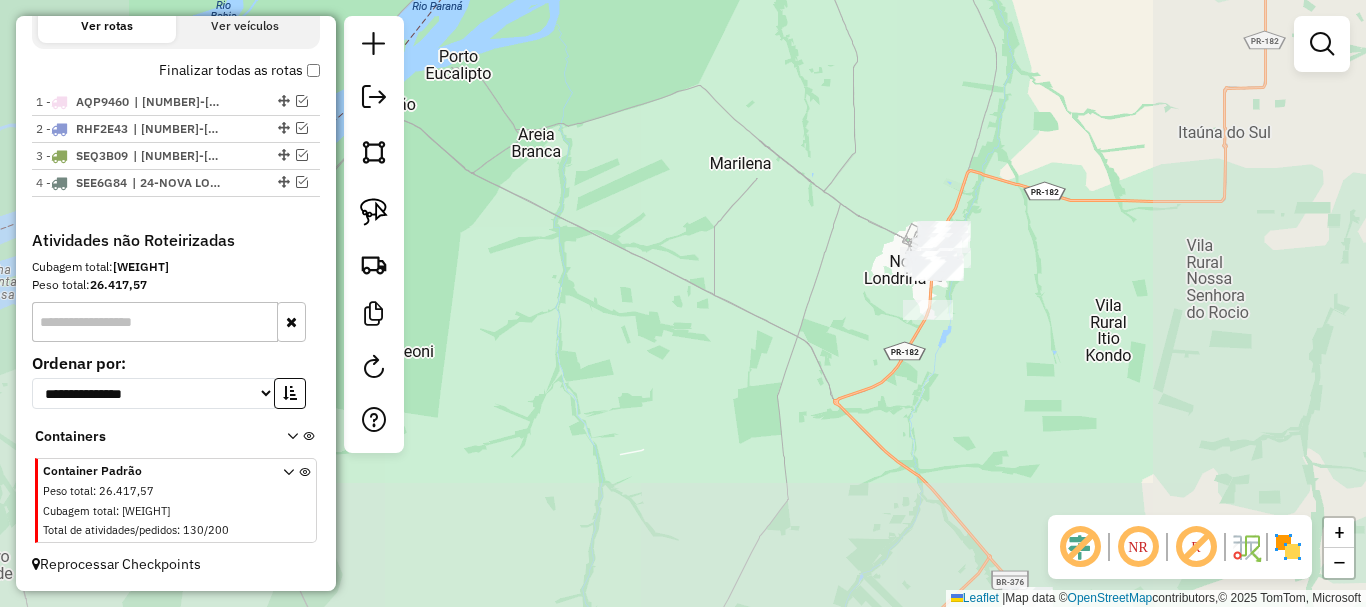 drag, startPoint x: 1076, startPoint y: 282, endPoint x: 995, endPoint y: 277, distance: 81.154175 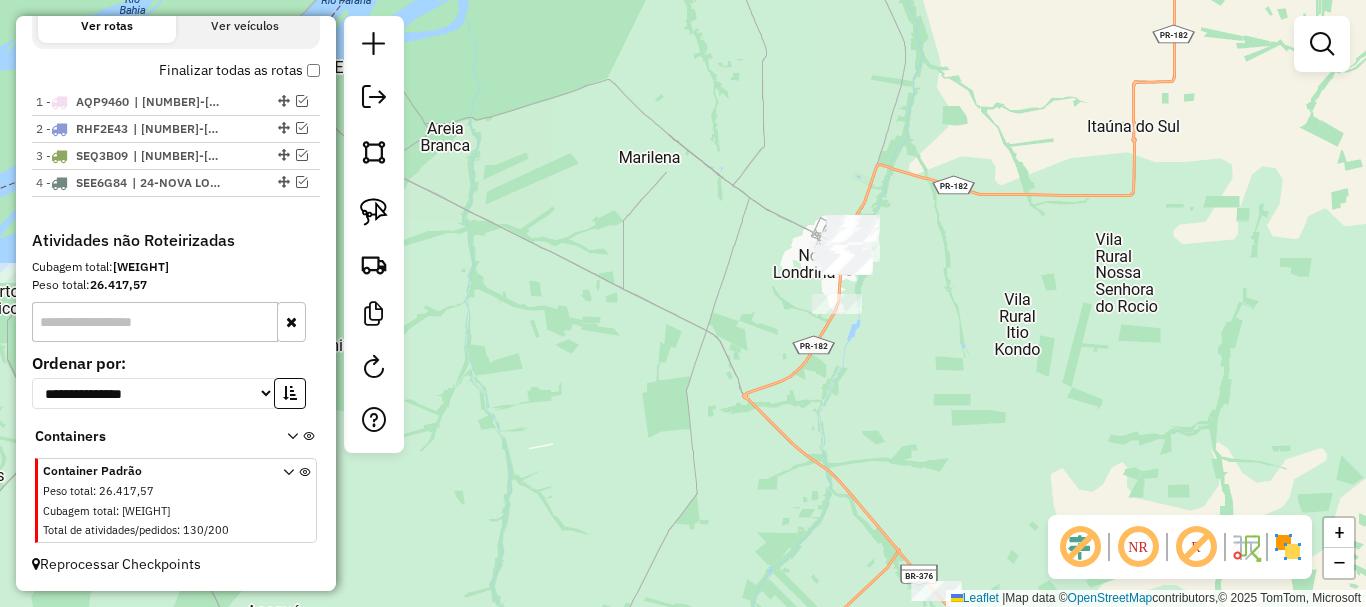 drag, startPoint x: 1025, startPoint y: 303, endPoint x: 948, endPoint y: 222, distance: 111.75867 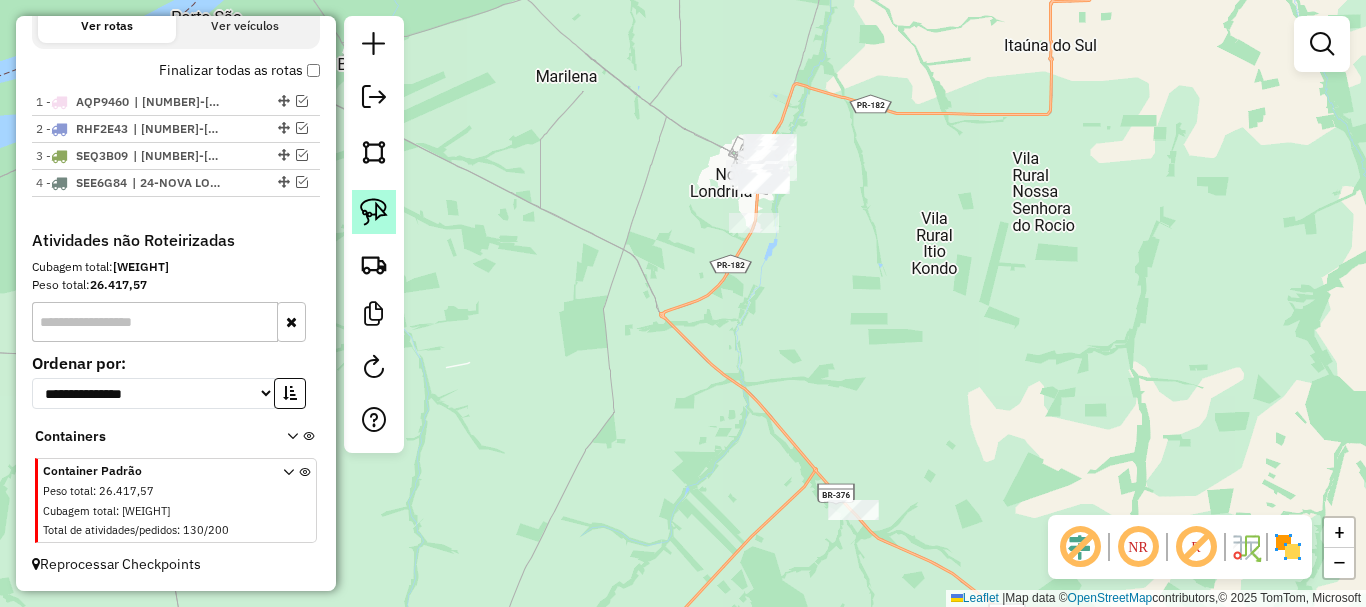 click 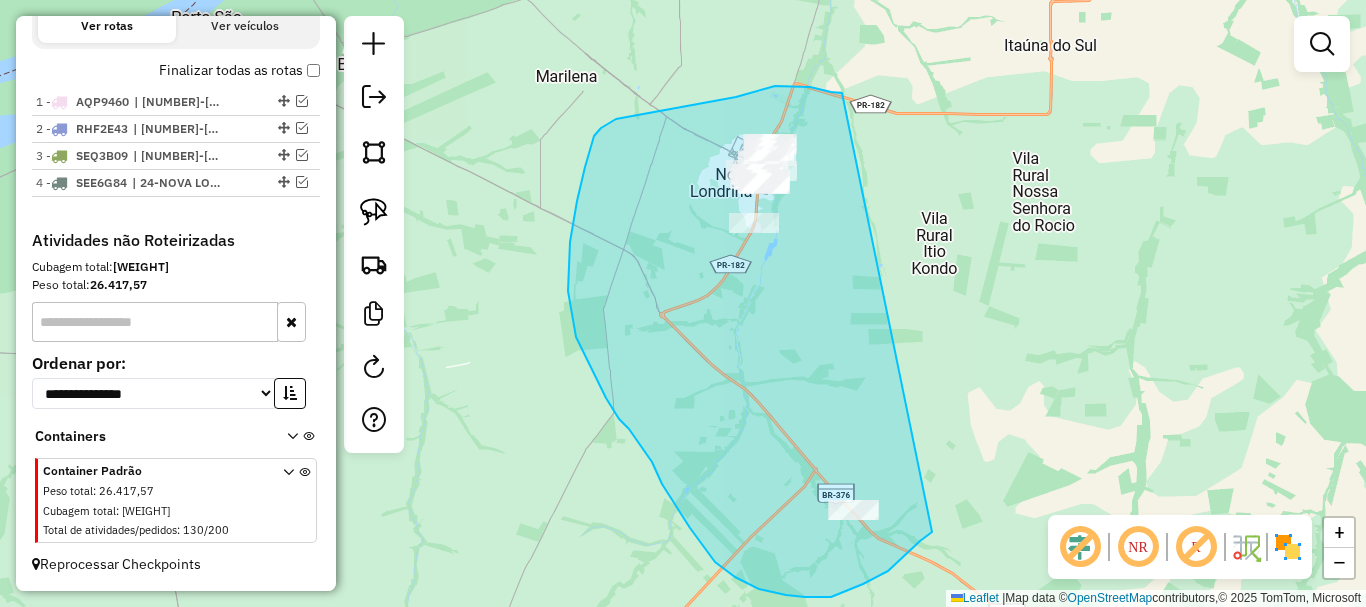 drag, startPoint x: 842, startPoint y: 93, endPoint x: 949, endPoint y: 513, distance: 433.4155 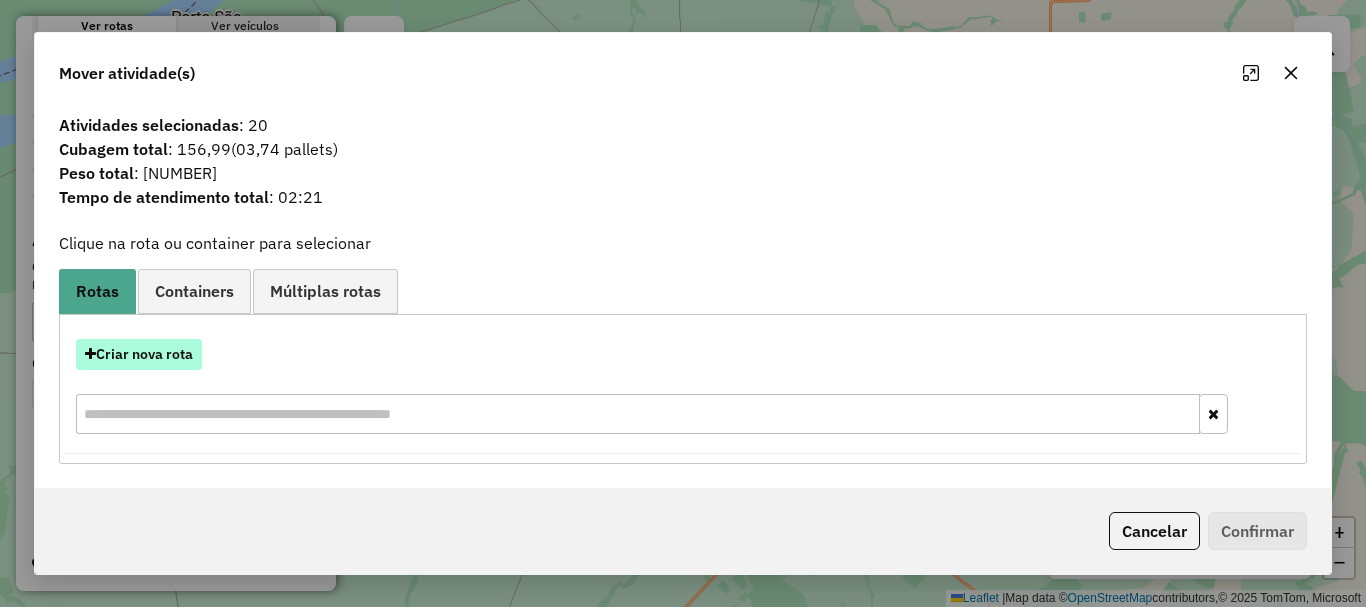 click on "Criar nova rota" at bounding box center [139, 354] 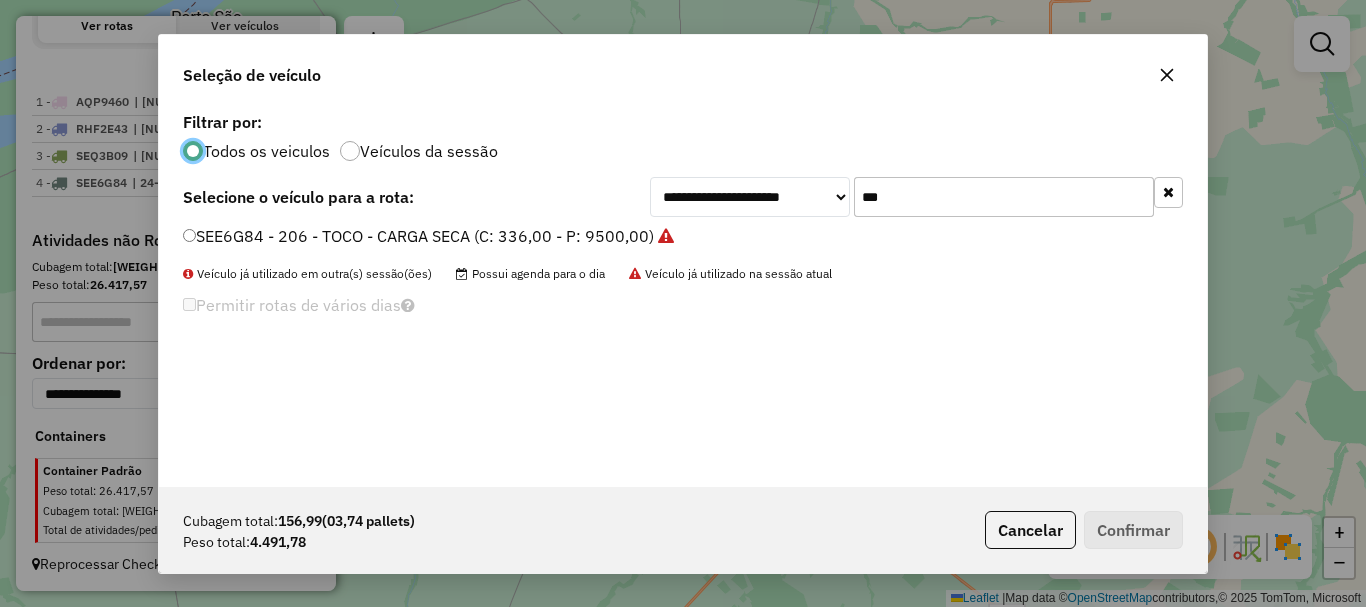 scroll, scrollTop: 11, scrollLeft: 6, axis: both 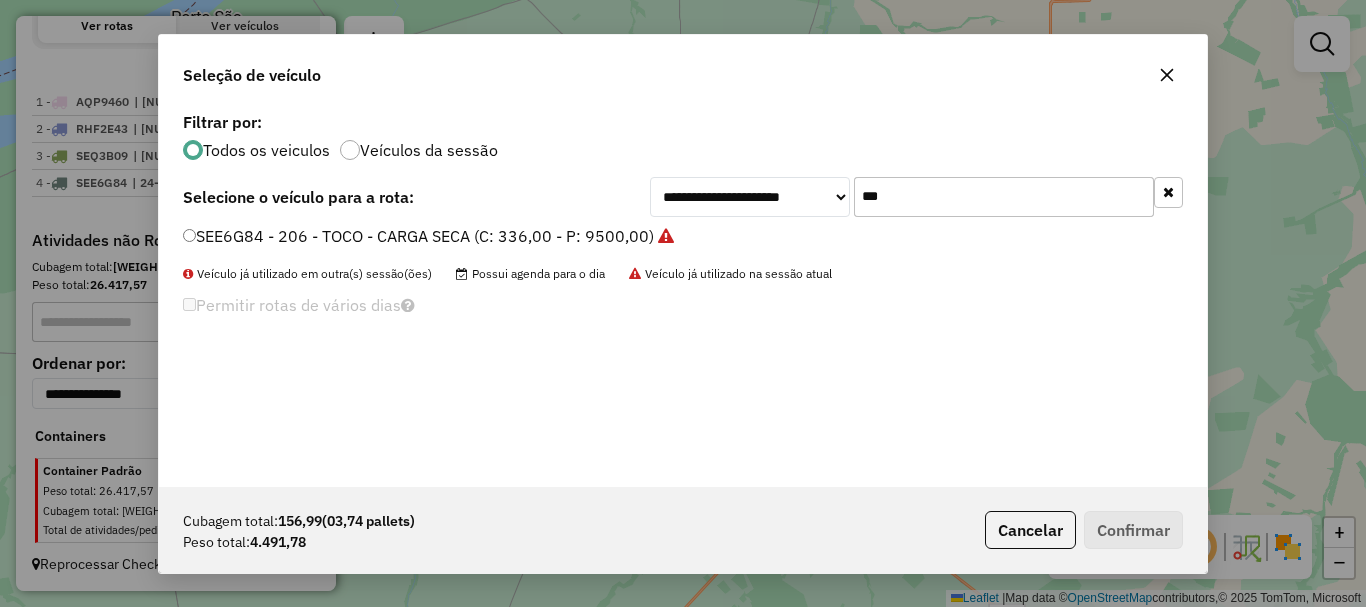 drag, startPoint x: 905, startPoint y: 194, endPoint x: 807, endPoint y: 186, distance: 98.32599 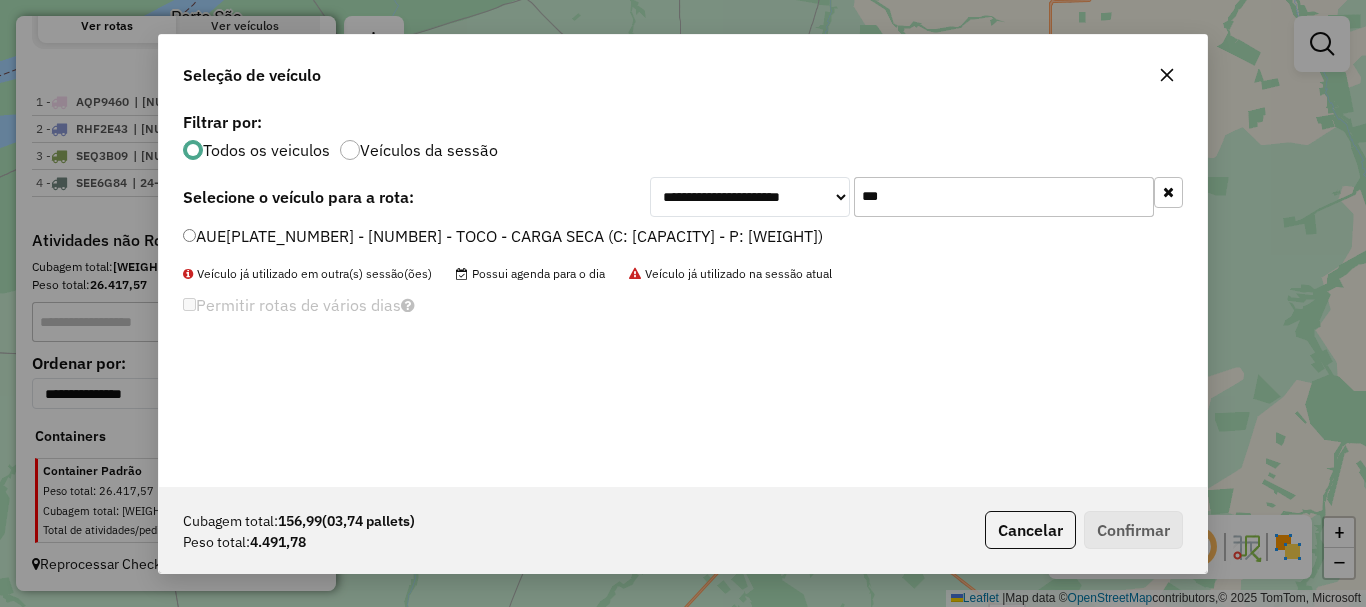 type on "***" 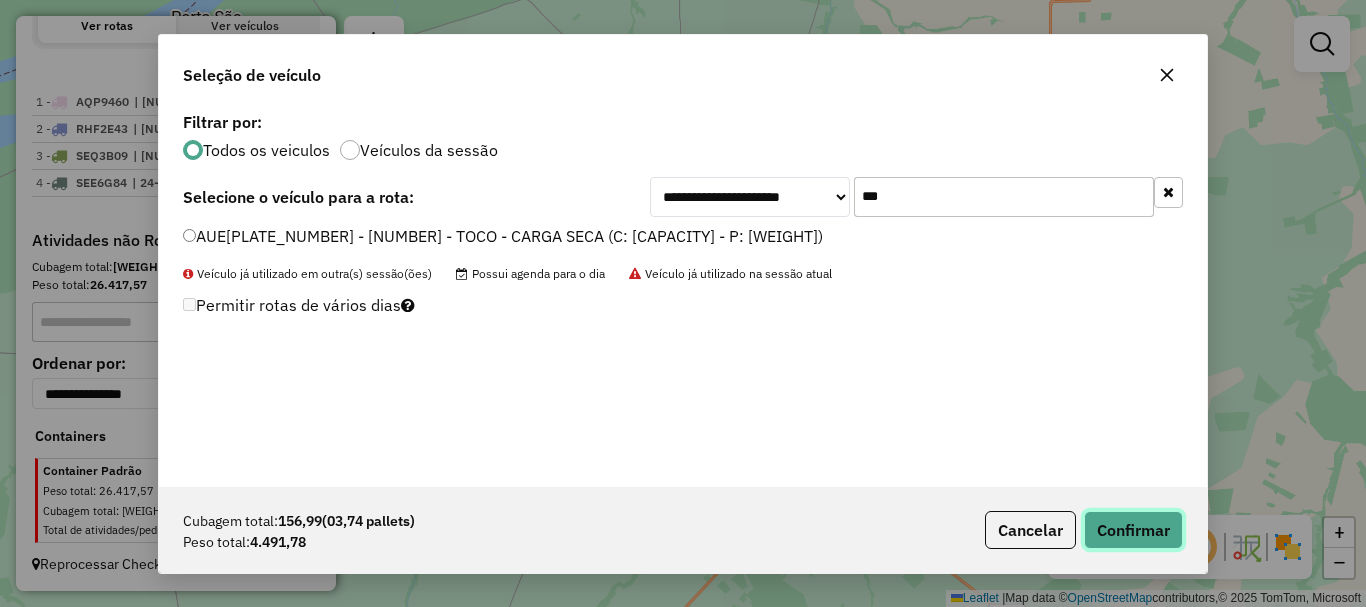 click on "Confirmar" 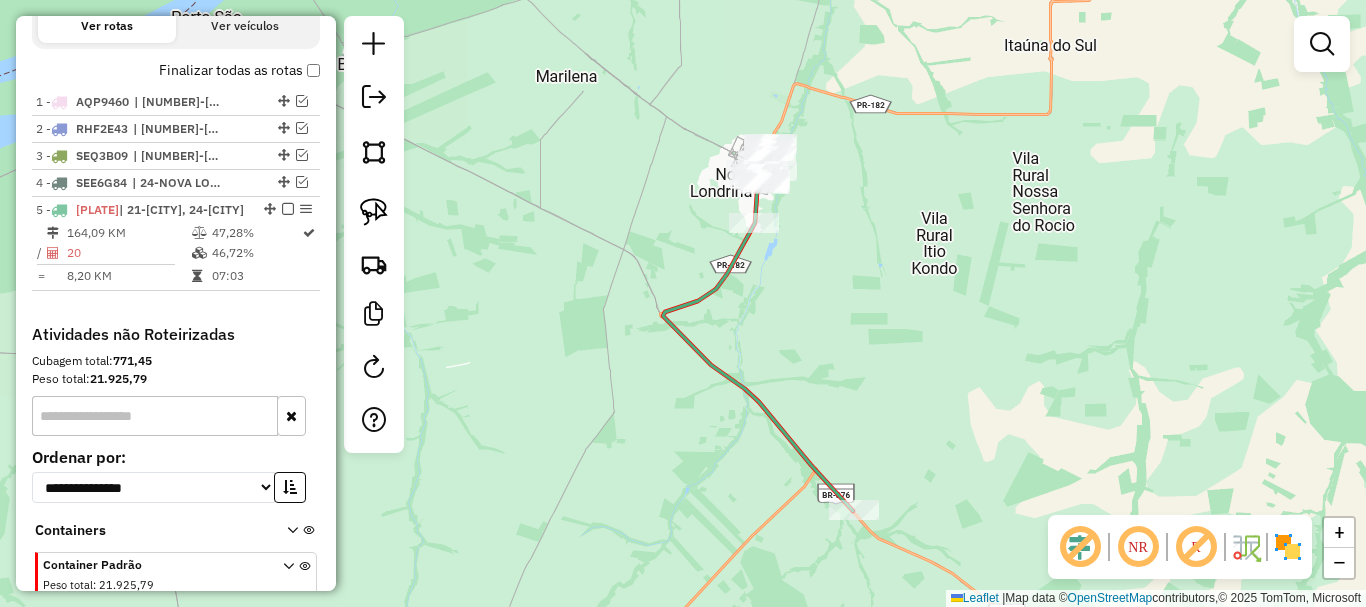 scroll, scrollTop: 811, scrollLeft: 0, axis: vertical 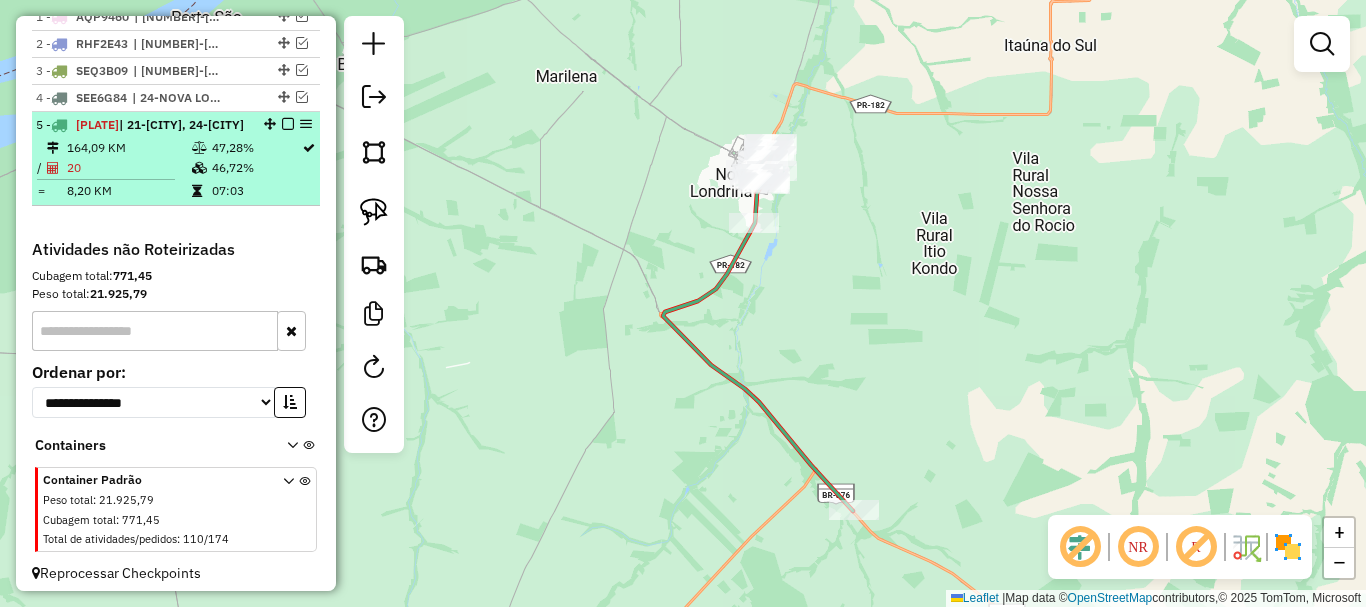 click at bounding box center [288, 124] 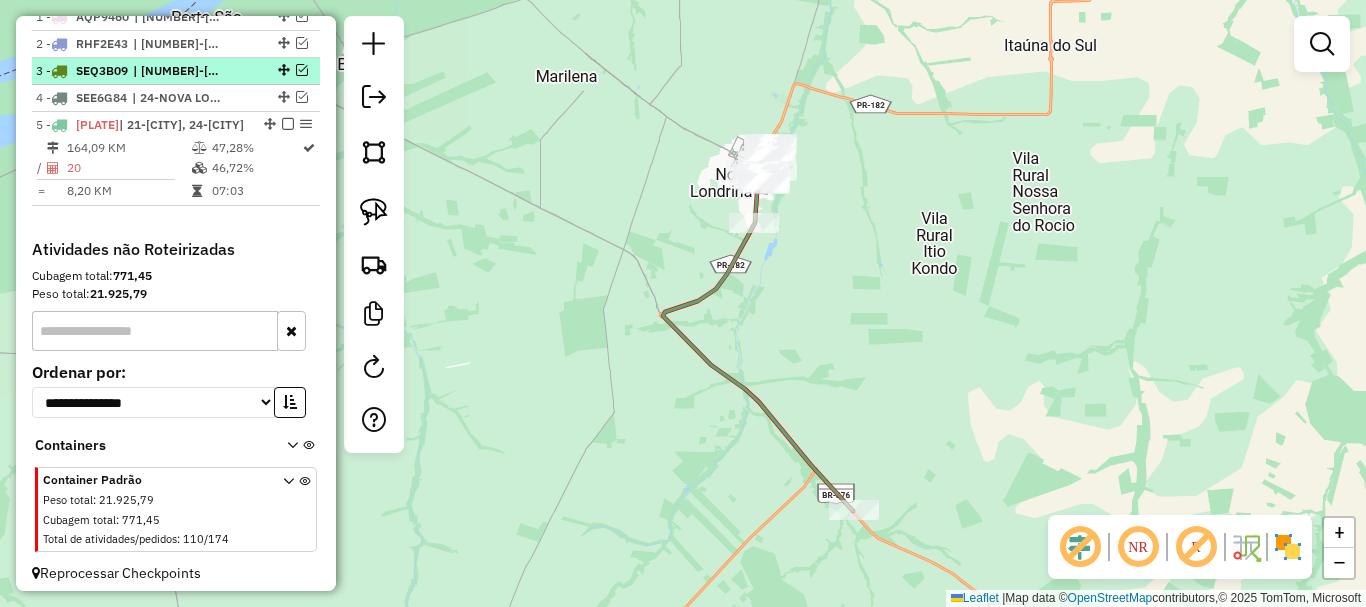 scroll, scrollTop: 753, scrollLeft: 0, axis: vertical 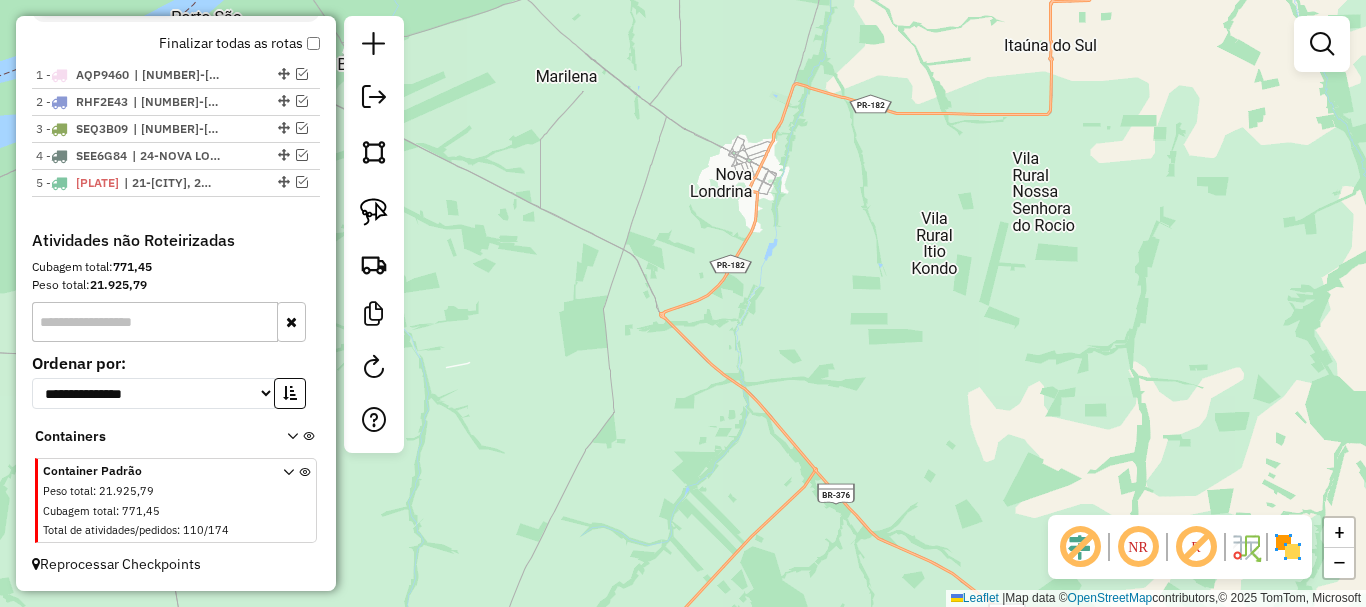 drag, startPoint x: 922, startPoint y: 361, endPoint x: 753, endPoint y: 221, distance: 219.45615 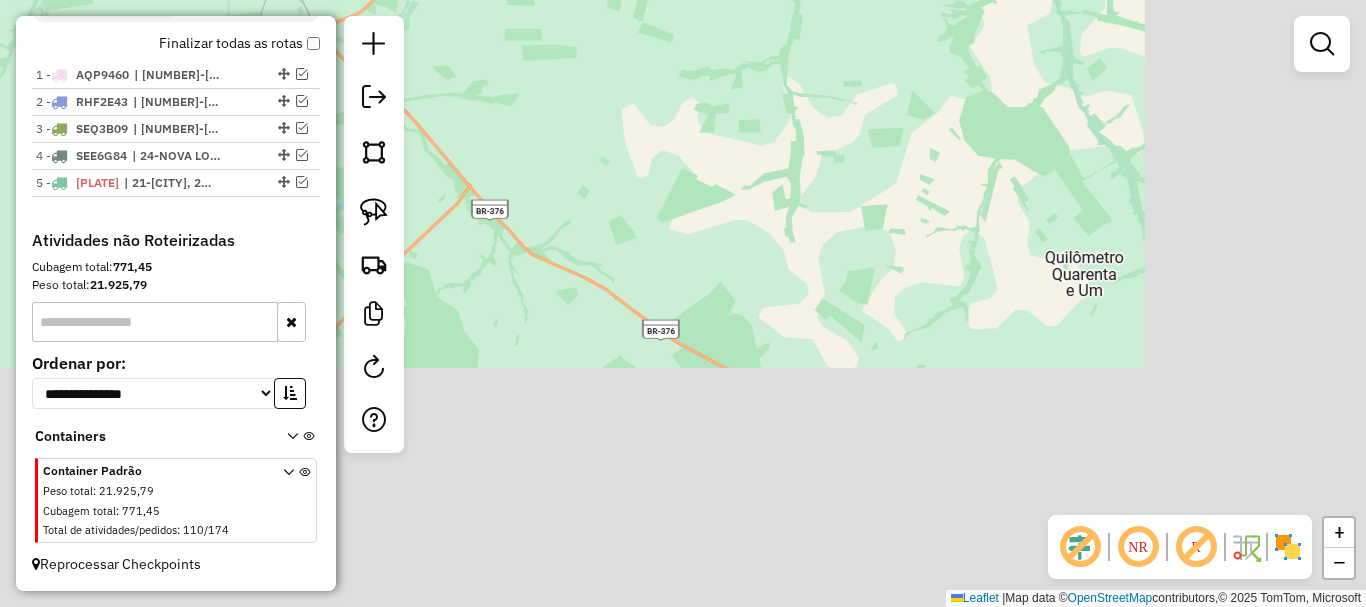drag, startPoint x: 740, startPoint y: 270, endPoint x: 748, endPoint y: 170, distance: 100.31949 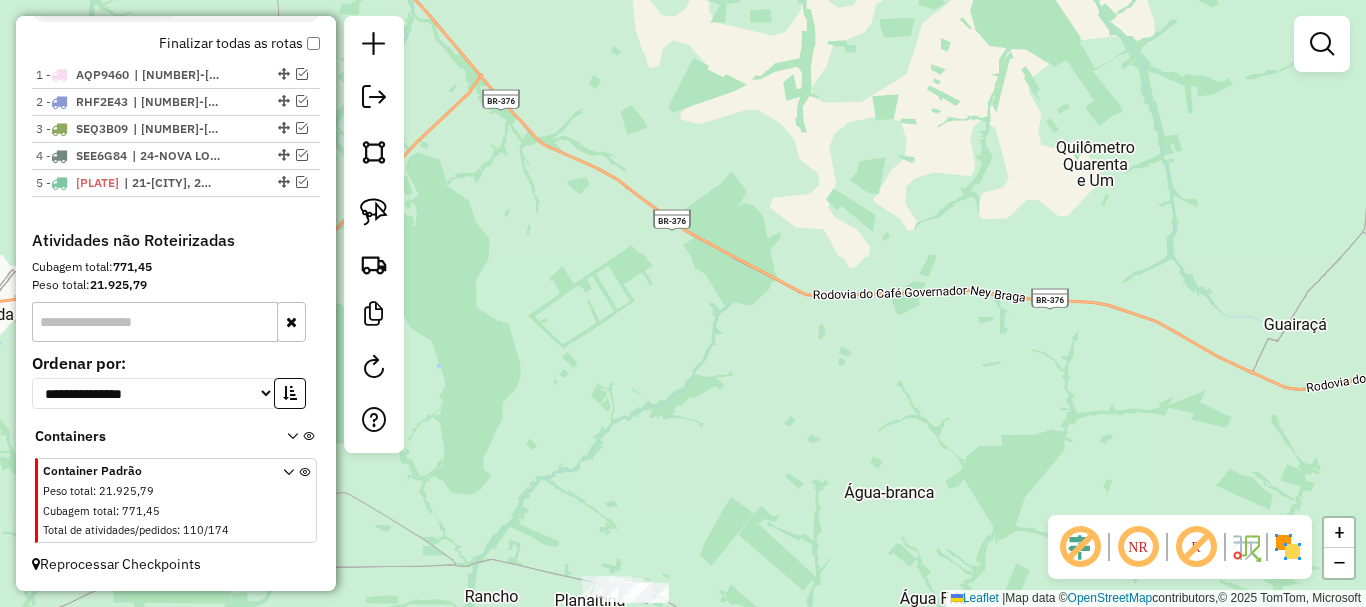 drag, startPoint x: 769, startPoint y: 205, endPoint x: 839, endPoint y: 199, distance: 70.256676 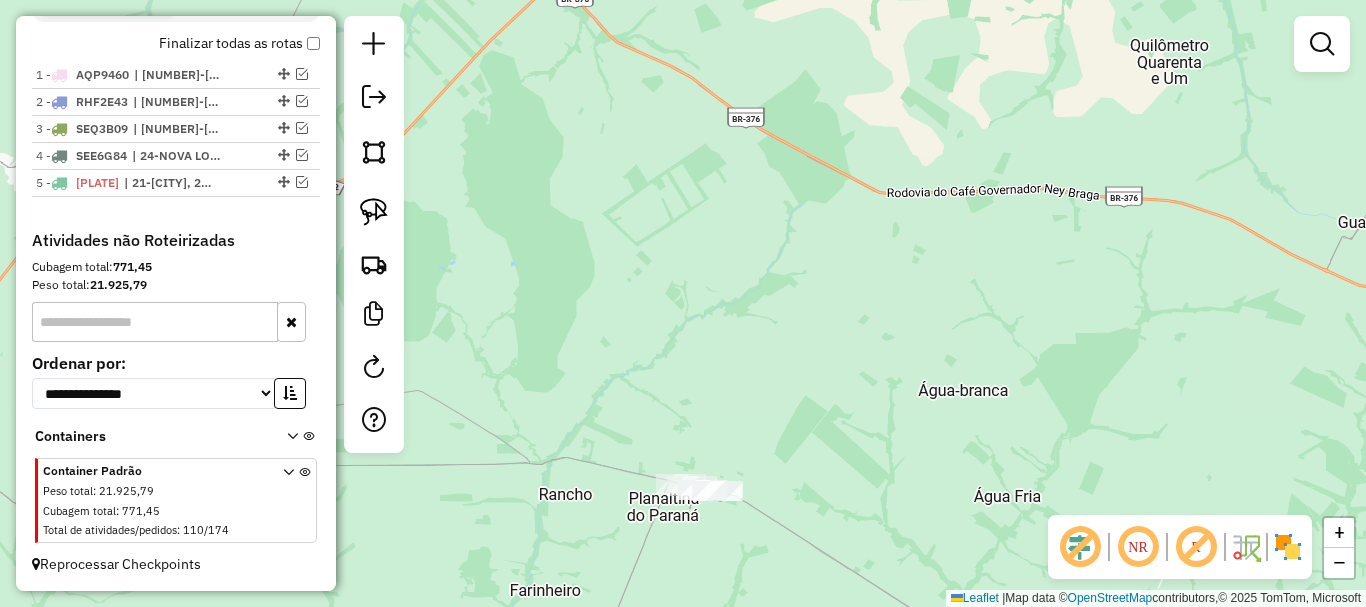 drag, startPoint x: 908, startPoint y: 426, endPoint x: 932, endPoint y: 267, distance: 160.80112 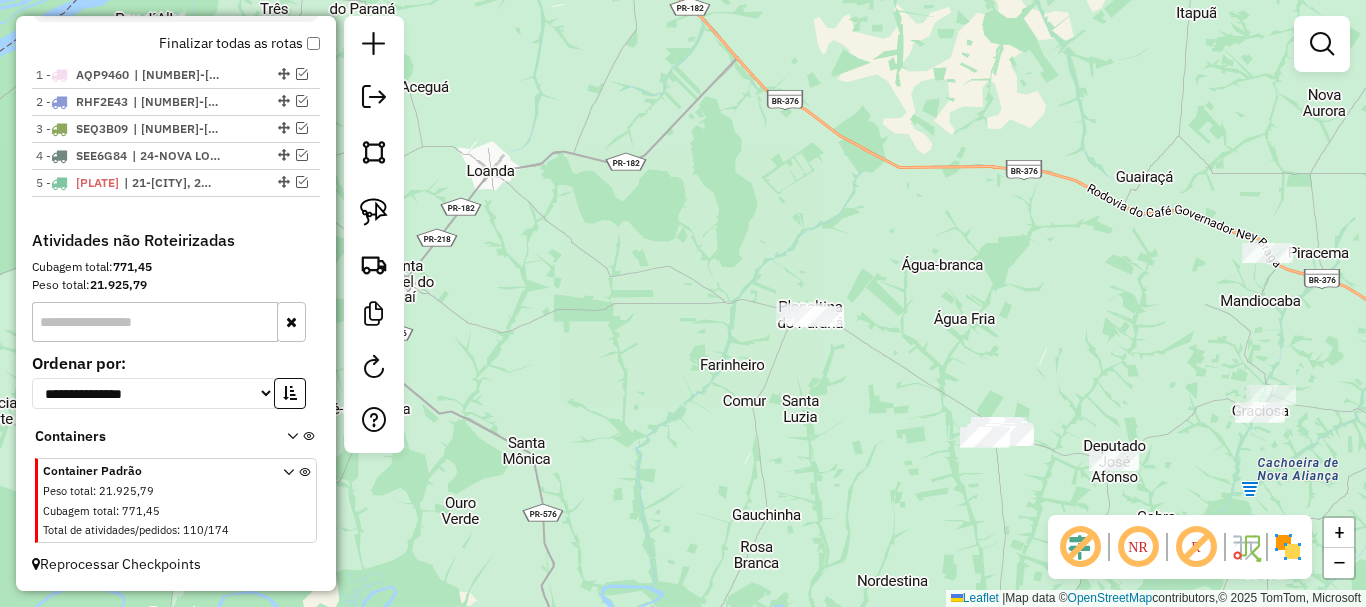 drag, startPoint x: 836, startPoint y: 227, endPoint x: 800, endPoint y: 157, distance: 78.714676 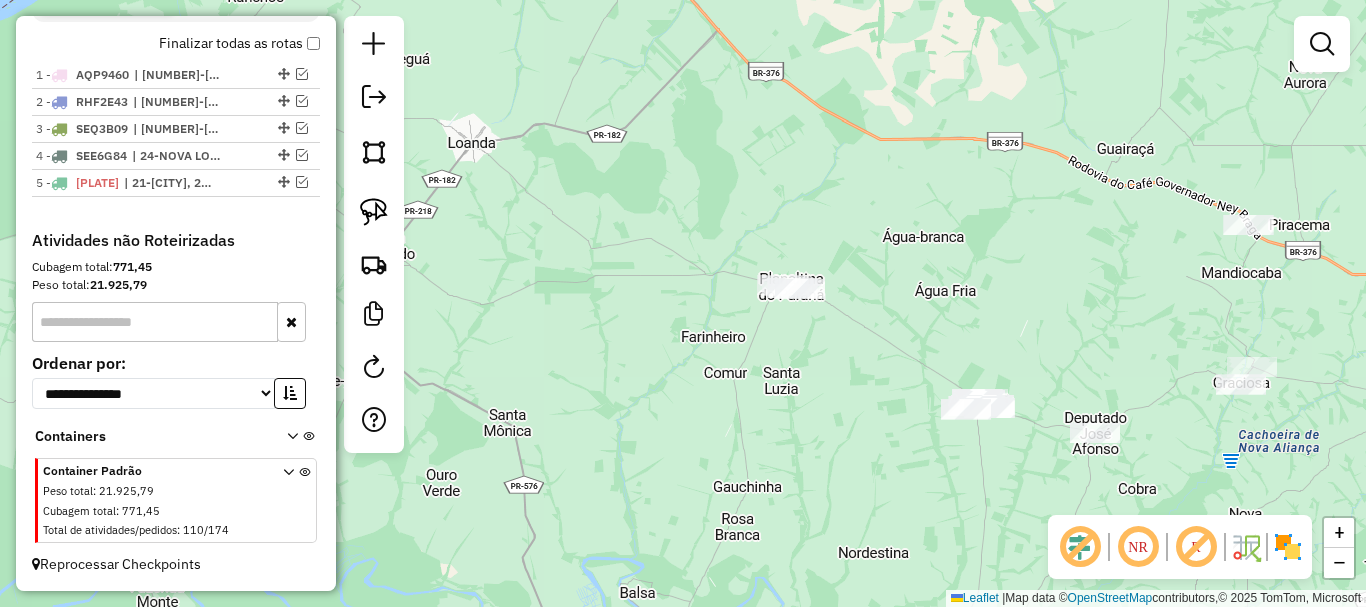 drag, startPoint x: 888, startPoint y: 183, endPoint x: 683, endPoint y: 96, distance: 222.6971 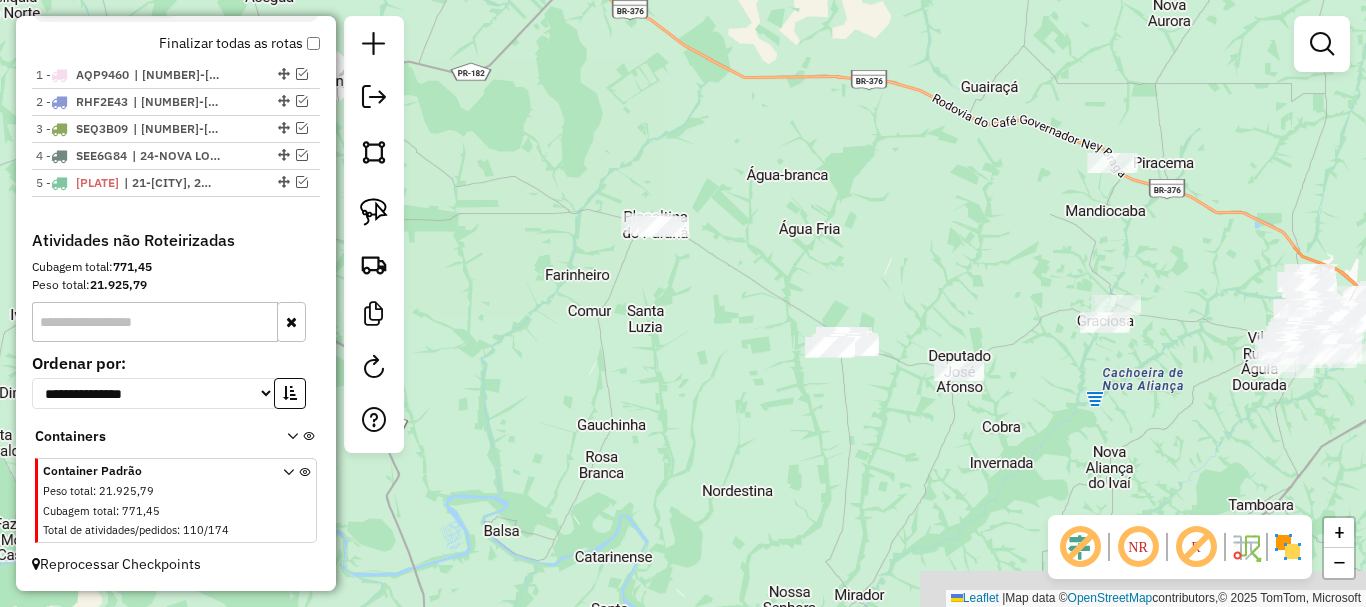 drag, startPoint x: 756, startPoint y: 157, endPoint x: 697, endPoint y: 131, distance: 64.4748 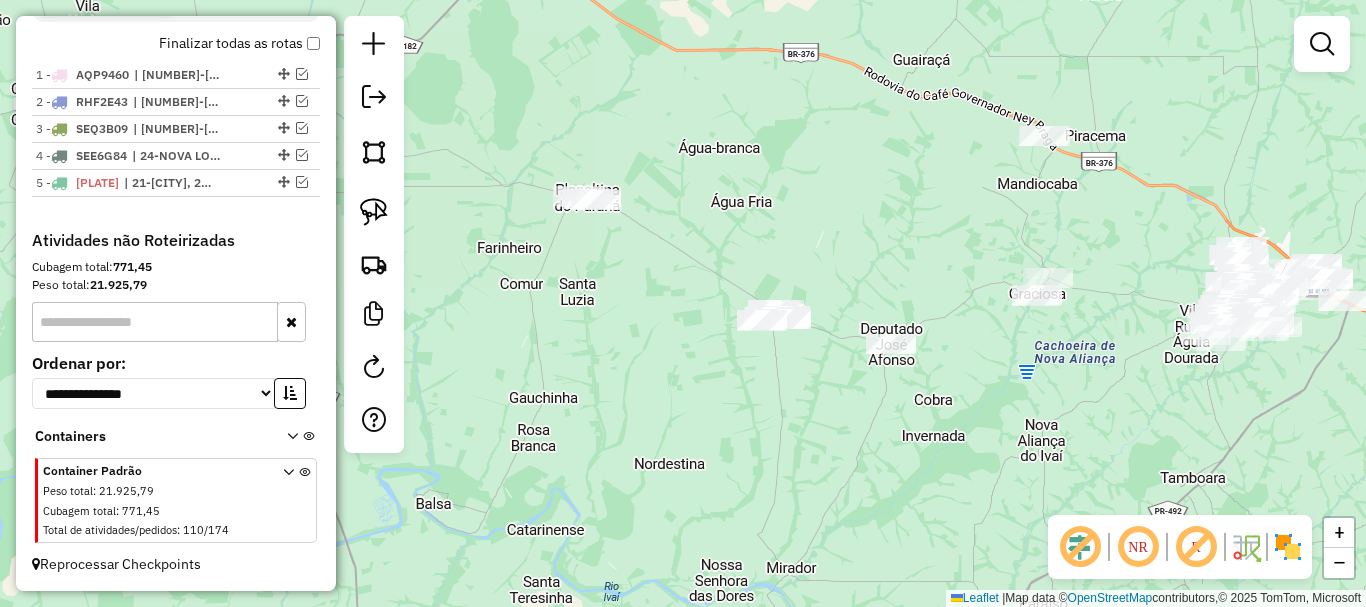 click on "Janela de atendimento Grade de atendimento Capacidade Transportadoras Veículos Cliente Pedidos  Rotas Selecione os dias de semana para filtrar as janelas de atendimento  Seg   Ter   Qua   Qui   Sex   Sáb   Dom  Informe o período da janela de atendimento: De: Até:  Filtrar exatamente a janela do cliente  Considerar janela de atendimento padrão  Selecione os dias de semana para filtrar as grades de atendimento  Seg   Ter   Qua   Qui   Sex   Sáb   Dom   Considerar clientes sem dia de atendimento cadastrado  Clientes fora do dia de atendimento selecionado Filtrar as atividades entre os valores definidos abaixo:  Peso mínimo:   Peso máximo:   Cubagem mínima:   Cubagem máxima:   De:   Até:  Filtrar as atividades entre o tempo de atendimento definido abaixo:  De:   Até:   Considerar capacidade total dos clientes não roteirizados Transportadora: Selecione um ou mais itens Tipo de veículo: Selecione um ou mais itens Veículo: Selecione um ou mais itens Motorista: Selecione um ou mais itens Nome: Rótulo:" 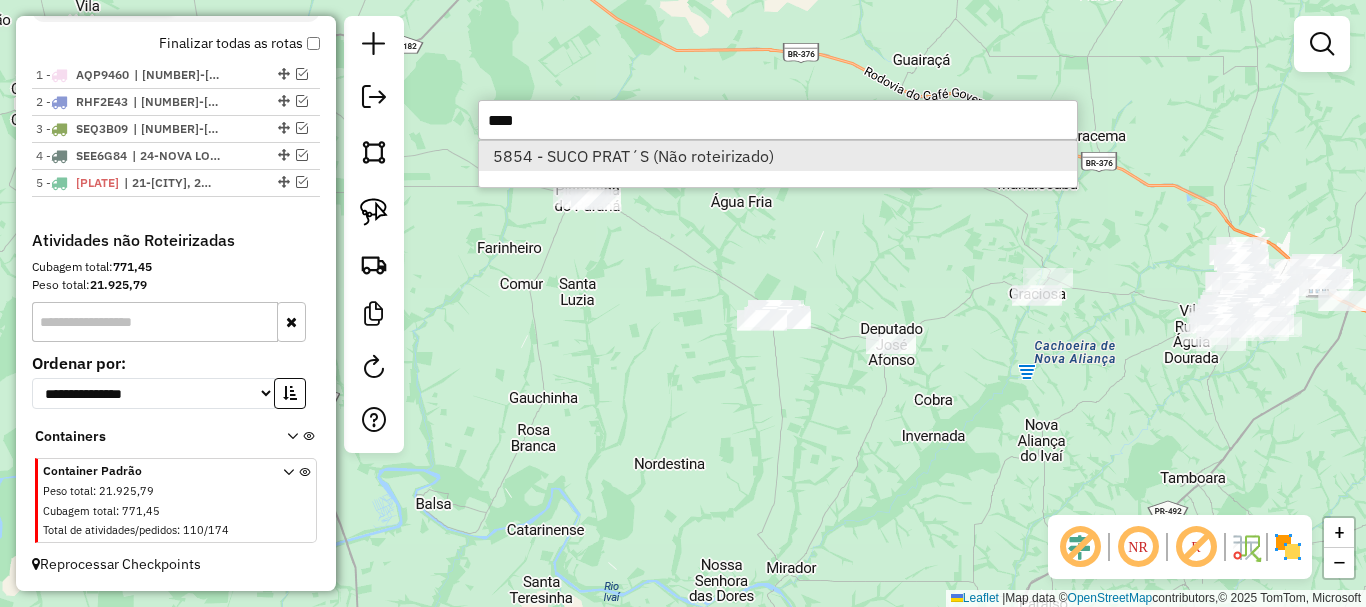 type on "****" 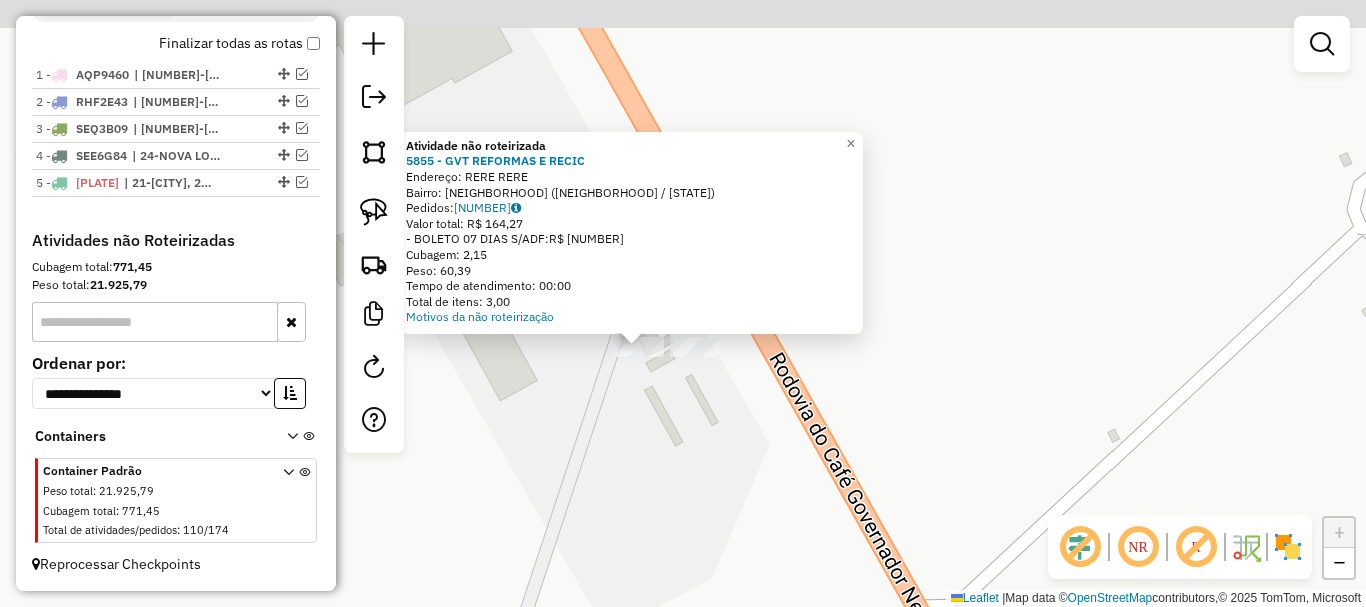 drag, startPoint x: 748, startPoint y: 341, endPoint x: 704, endPoint y: 385, distance: 62.225395 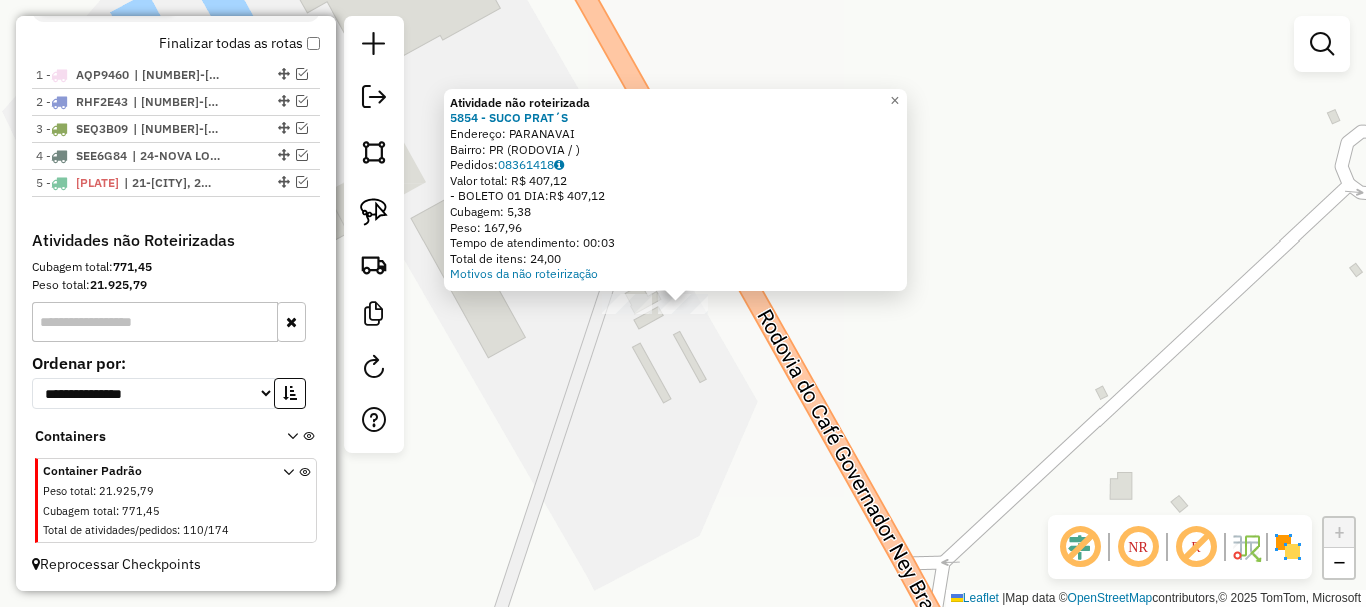 click on "Atividade não roteirizada 5854 - SUCO PRAT´S  Endereço: [CITY]   Bairro: PR (RODOVIA / )   Pedidos:  08361418   Valor total: R$ 407,12   - BOLETO 01 DIA:  R$ 407,12   Cubagem: 5,38   Peso: 167,96   Tempo de atendimento: 00:03   Total de itens: 24,00  Motivos da não roteirização × Janela de atendimento Grade de atendimento Capacidade Transportadoras Veículos Cliente Pedidos  Rotas Selecione os dias de semana para filtrar as janelas de atendimento  Seg   Ter   Qua   Qui   Sex   Sáb   Dom  Informe o período da janela de atendimento: De: Até:  Filtrar exatamente a janela do cliente  Considerar janela de atendimento padrão  Selecione os dias de semana para filtrar as grades de atendimento  Seg   Ter   Qua   Qui   Sex   Sáb   Dom   Considerar clientes sem dia de atendimento cadastrado  Clientes fora do dia de atendimento selecionado Filtrar as atividades entre os valores definidos abaixo:  Peso mínimo:   Peso máximo:   Cubagem mínima:   Cubagem máxima:   De:   Até:  Veículo: De:" 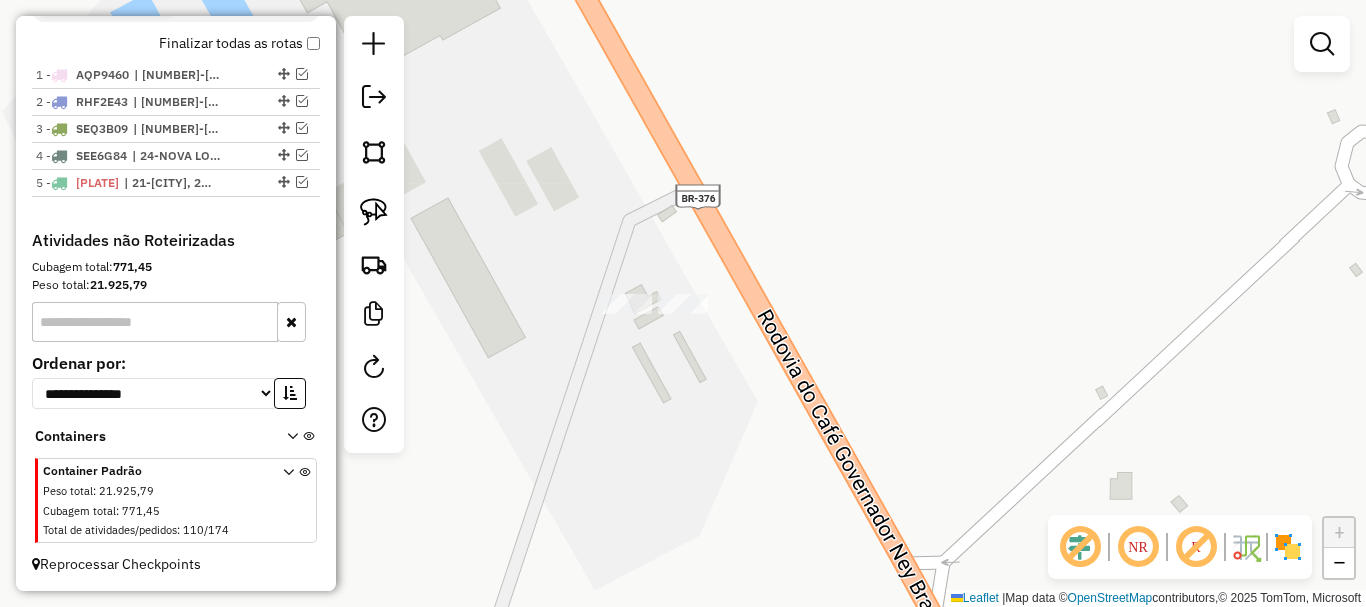 click 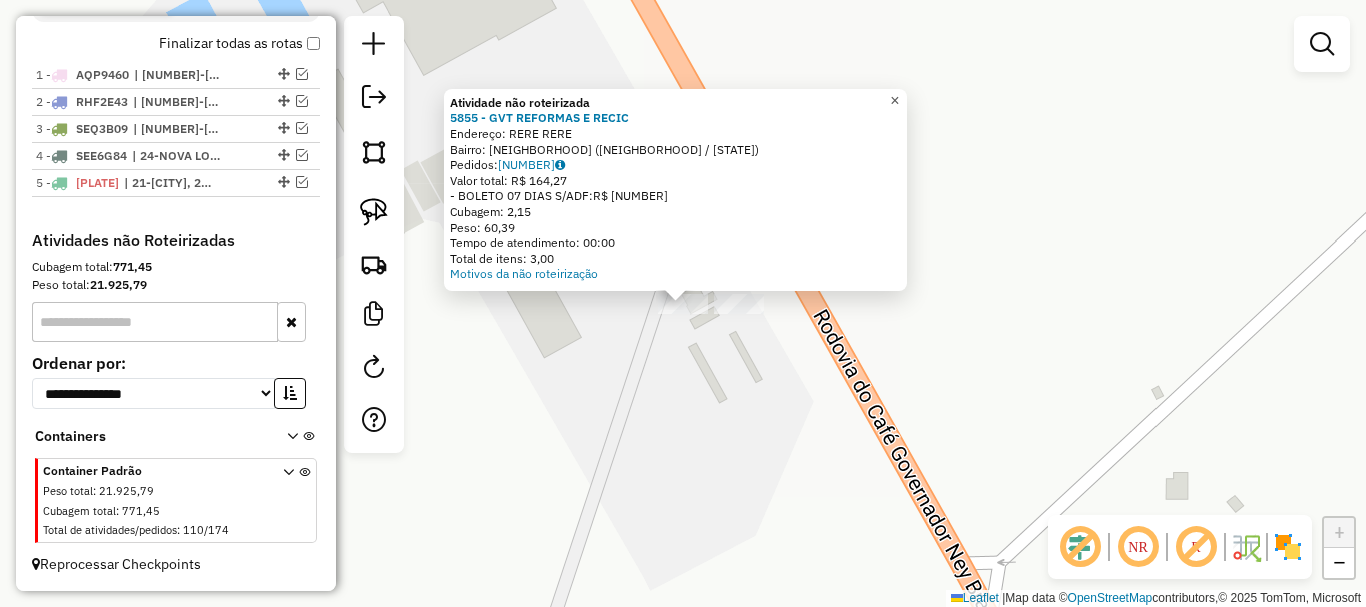 click on "×" 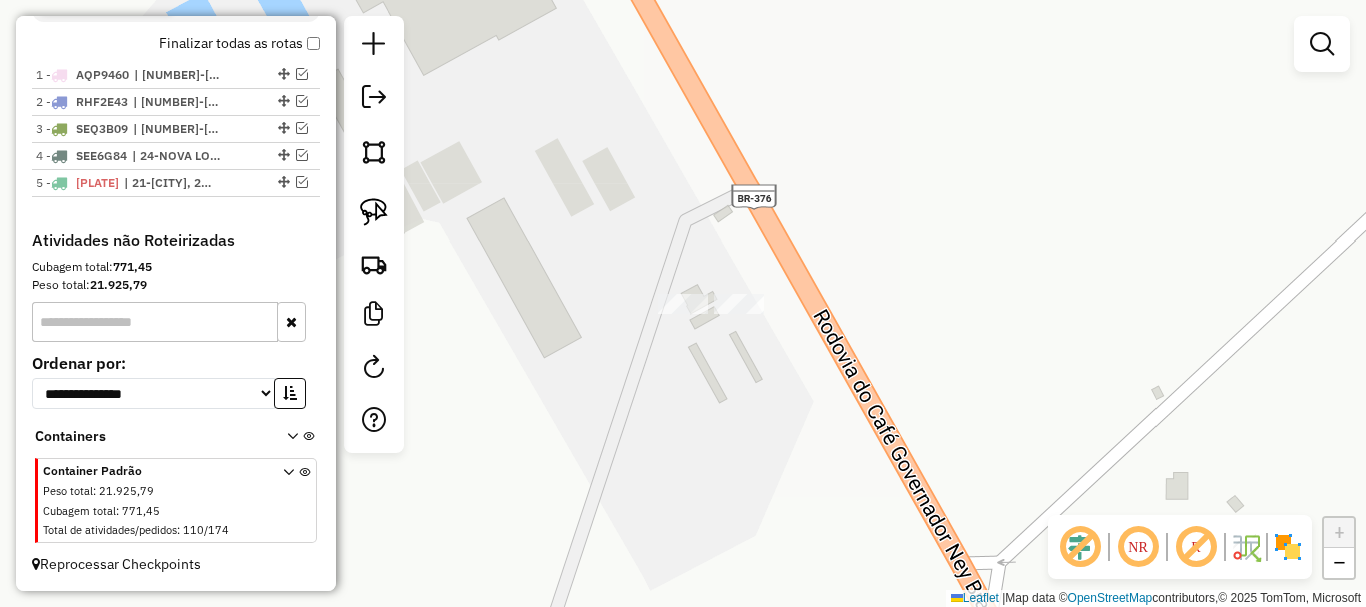 drag, startPoint x: 914, startPoint y: 196, endPoint x: 850, endPoint y: 170, distance: 69.079666 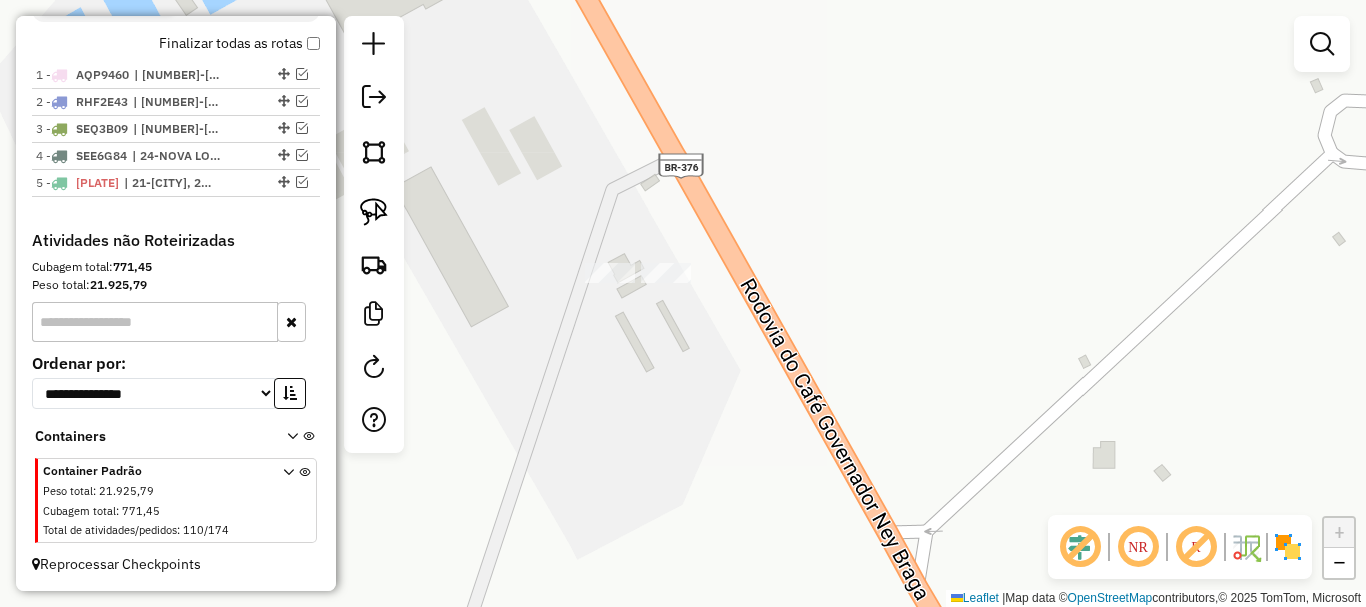 drag, startPoint x: 623, startPoint y: 405, endPoint x: 653, endPoint y: 404, distance: 30.016663 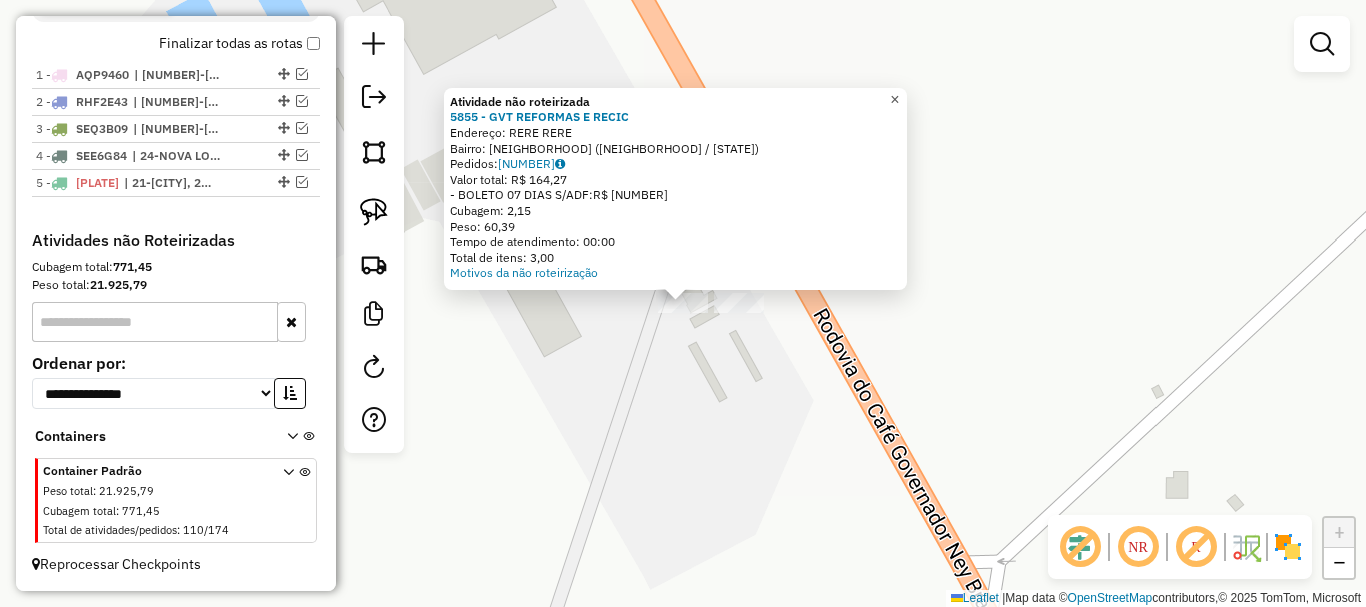 click on "×" 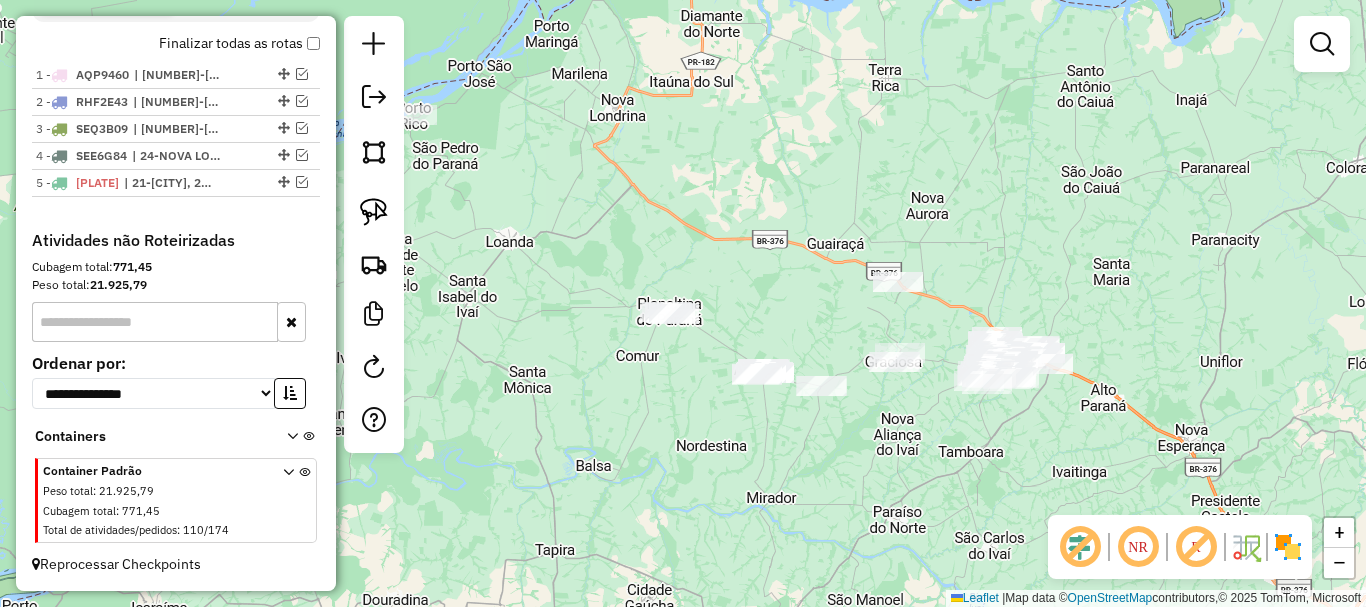 drag, startPoint x: 753, startPoint y: 269, endPoint x: 778, endPoint y: 282, distance: 28.178005 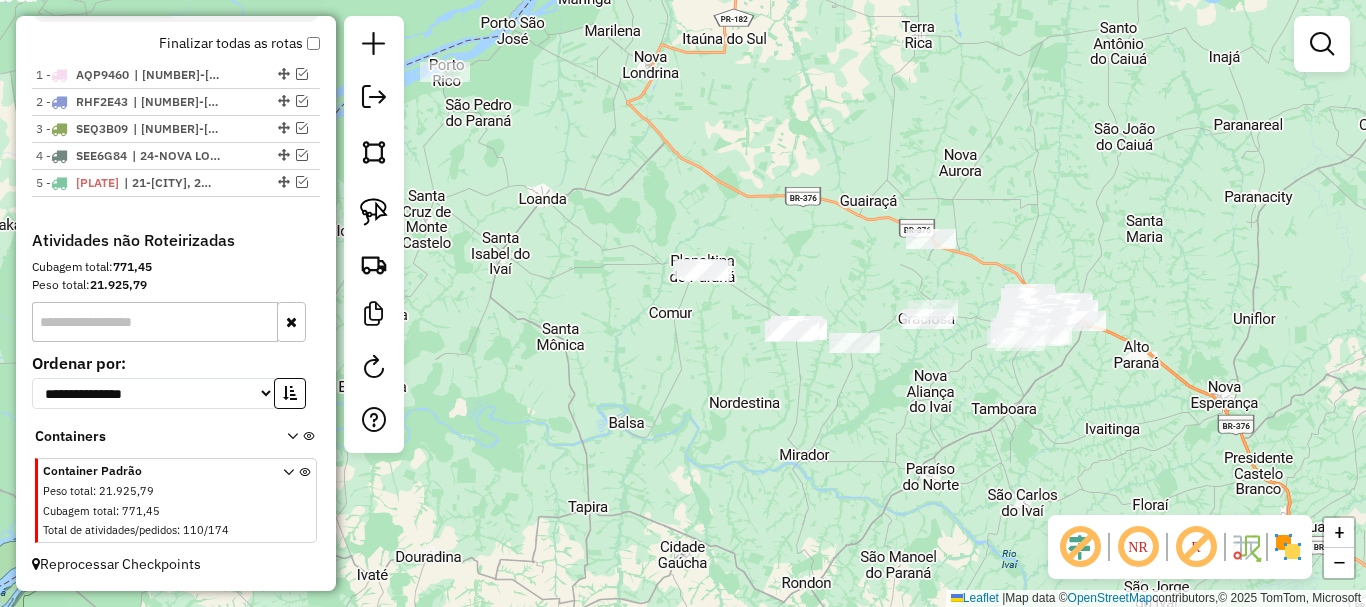 drag, startPoint x: 779, startPoint y: 280, endPoint x: 843, endPoint y: 189, distance: 111.25197 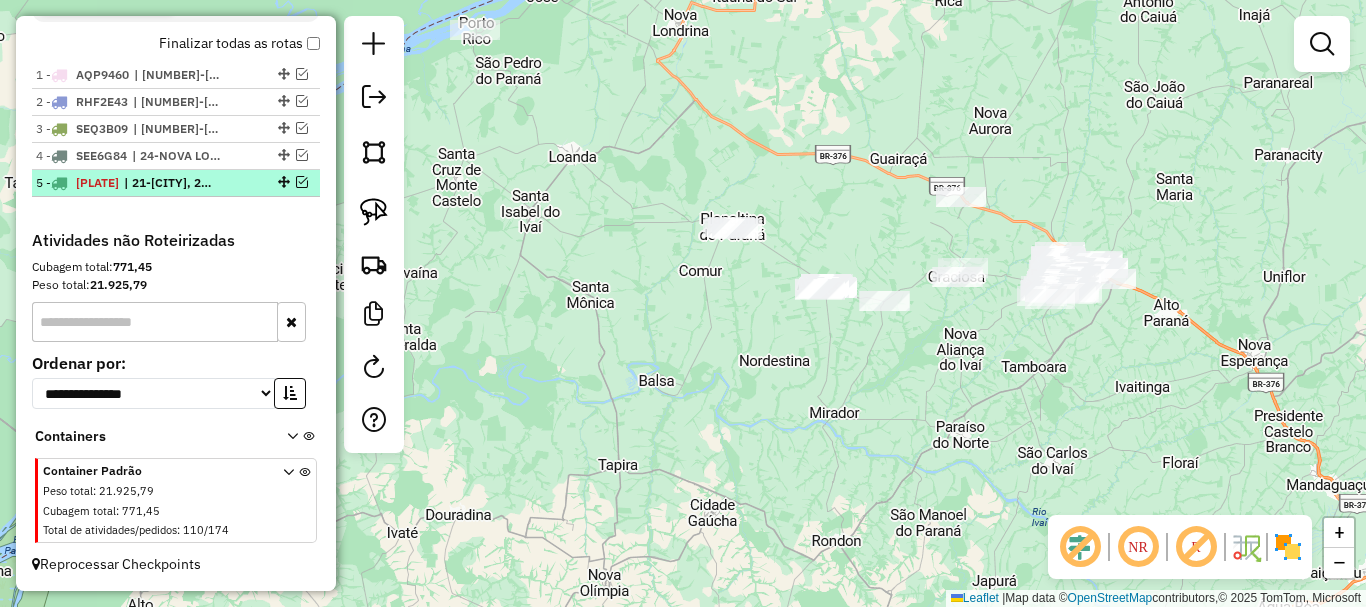 click on "| 21-[CITY], 24-[CITY]" at bounding box center (170, 183) 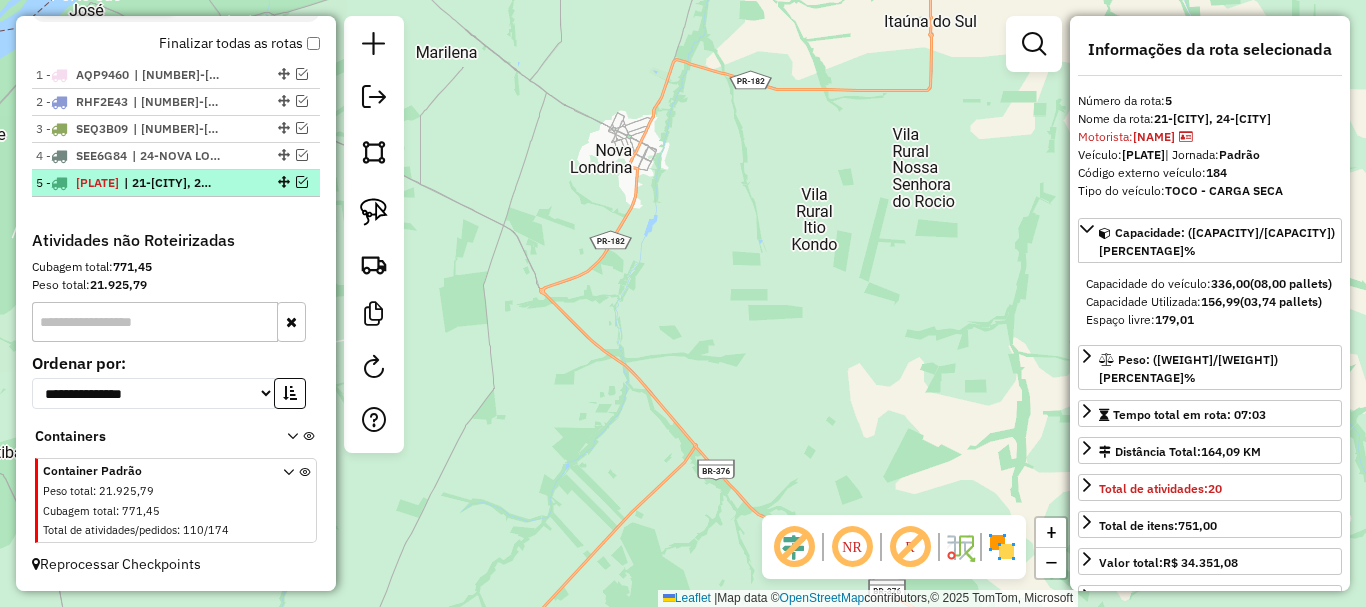 click at bounding box center (302, 182) 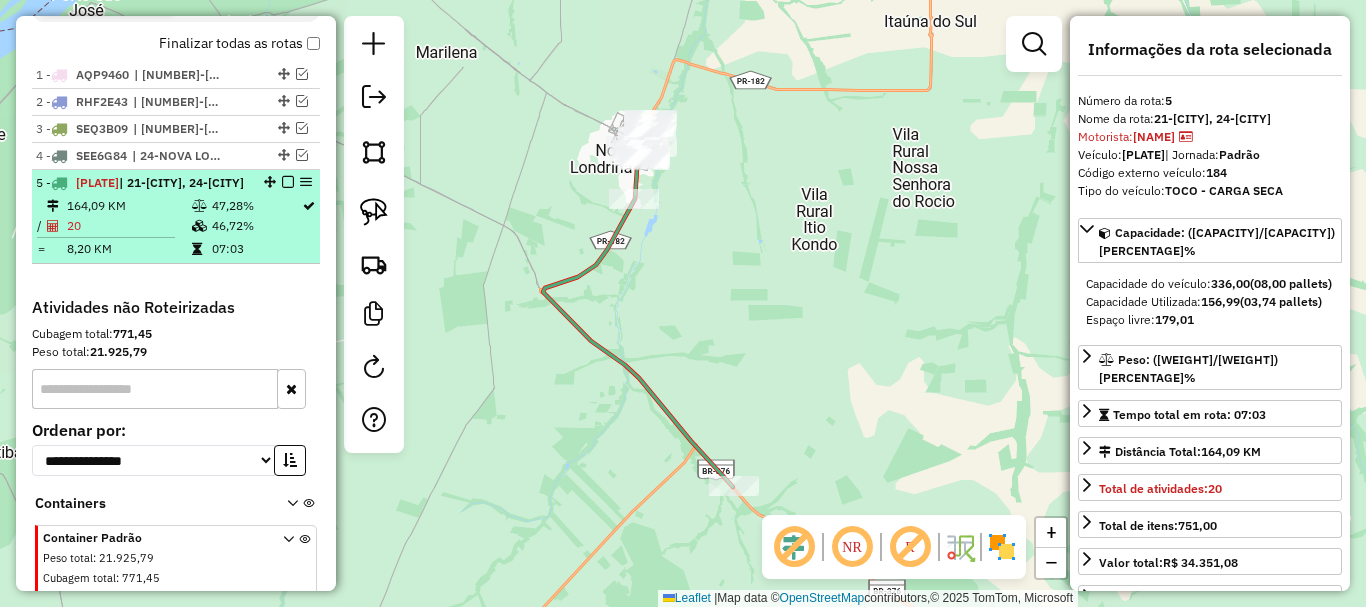 scroll, scrollTop: 811, scrollLeft: 0, axis: vertical 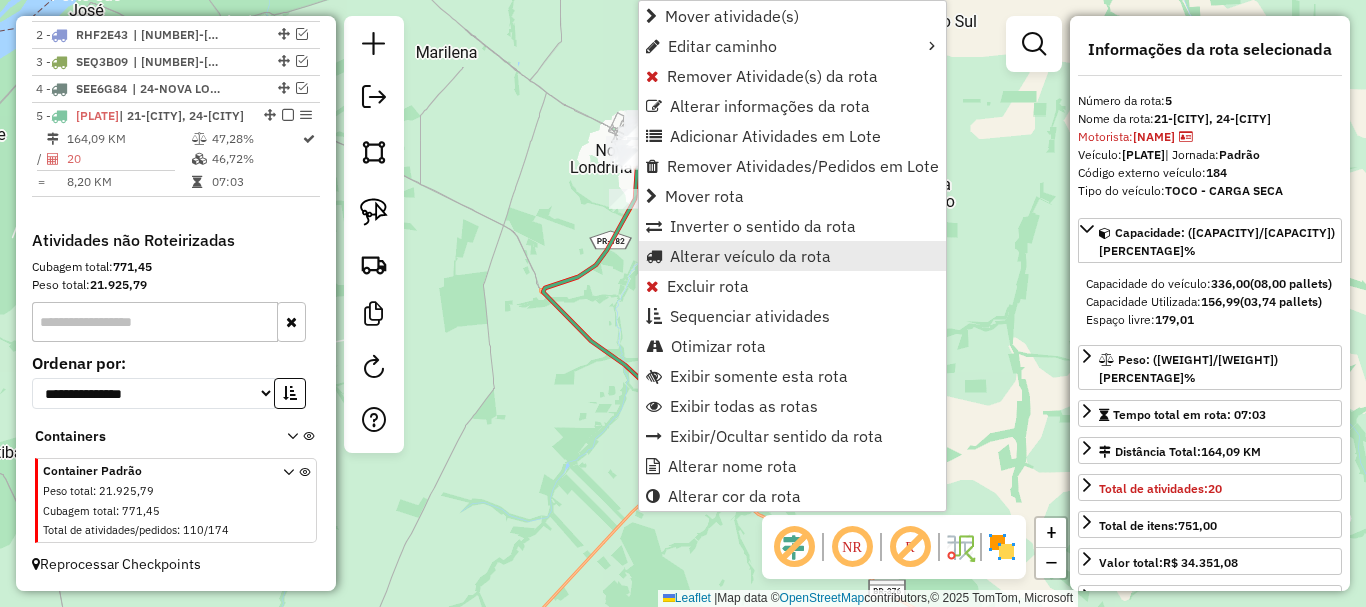 click on "Alterar veículo da rota" at bounding box center (750, 256) 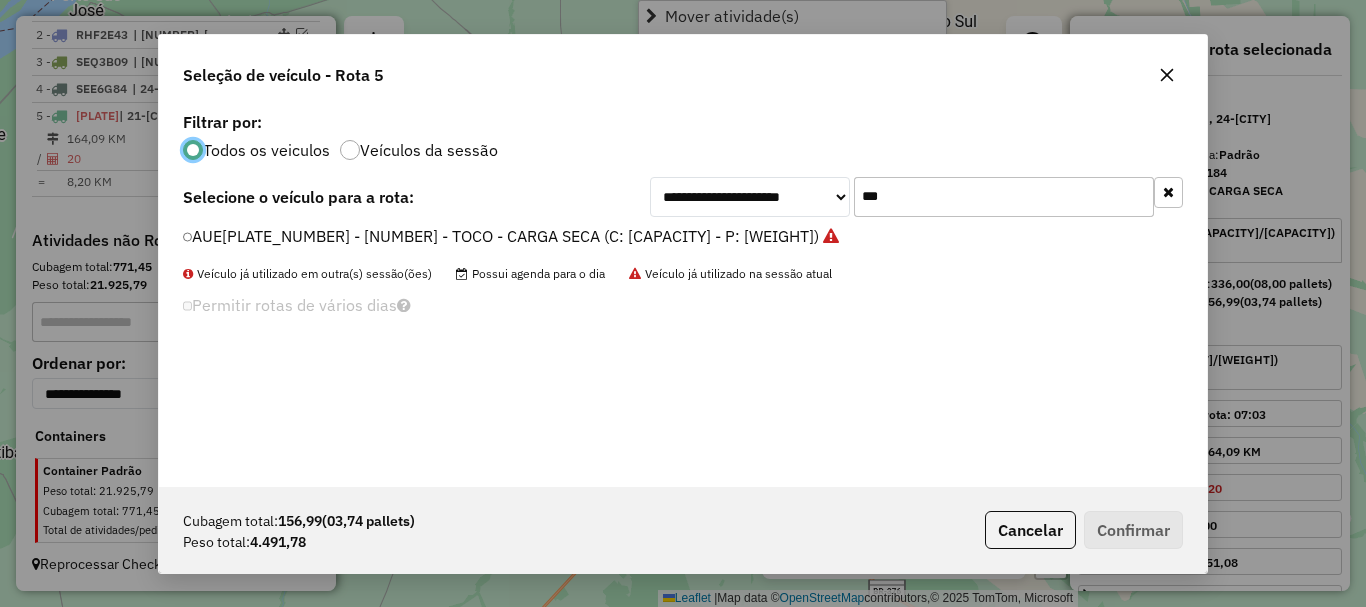 scroll, scrollTop: 11, scrollLeft: 6, axis: both 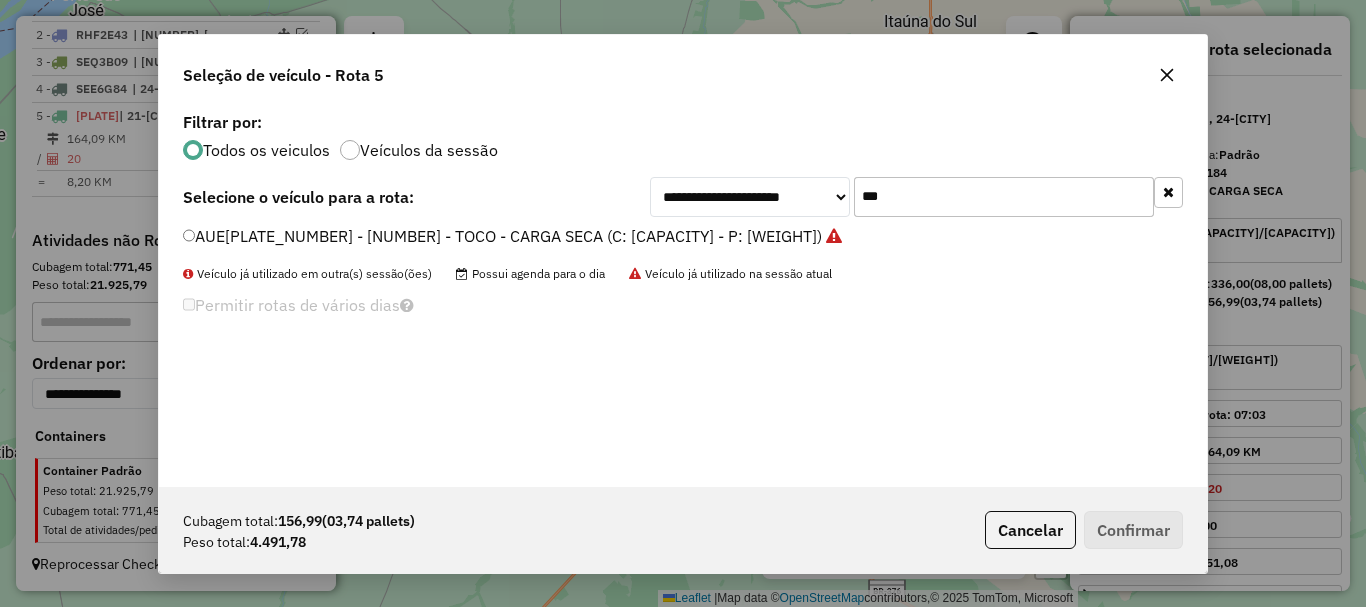 drag, startPoint x: 895, startPoint y: 204, endPoint x: 759, endPoint y: 137, distance: 151.60805 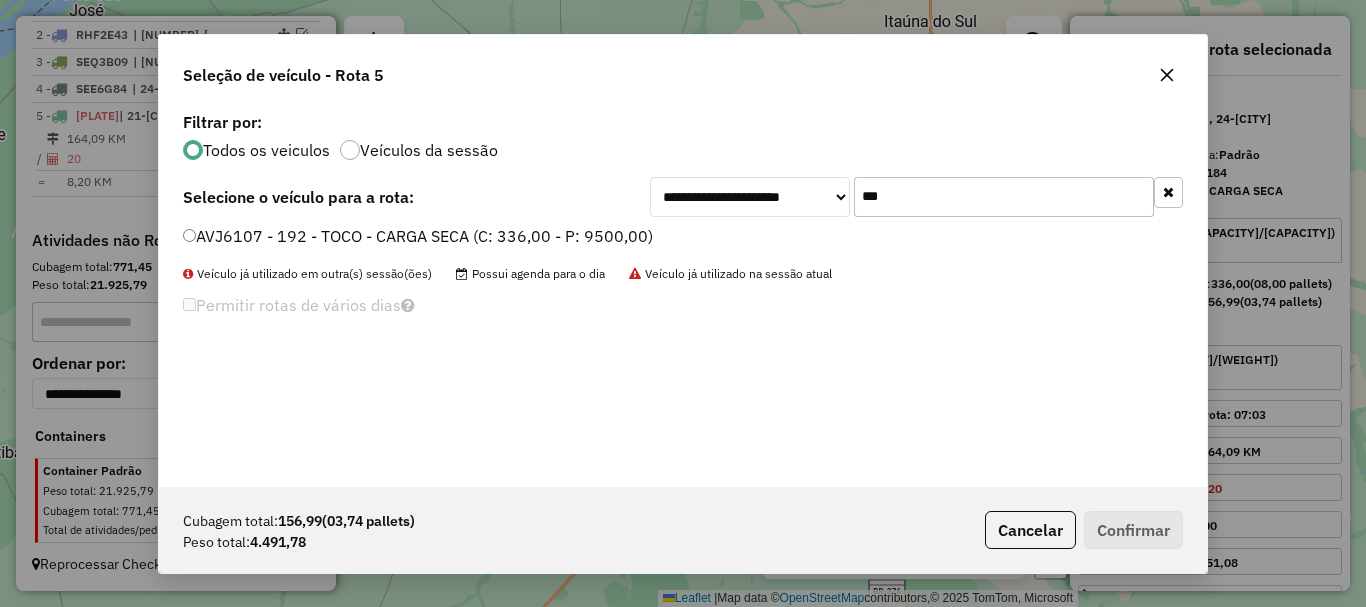 type on "***" 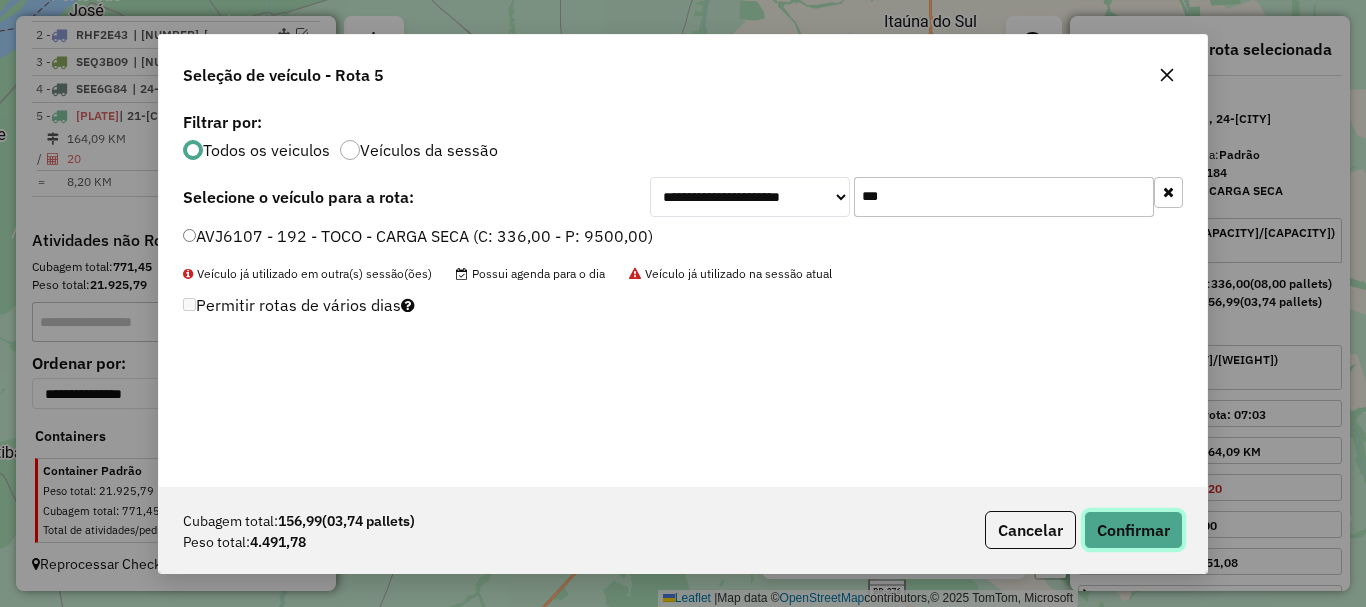 click on "Confirmar" 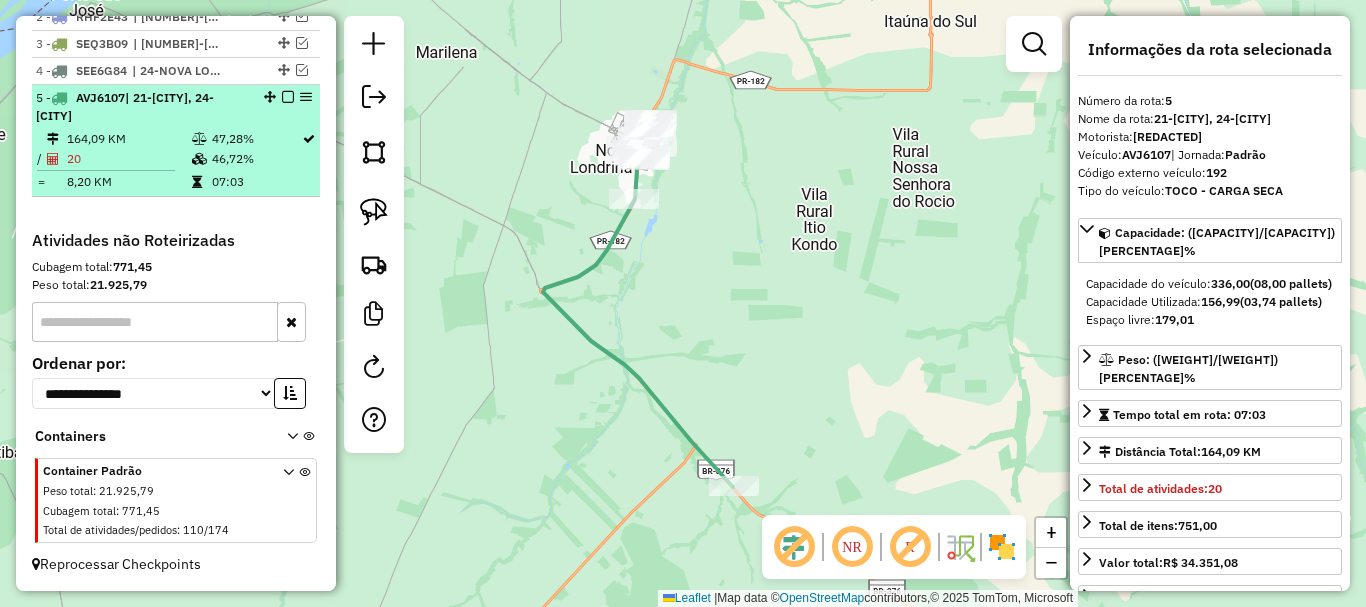 click at bounding box center [288, 97] 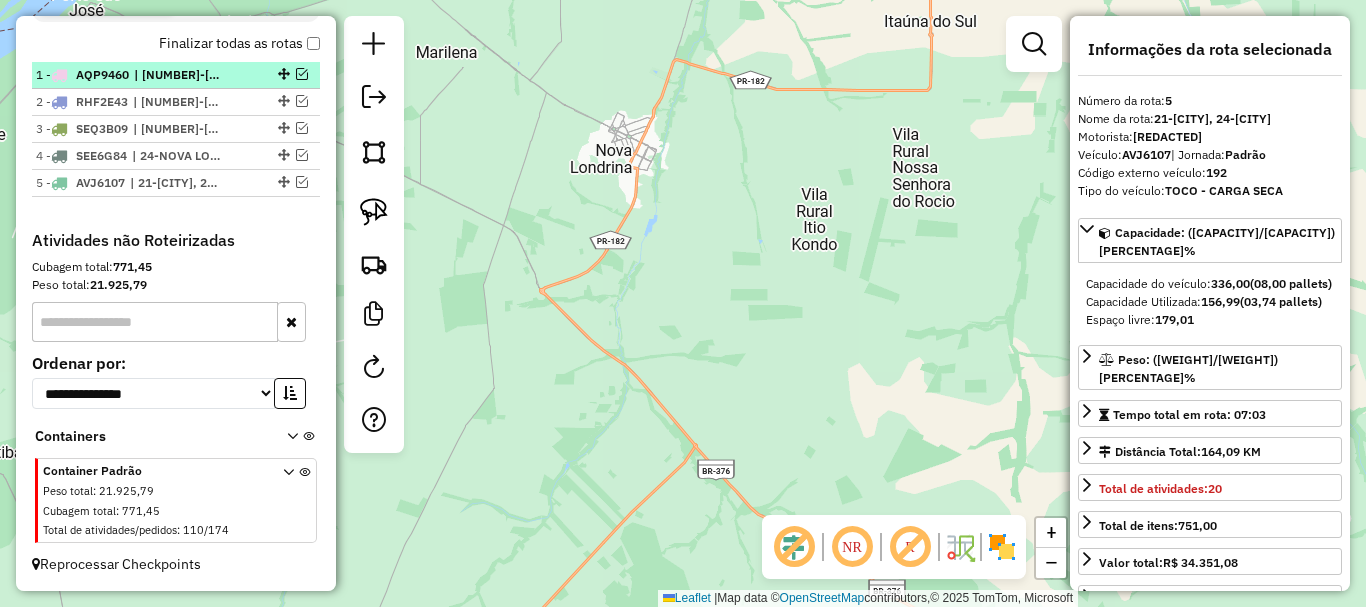 click on "| [NUMBER]-[NEIGHBORHOOD], [NUMBER]-[NEIGHBORHOOD]" at bounding box center (180, 75) 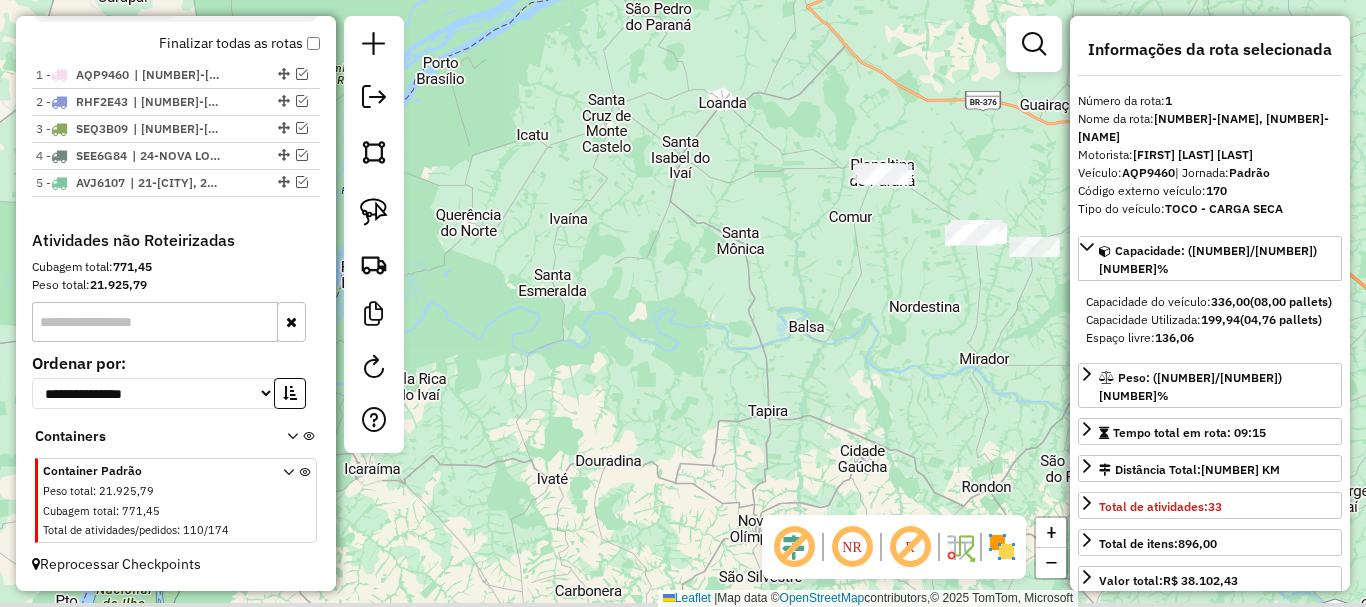 drag, startPoint x: 837, startPoint y: 308, endPoint x: 764, endPoint y: 269, distance: 82.764725 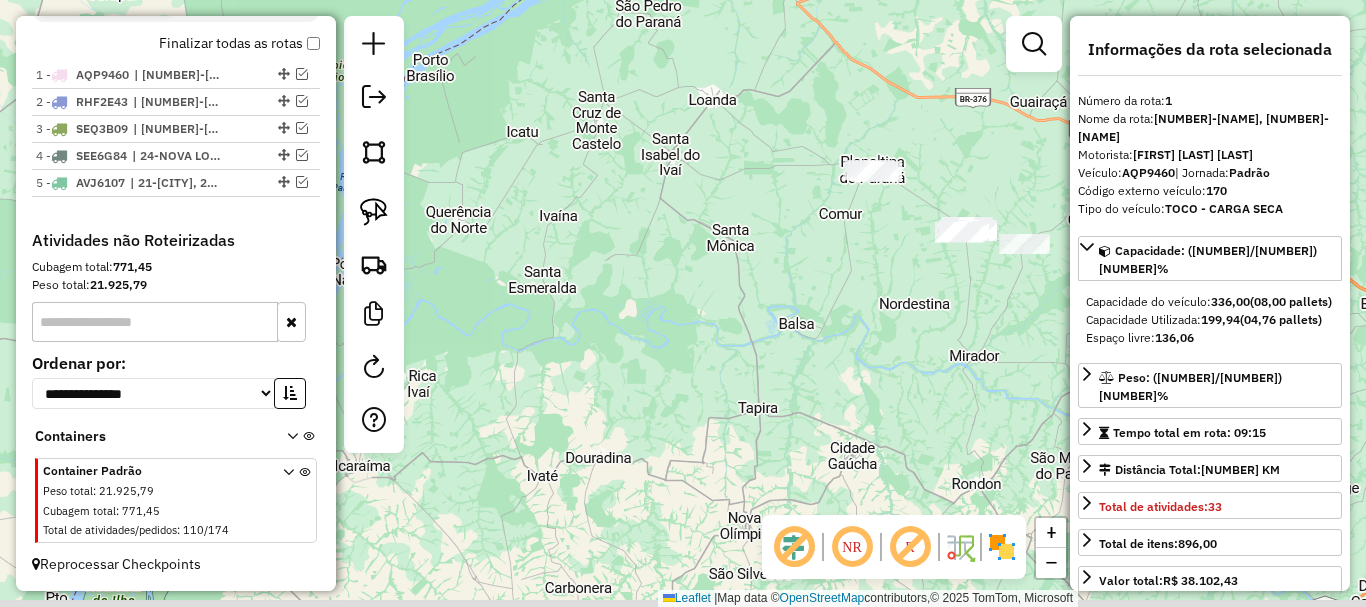drag, startPoint x: 784, startPoint y: 302, endPoint x: 736, endPoint y: 281, distance: 52.392746 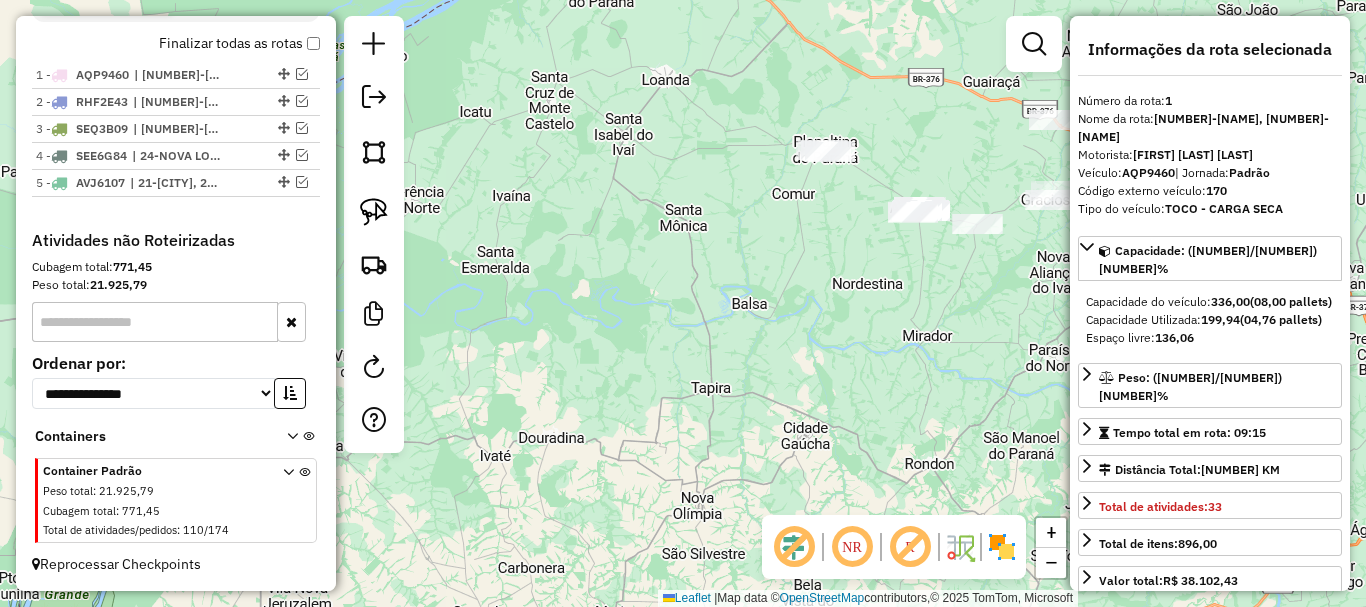 drag, startPoint x: 739, startPoint y: 314, endPoint x: 677, endPoint y: 295, distance: 64.84597 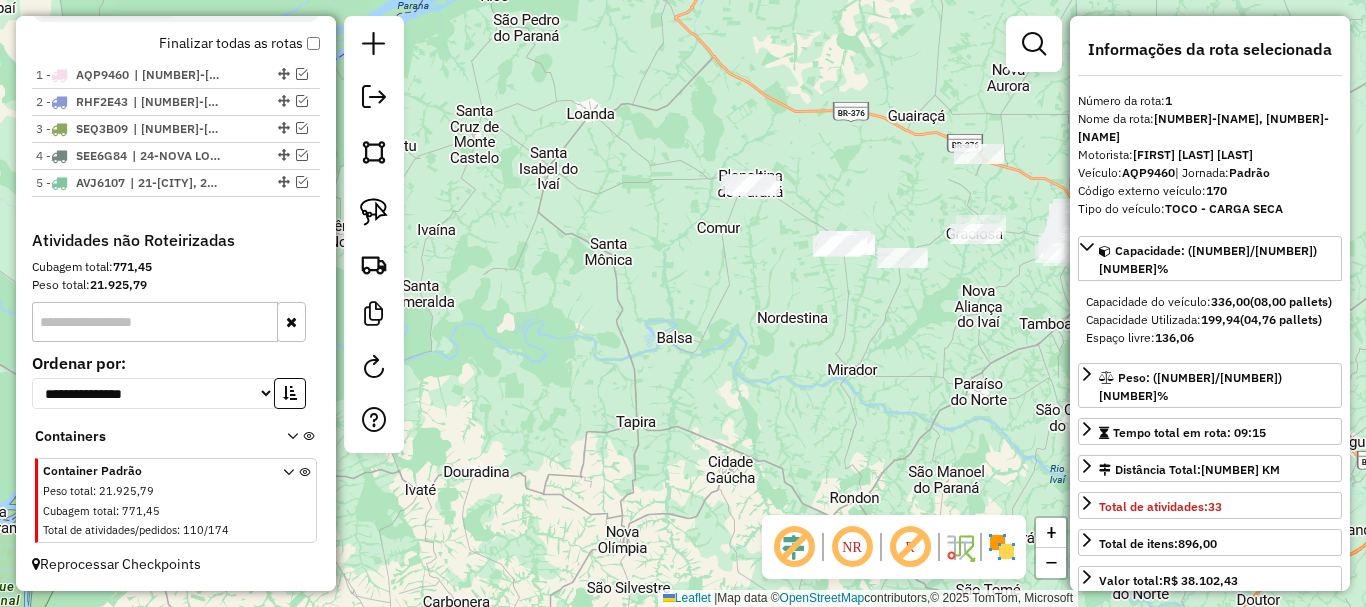 drag, startPoint x: 717, startPoint y: 271, endPoint x: 667, endPoint y: 345, distance: 89.30846 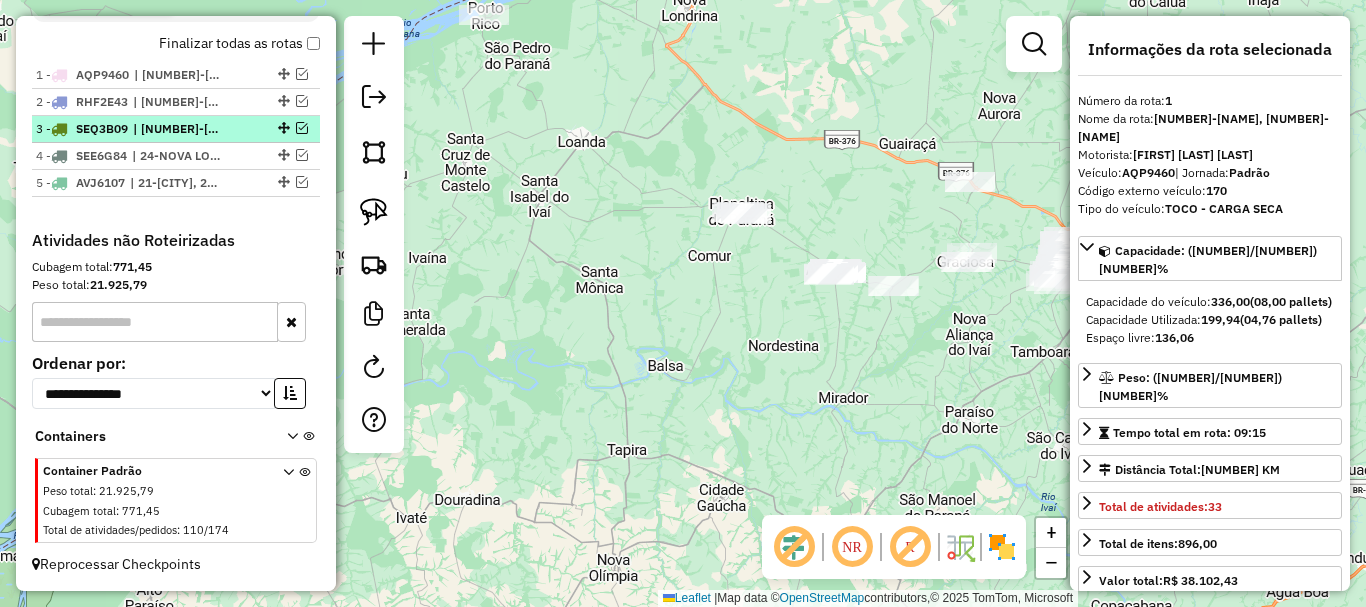 click at bounding box center (302, 128) 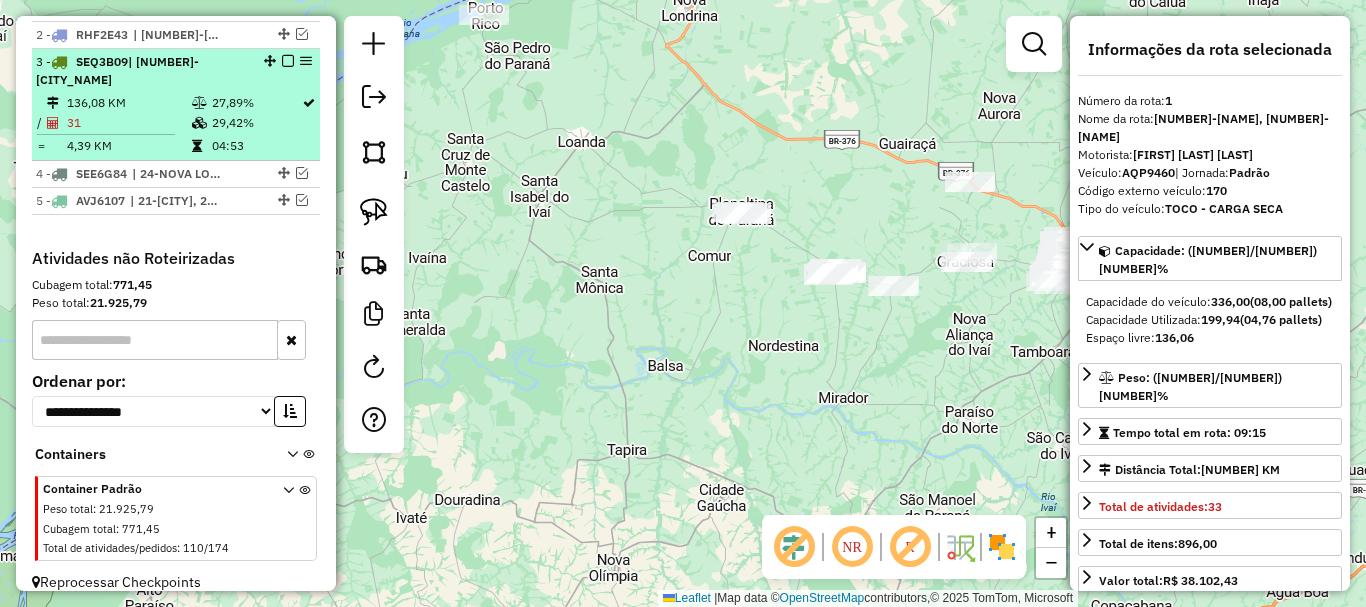 click on "136,08 KM" at bounding box center [128, 103] 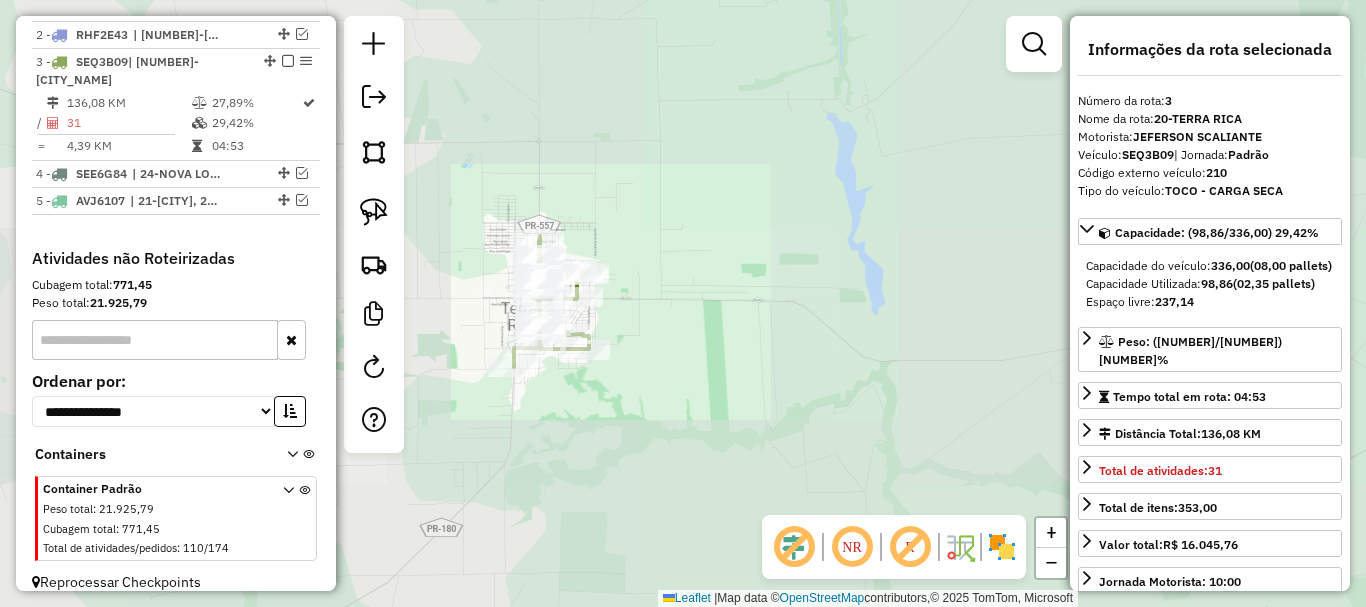 drag, startPoint x: 504, startPoint y: 478, endPoint x: 619, endPoint y: 306, distance: 206.90337 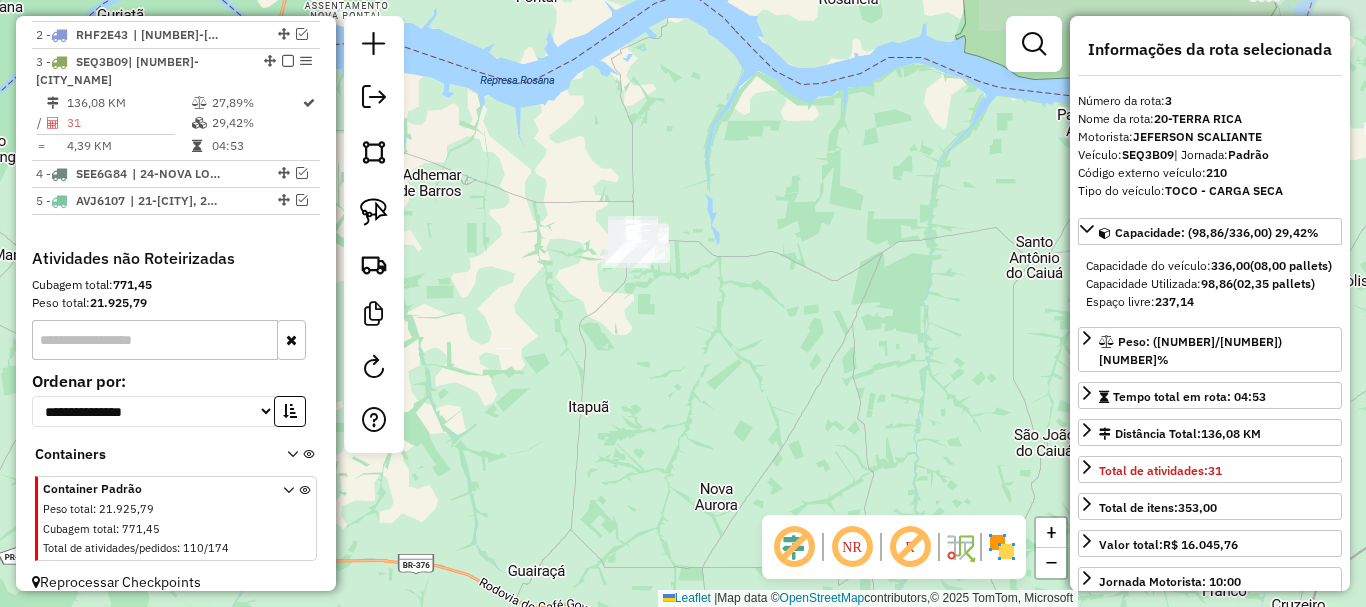 drag, startPoint x: 586, startPoint y: 414, endPoint x: 643, endPoint y: 290, distance: 136.47343 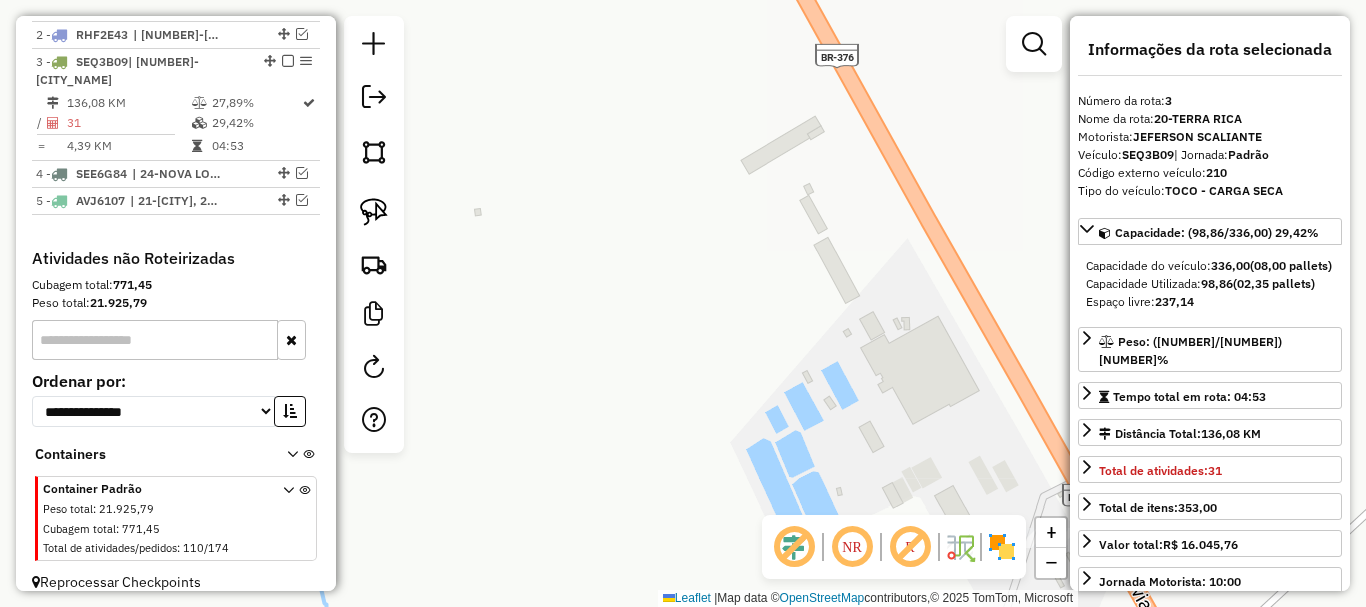 drag, startPoint x: 890, startPoint y: 343, endPoint x: 809, endPoint y: 220, distance: 147.27525 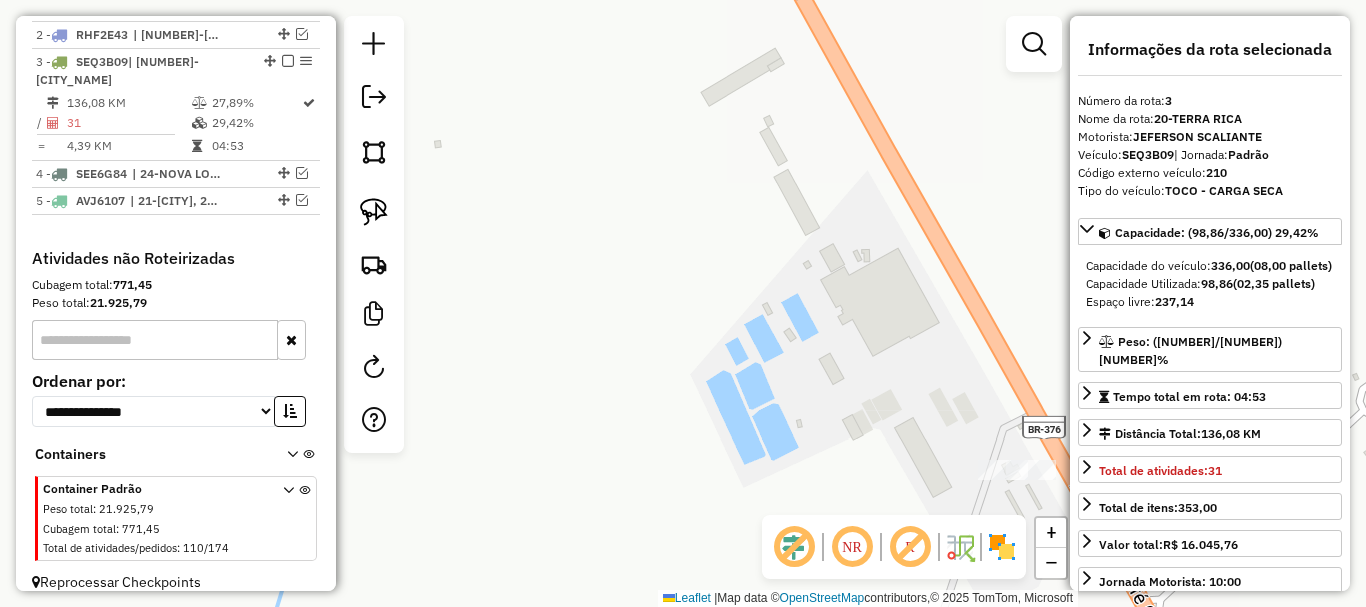 drag, startPoint x: 860, startPoint y: 306, endPoint x: 828, endPoint y: 251, distance: 63.631752 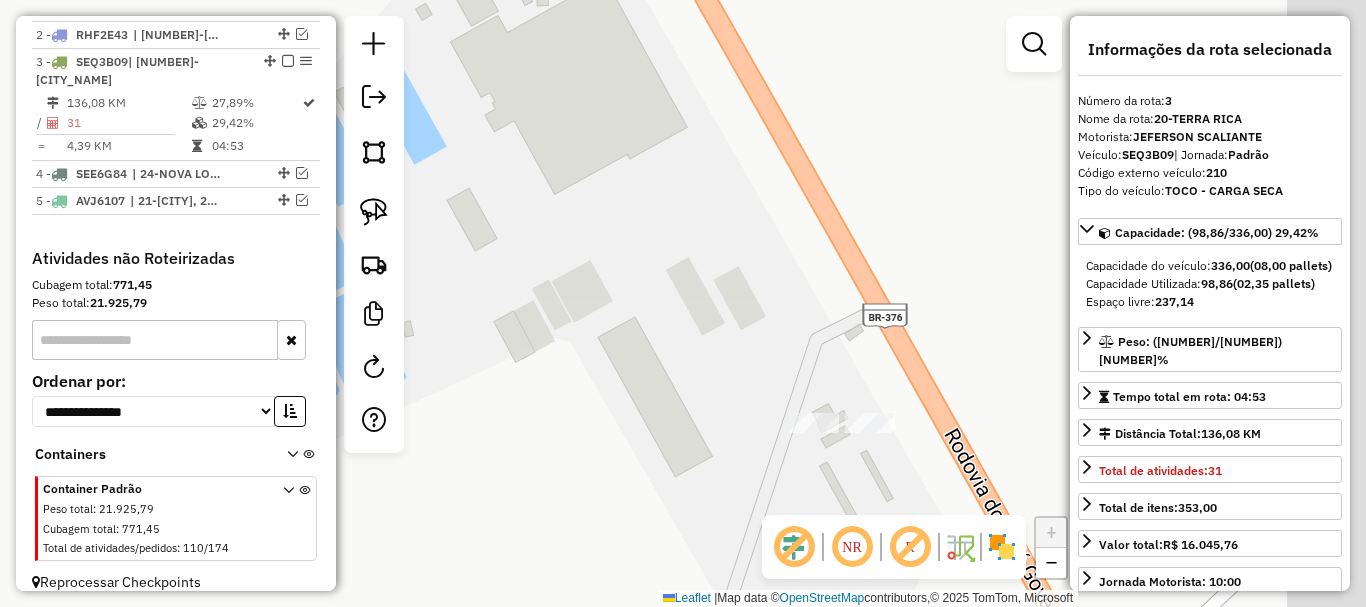 drag, startPoint x: 978, startPoint y: 348, endPoint x: 800, endPoint y: 261, distance: 198.1237 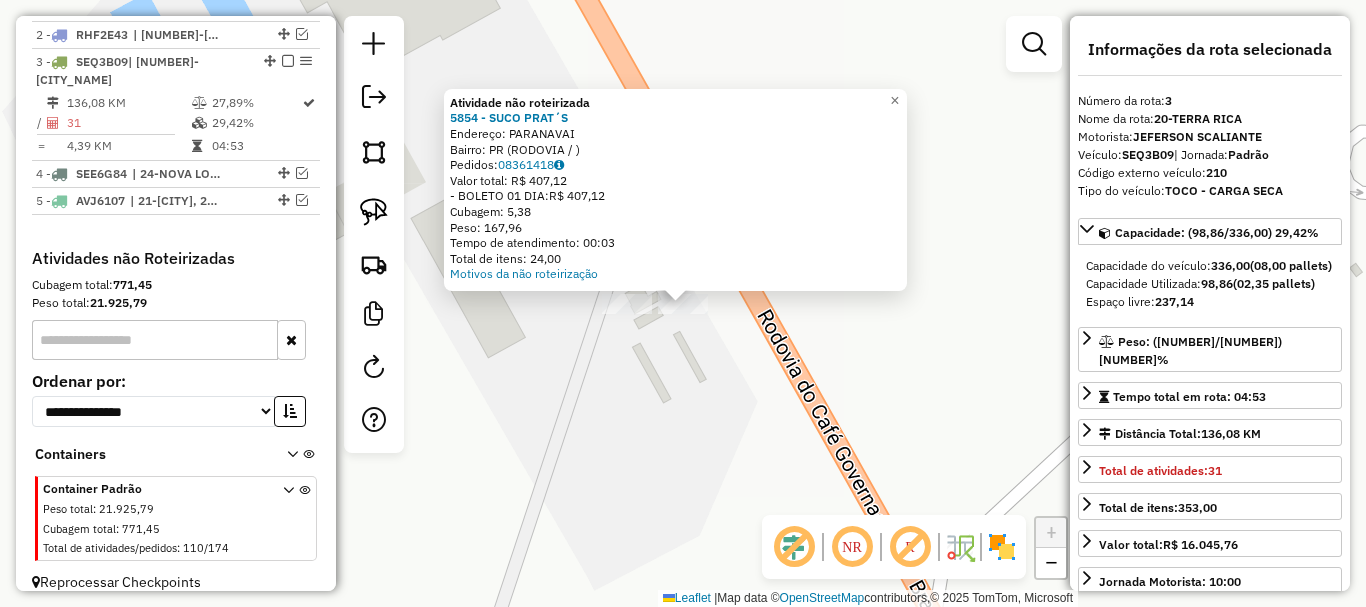 click on "Atividade não roteirizada 5854 - SUCO PRAT´S  Endereço: [CITY]   Bairro: PR (RODOVIA / )   Pedidos:  08361418   Valor total: R$ 407,12   - BOLETO 01 DIA:  R$ 407,12   Cubagem: 5,38   Peso: 167,96   Tempo de atendimento: 00:03   Total de itens: 24,00  Motivos da não roteirização × Janela de atendimento Grade de atendimento Capacidade Transportadoras Veículos Cliente Pedidos  Rotas Selecione os dias de semana para filtrar as janelas de atendimento  Seg   Ter   Qua   Qui   Sex   Sáb   Dom  Informe o período da janela de atendimento: De: Até:  Filtrar exatamente a janela do cliente  Considerar janela de atendimento padrão  Selecione os dias de semana para filtrar as grades de atendimento  Seg   Ter   Qua   Qui   Sex   Sáb   Dom   Considerar clientes sem dia de atendimento cadastrado  Clientes fora do dia de atendimento selecionado Filtrar as atividades entre os valores definidos abaixo:  Peso mínimo:   Peso máximo:   Cubagem mínima:   Cubagem máxima:   De:   Até:  Veículo: De:" 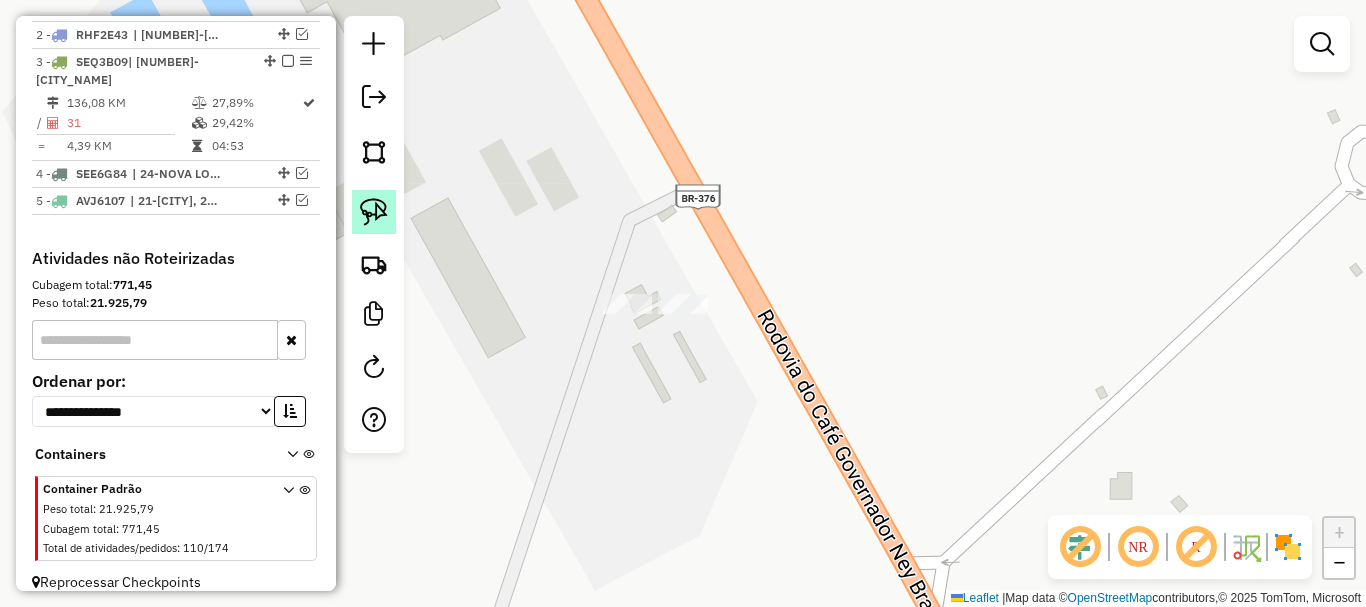 click 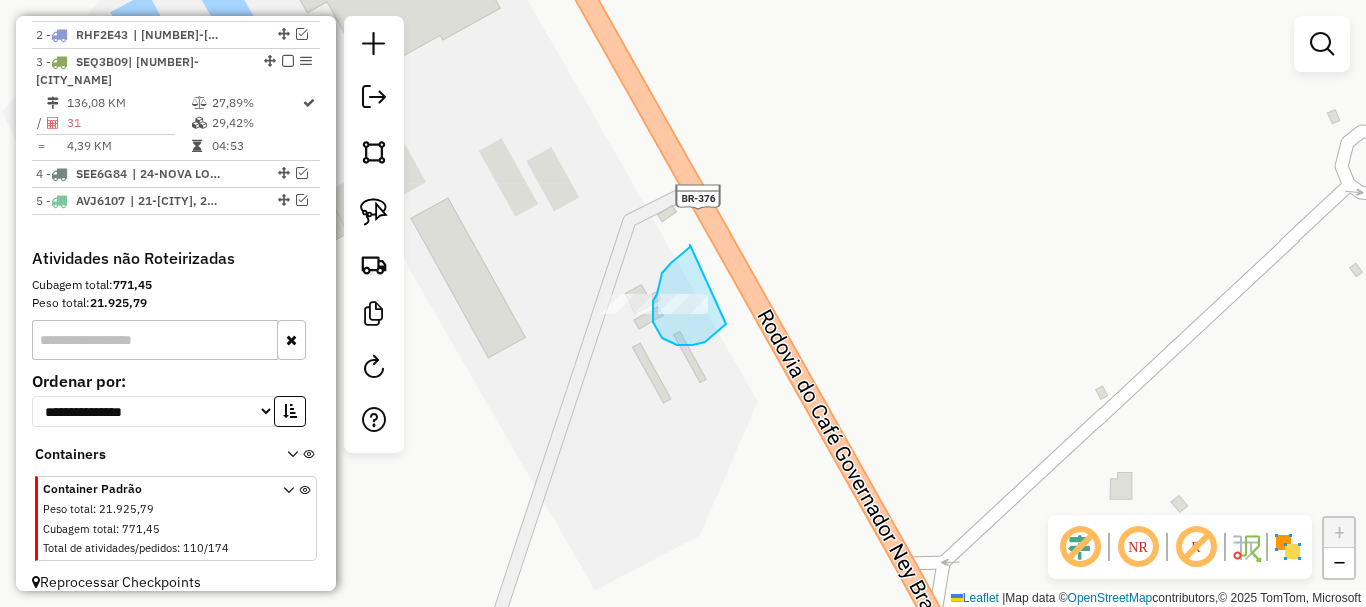 drag, startPoint x: 690, startPoint y: 245, endPoint x: 759, endPoint y: 287, distance: 80.77747 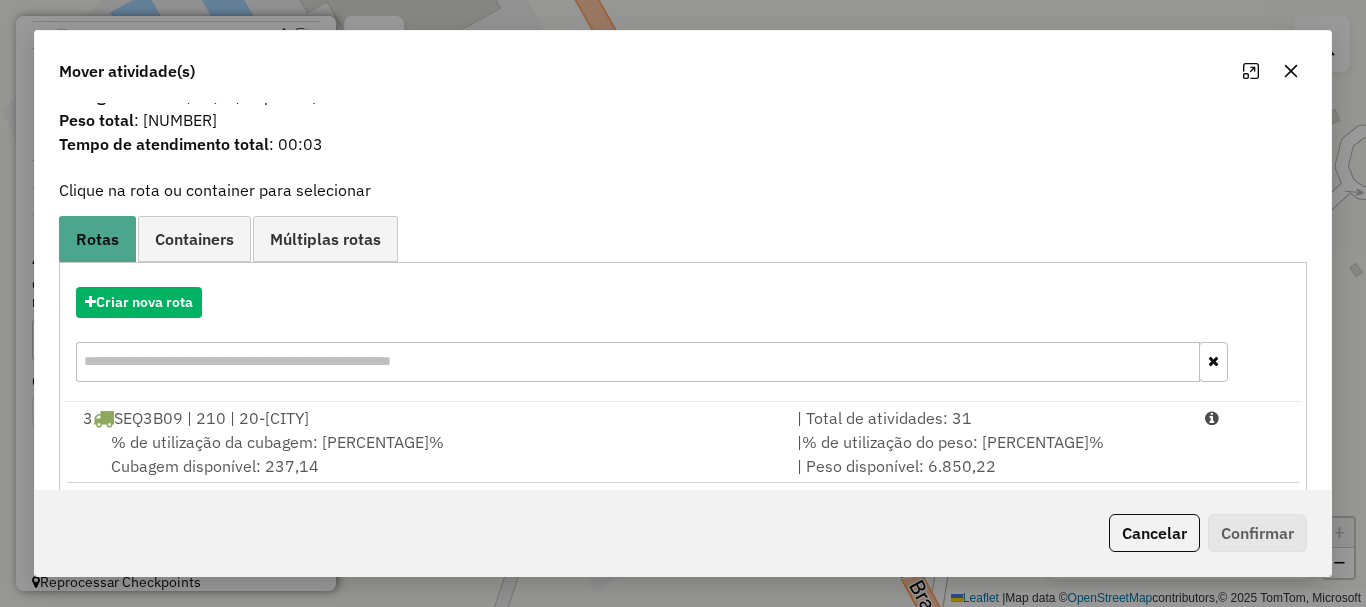 scroll, scrollTop: 78, scrollLeft: 0, axis: vertical 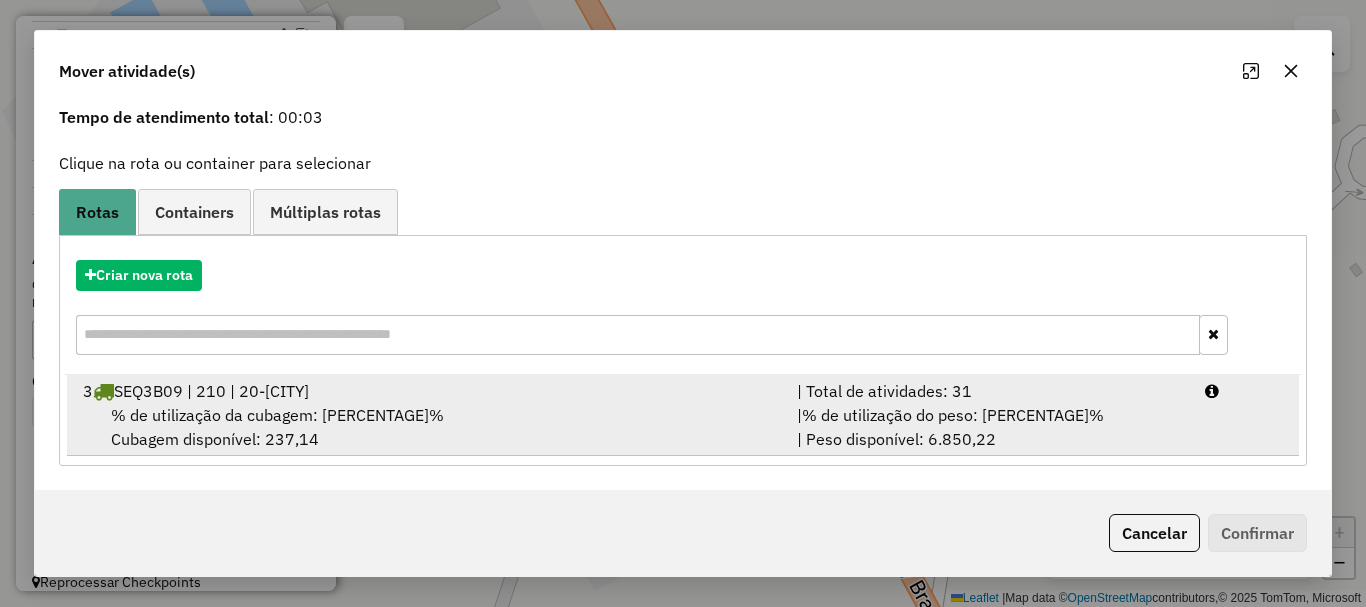 click on "% de utilização da cubagem: [PERCENTAGE]%  Cubagem disponível: [CUBAGE]" at bounding box center (428, 427) 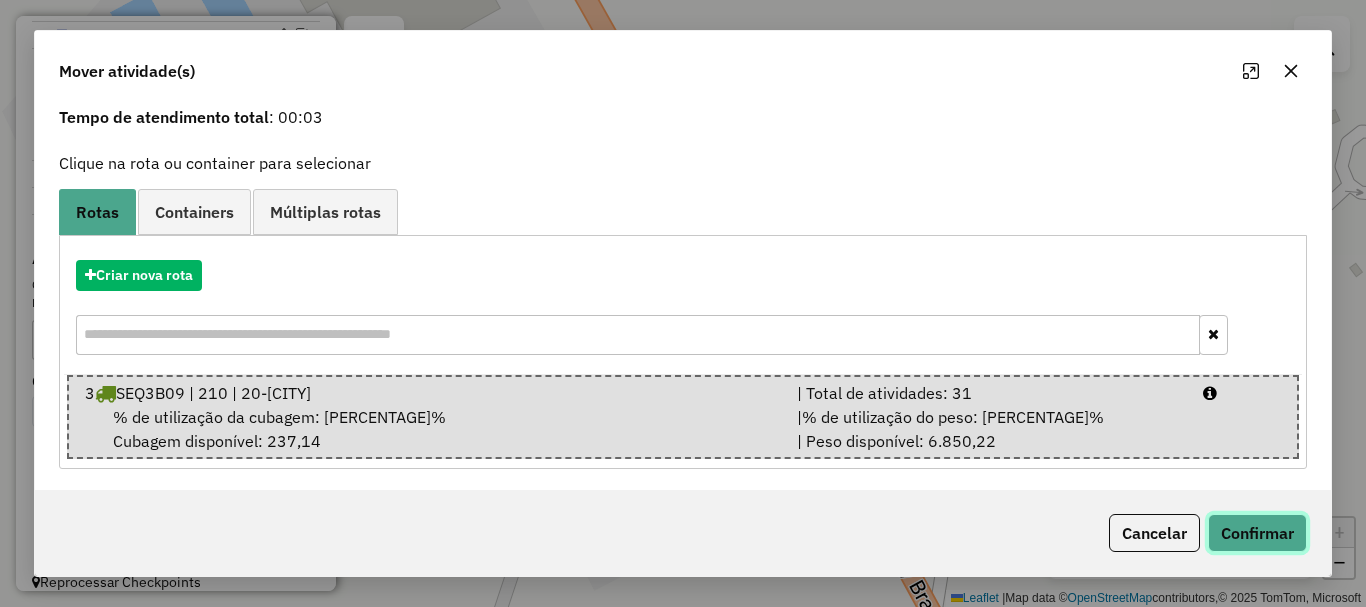 click on "Confirmar" 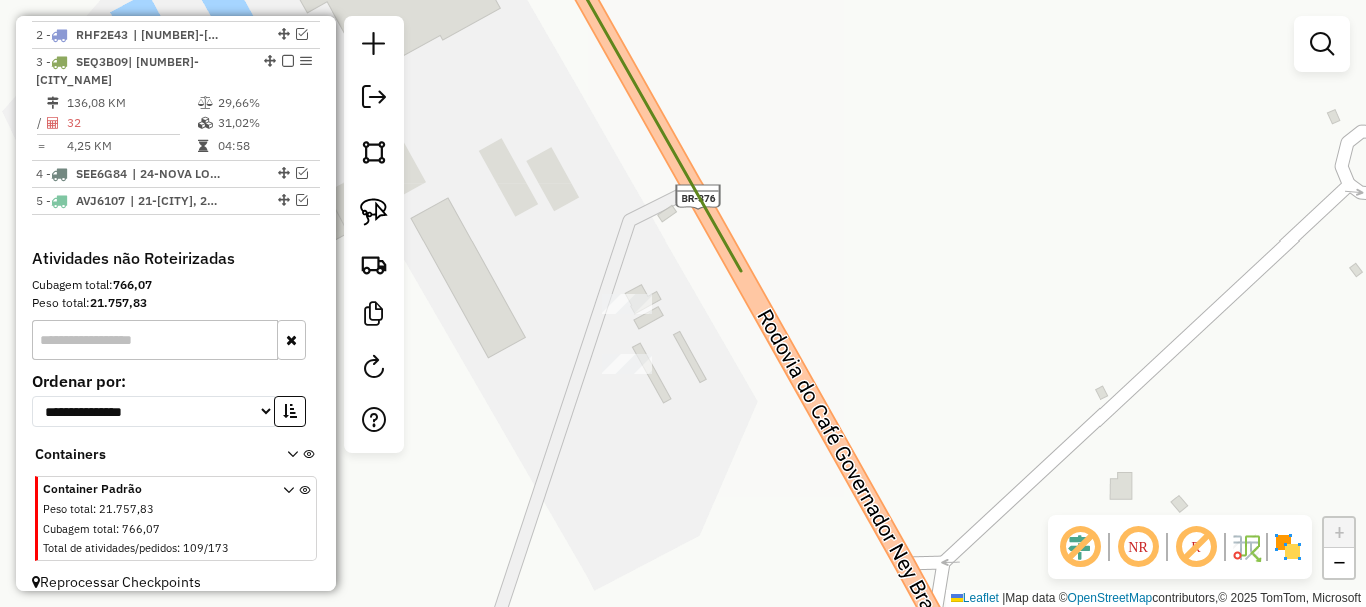 scroll, scrollTop: 0, scrollLeft: 0, axis: both 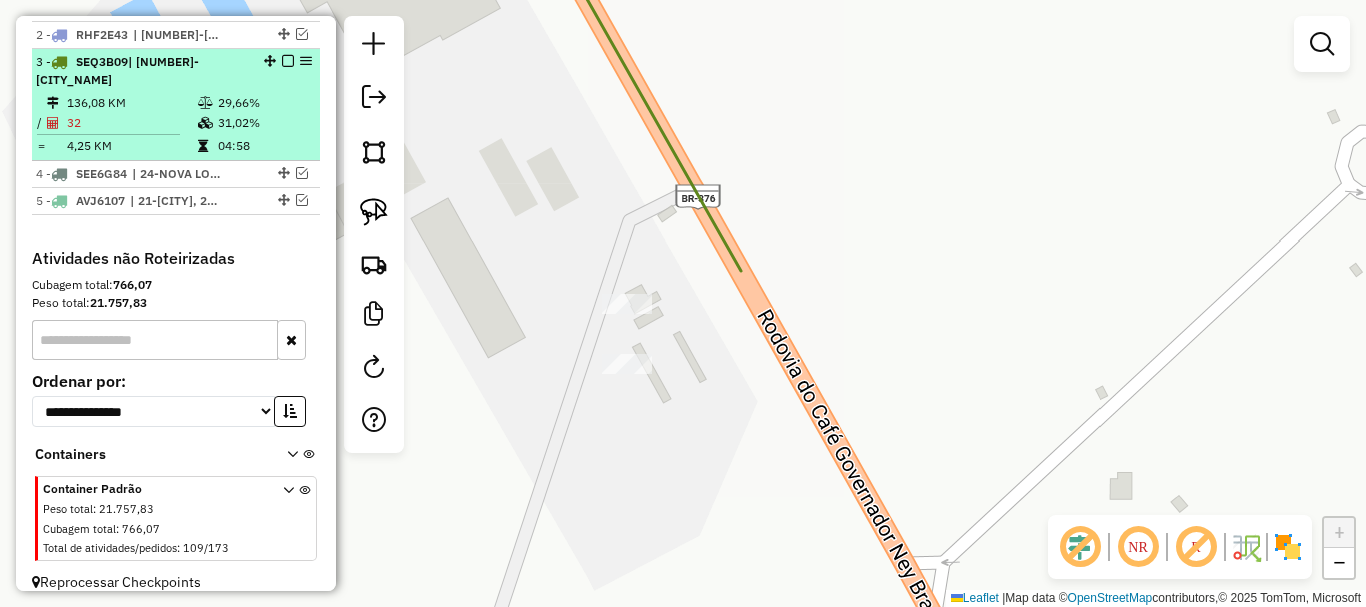 click at bounding box center [288, 61] 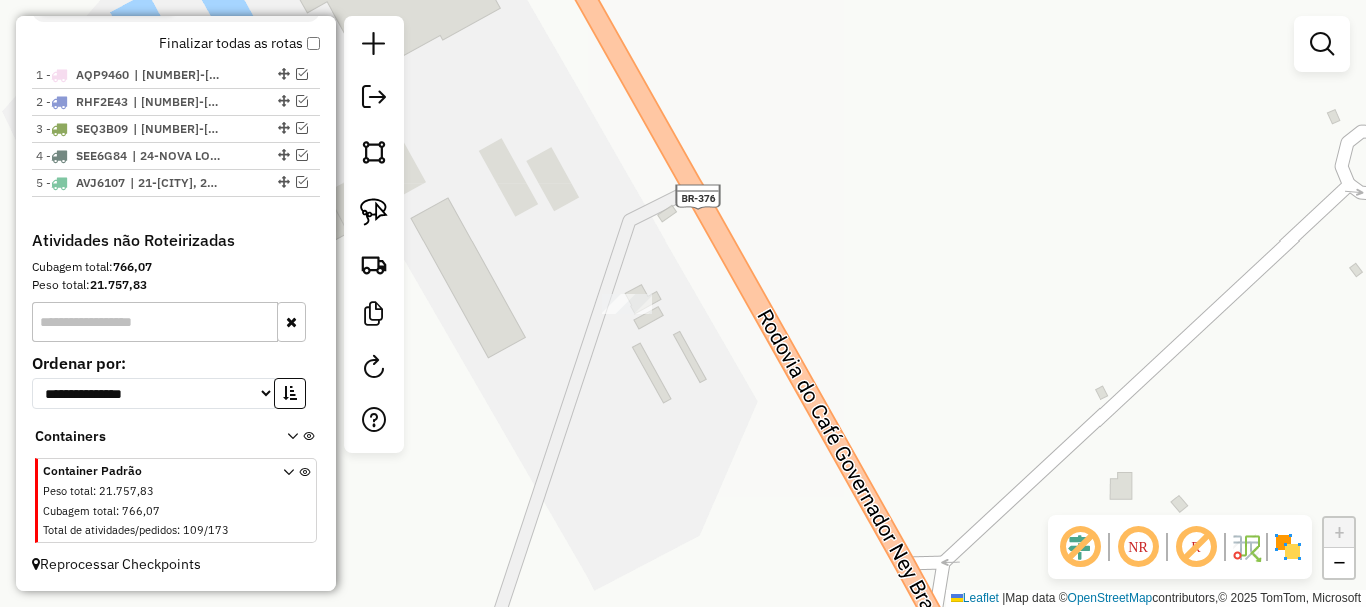 drag, startPoint x: 775, startPoint y: 414, endPoint x: 789, endPoint y: 298, distance: 116.841774 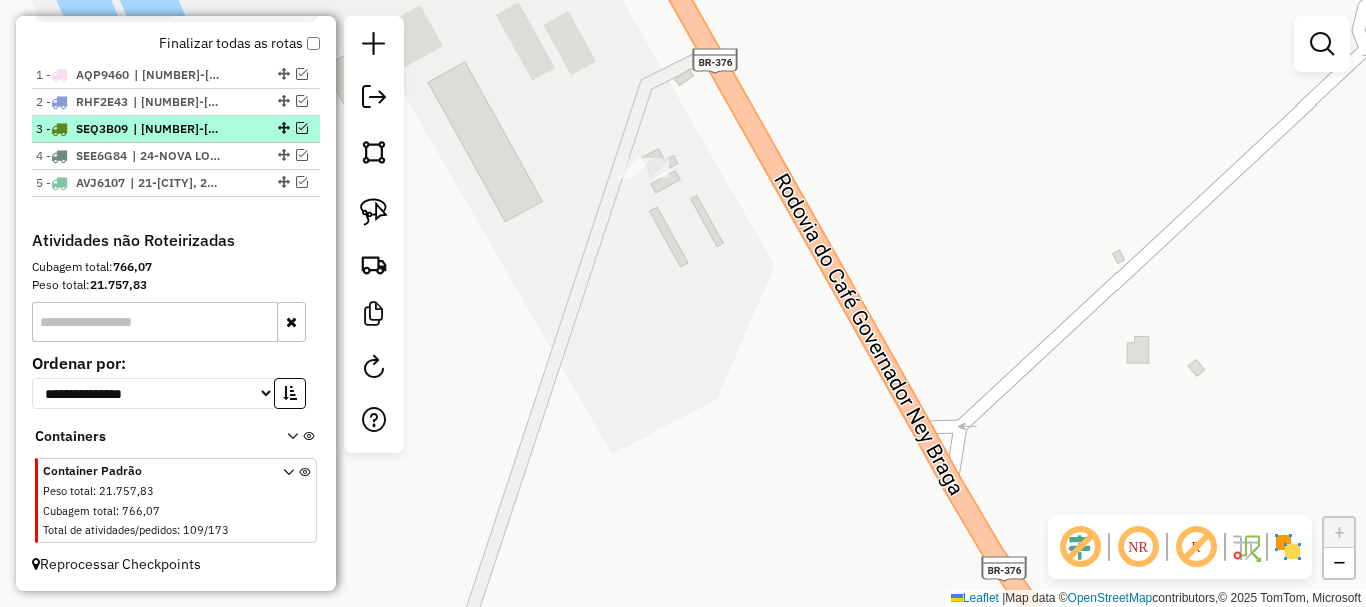 click at bounding box center [302, 128] 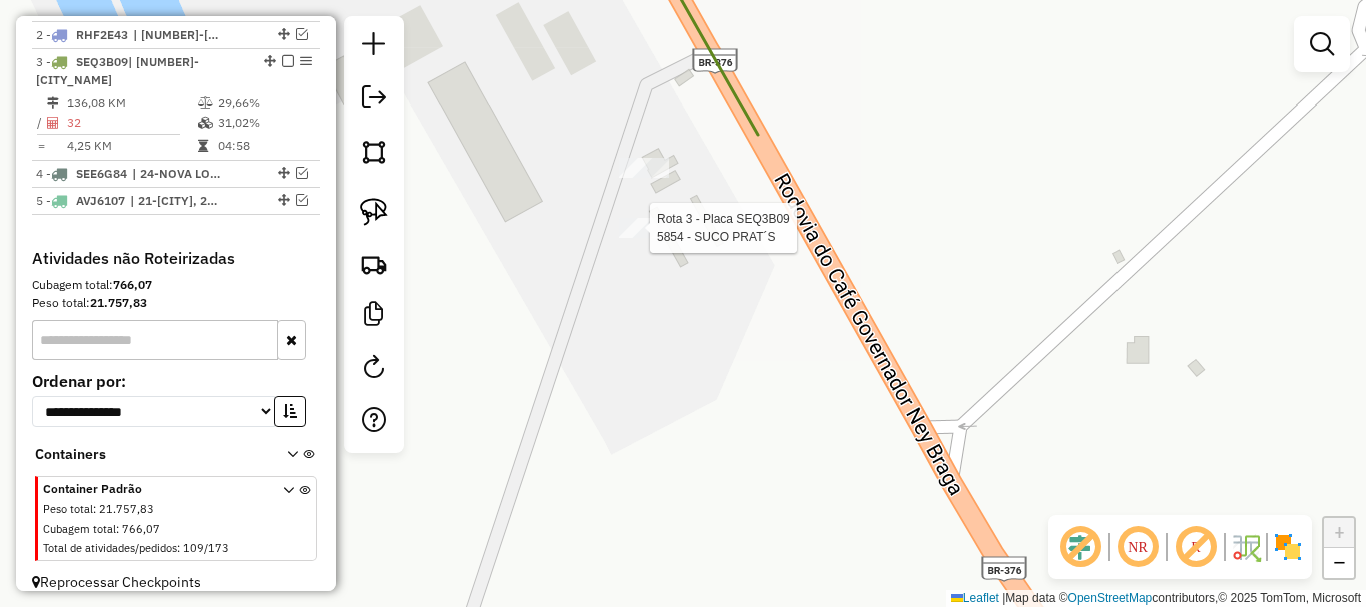 select on "*********" 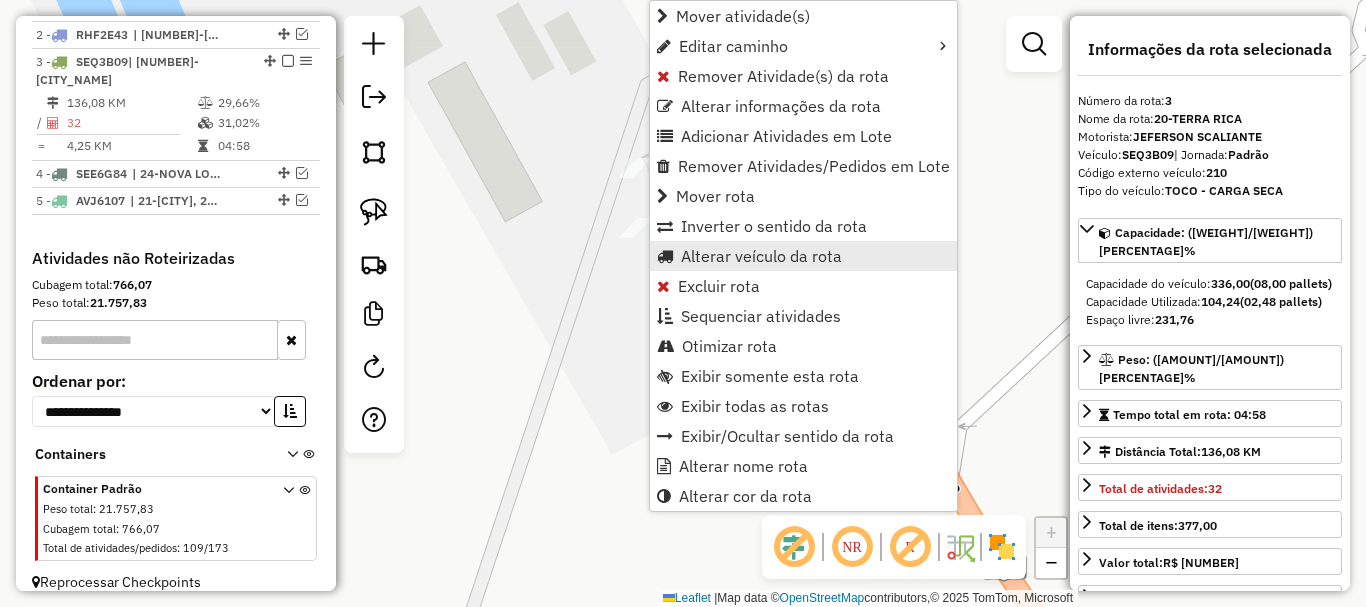 click on "Alterar veículo da rota" at bounding box center [761, 256] 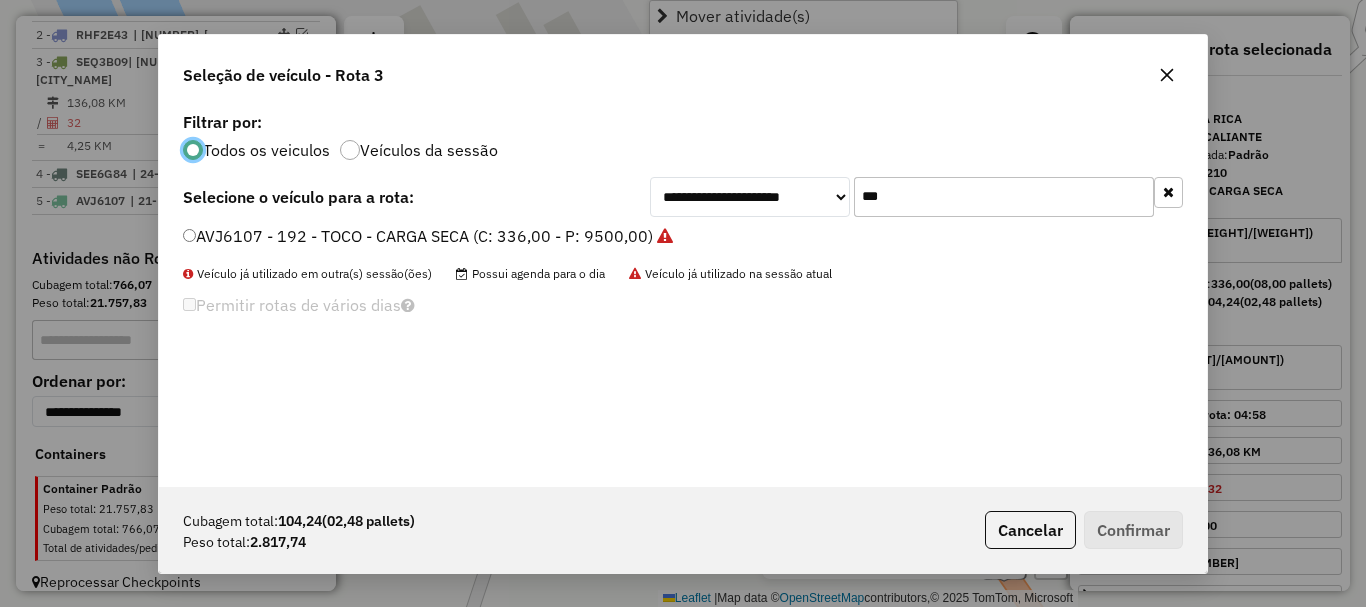 scroll, scrollTop: 11, scrollLeft: 6, axis: both 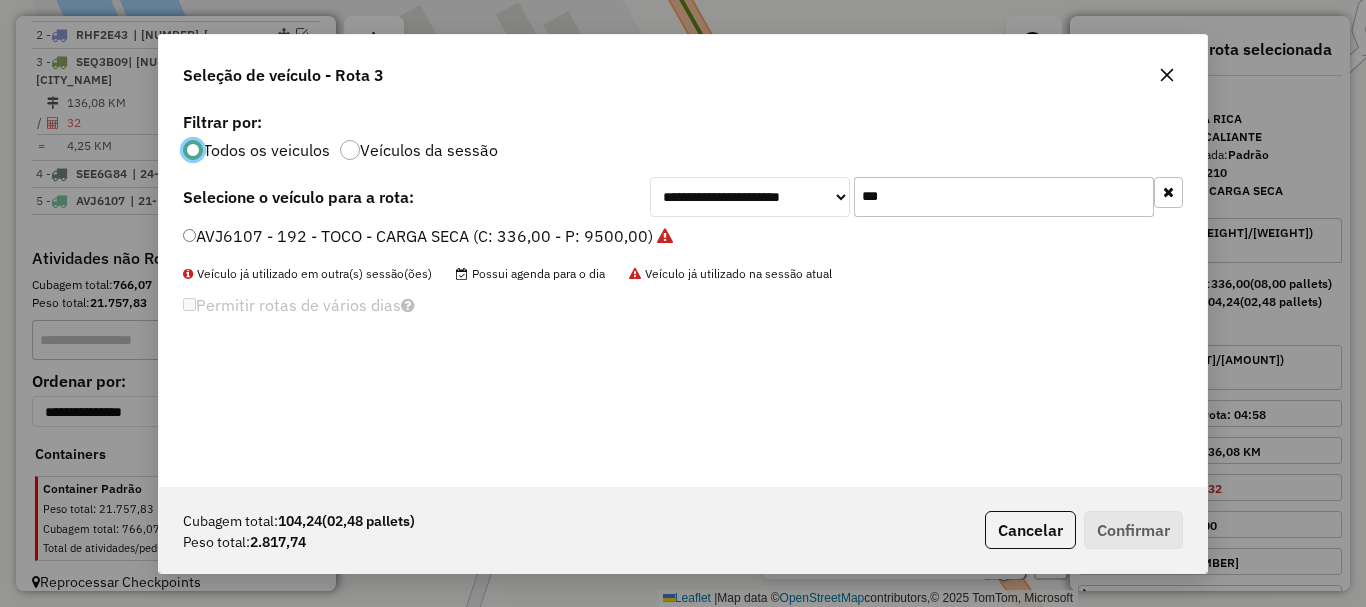 drag, startPoint x: 918, startPoint y: 206, endPoint x: 705, endPoint y: 173, distance: 215.54118 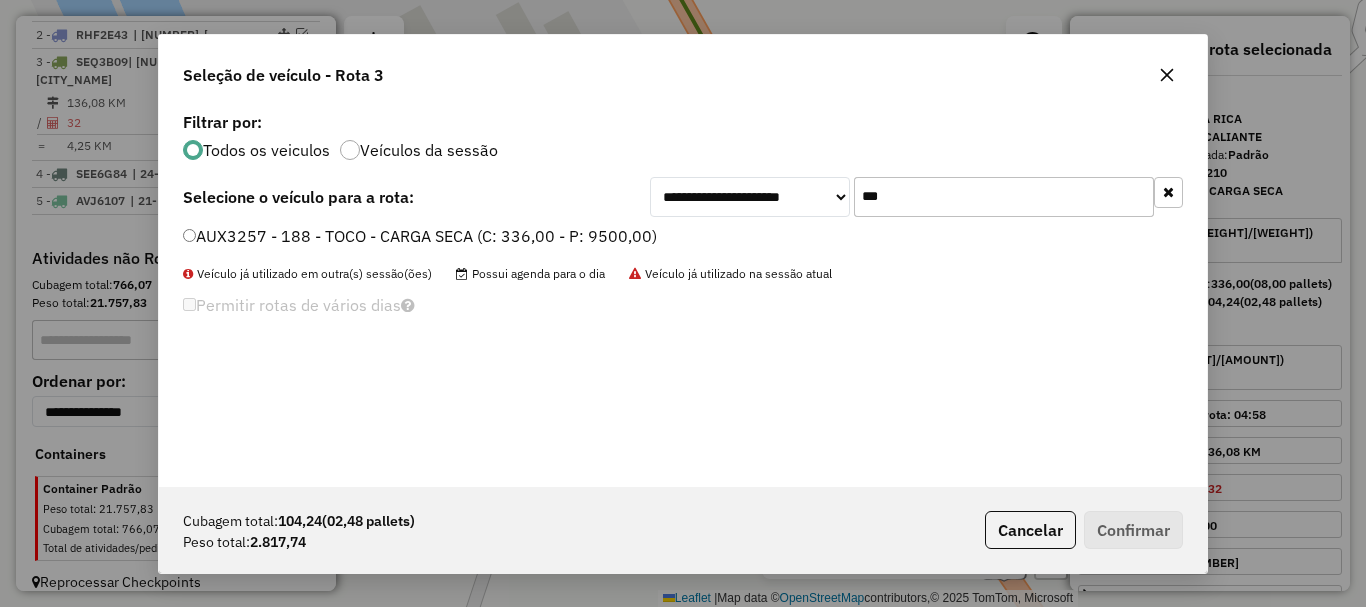 type on "***" 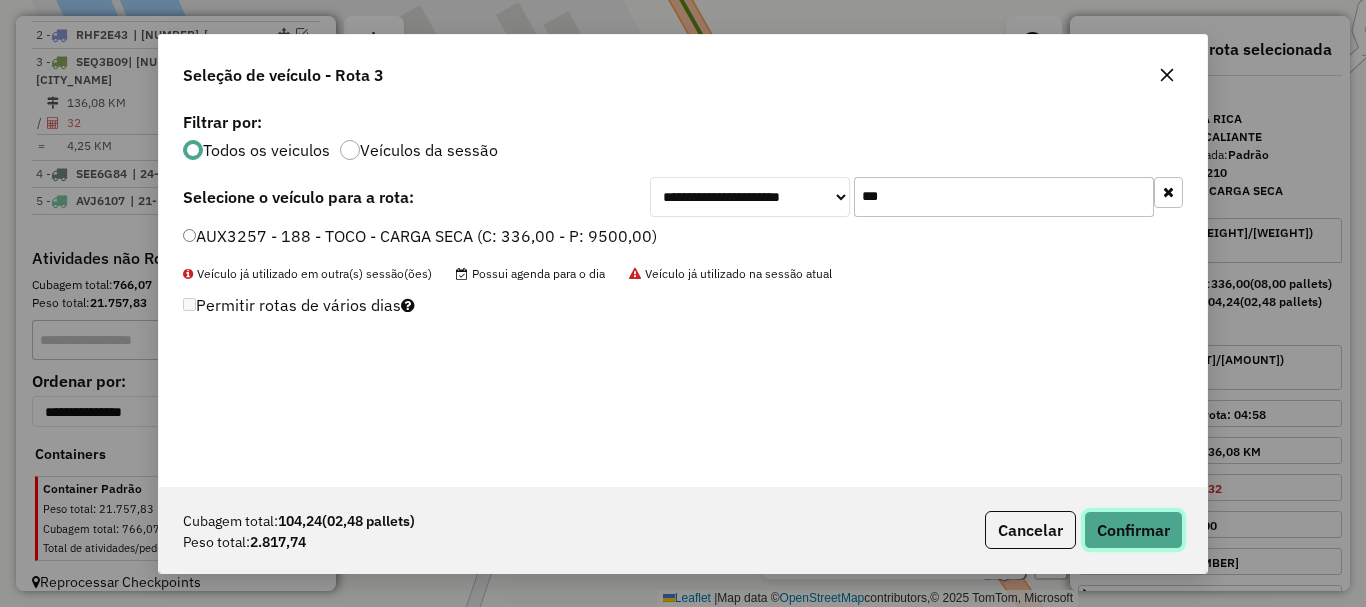 click on "Confirmar" 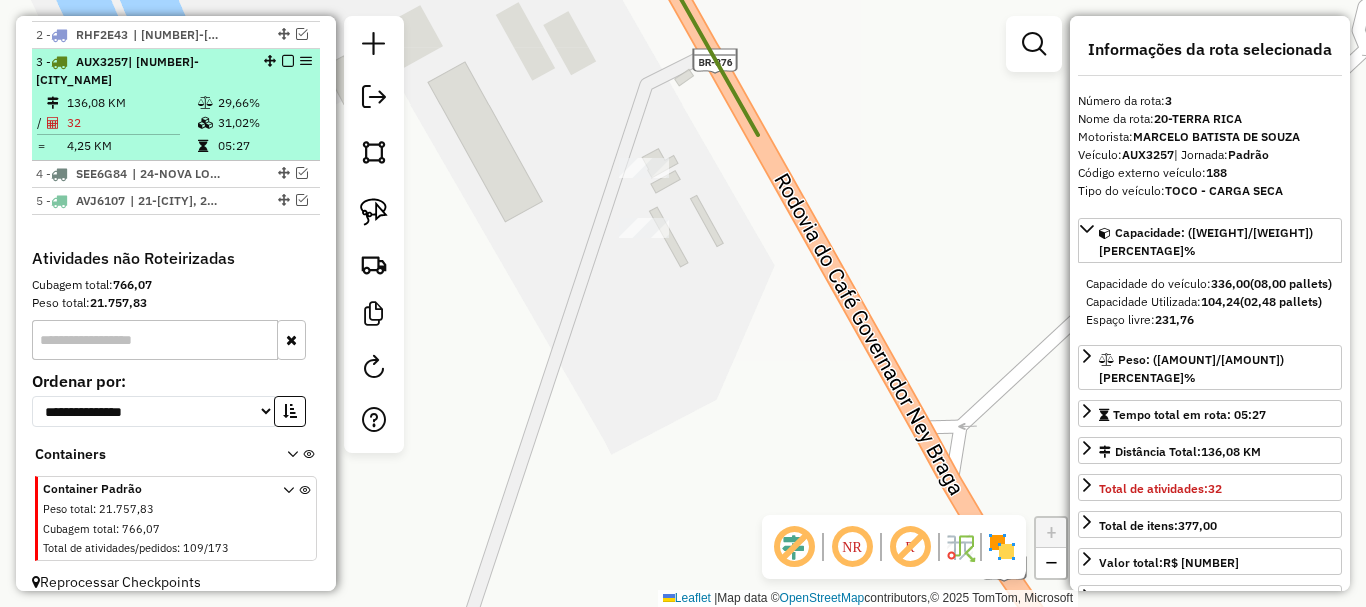 click at bounding box center [288, 61] 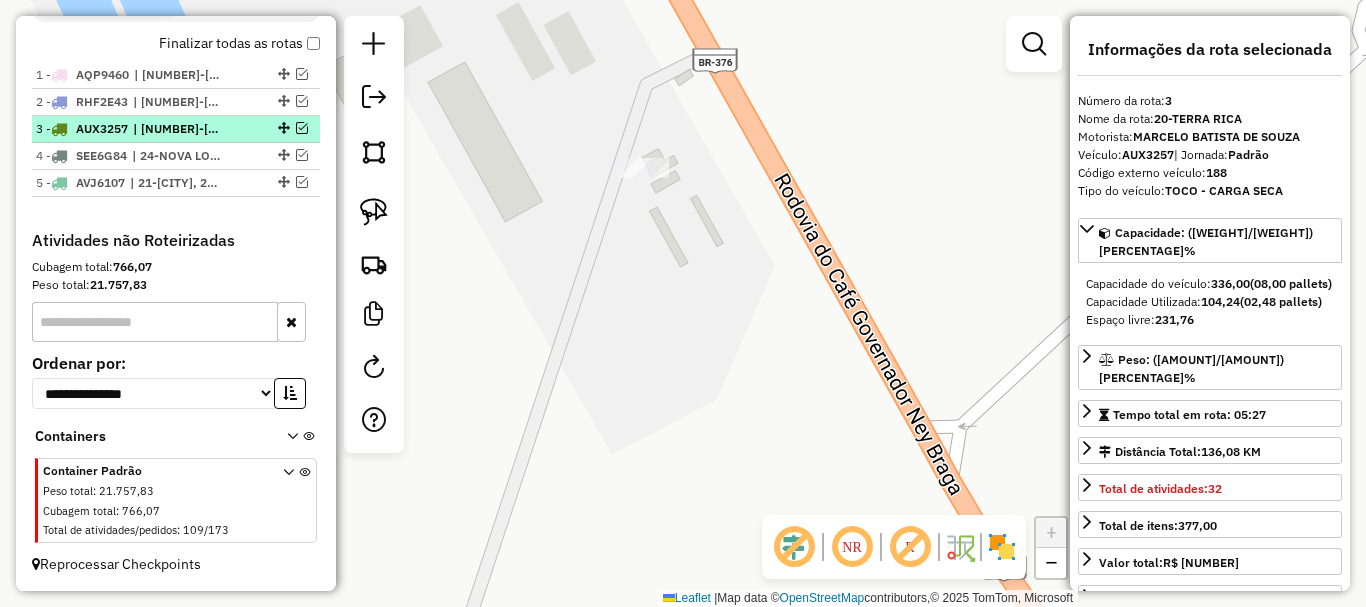 scroll, scrollTop: 753, scrollLeft: 0, axis: vertical 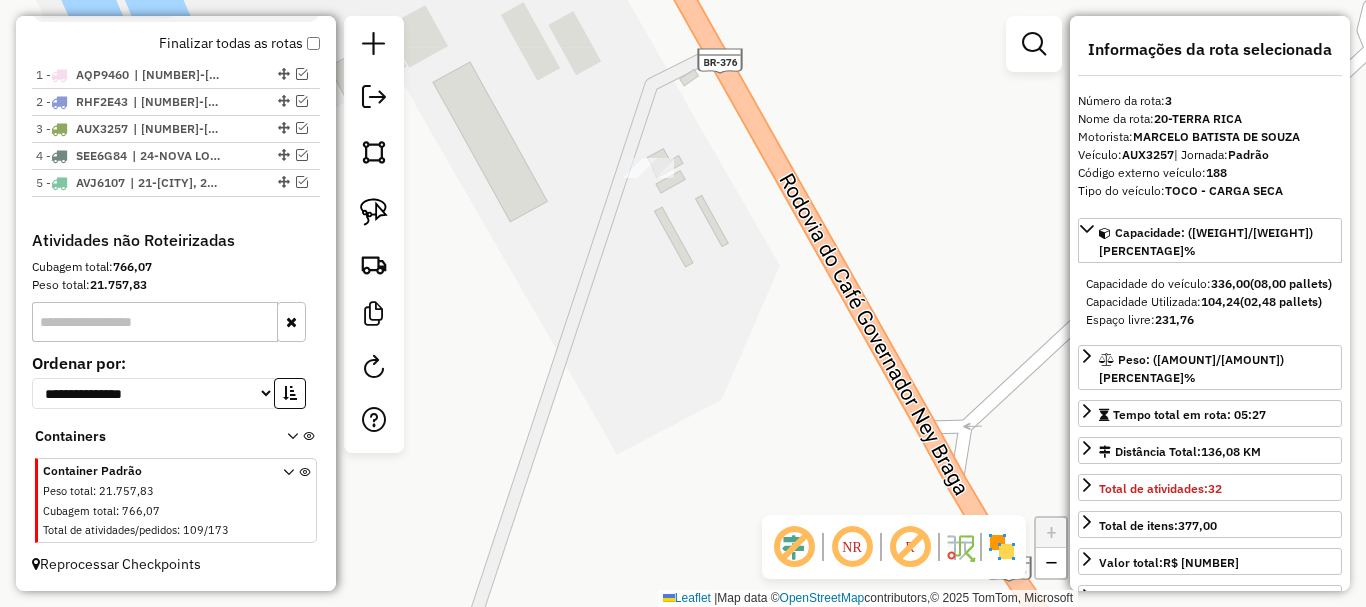 drag, startPoint x: 580, startPoint y: 435, endPoint x: 731, endPoint y: 349, distance: 173.77284 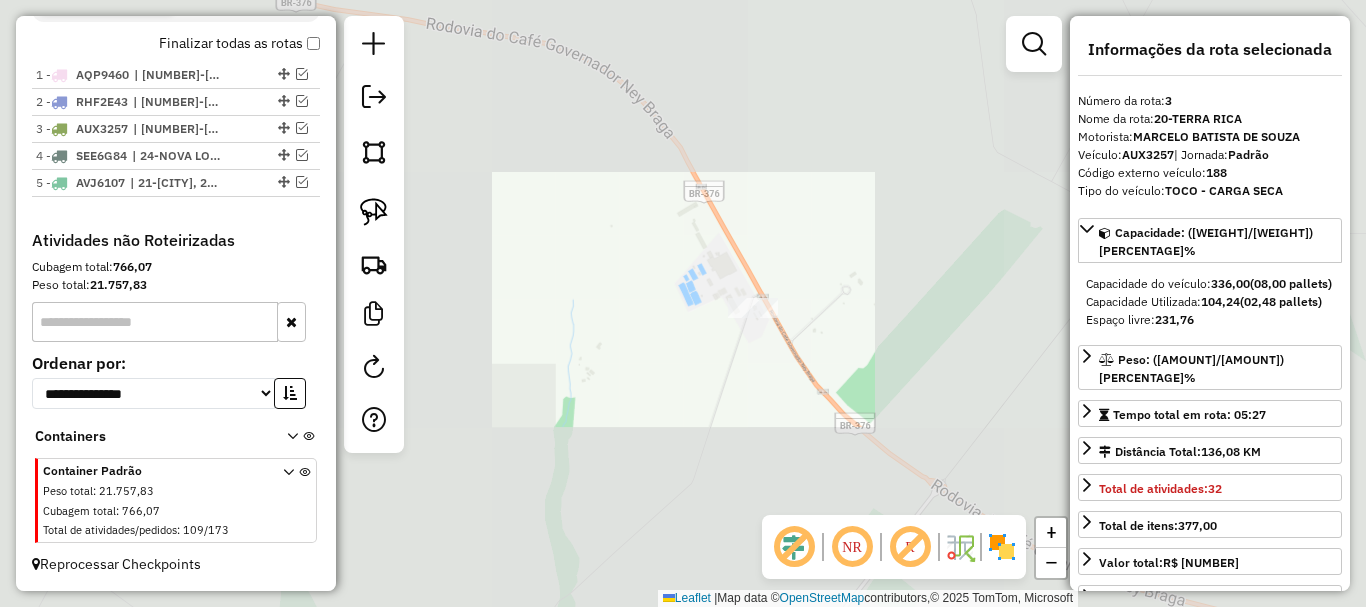 drag, startPoint x: 682, startPoint y: 427, endPoint x: 746, endPoint y: 327, distance: 118.72658 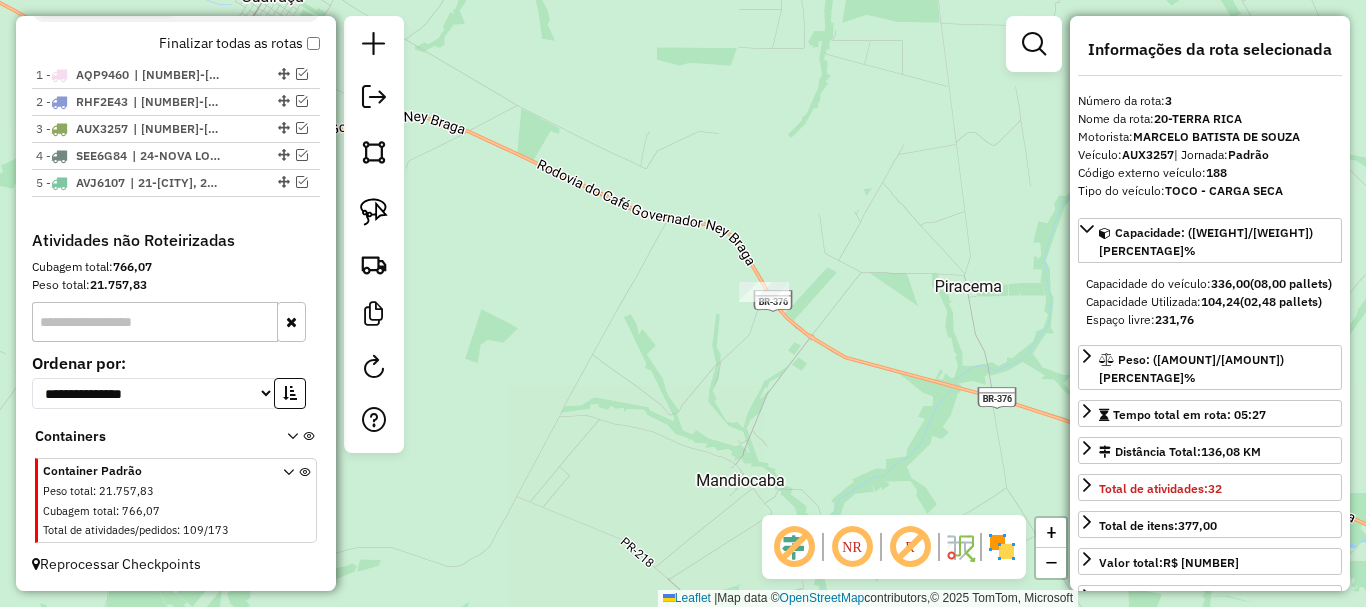 drag, startPoint x: 639, startPoint y: 374, endPoint x: 783, endPoint y: 310, distance: 157.58173 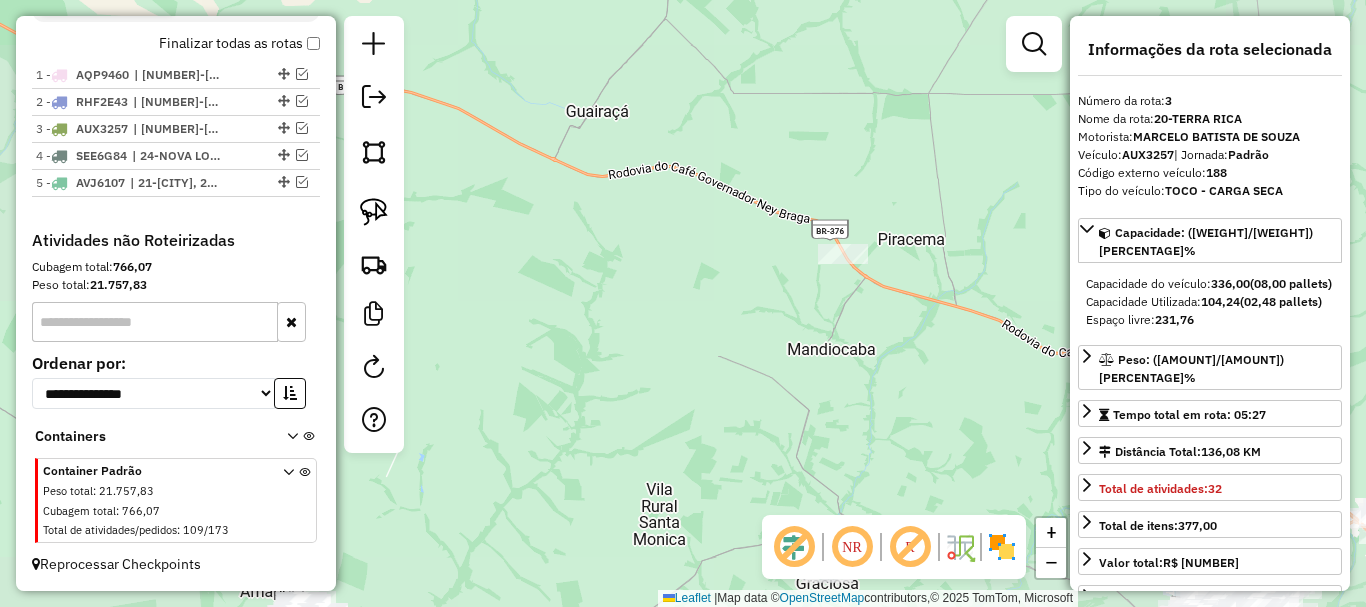 drag, startPoint x: 702, startPoint y: 293, endPoint x: 692, endPoint y: 213, distance: 80.622574 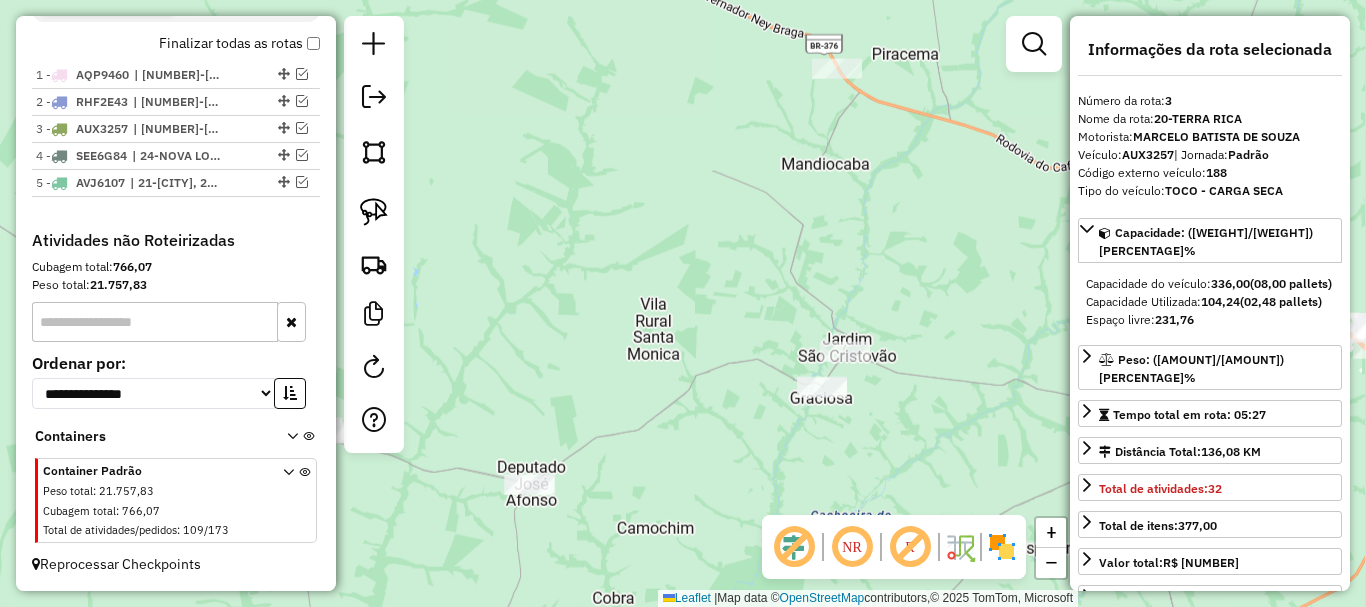 drag, startPoint x: 699, startPoint y: 256, endPoint x: 722, endPoint y: 239, distance: 28.600698 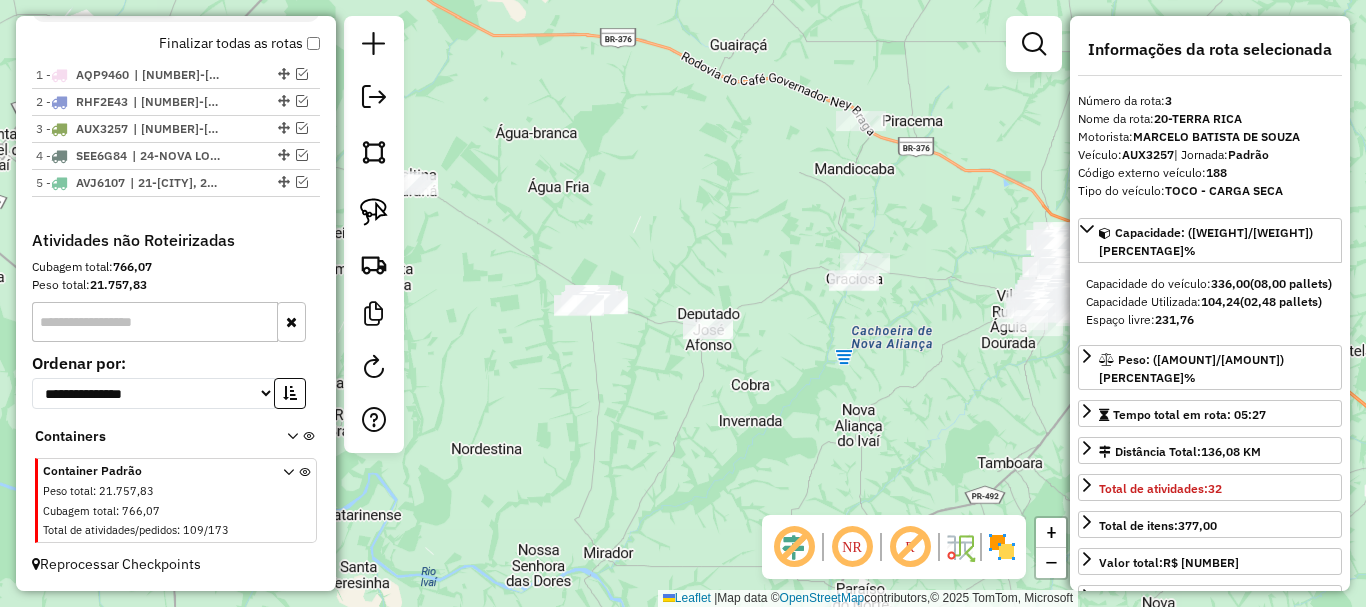 drag, startPoint x: 666, startPoint y: 243, endPoint x: 707, endPoint y: 238, distance: 41.303753 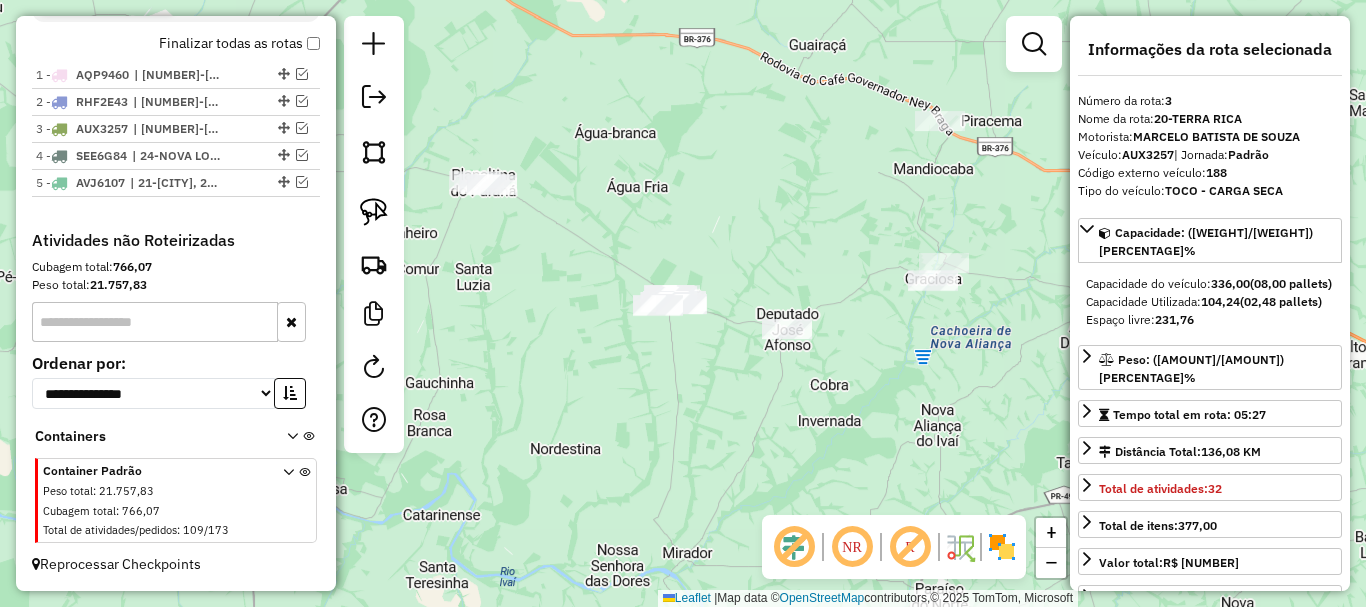 drag, startPoint x: 634, startPoint y: 222, endPoint x: 796, endPoint y: 218, distance: 162.04938 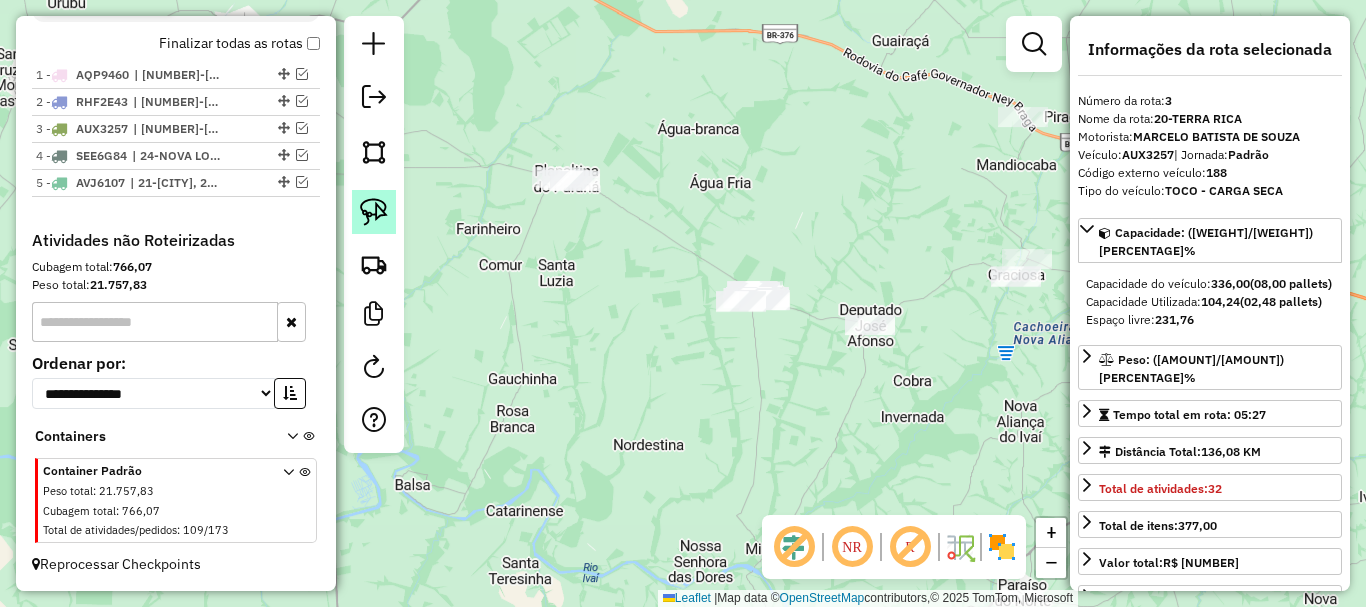 click 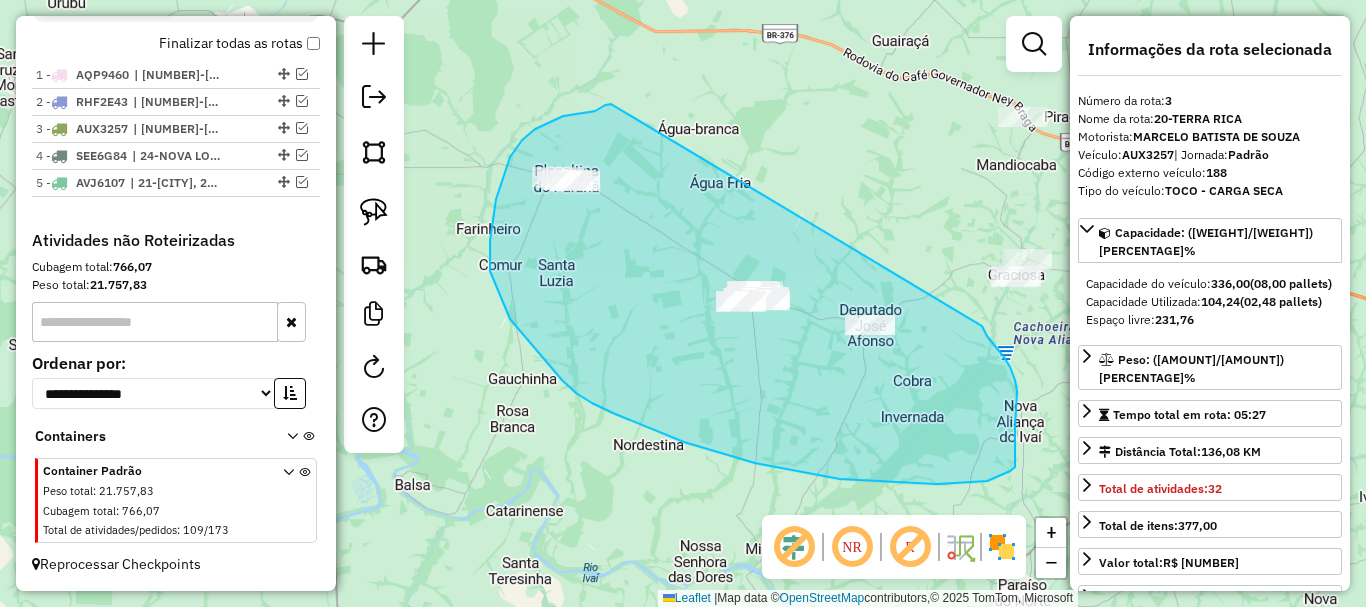 drag, startPoint x: 611, startPoint y: 104, endPoint x: 971, endPoint y: 310, distance: 414.77222 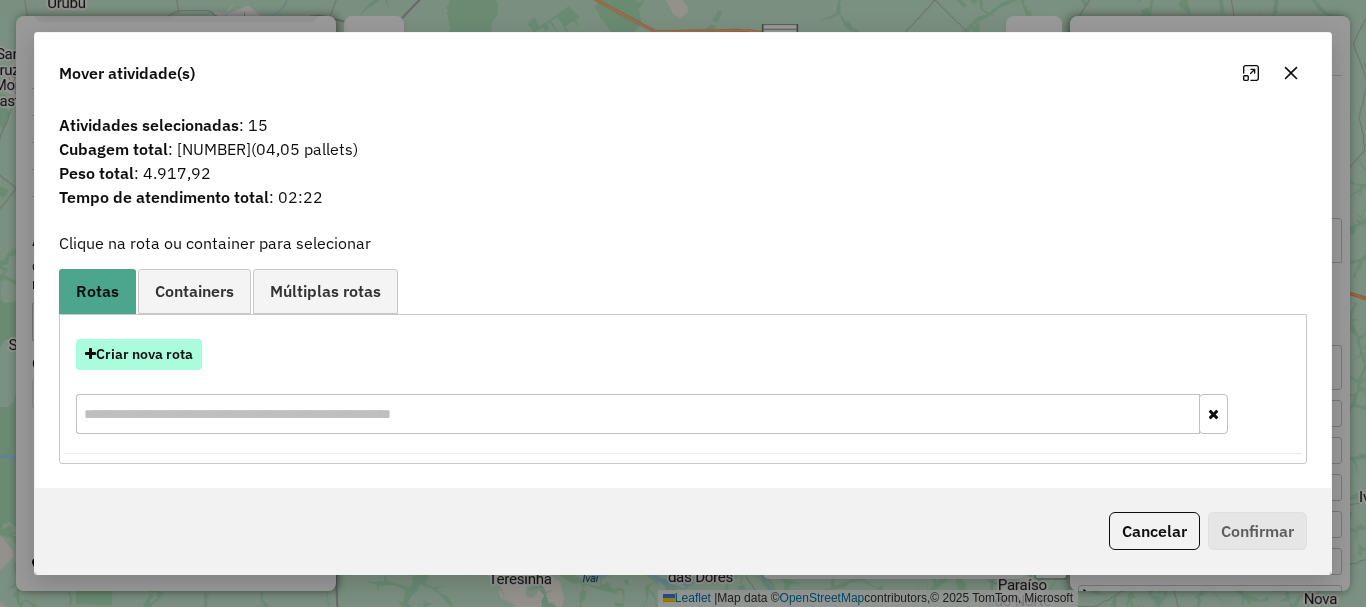 click on "Criar nova rota" at bounding box center [139, 354] 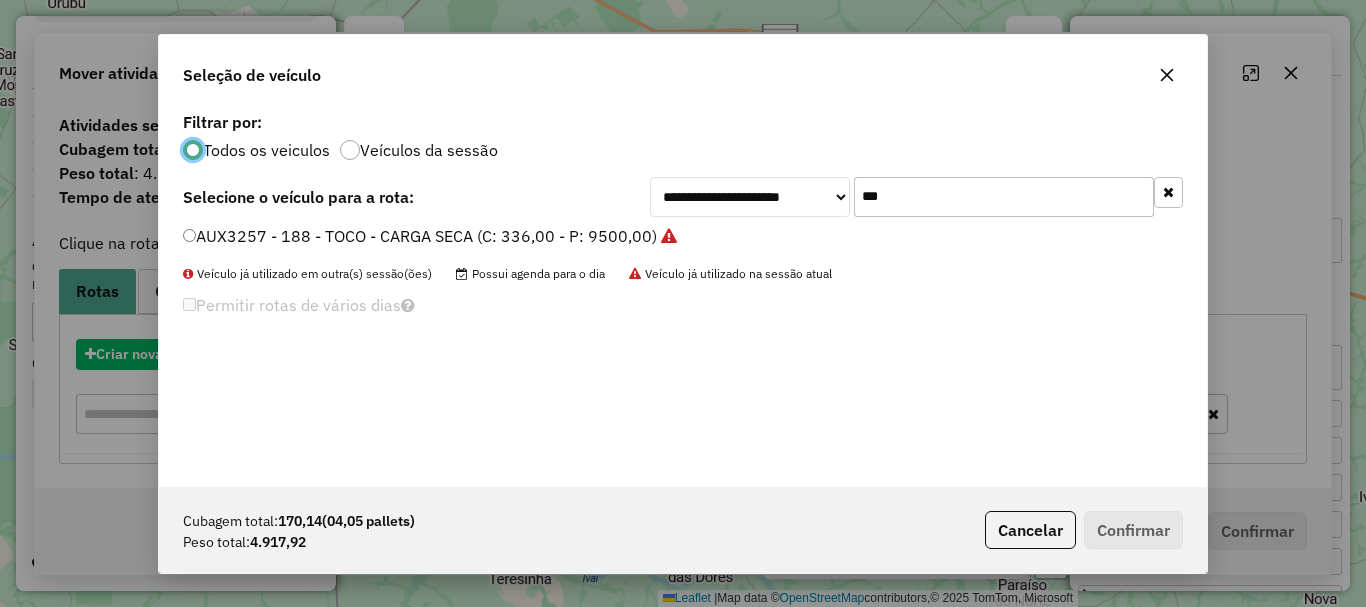 scroll, scrollTop: 11, scrollLeft: 6, axis: both 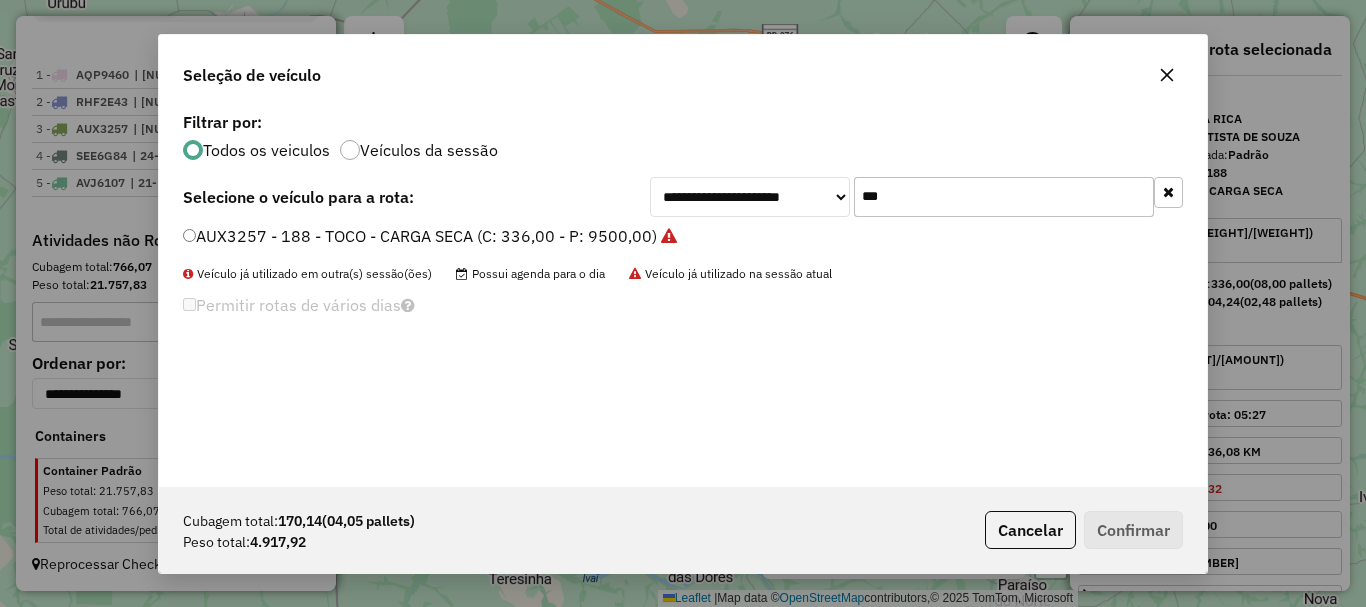drag, startPoint x: 896, startPoint y: 194, endPoint x: 746, endPoint y: 145, distance: 157.8005 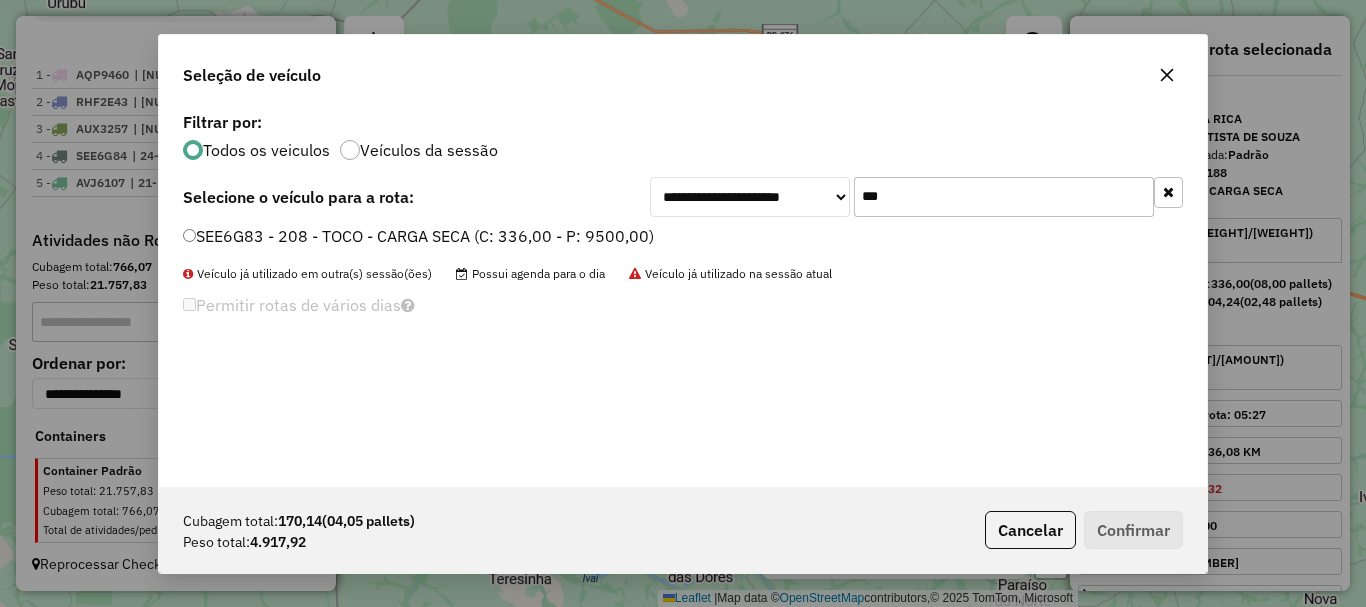 type on "***" 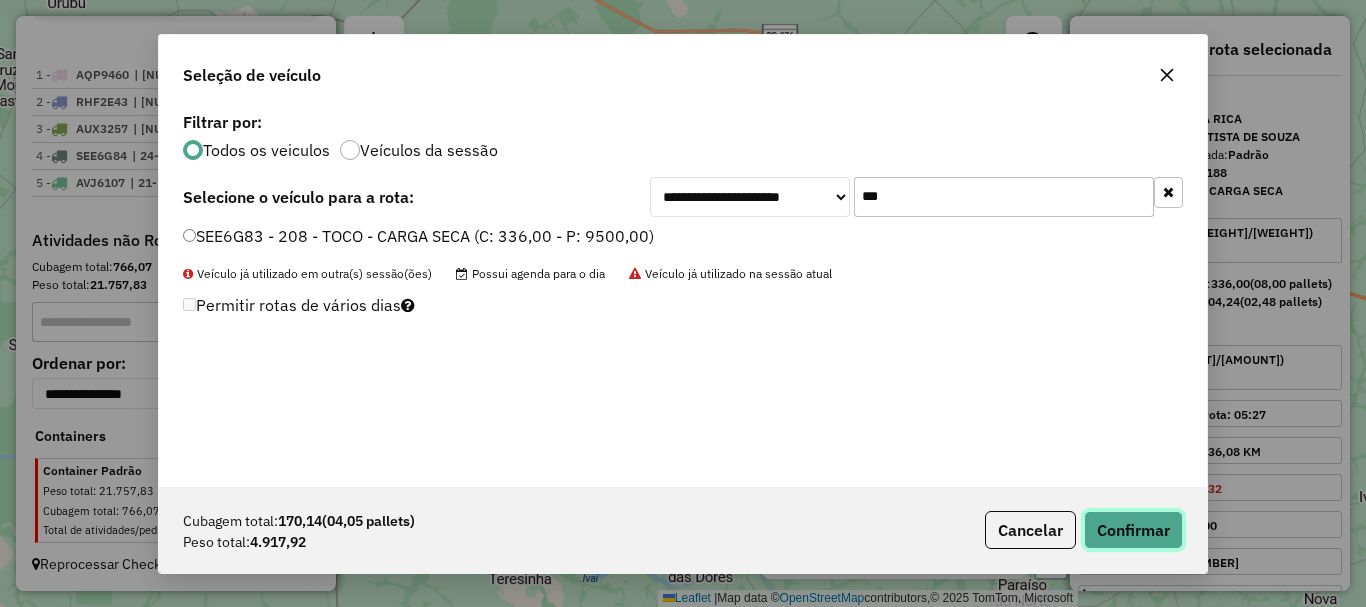 click on "Confirmar" 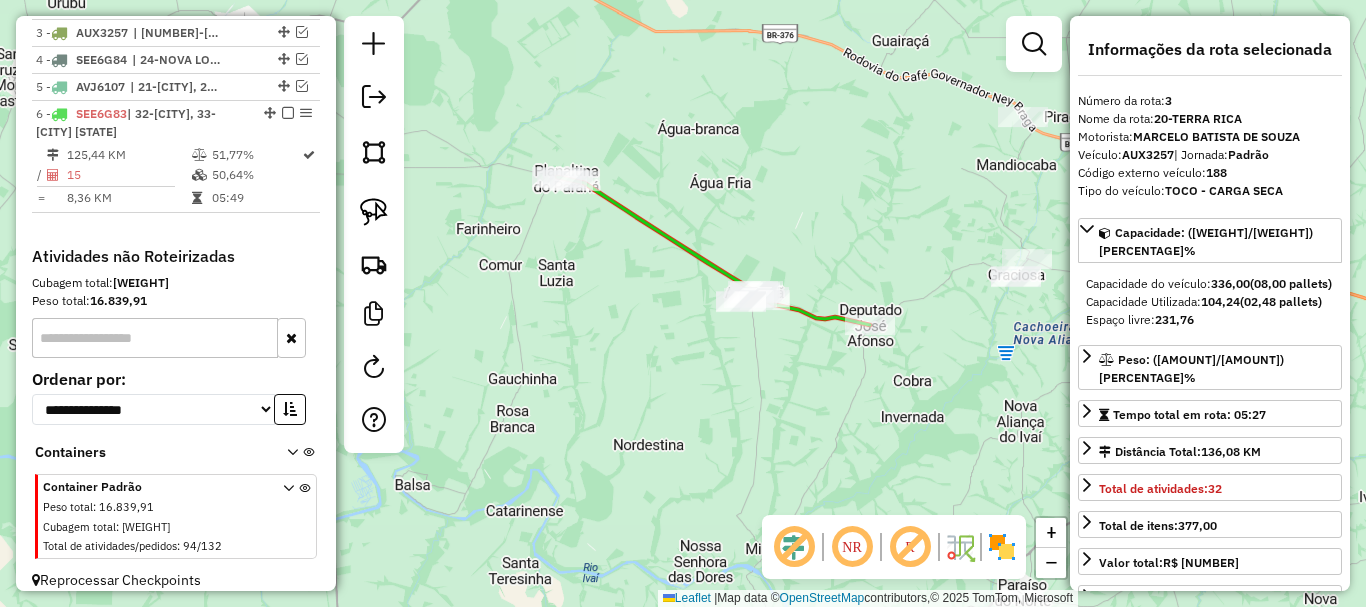 scroll, scrollTop: 853, scrollLeft: 0, axis: vertical 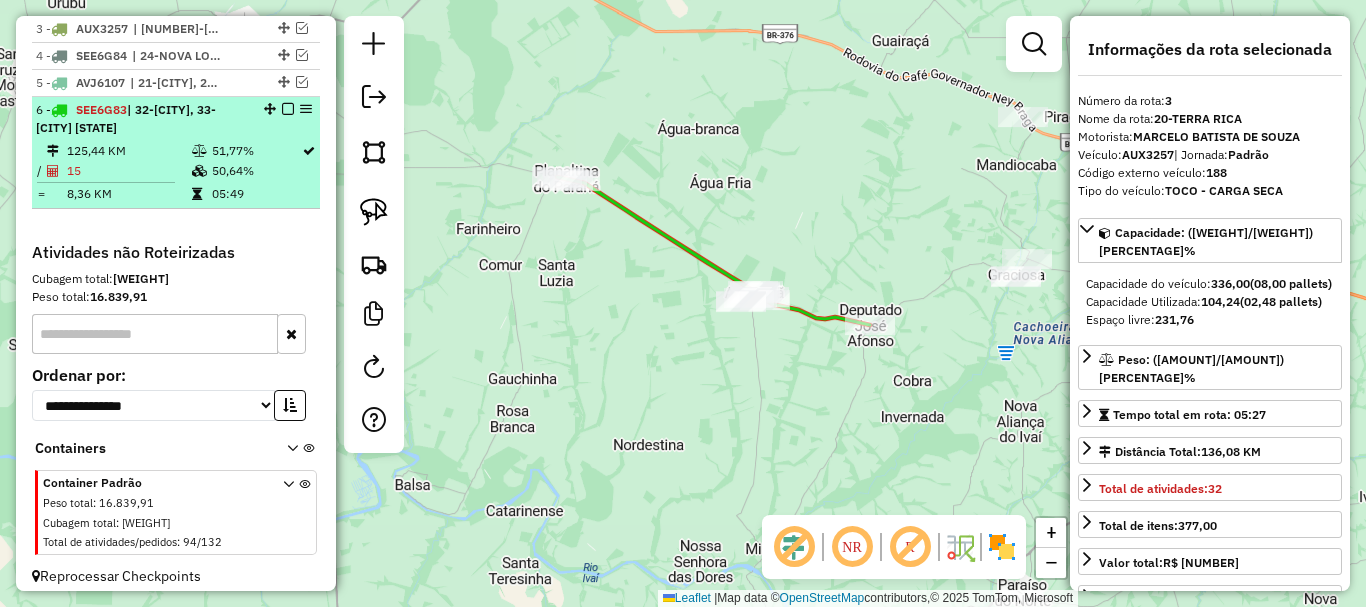 click at bounding box center [288, 109] 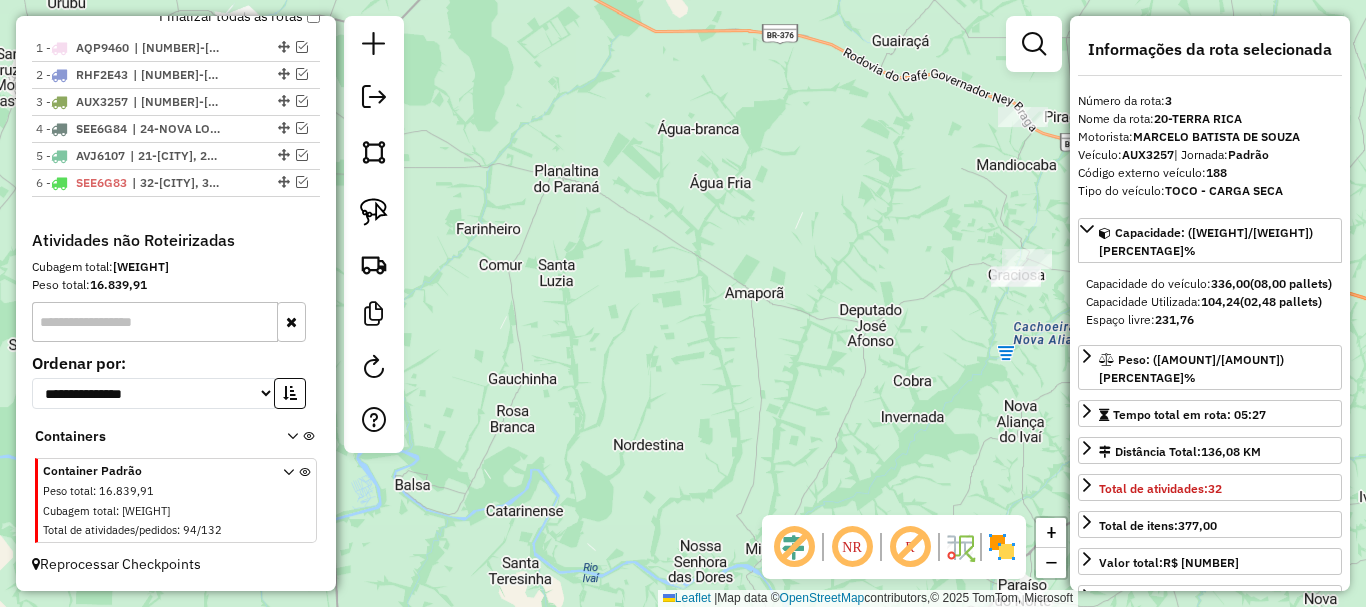 scroll, scrollTop: 780, scrollLeft: 0, axis: vertical 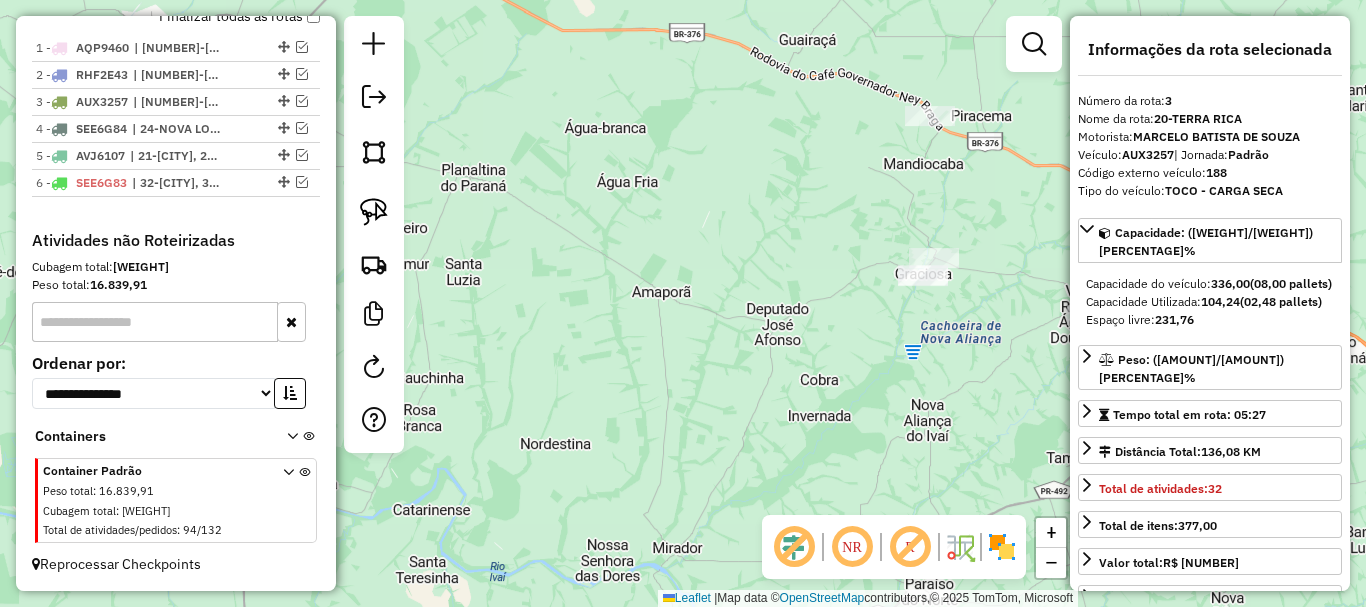 drag, startPoint x: 777, startPoint y: 264, endPoint x: 581, endPoint y: 257, distance: 196.12495 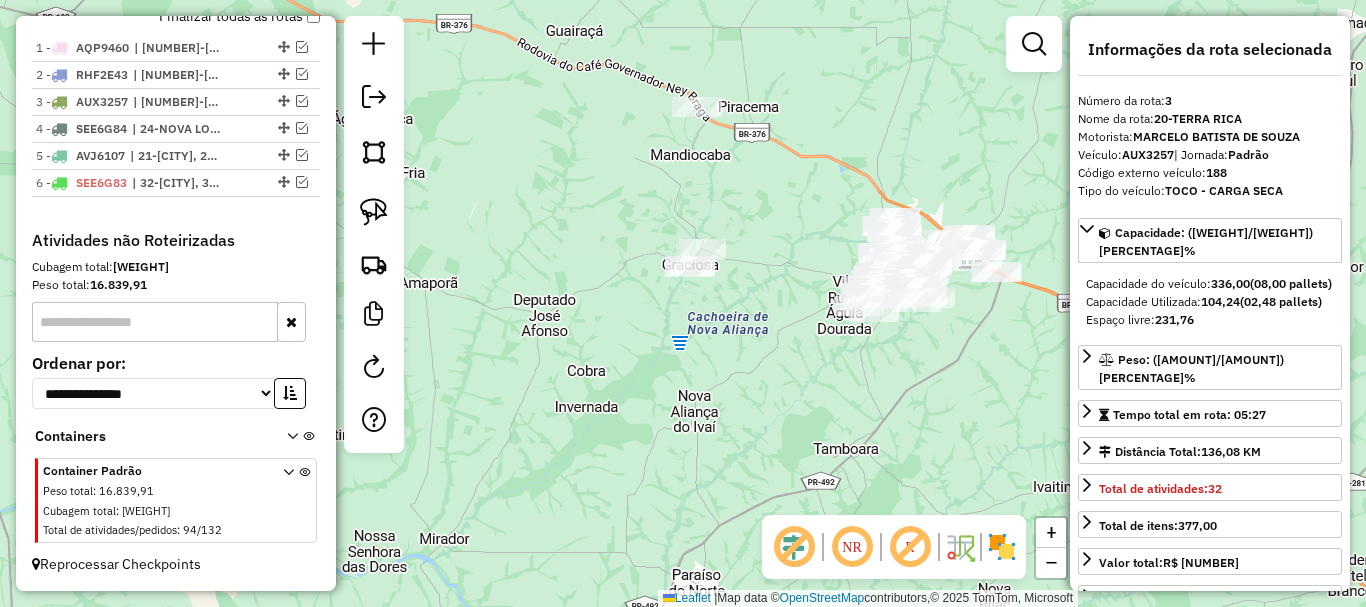 drag, startPoint x: 734, startPoint y: 387, endPoint x: 604, endPoint y: 390, distance: 130.0346 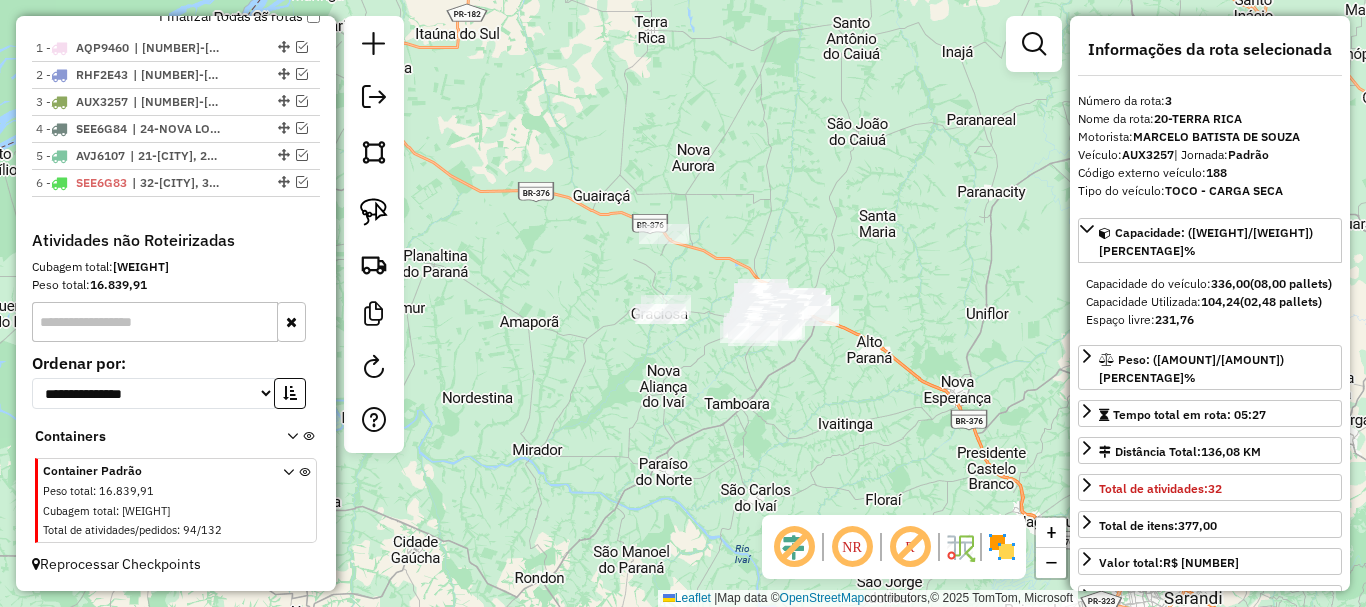 drag, startPoint x: 540, startPoint y: 345, endPoint x: 578, endPoint y: 329, distance: 41.231056 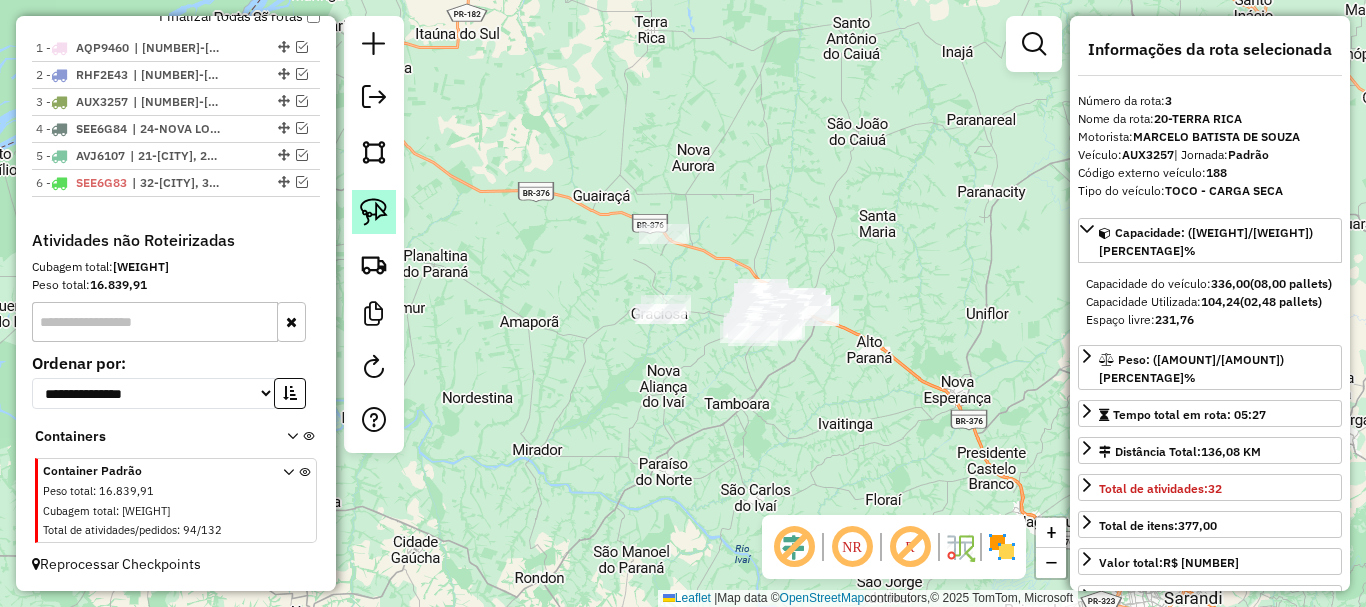 click 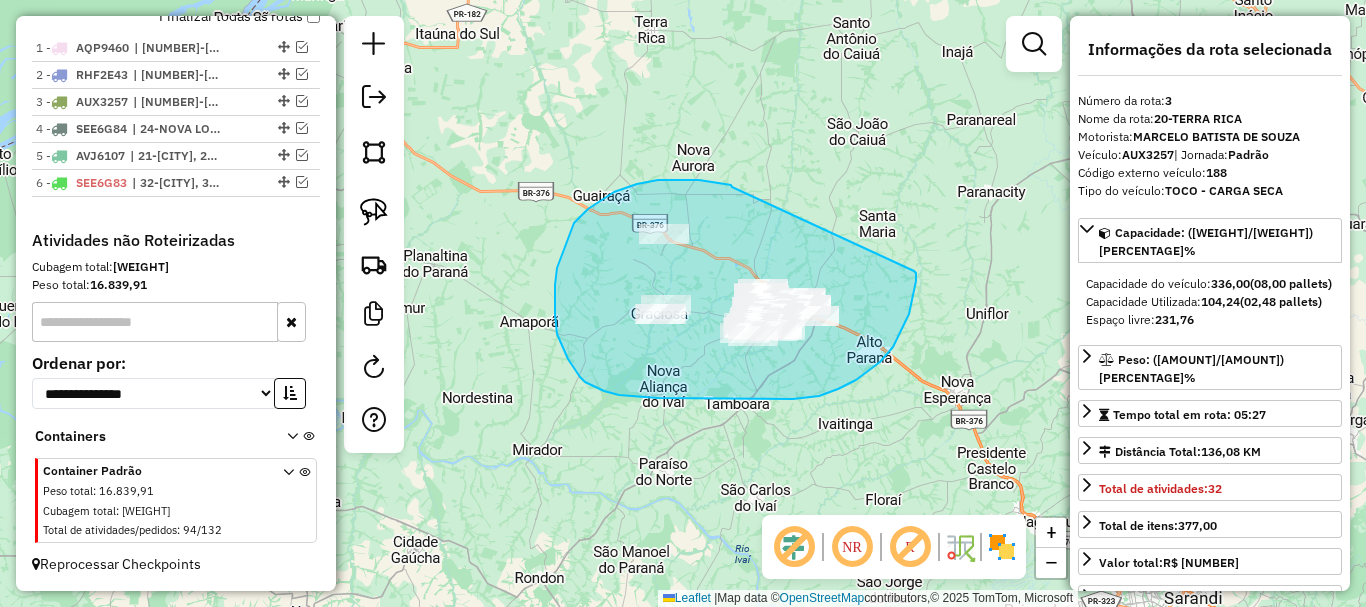 drag, startPoint x: 732, startPoint y: 187, endPoint x: 914, endPoint y: 271, distance: 200.4495 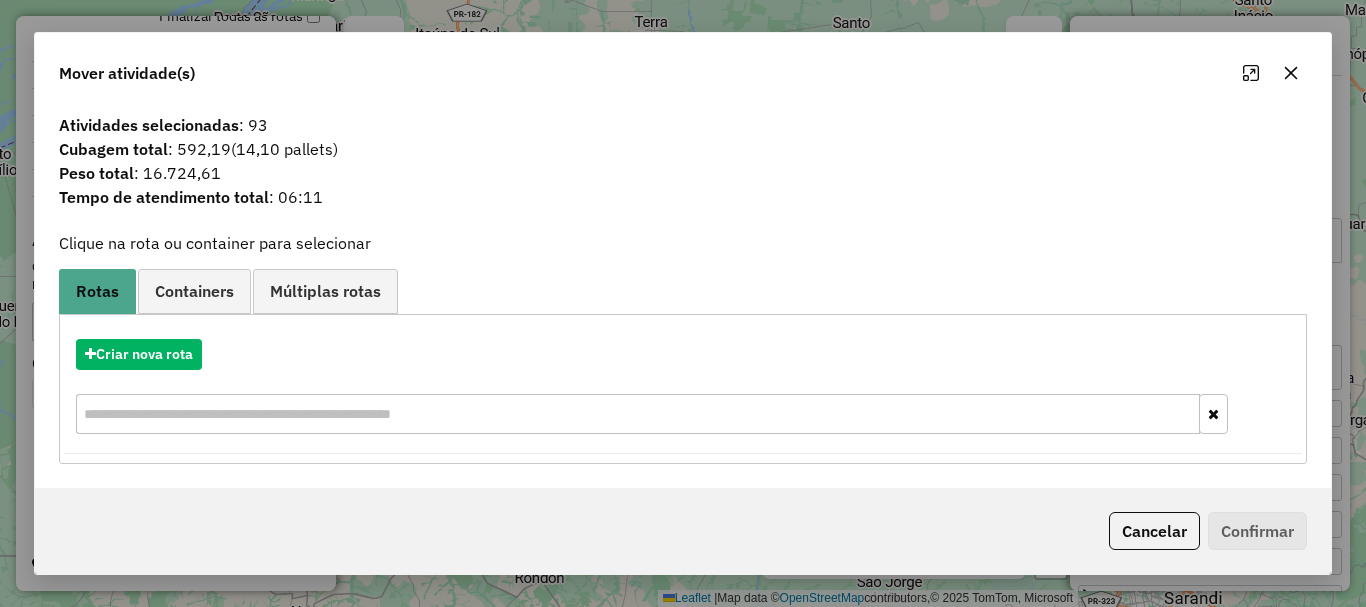 click 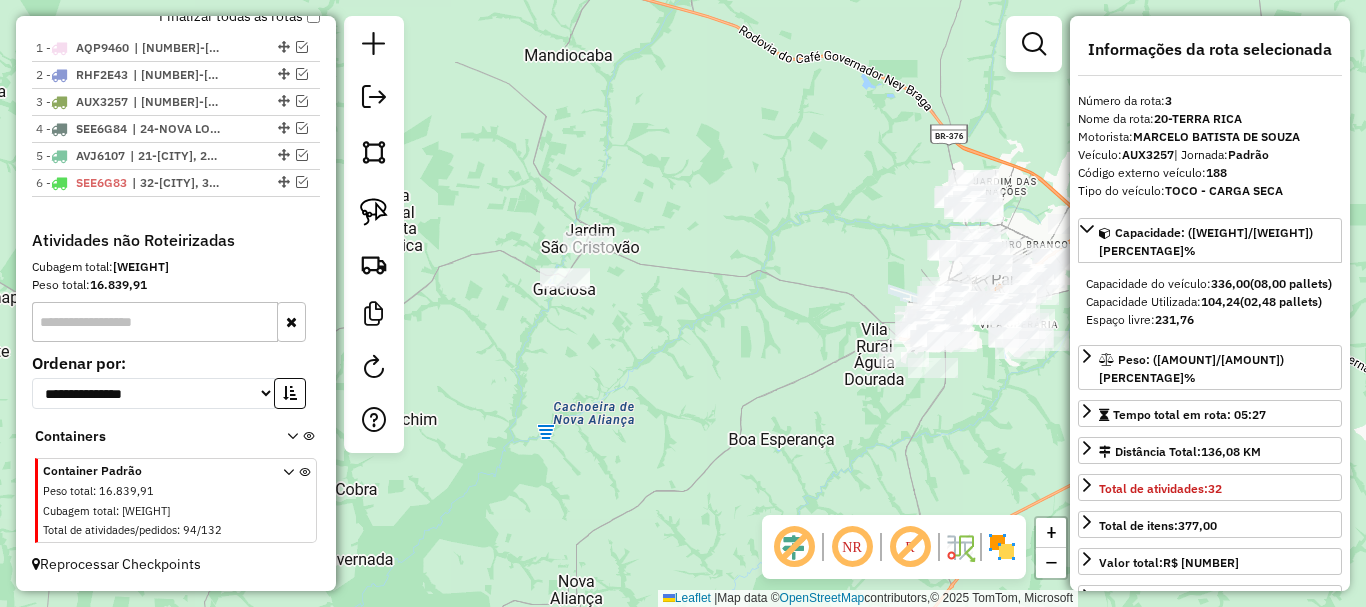 drag, startPoint x: 723, startPoint y: 370, endPoint x: 721, endPoint y: 310, distance: 60.033325 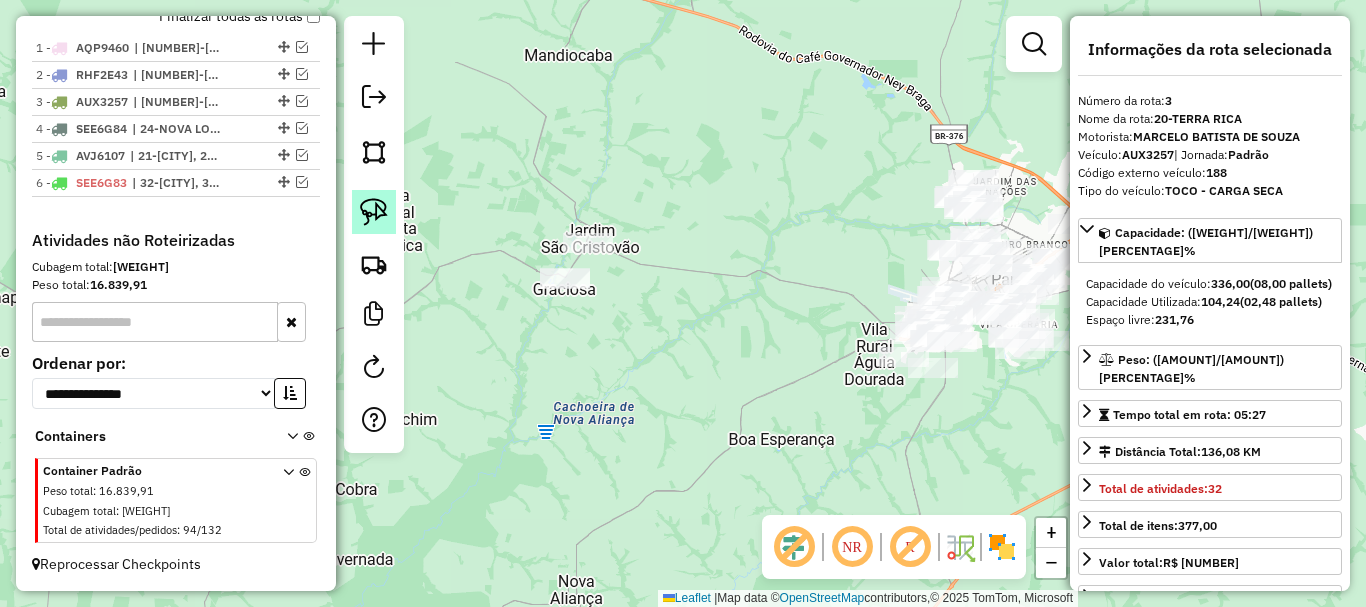 click 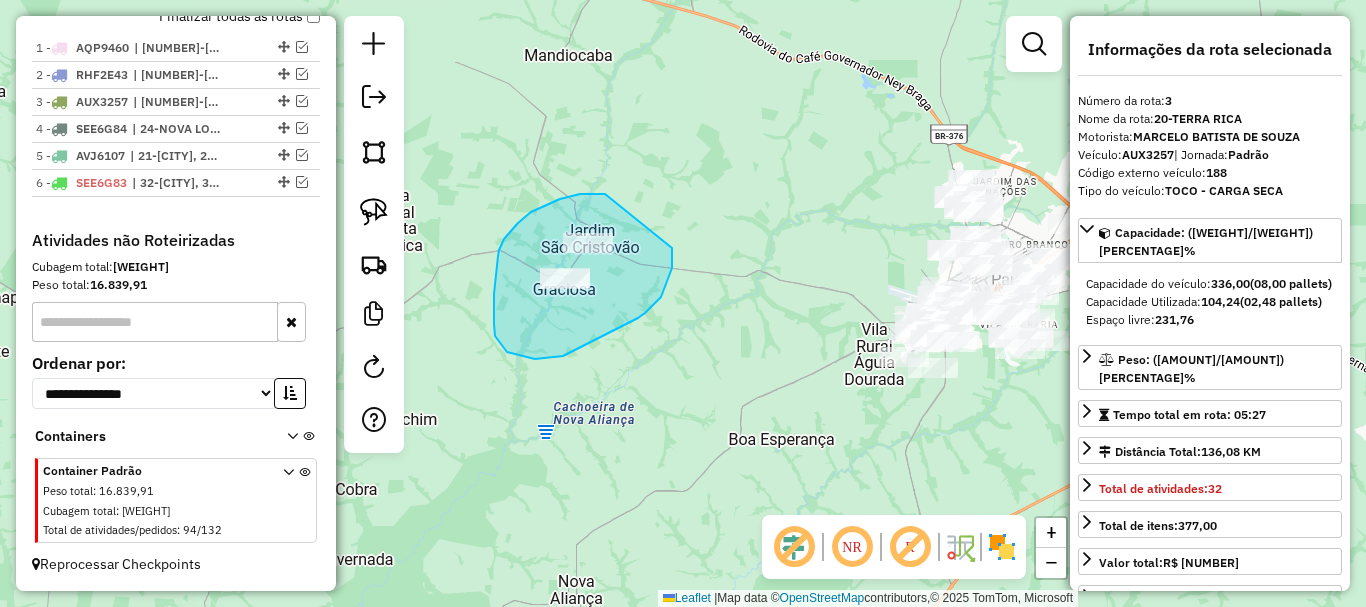 drag, startPoint x: 605, startPoint y: 194, endPoint x: 672, endPoint y: 248, distance: 86.05231 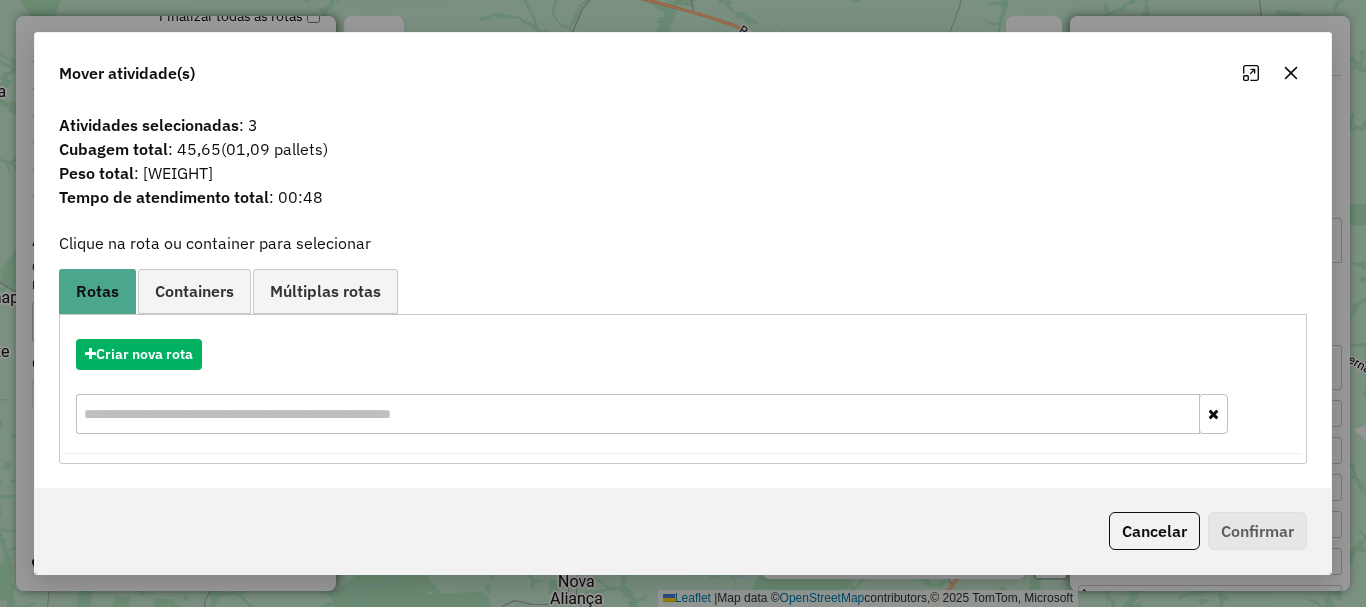 click 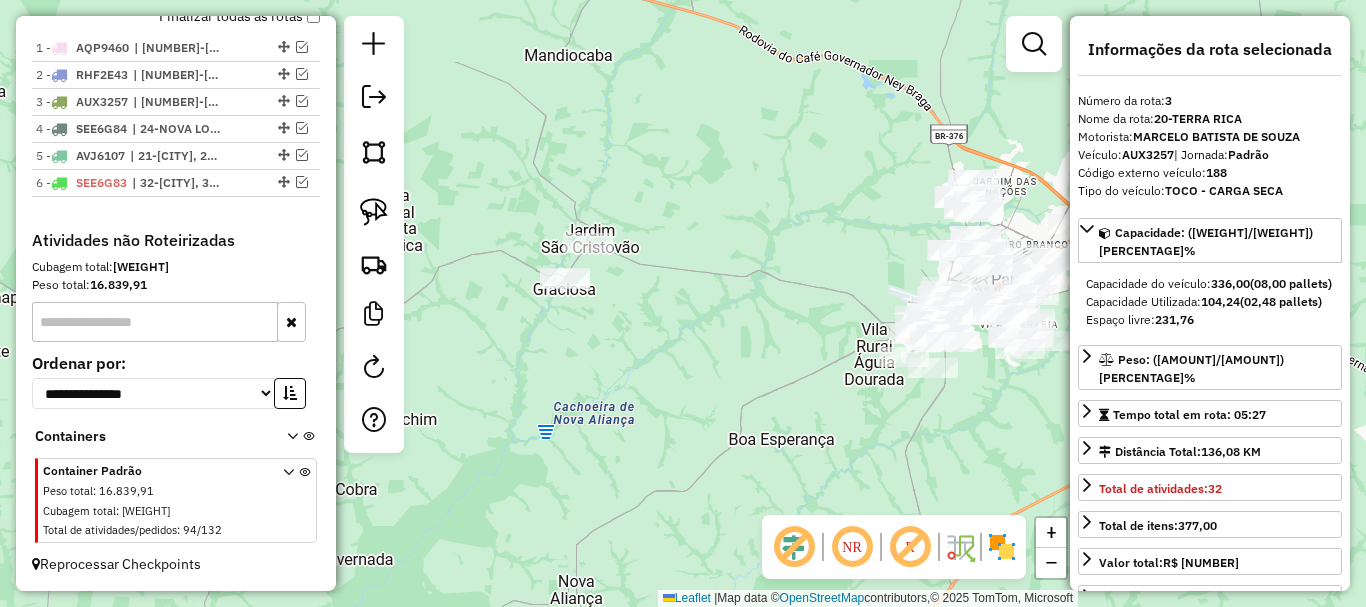 click on "Janela de atendimento Grade de atendimento Capacidade Transportadoras Veículos Cliente Pedidos  Rotas Selecione os dias de semana para filtrar as janelas de atendimento  Seg   Ter   Qua   Qui   Sex   Sáb   Dom  Informe o período da janela de atendimento: De: Até:  Filtrar exatamente a janela do cliente  Considerar janela de atendimento padrão  Selecione os dias de semana para filtrar as grades de atendimento  Seg   Ter   Qua   Qui   Sex   Sáb   Dom   Considerar clientes sem dia de atendimento cadastrado  Clientes fora do dia de atendimento selecionado Filtrar as atividades entre os valores definidos abaixo:  Peso mínimo:   Peso máximo:   Cubagem mínima:   Cubagem máxima:   De:   Até:  Filtrar as atividades entre o tempo de atendimento definido abaixo:  De:   Até:   Considerar capacidade total dos clientes não roteirizados Transportadora: Selecione um ou mais itens Tipo de veículo: Selecione um ou mais itens Veículo: Selecione um ou mais itens Motorista: Selecione um ou mais itens Nome: Rótulo:" 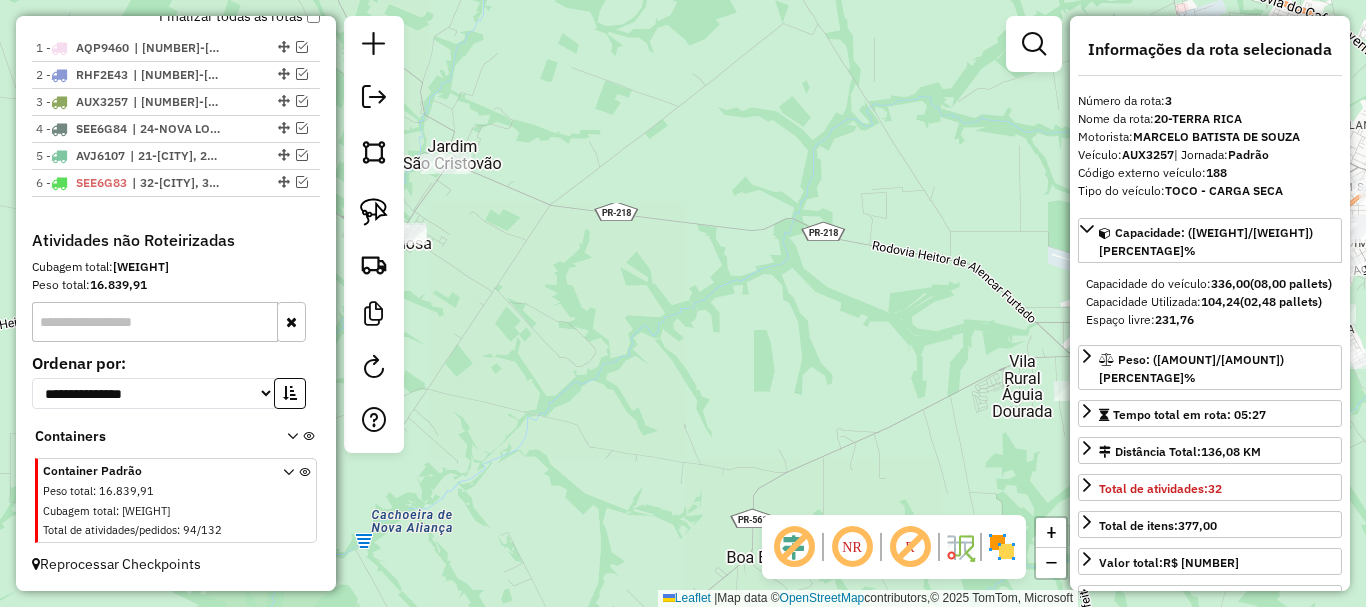 drag, startPoint x: 776, startPoint y: 267, endPoint x: 840, endPoint y: 315, distance: 80 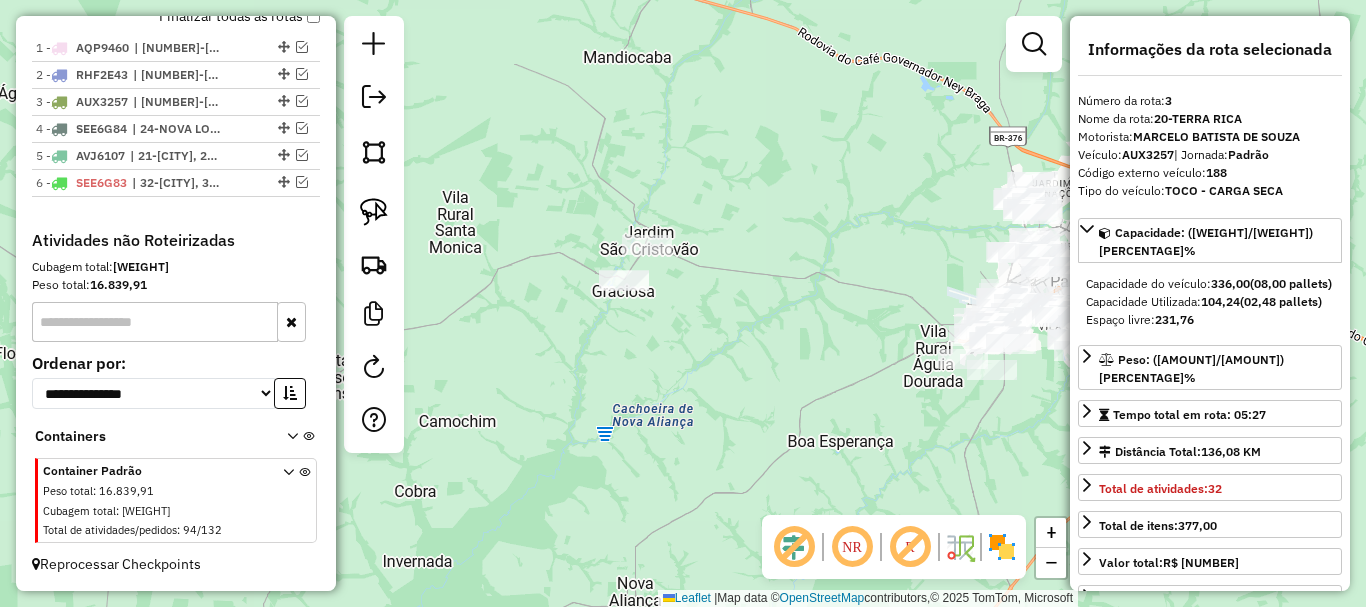 drag, startPoint x: 859, startPoint y: 315, endPoint x: 833, endPoint y: 312, distance: 26.172504 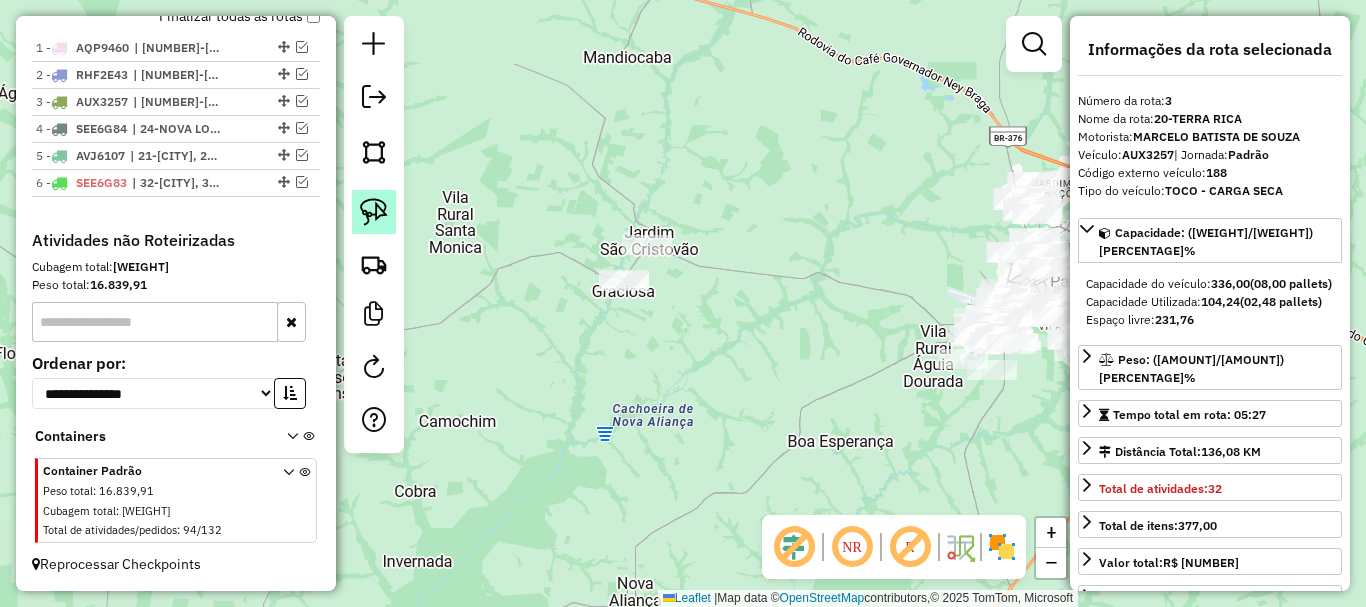 click 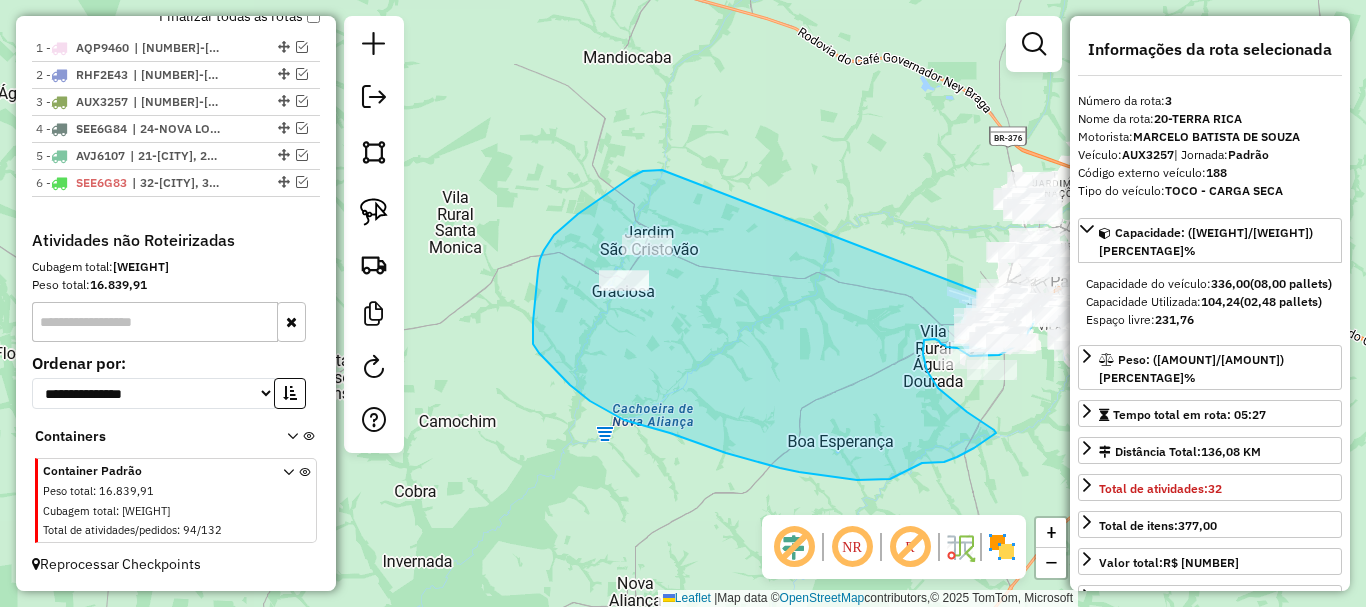 click on "Janela de atendimento Grade de atendimento Capacidade Transportadoras Veículos Cliente Pedidos  Rotas Selecione os dias de semana para filtrar as janelas de atendimento  Seg   Ter   Qua   Qui   Sex   Sáb   Dom  Informe o período da janela de atendimento: De: Até:  Filtrar exatamente a janela do cliente  Considerar janela de atendimento padrão  Selecione os dias de semana para filtrar as grades de atendimento  Seg   Ter   Qua   Qui   Sex   Sáb   Dom   Considerar clientes sem dia de atendimento cadastrado  Clientes fora do dia de atendimento selecionado Filtrar as atividades entre os valores definidos abaixo:  Peso mínimo:   Peso máximo:   Cubagem mínima:   Cubagem máxima:   De:   Até:  Filtrar as atividades entre o tempo de atendimento definido abaixo:  De:   Até:   Considerar capacidade total dos clientes não roteirizados Transportadora: Selecione um ou mais itens Tipo de veículo: Selecione um ou mais itens Veículo: Selecione um ou mais itens Motorista: Selecione um ou mais itens Nome: Rótulo:" 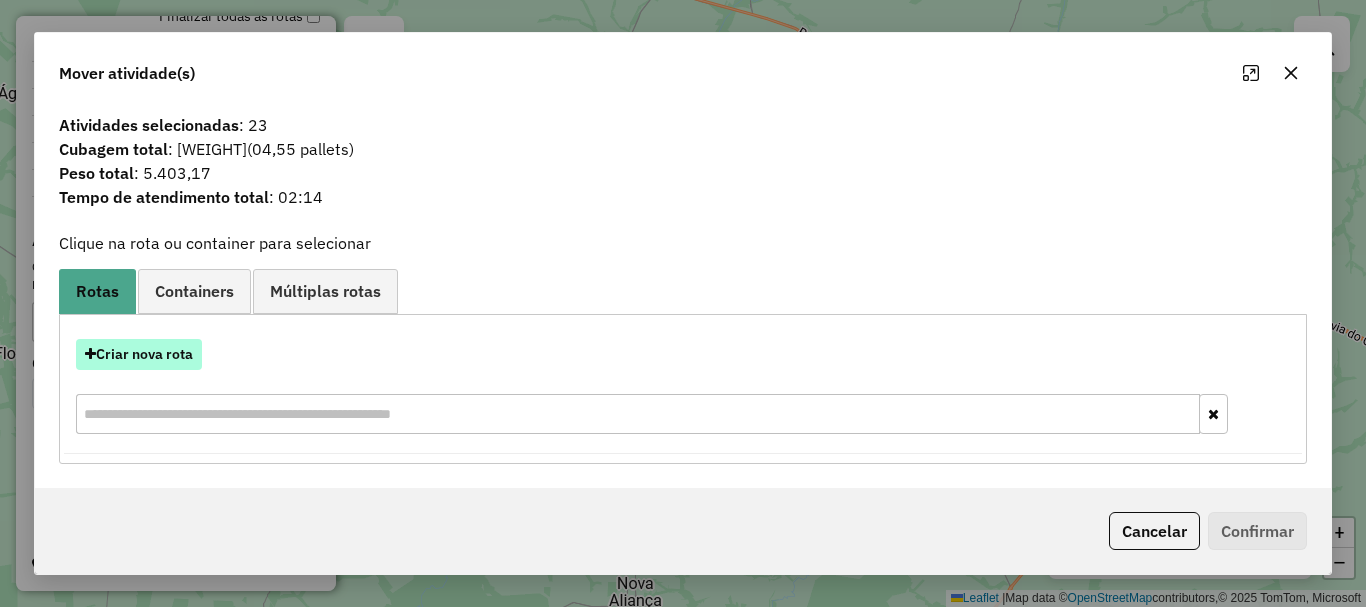 click on "Criar nova rota" at bounding box center [139, 354] 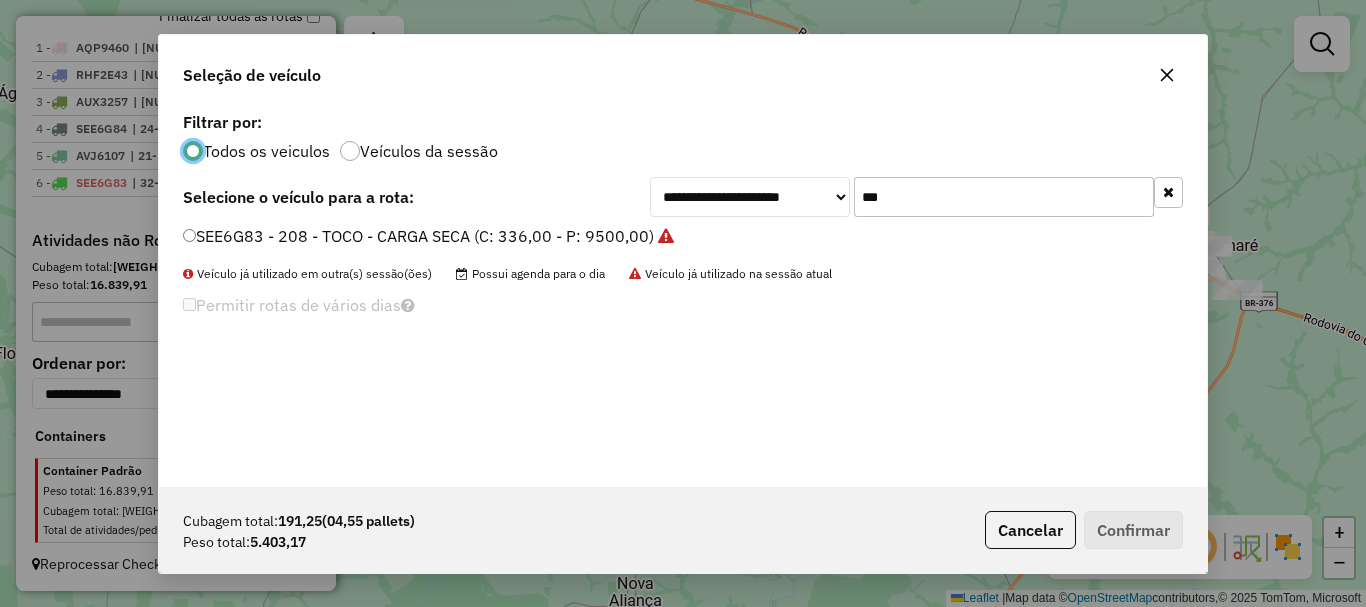 scroll, scrollTop: 11, scrollLeft: 6, axis: both 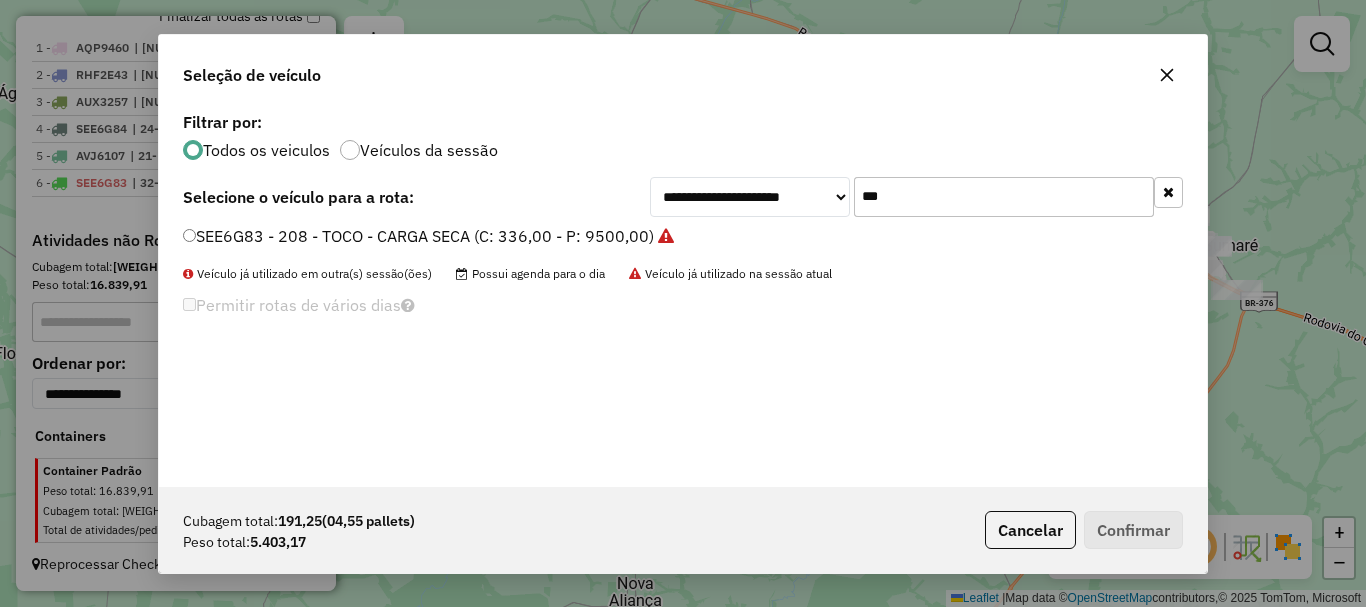 drag, startPoint x: 918, startPoint y: 185, endPoint x: 637, endPoint y: 155, distance: 282.5969 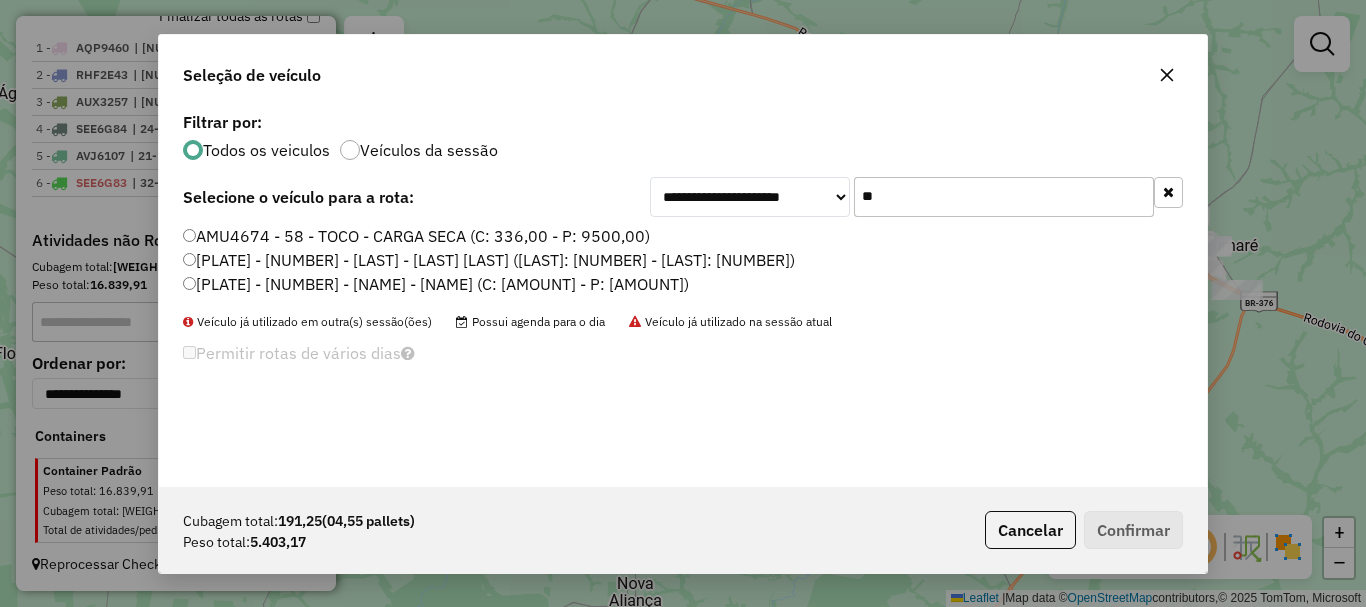type on "**" 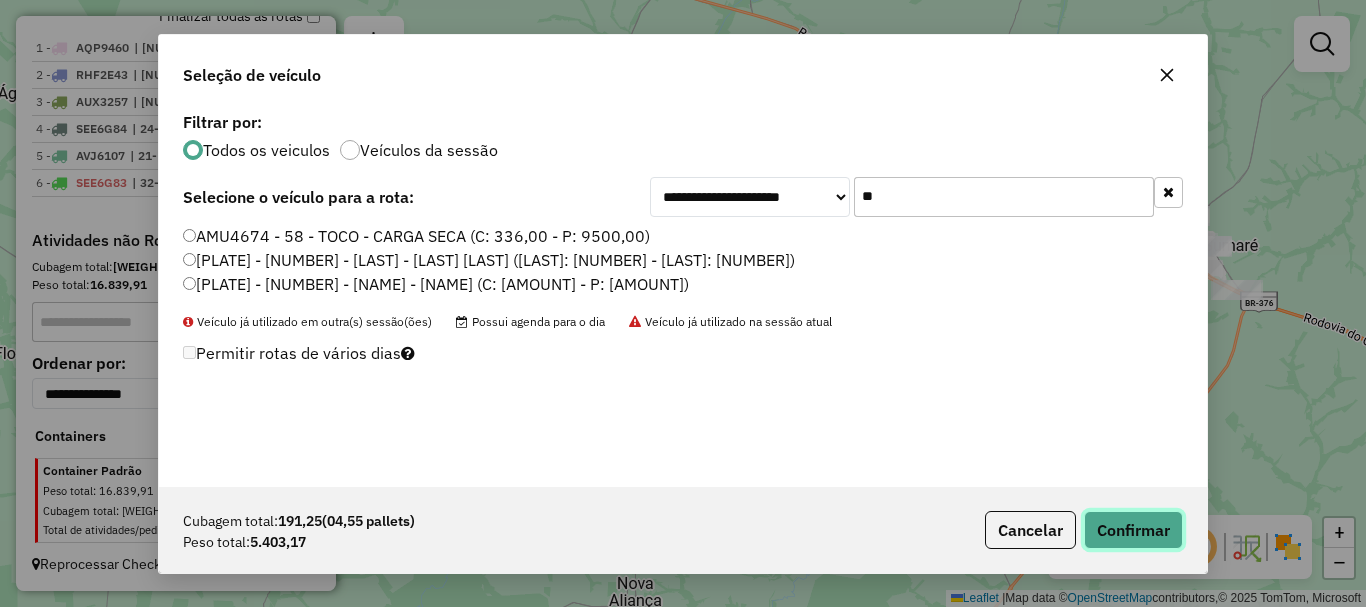 click on "Confirmar" 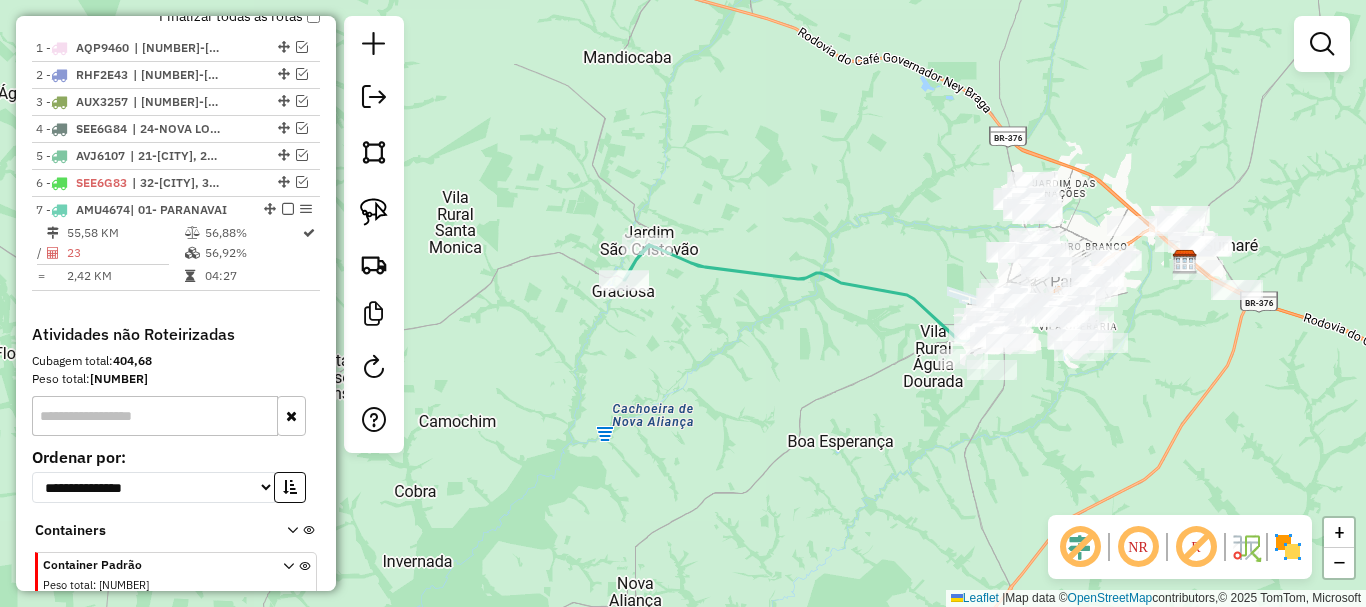 scroll, scrollTop: 853, scrollLeft: 0, axis: vertical 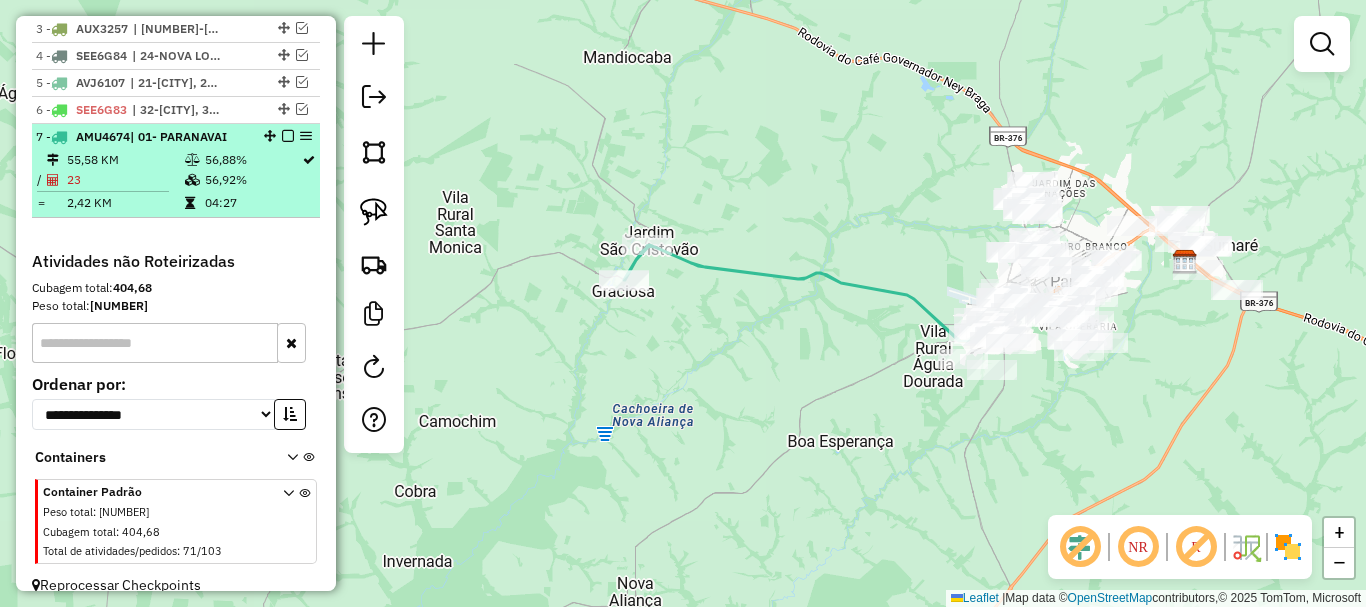 click on "56,92%" at bounding box center (252, 180) 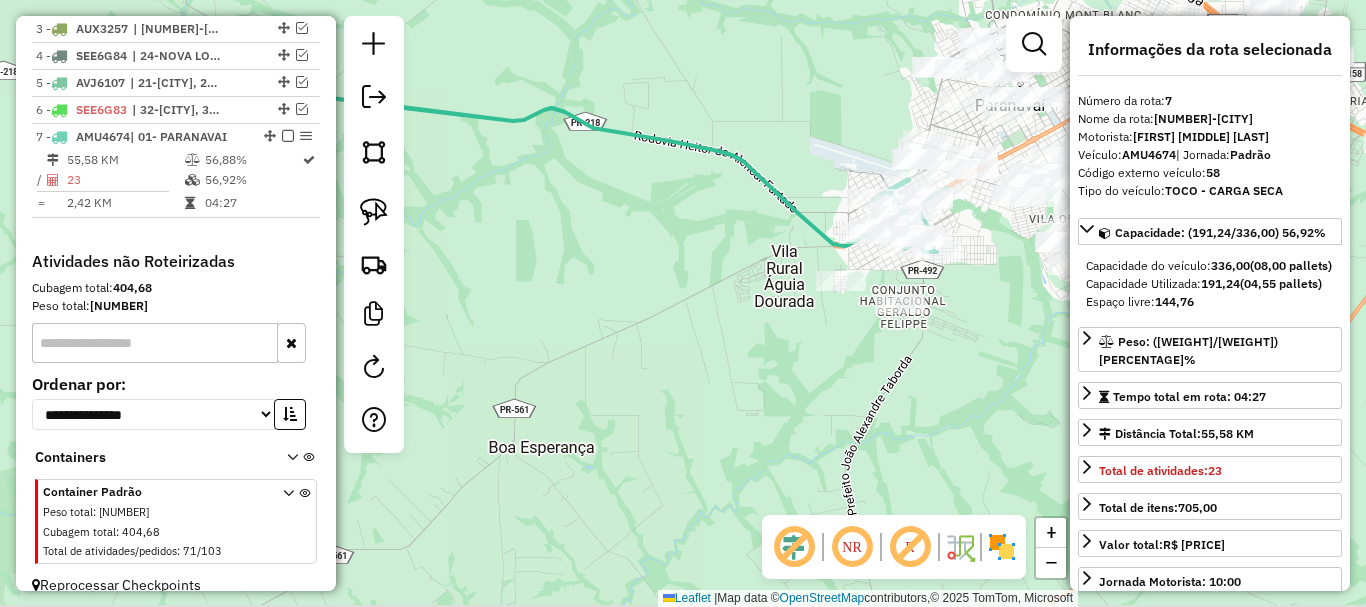 drag, startPoint x: 973, startPoint y: 180, endPoint x: 831, endPoint y: 10, distance: 221.50395 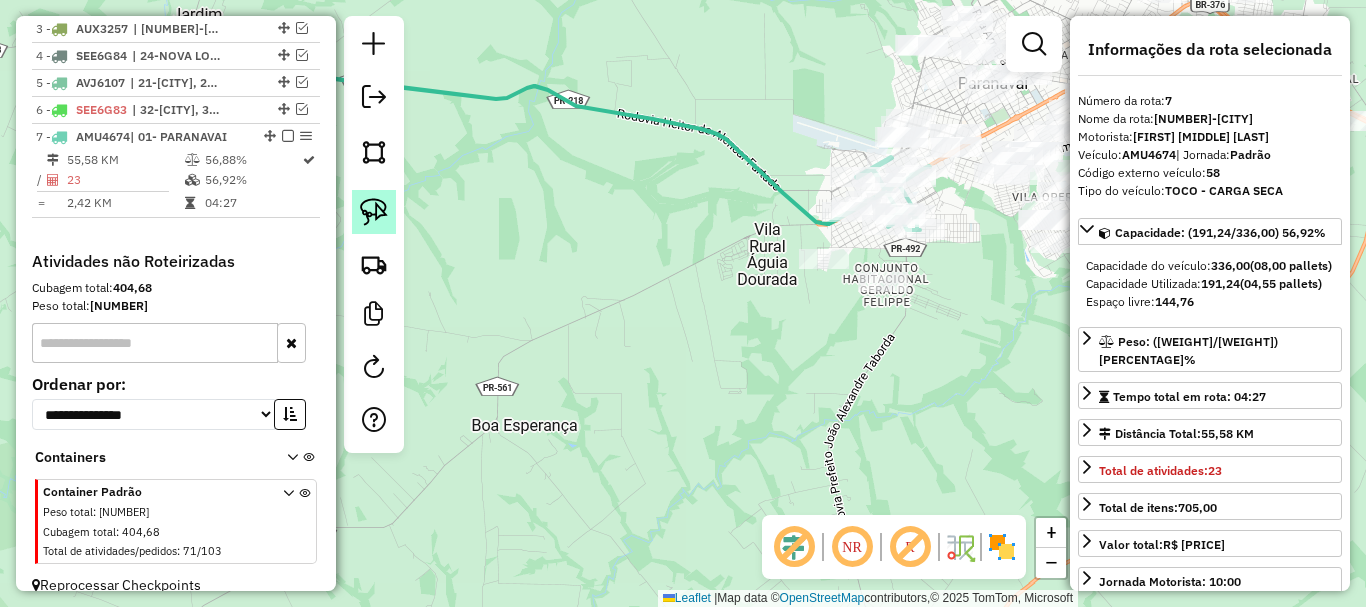 click 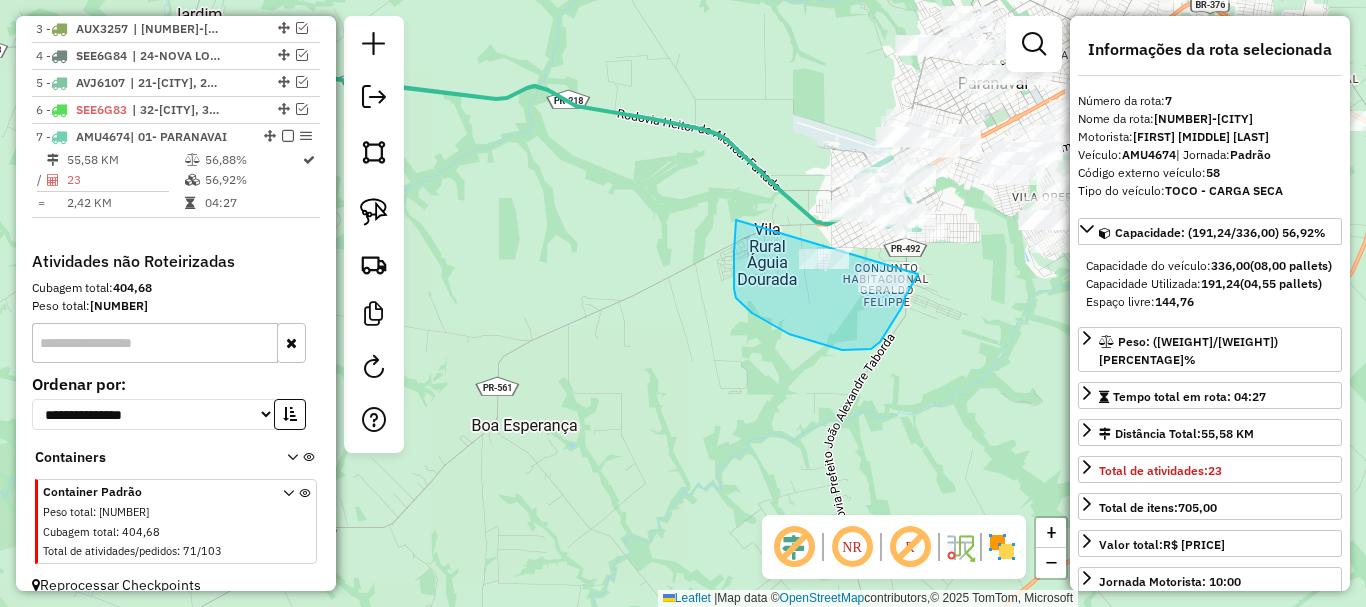 drag, startPoint x: 736, startPoint y: 220, endPoint x: 918, endPoint y: 274, distance: 189.84204 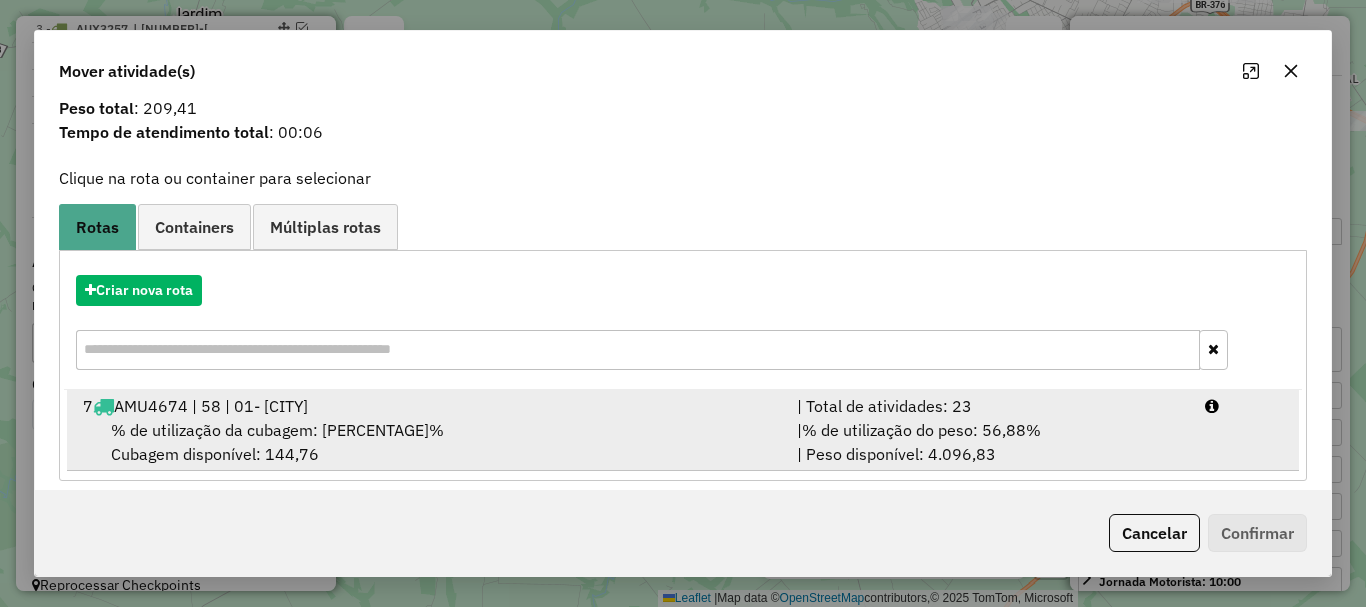 scroll, scrollTop: 78, scrollLeft: 0, axis: vertical 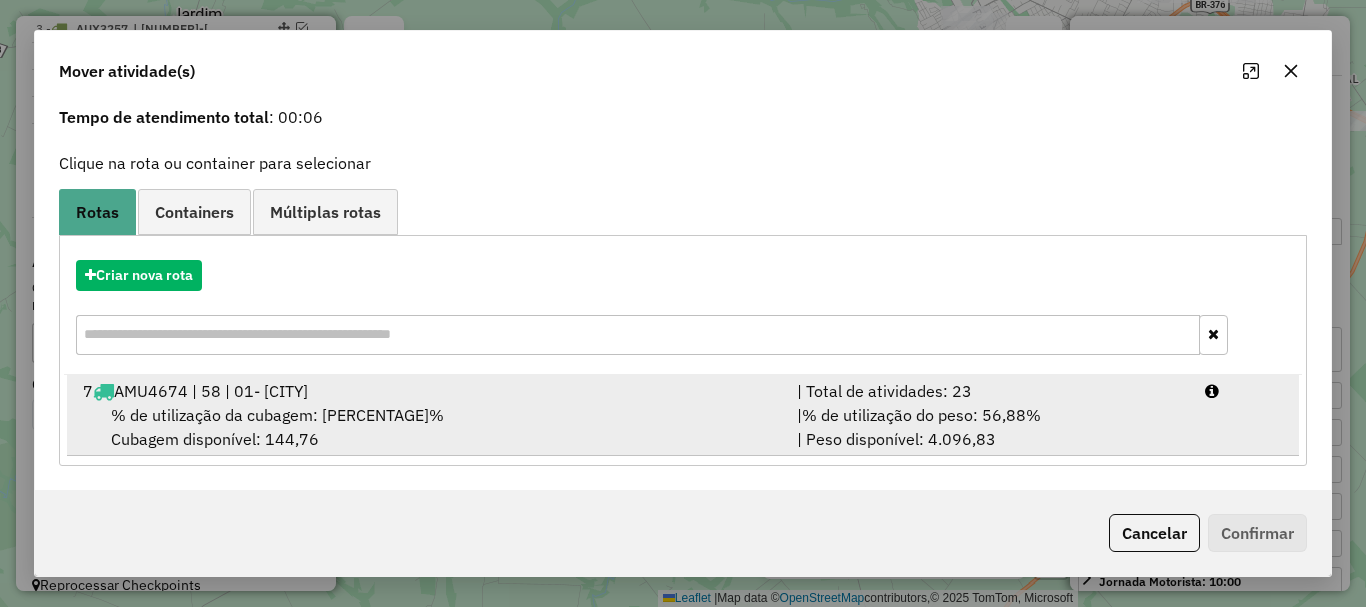 drag, startPoint x: 784, startPoint y: 403, endPoint x: 1084, endPoint y: 476, distance: 308.75394 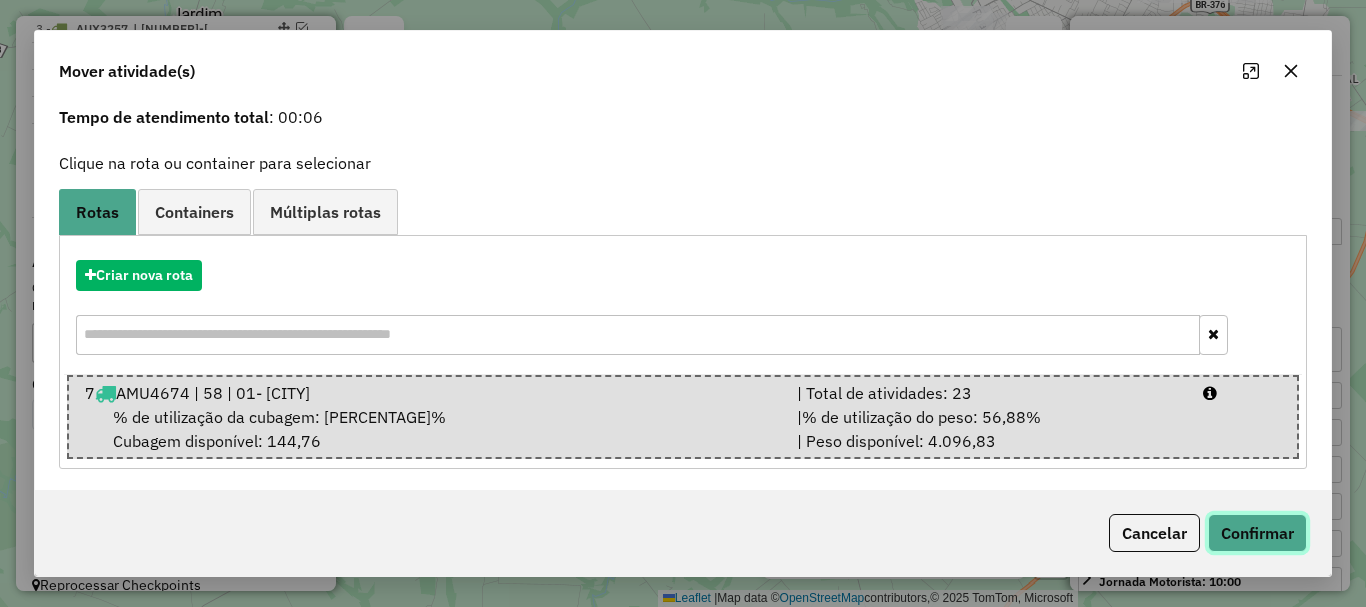 click on "Confirmar" 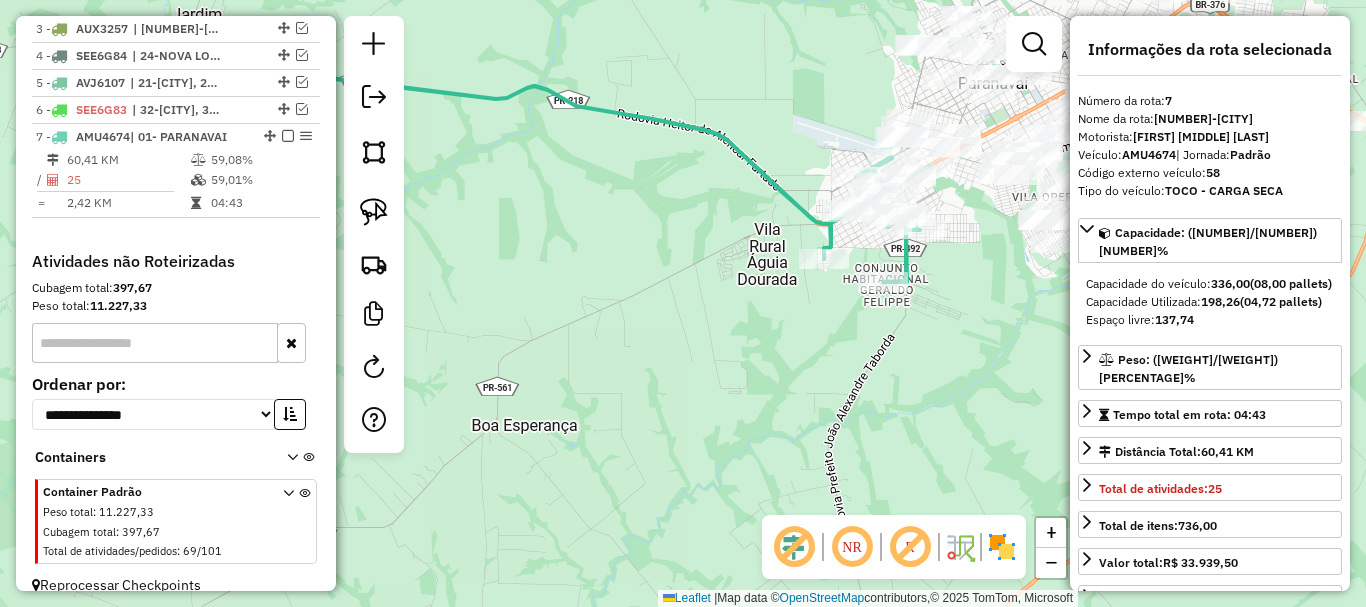 scroll, scrollTop: 0, scrollLeft: 0, axis: both 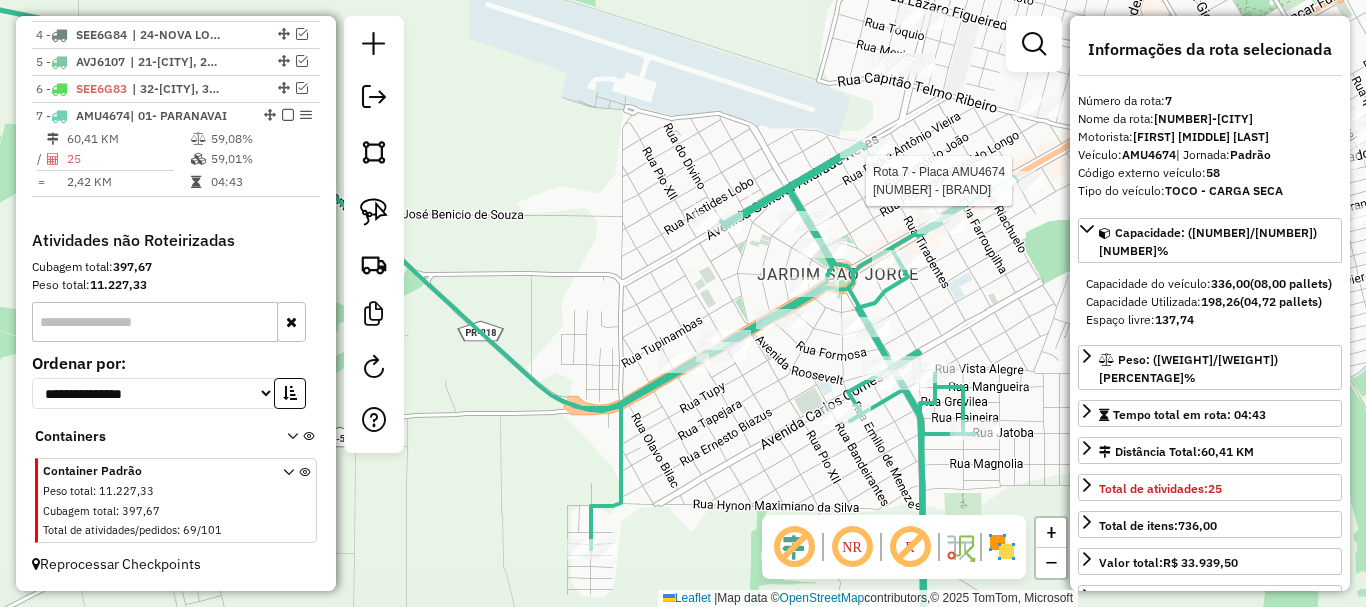 click 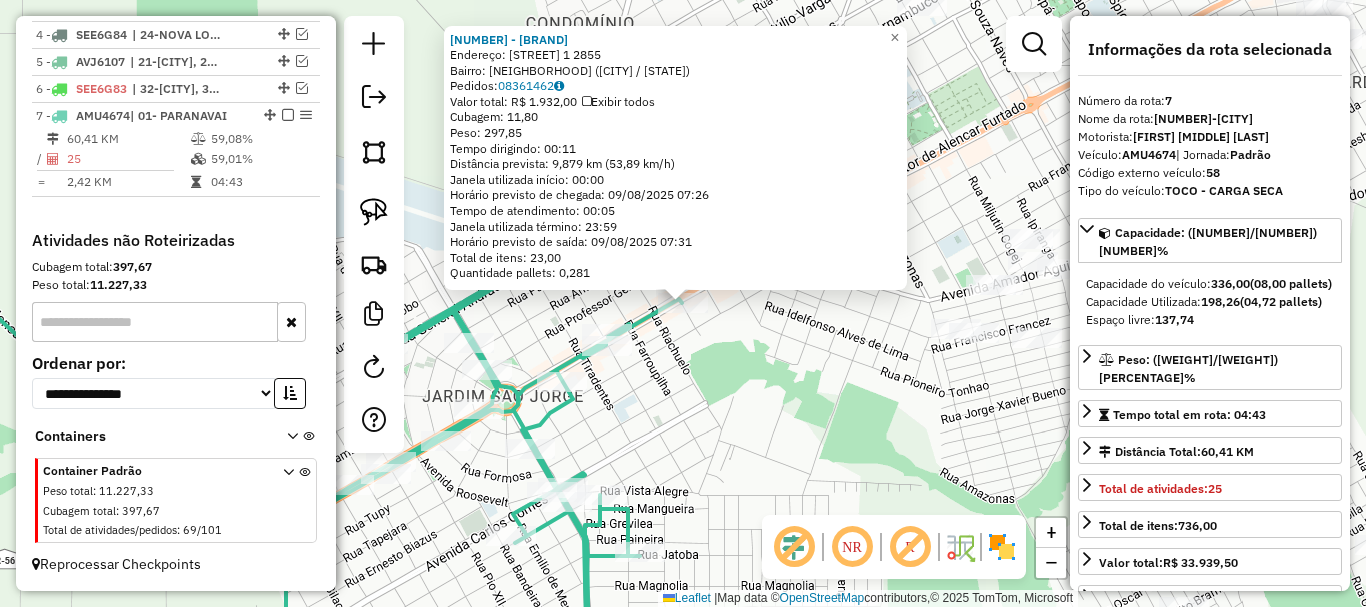 click on "Rota 3 - Placa SEQ3B09  [NUMBER] - [BRAND] Janela de atendimento Grade de atendimento Capacidade Transportadoras Veículos Cliente Pedidos  Rotas Selecione os dias de semana para filtrar as janelas de atendimento  Seg   Ter   Qua   Qui   Sex   Sáb   Dom  Informe o período da janela de atendimento: De: Até:  Filtrar exatamente a janela do cliente  Considerar janela de atendimento padrão  Selecione os dias de semana para filtrar as grades de atendimento  Seg   Ter   Qua   Qui   Sex   Sáb   Dom   Considerar clientes sem dia de atendimento cadastrado  Clientes fora do dia de atendimento selecionado Filtrar as atividades entre os valores definidos abaixo:  Peso mínimo:   Peso máximo:   Cubagem mínima:   Cubagem máxima:   De:   Até:  Filtrar as atividades entre o tempo de atendimento definido abaixo:  De:   Até:   Considerar capacidade total dos clientes não roteirizados Transportadora: Selecione um ou mais itens Tipo de veículo: Selecione um ou mais itens Veículo: Selecione um ou mais itens" 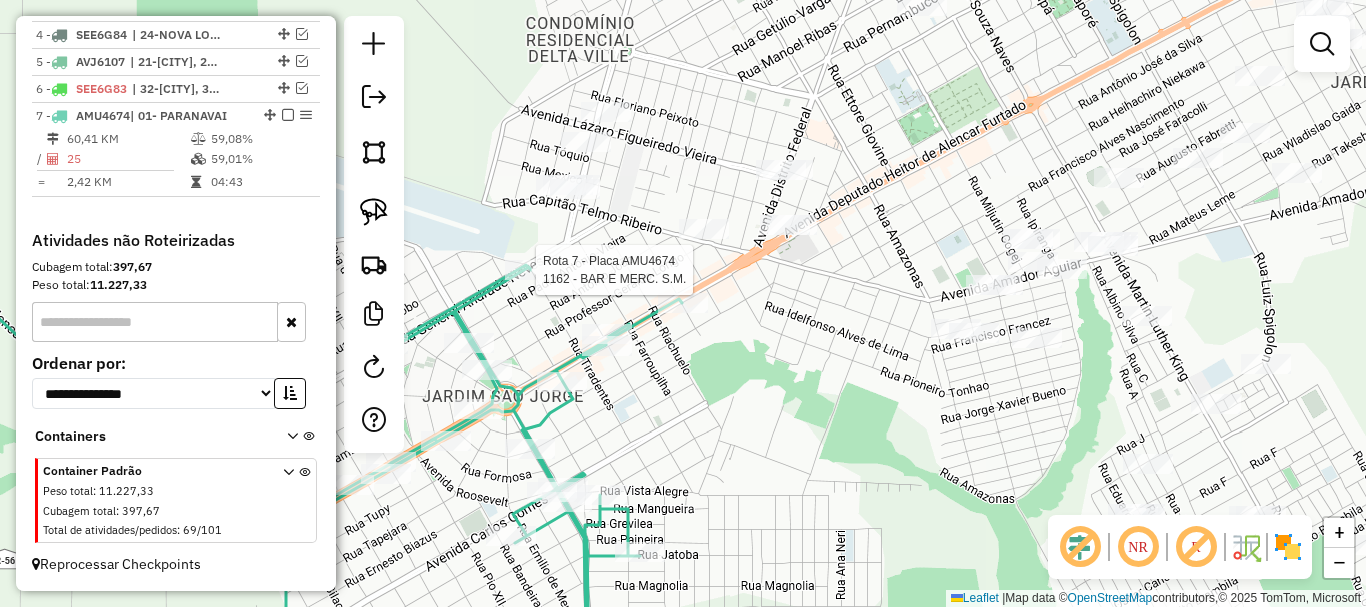 select on "*********" 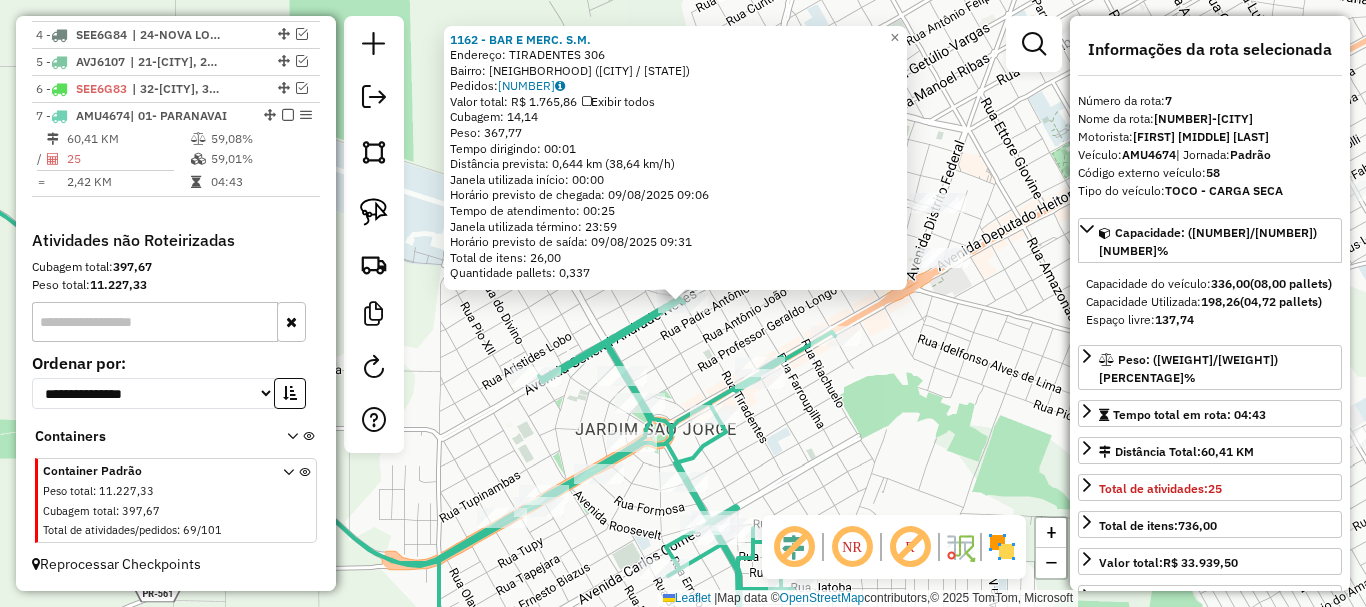click on "1162 - BAR E MERC. S.M. Endereço: TIRADENTES [NUMBER] Bairro: JARDIM SAO JORGE ([CITY] / [STATE]) Pedidos: [ORDER_ID] Valor total: R$ [PRICE] Exibir todos Cubagem: [CUBAGE] Peso: [WEIGHT] Tempo dirigindo: [TIME] Distância prevista: [DISTANCE] km ([SPEED] km/h) Janela utilizada início: [TIME] Horário previsto de chegada: [DATE] [TIME] Tempo de atendimento: [TIME] Janela utilizada término: [TIME] Horário previsto de saída: [DATE] [TIME] Total de itens: [ITEMS] Quantidade pallets: [PALLETS] × Janela de atendimento Grade de atendimento Capacidade Transportadoras Veículos Cliente Pedidos Rotas Selecione os dias de semana para filtrar as janelas de atendimento Seg Ter Qua Qui Sex Sáb Dom Informe o período da janela de atendimento: De: Até: Filtrar exatamente a janela do cliente Considerar janela de atendimento padrão Selecione os dias de semana para filtrar as grades de atendimento Seg Ter Qua Qui Sex Sáb Dom Clientes fora do dia de atendimento selecionado De:" 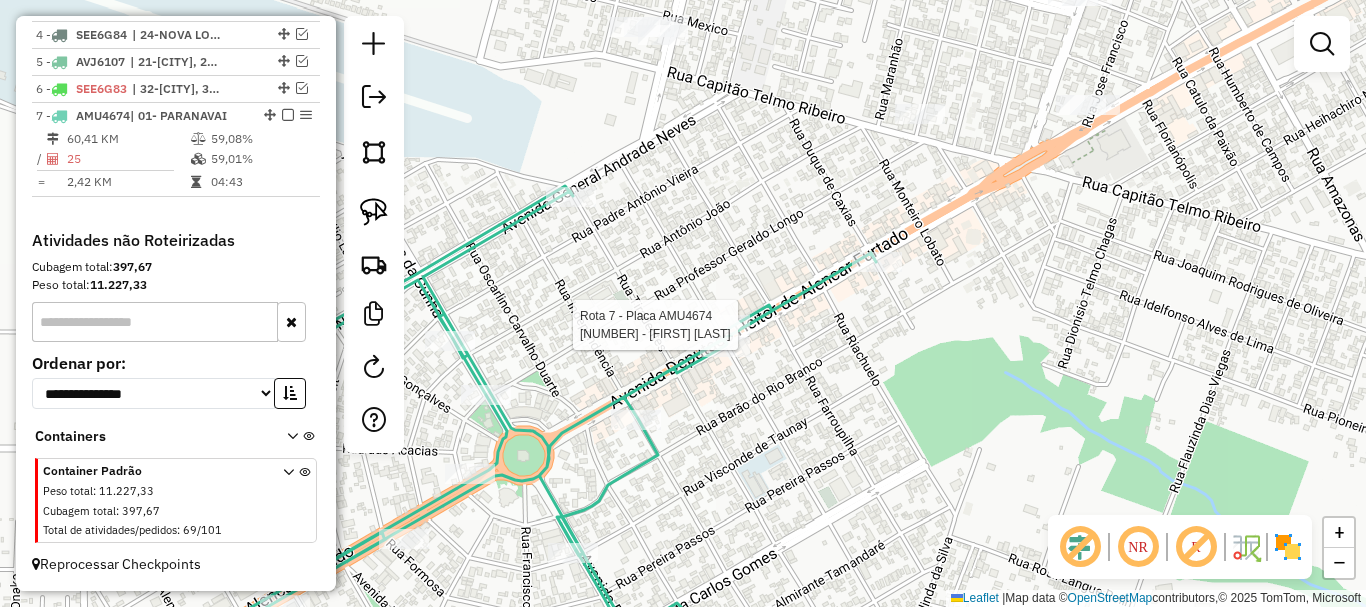 select on "*********" 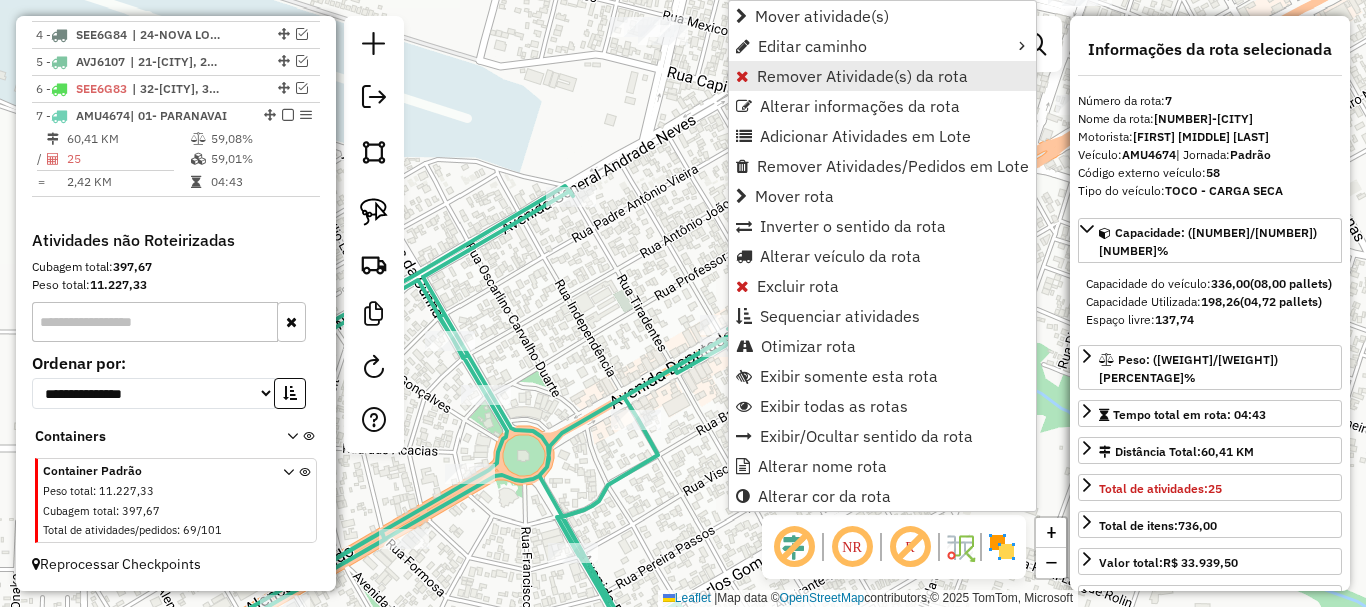 click on "Remover Atividade(s) da rota" at bounding box center [862, 76] 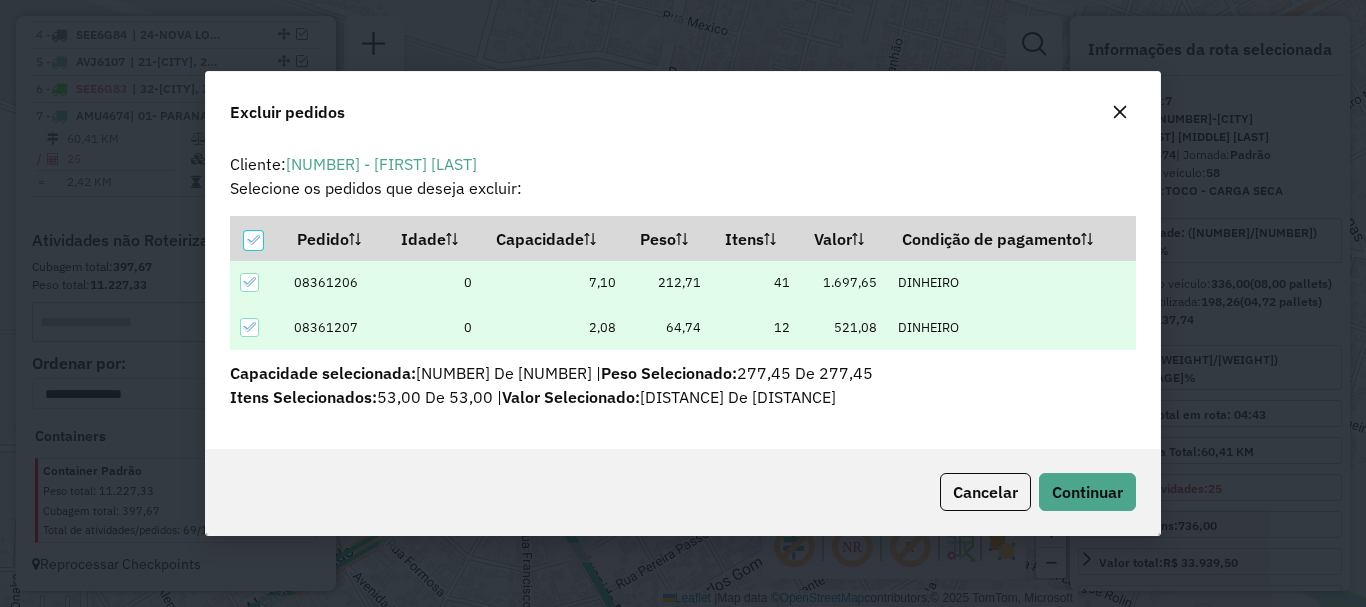 scroll, scrollTop: 0, scrollLeft: 0, axis: both 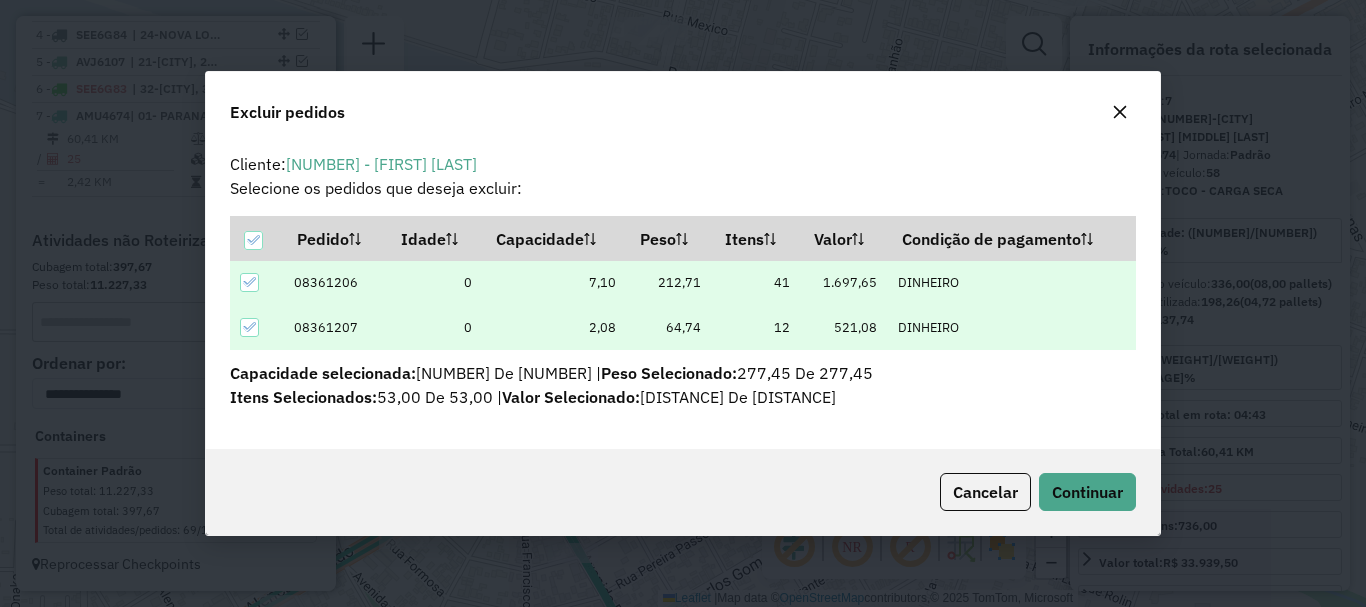 click 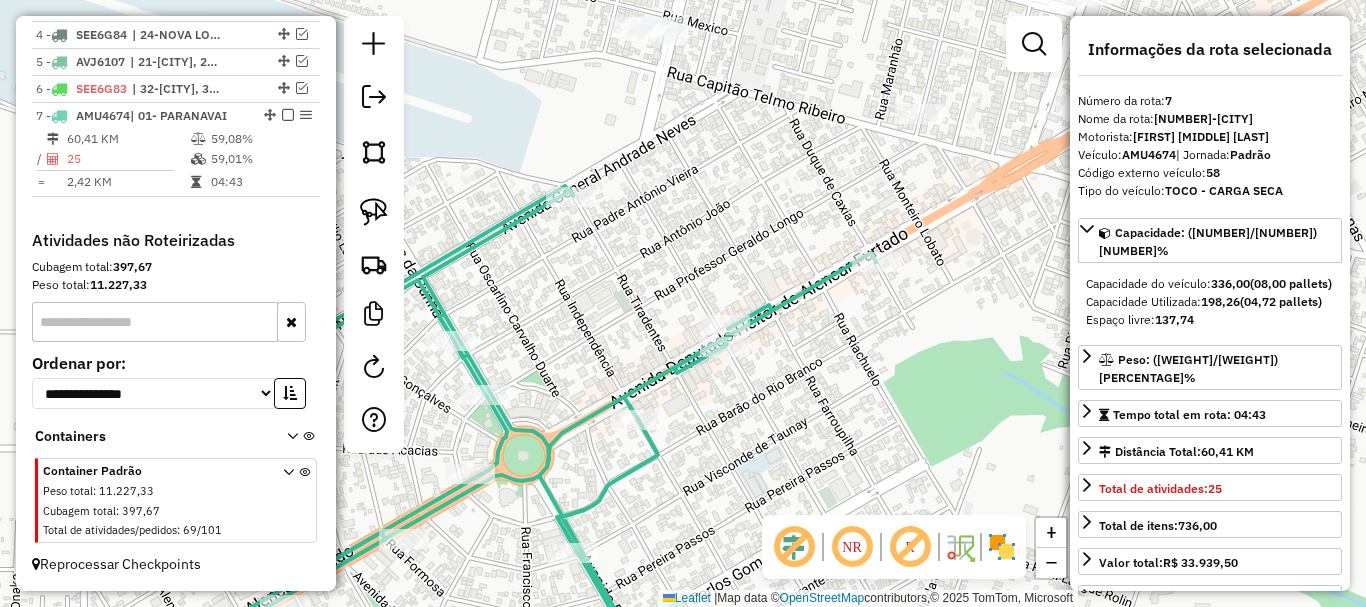 drag, startPoint x: 913, startPoint y: 436, endPoint x: 935, endPoint y: 330, distance: 108.25895 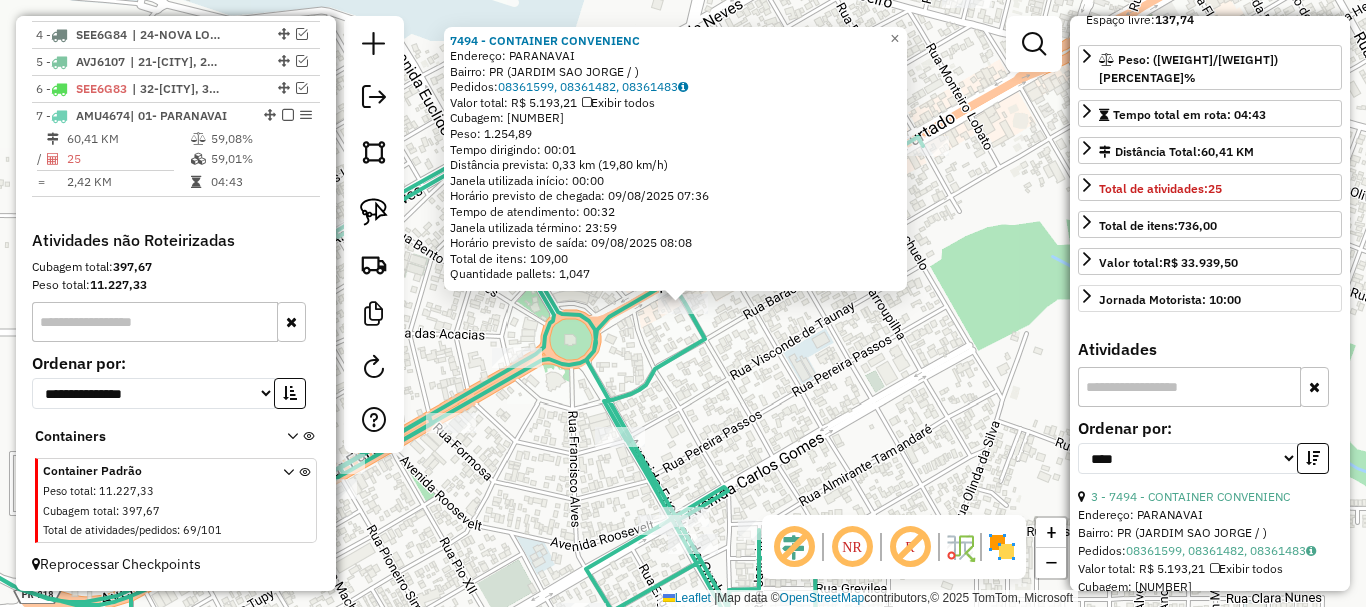 scroll, scrollTop: 500, scrollLeft: 0, axis: vertical 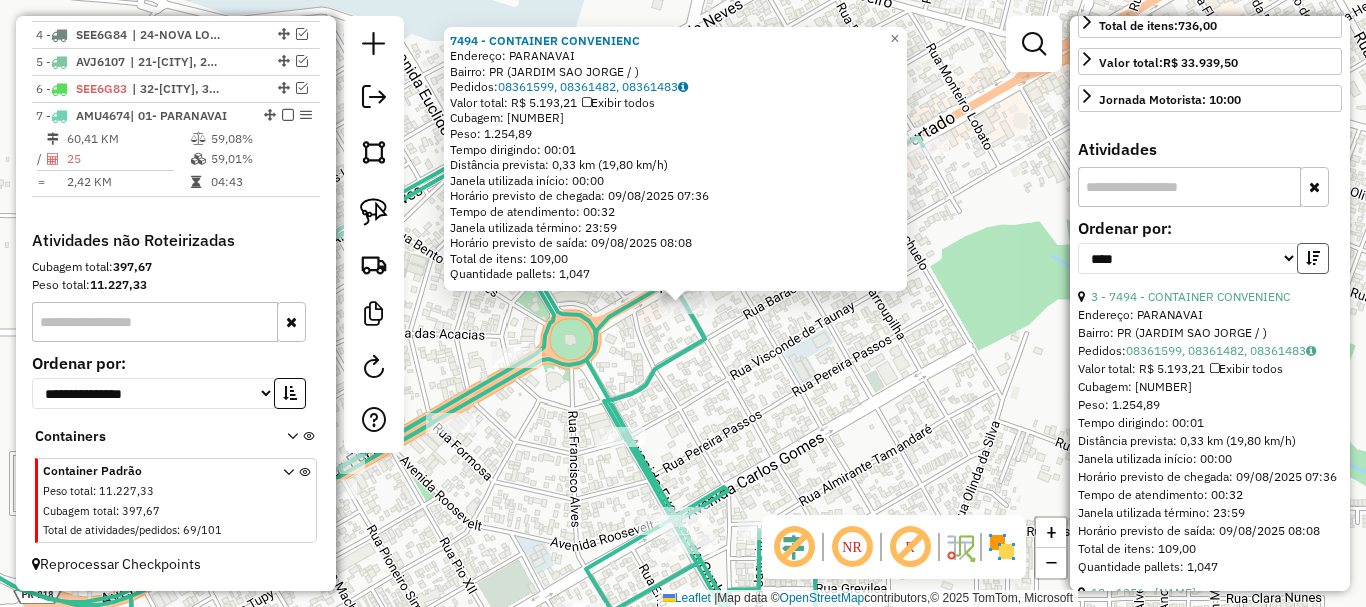 click at bounding box center [1313, 258] 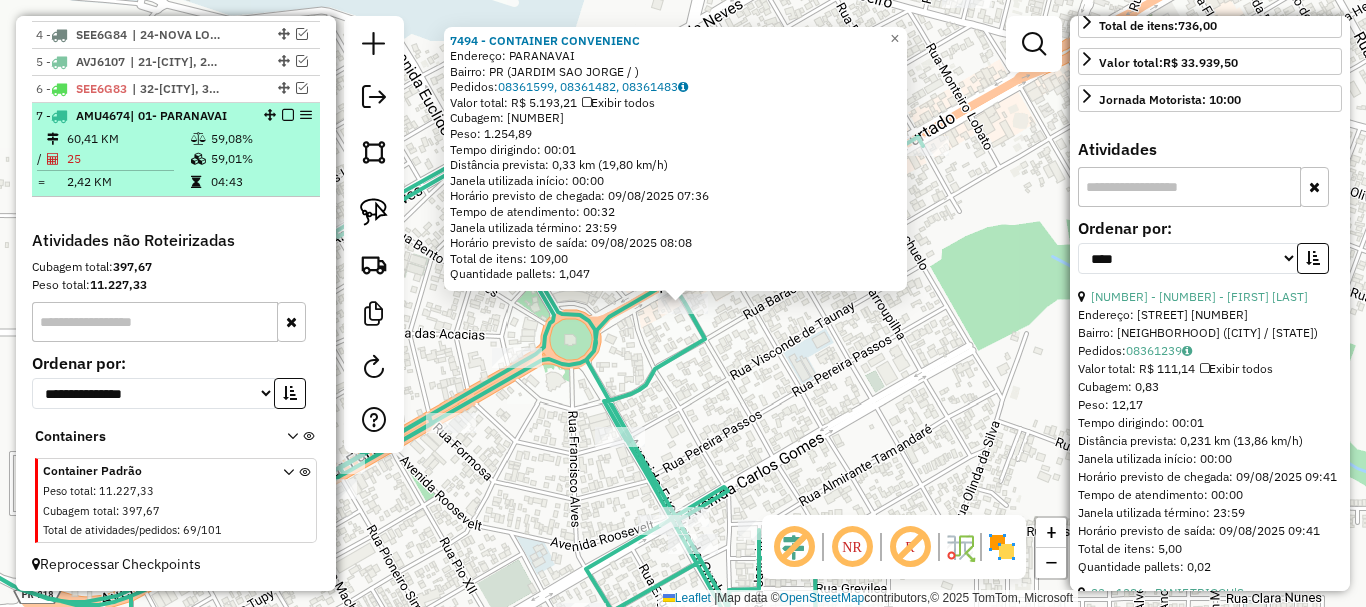 click on "25" at bounding box center (128, 159) 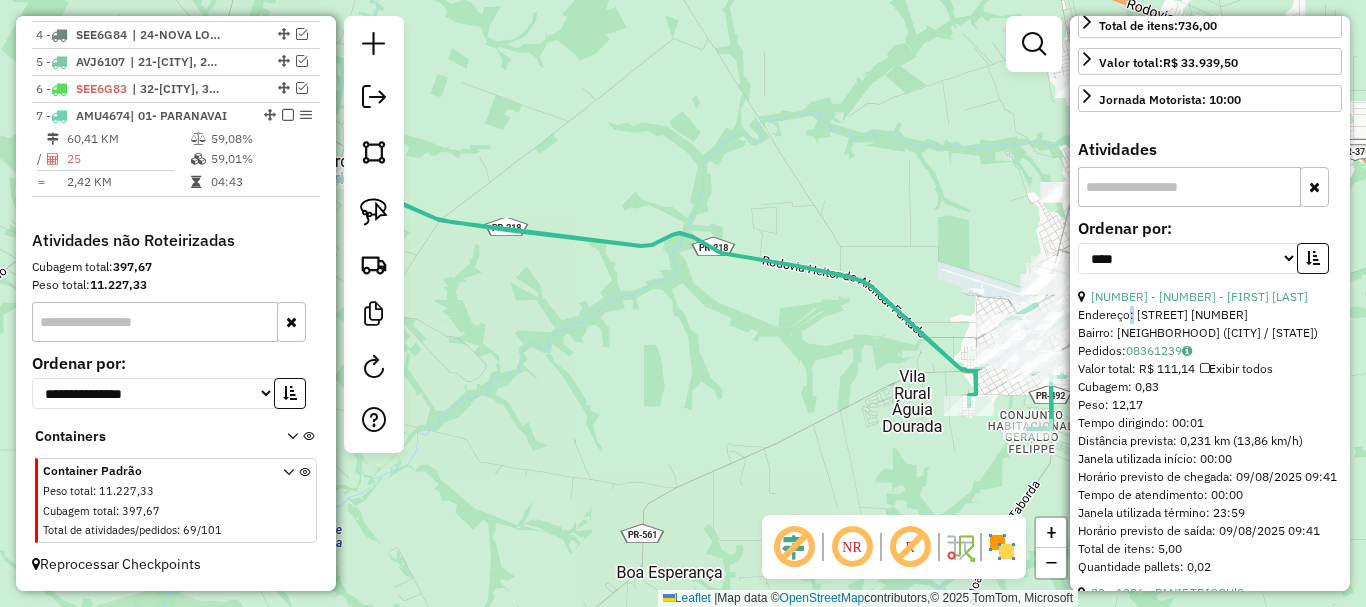 click on "Endereço:  [STREET] [NUMBER]" at bounding box center (1210, 315) 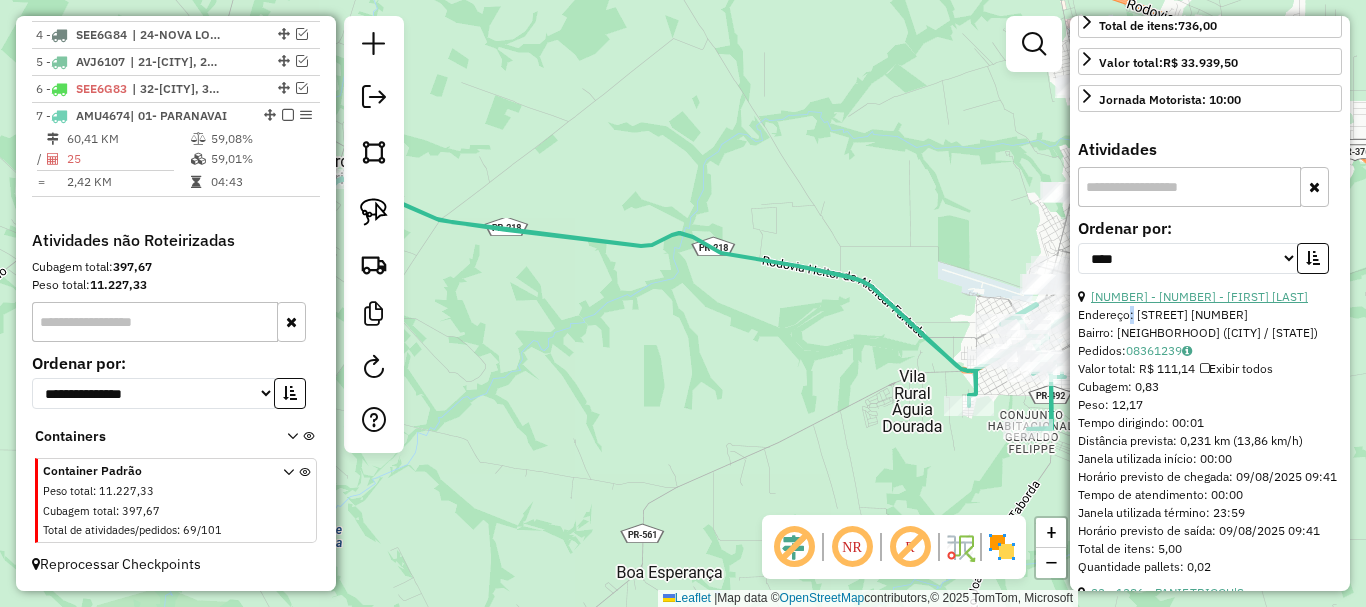 click on "[NUMBER] - [NUMBER] - [FIRST] [LAST]" at bounding box center (1199, 296) 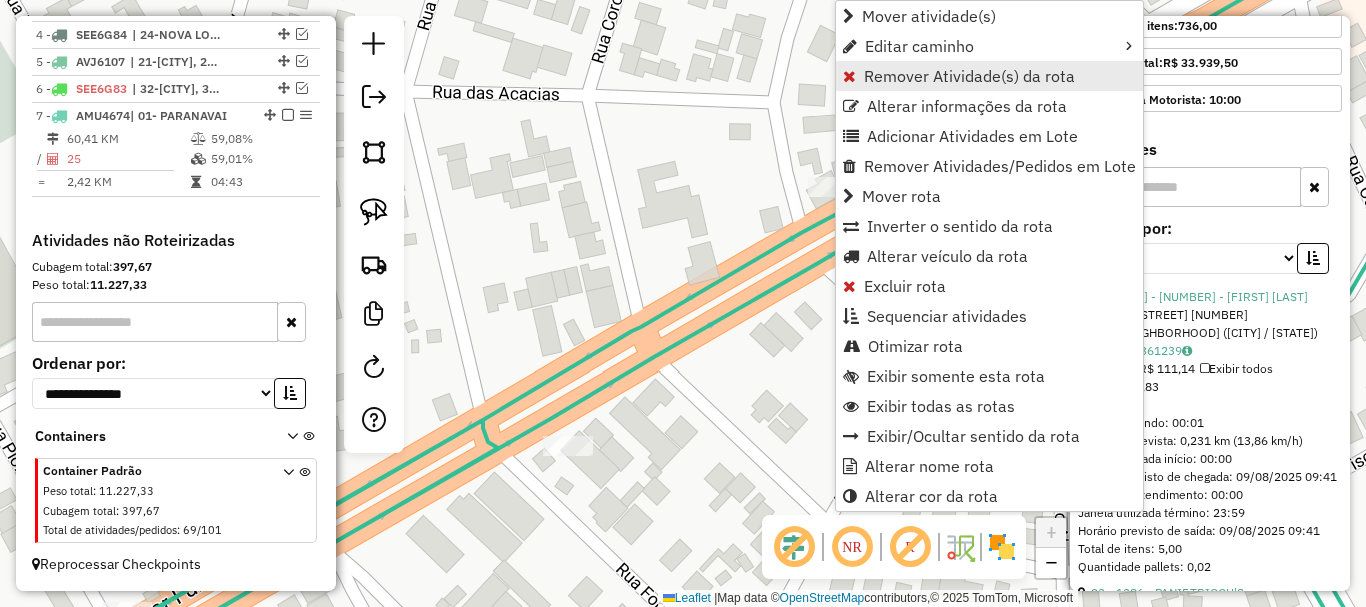 click on "Remover Atividade(s) da rota" at bounding box center (969, 76) 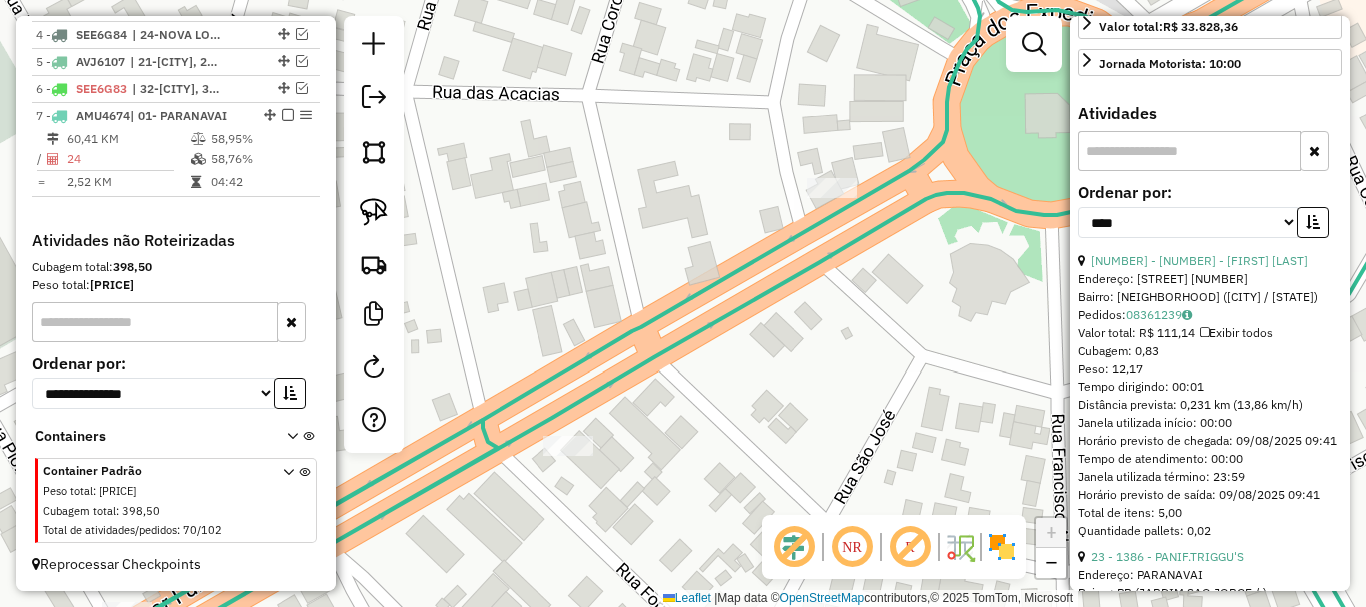 click at bounding box center [1313, 222] 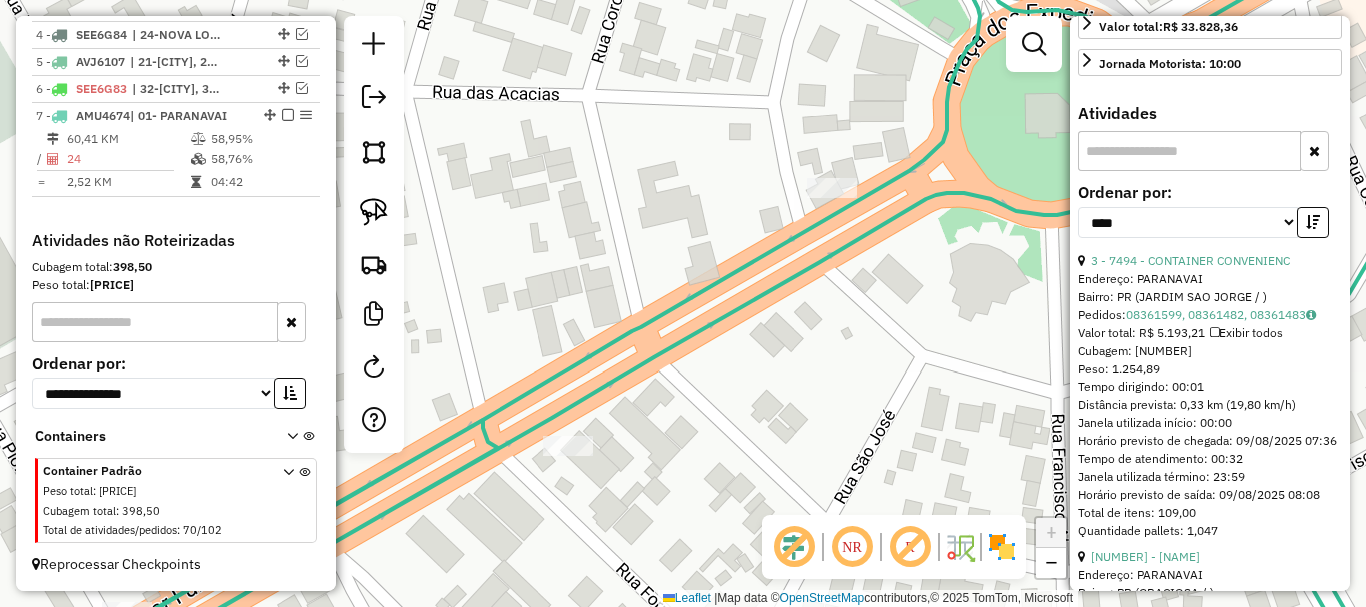 click at bounding box center [1313, 222] 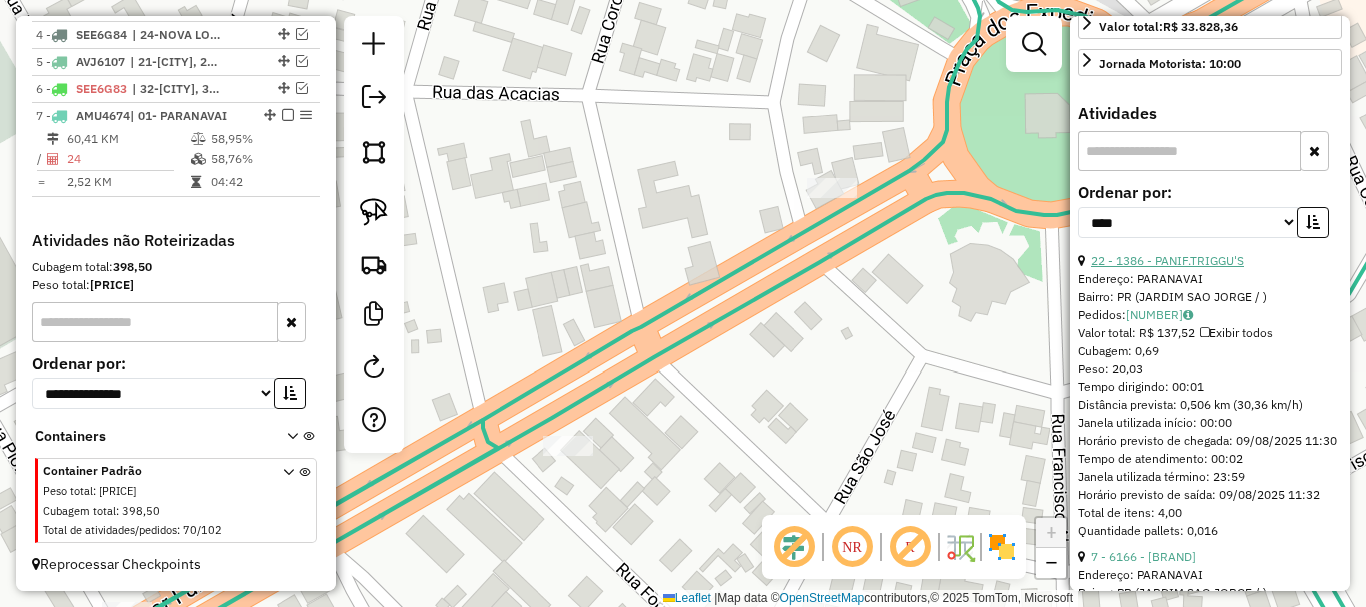 click on "22 - 1386 - PANIF.TRIGGU'S" at bounding box center [1167, 260] 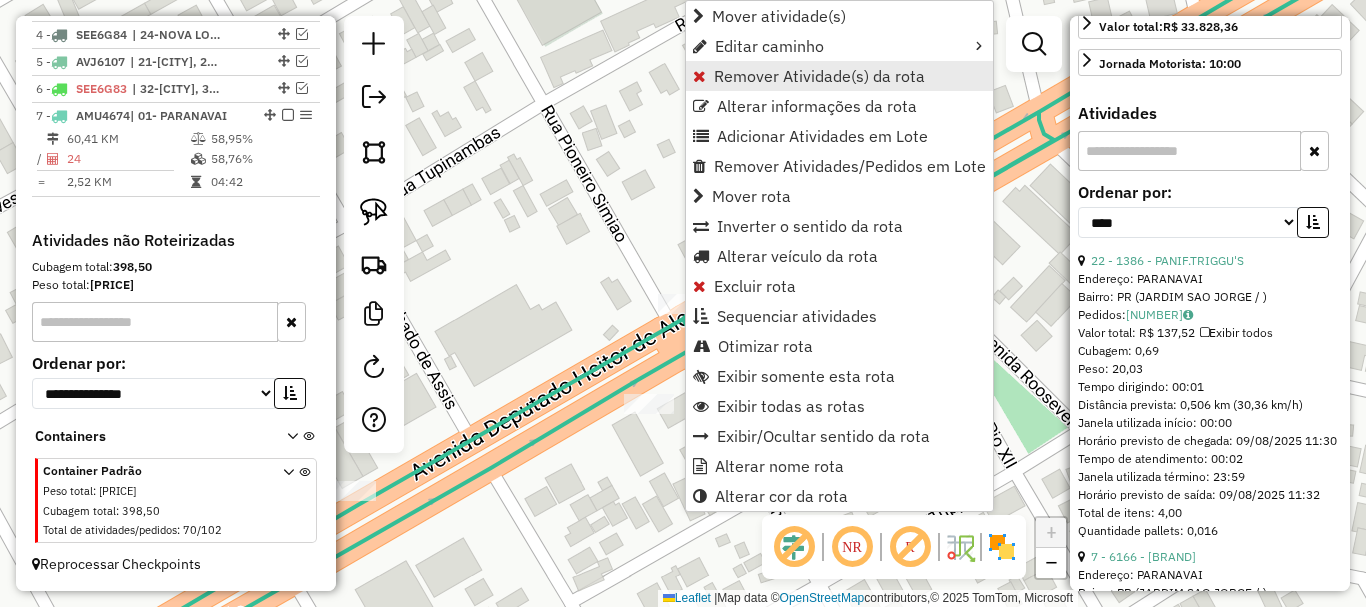 click on "Remover Atividade(s) da rota" at bounding box center [819, 76] 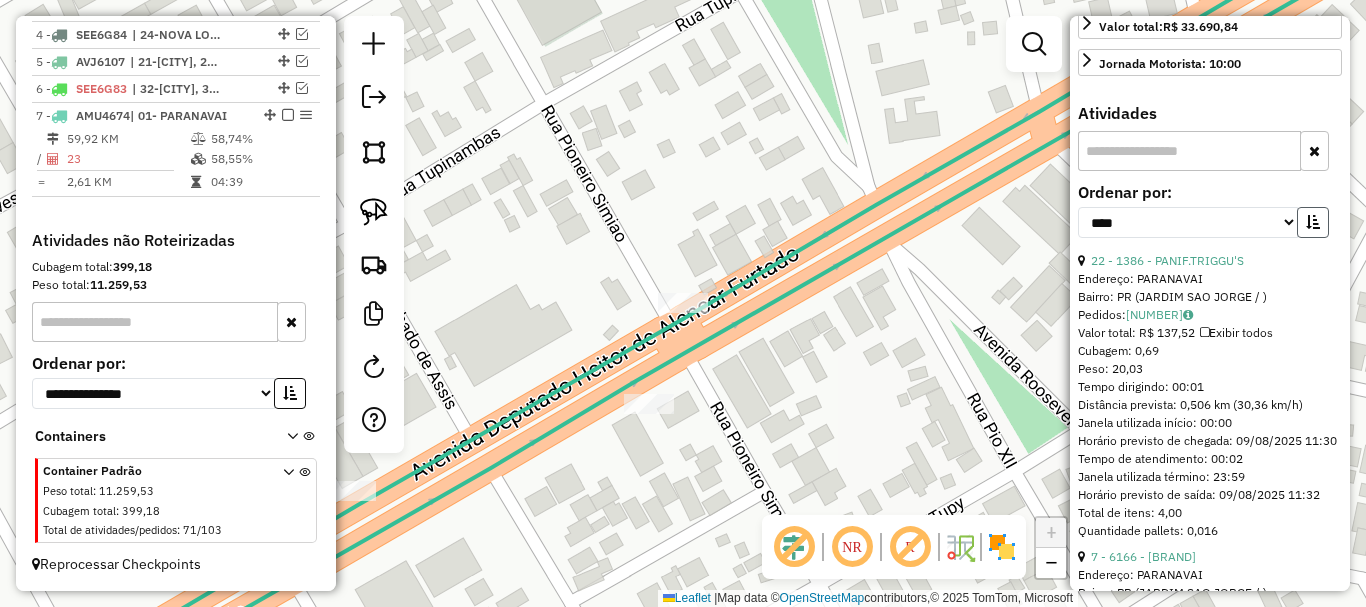 click at bounding box center (1313, 222) 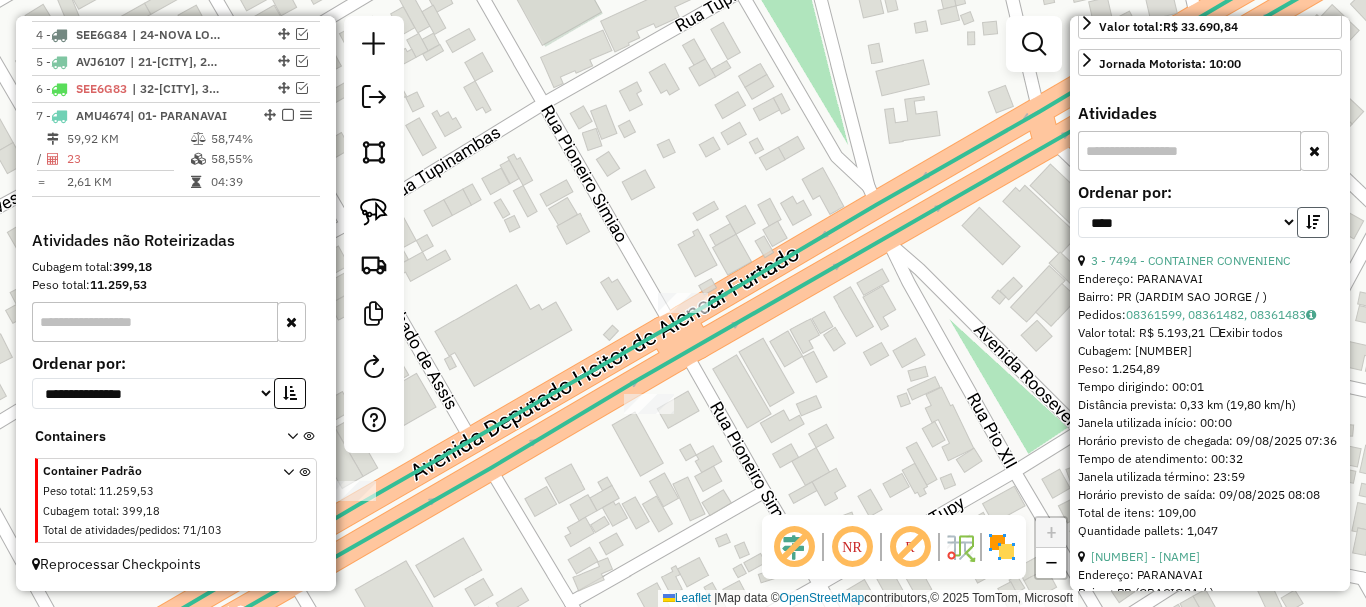 click at bounding box center [1313, 222] 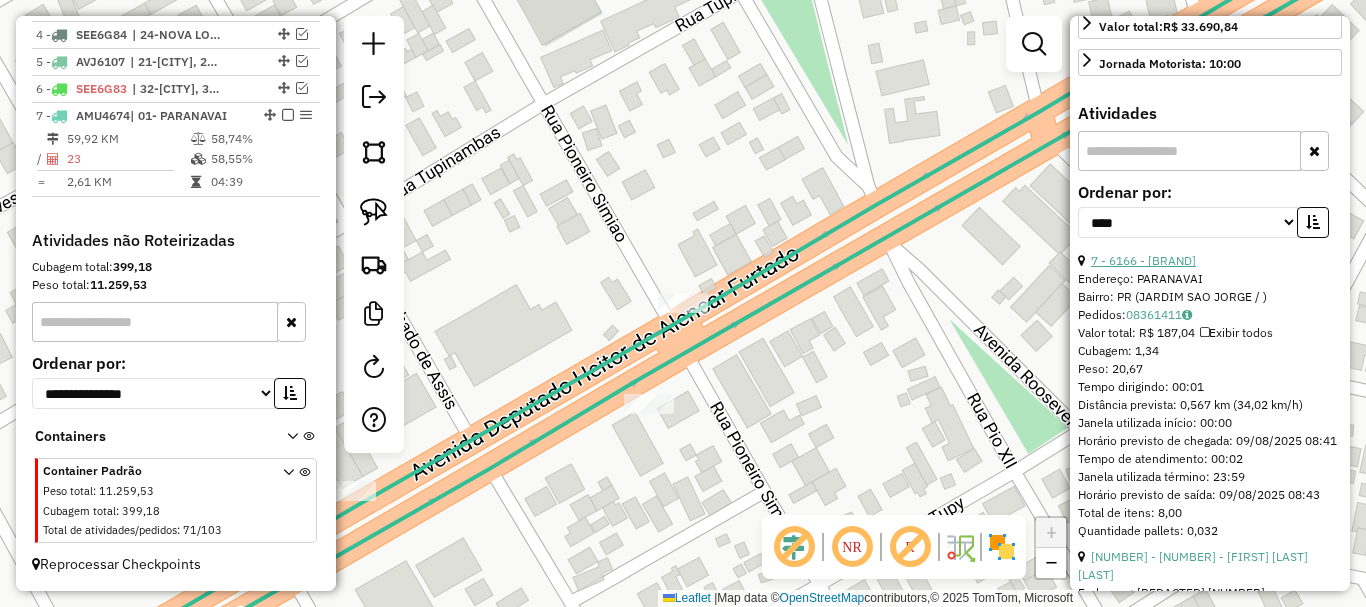 click on "7 - 6166 - [BRAND]" at bounding box center [1143, 260] 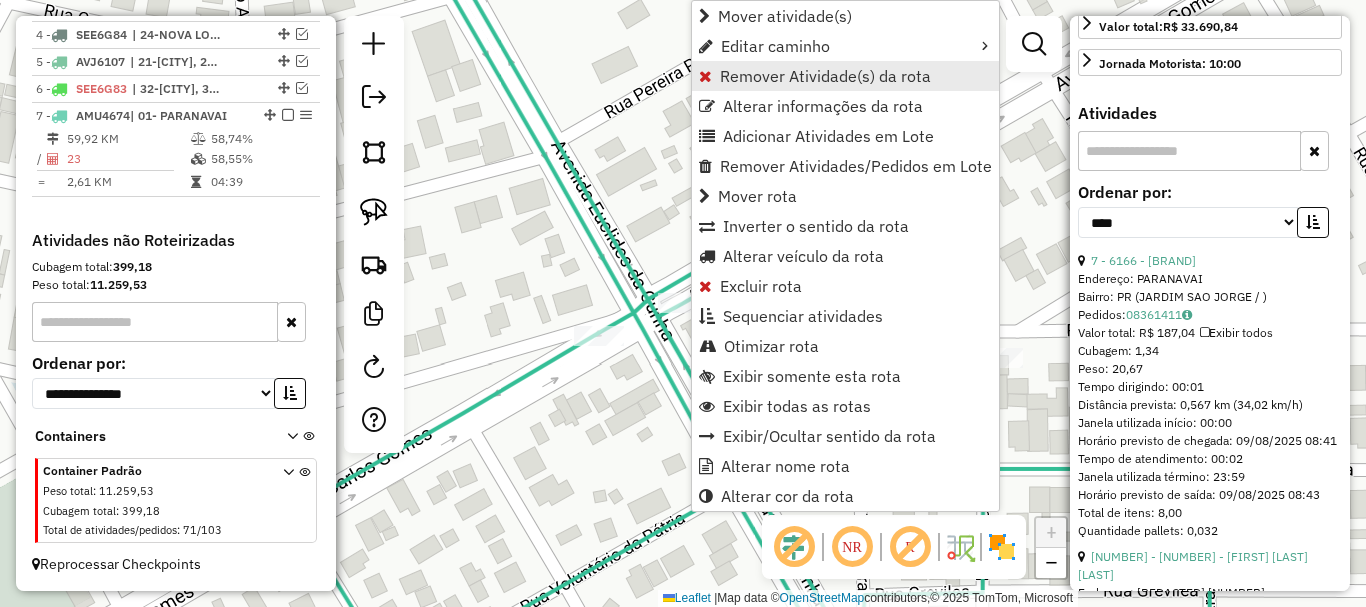 click on "Remover Atividade(s) da rota" at bounding box center (825, 76) 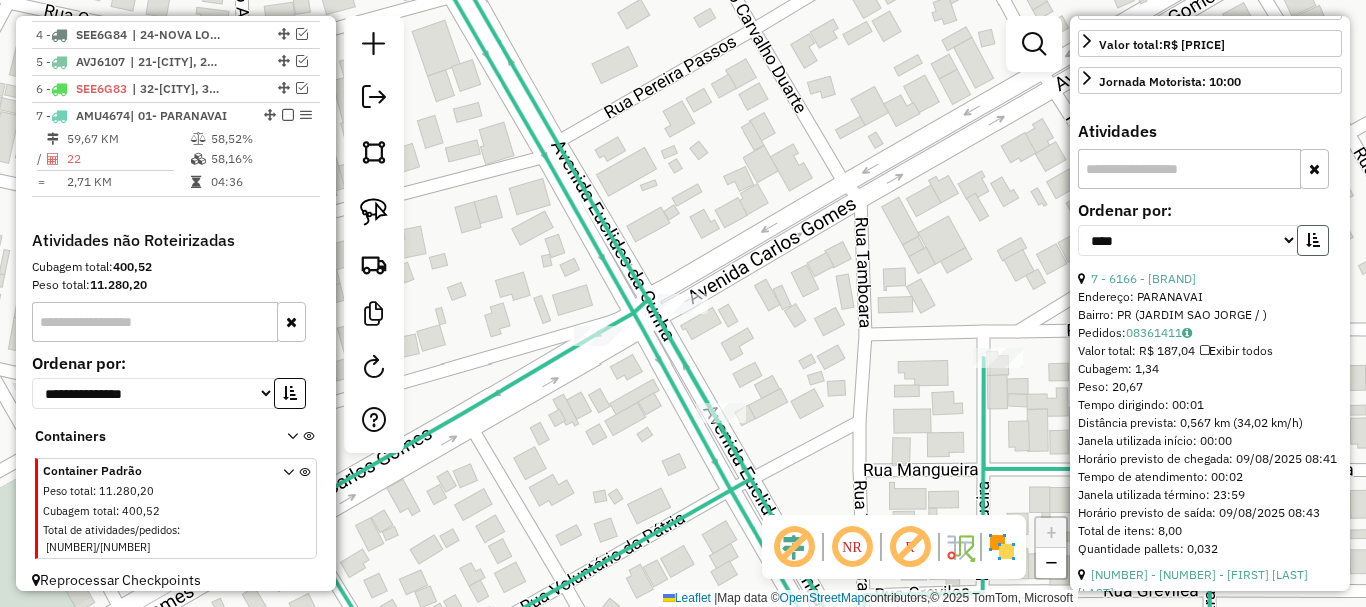 click at bounding box center (1313, 240) 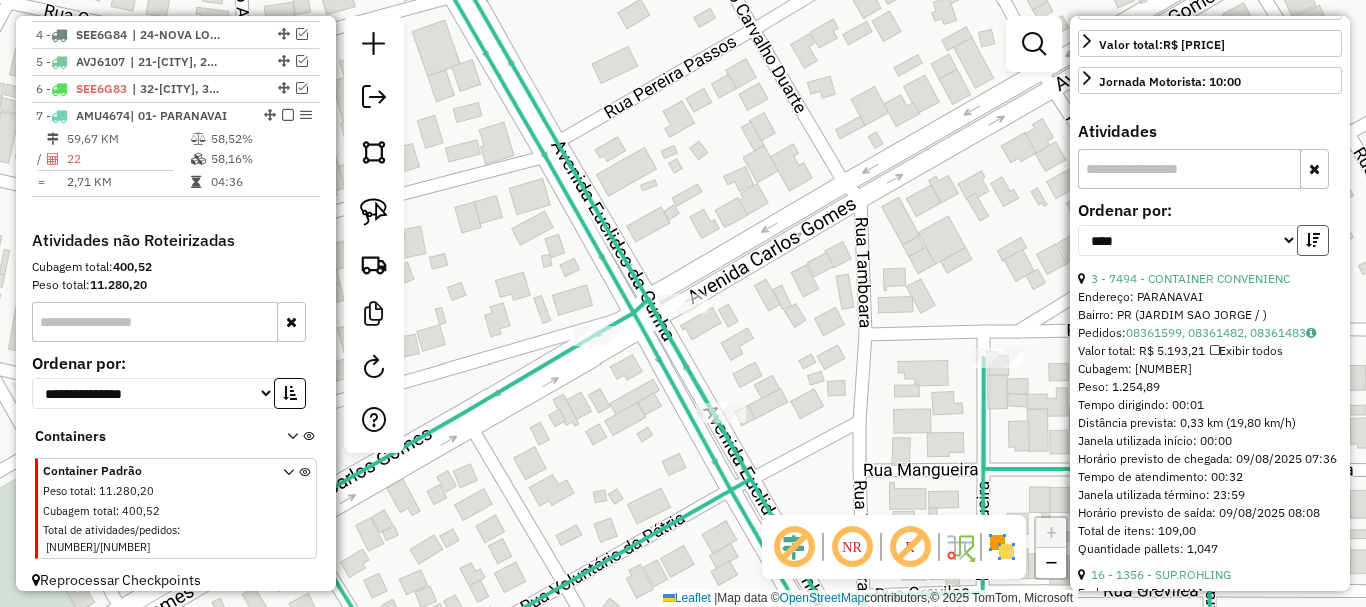click at bounding box center (1313, 240) 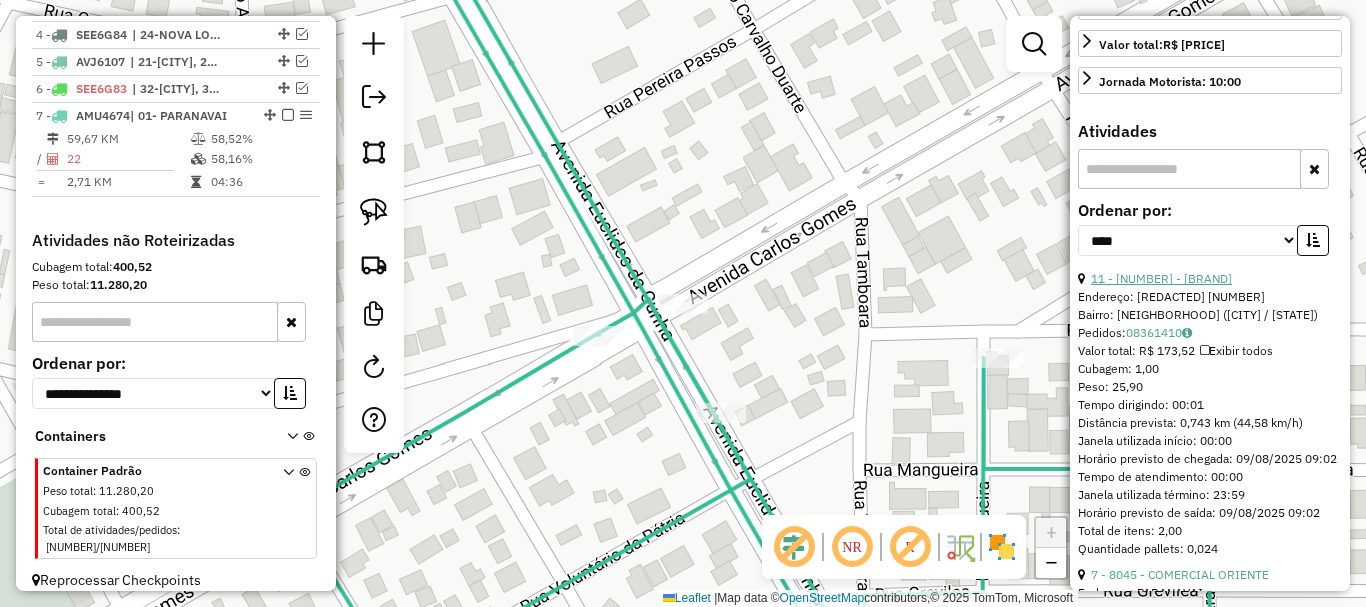 click on "11 - [NUMBER] - [BRAND]" at bounding box center [1161, 278] 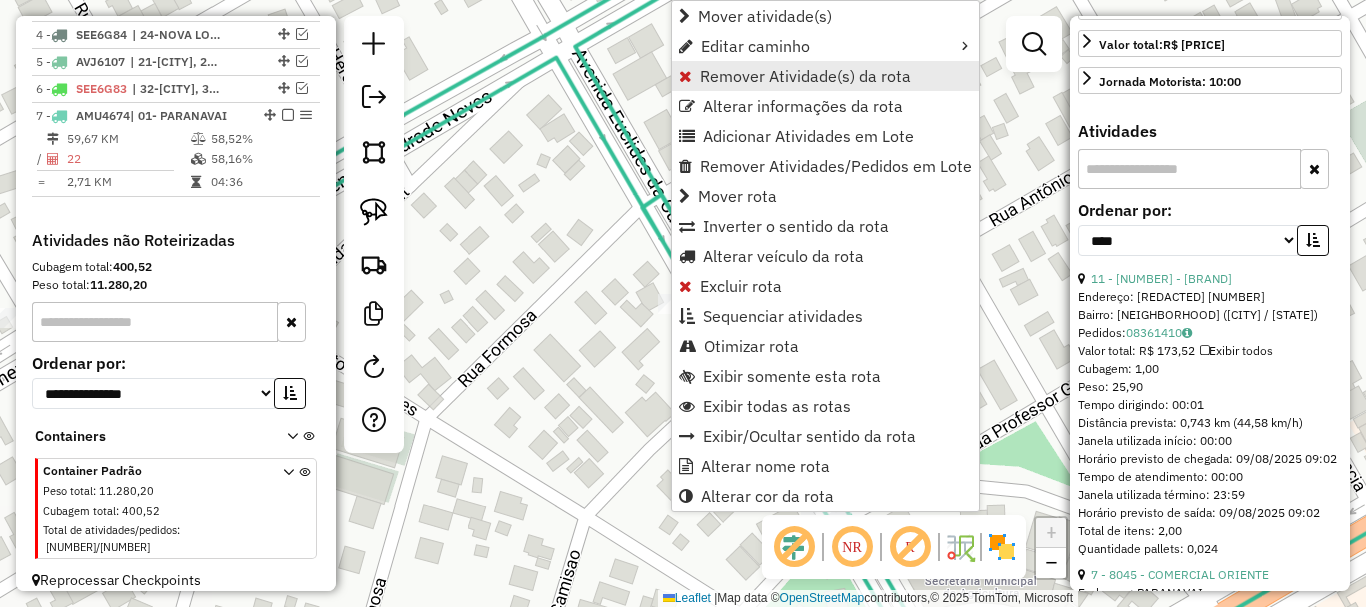 click on "Remover Atividade(s) da rota" at bounding box center (805, 76) 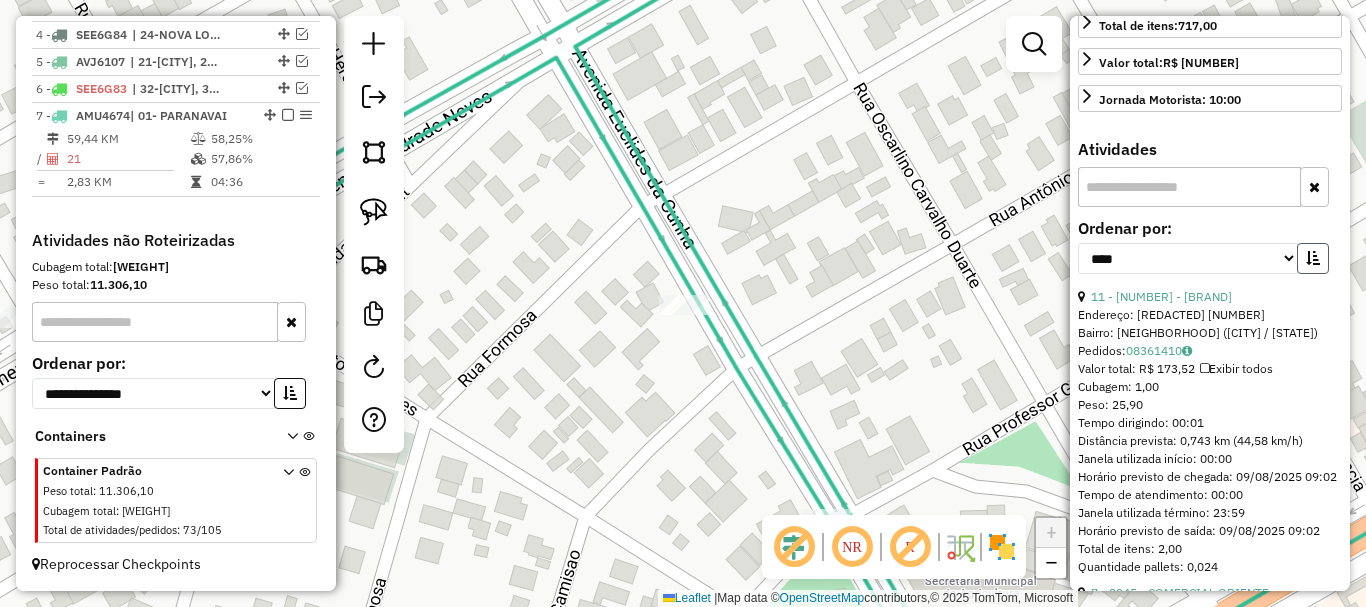 click at bounding box center (1313, 258) 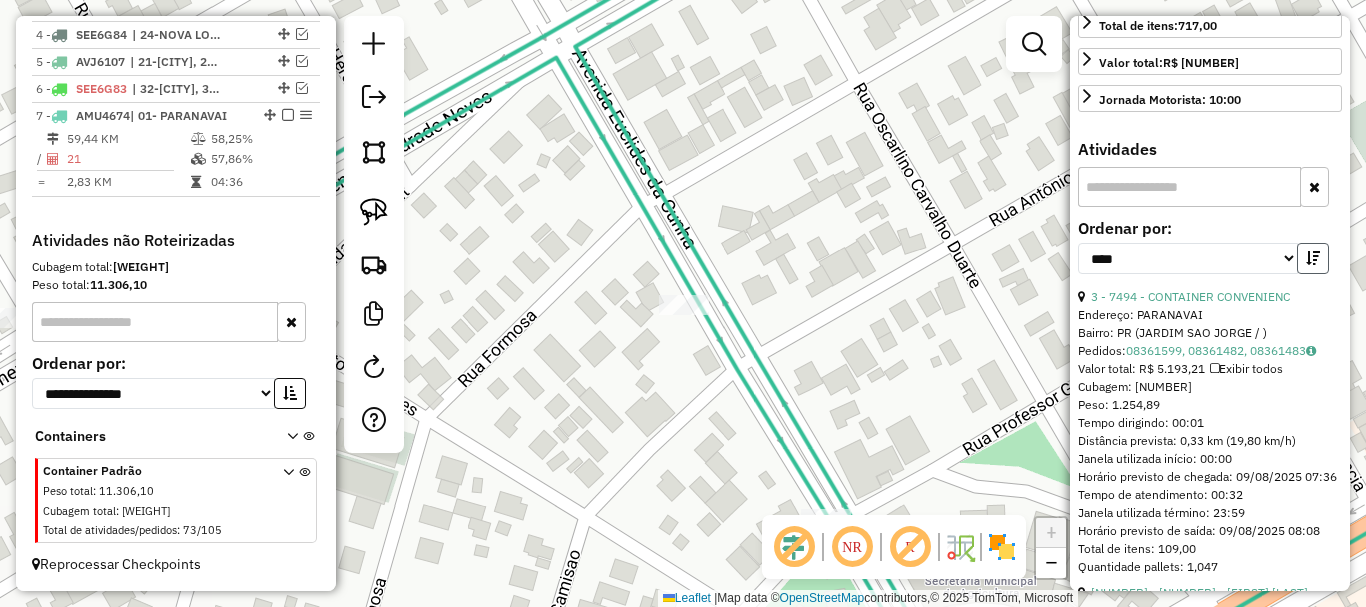click at bounding box center (1313, 258) 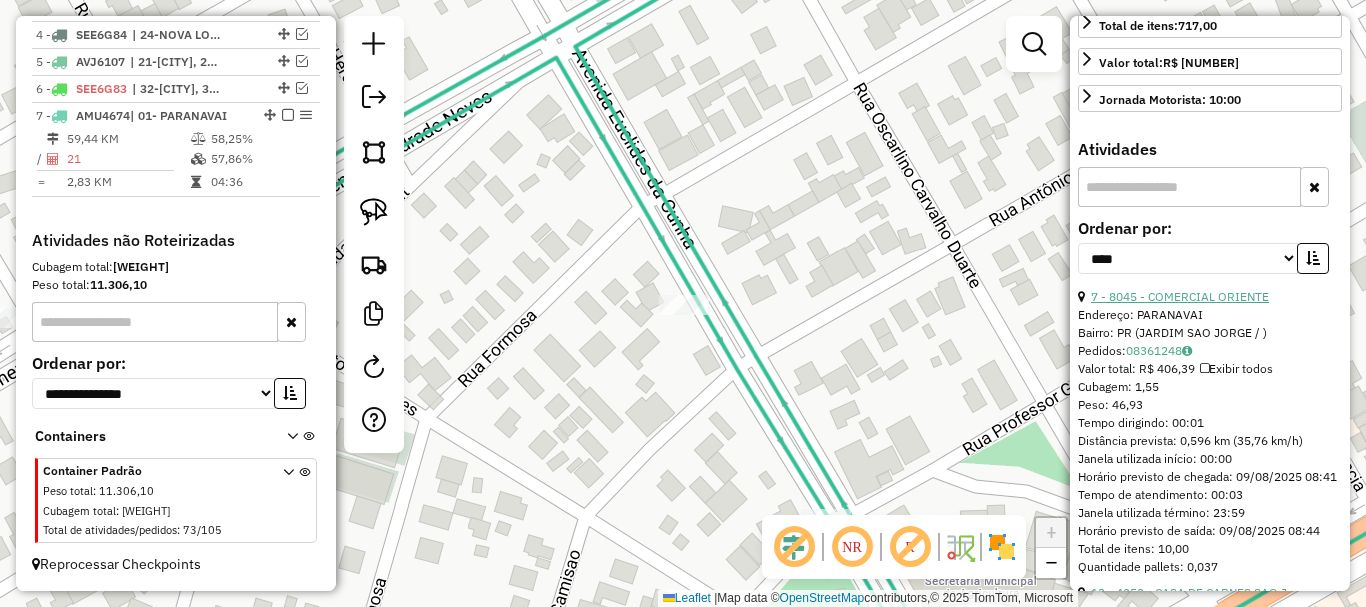 click on "7 - 8045 - COMERCIAL ORIENTE" at bounding box center [1180, 296] 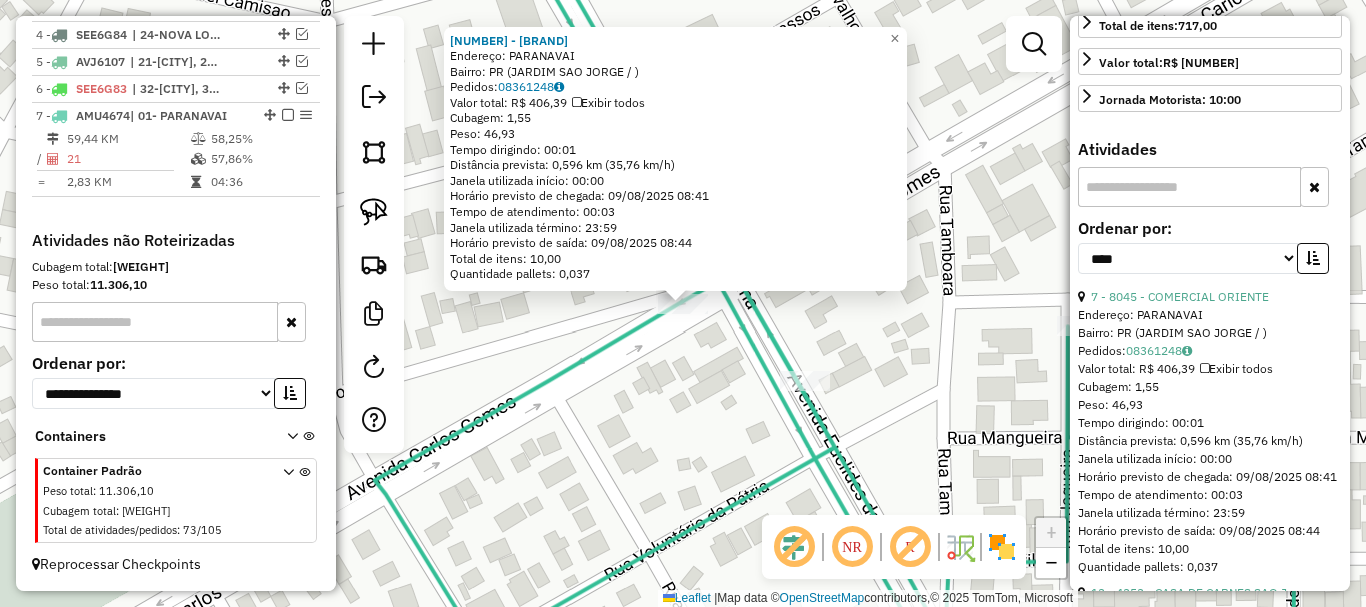 drag, startPoint x: 678, startPoint y: 297, endPoint x: 648, endPoint y: 327, distance: 42.426407 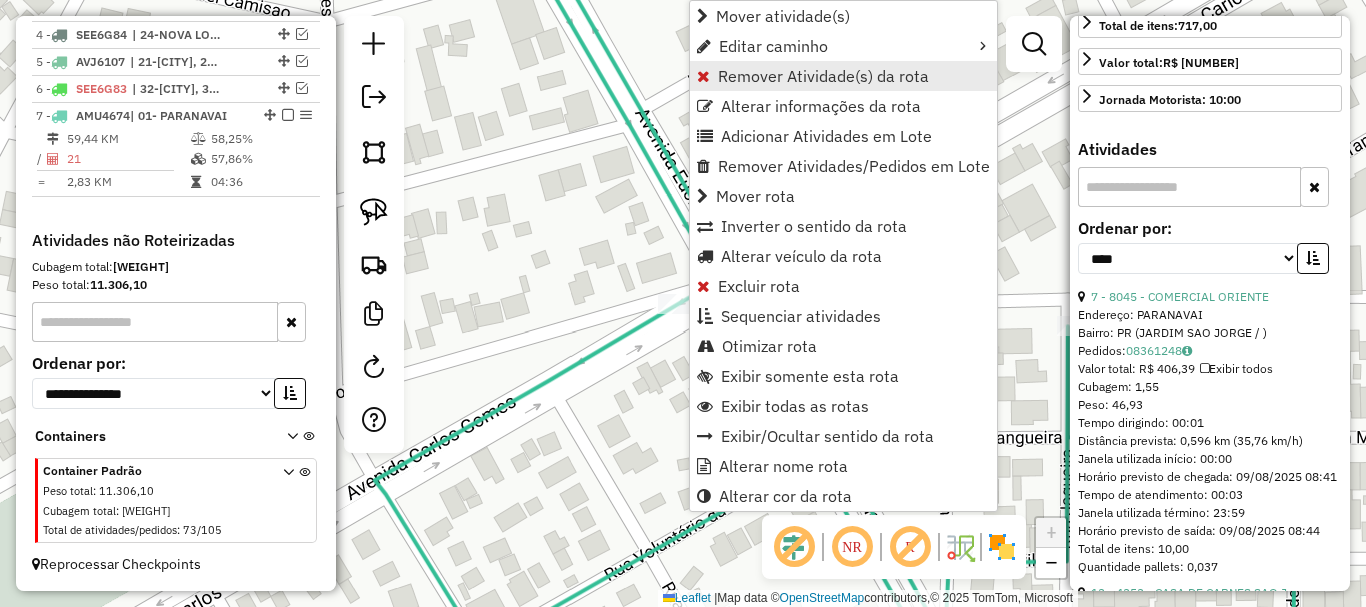 click on "Remover Atividade(s) da rota" at bounding box center (823, 76) 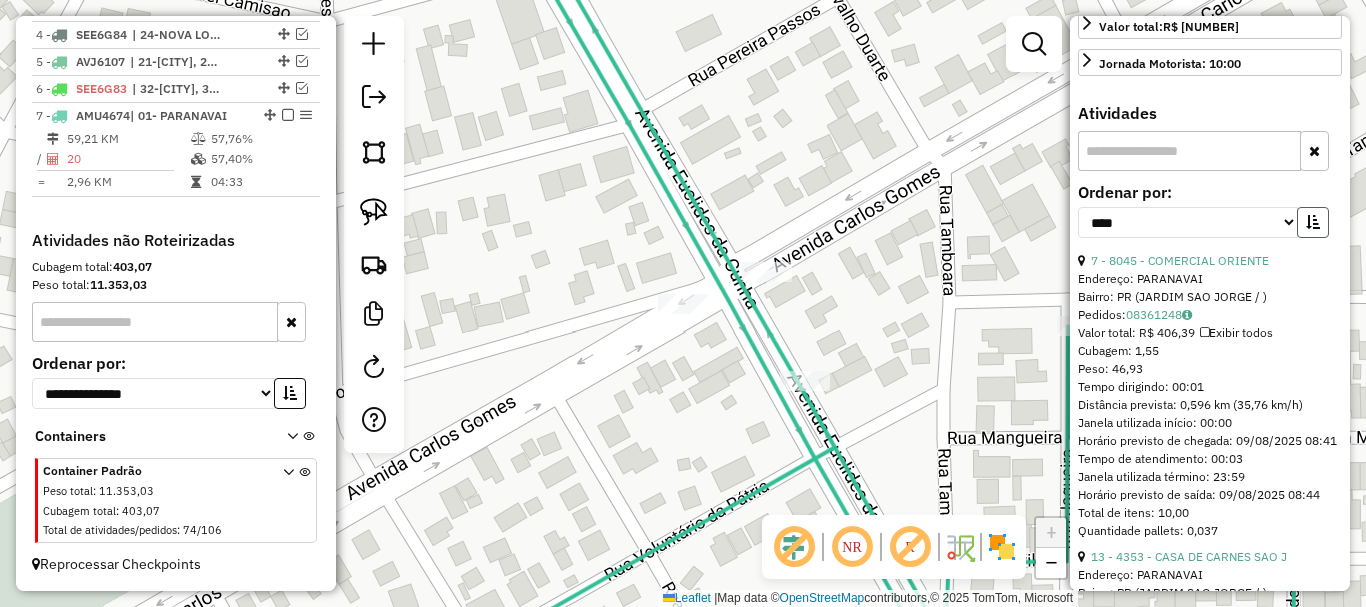 click at bounding box center (1313, 222) 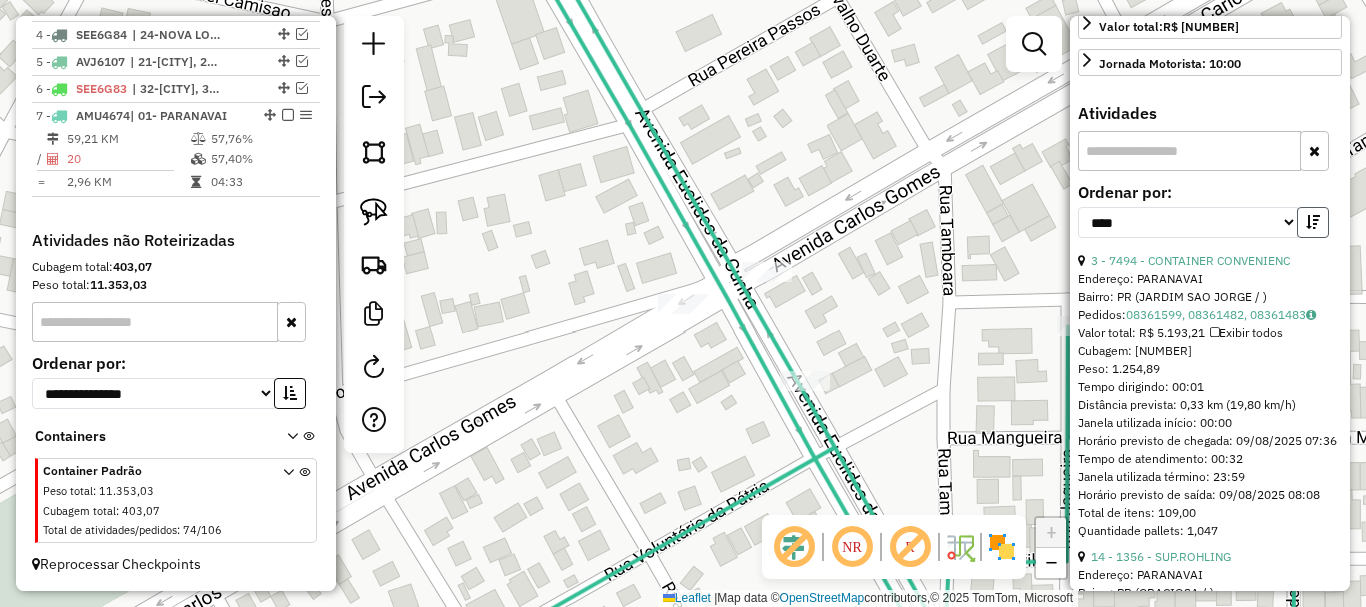 click at bounding box center (1313, 222) 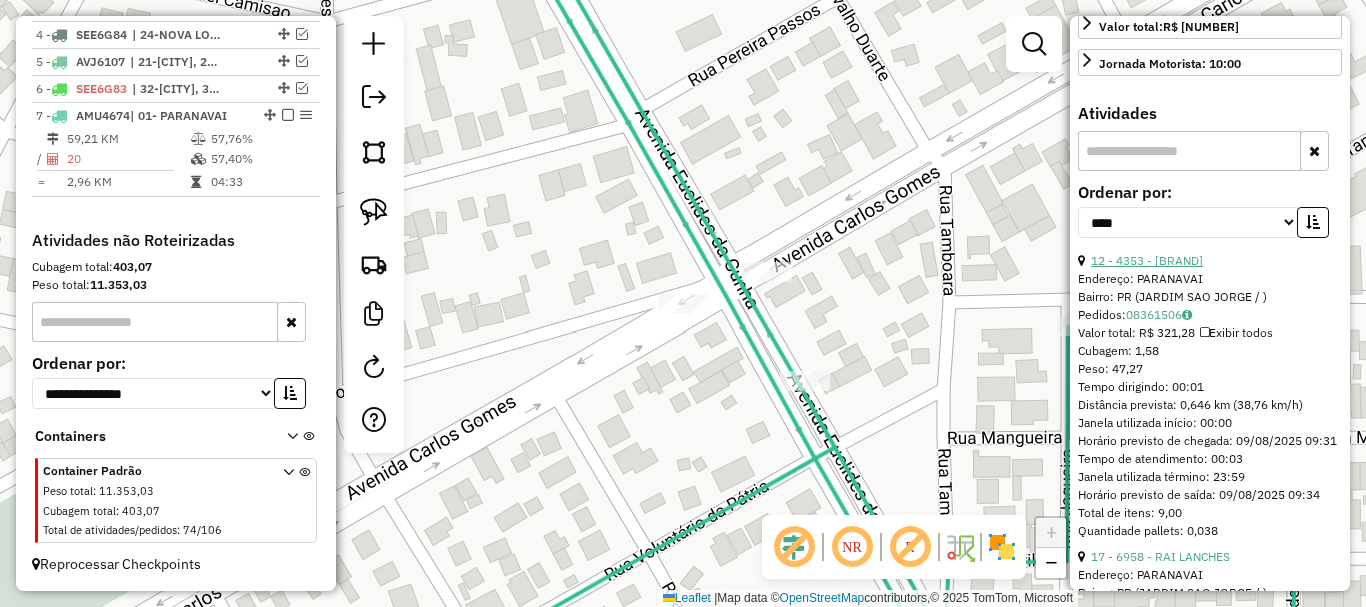 click on "12 - 4353 - [BRAND]" at bounding box center (1147, 260) 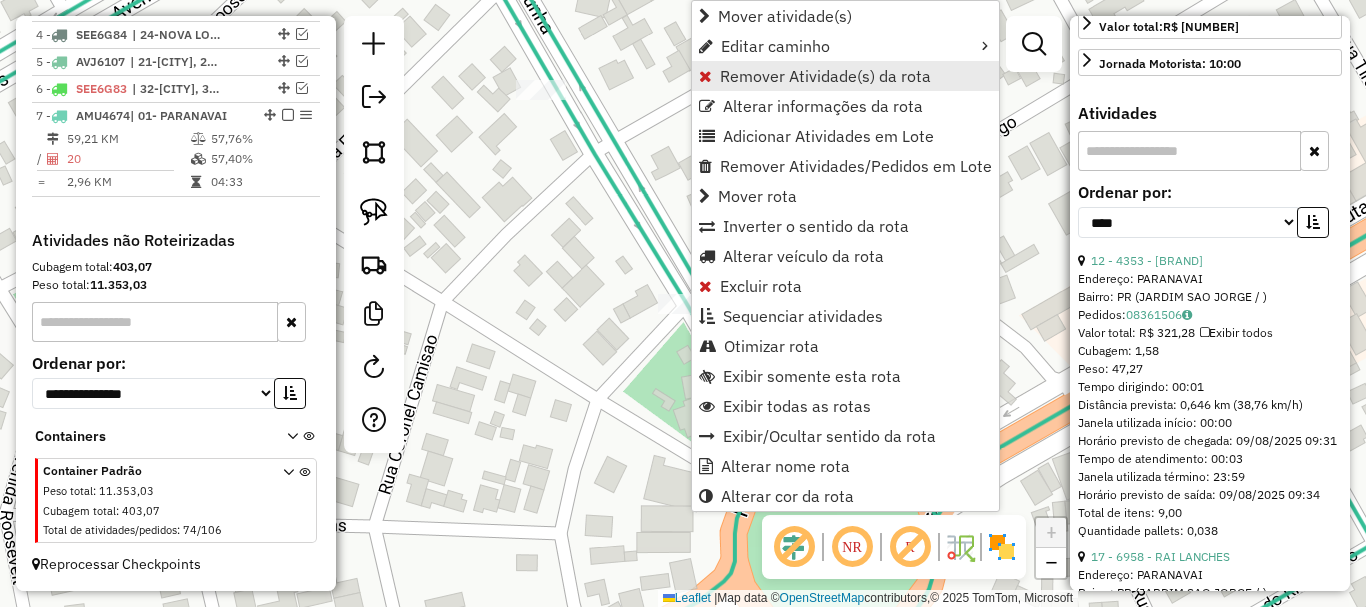 click on "Remover Atividade(s) da rota" at bounding box center (825, 76) 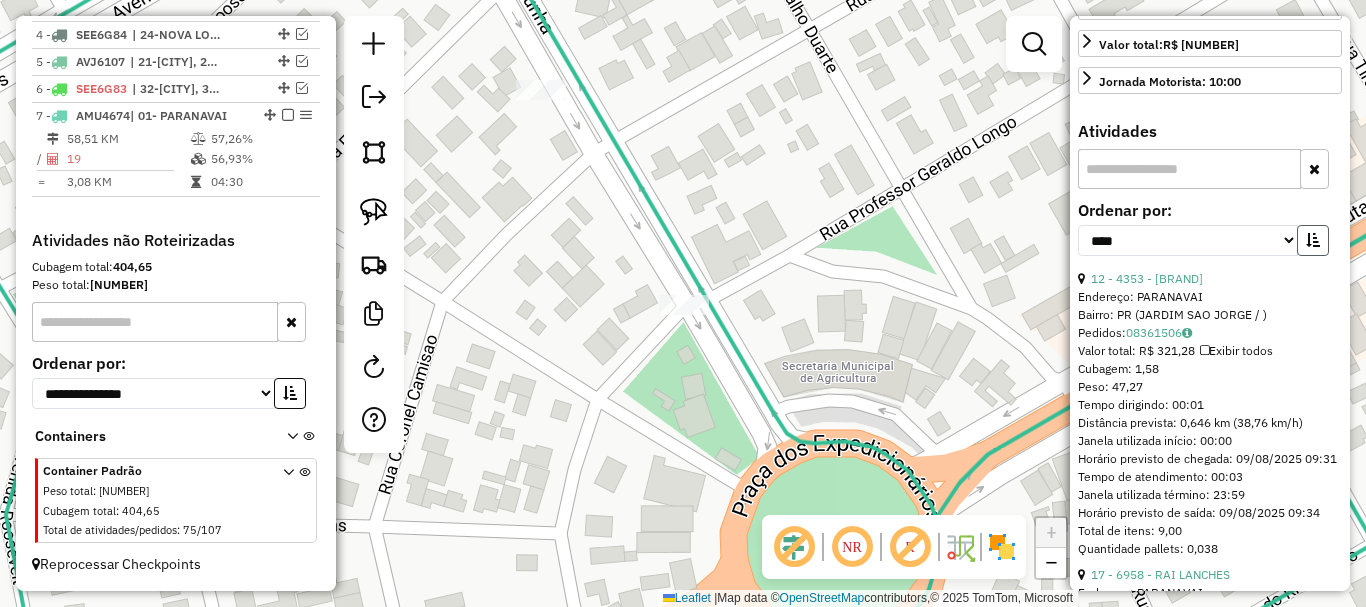 click at bounding box center [1313, 240] 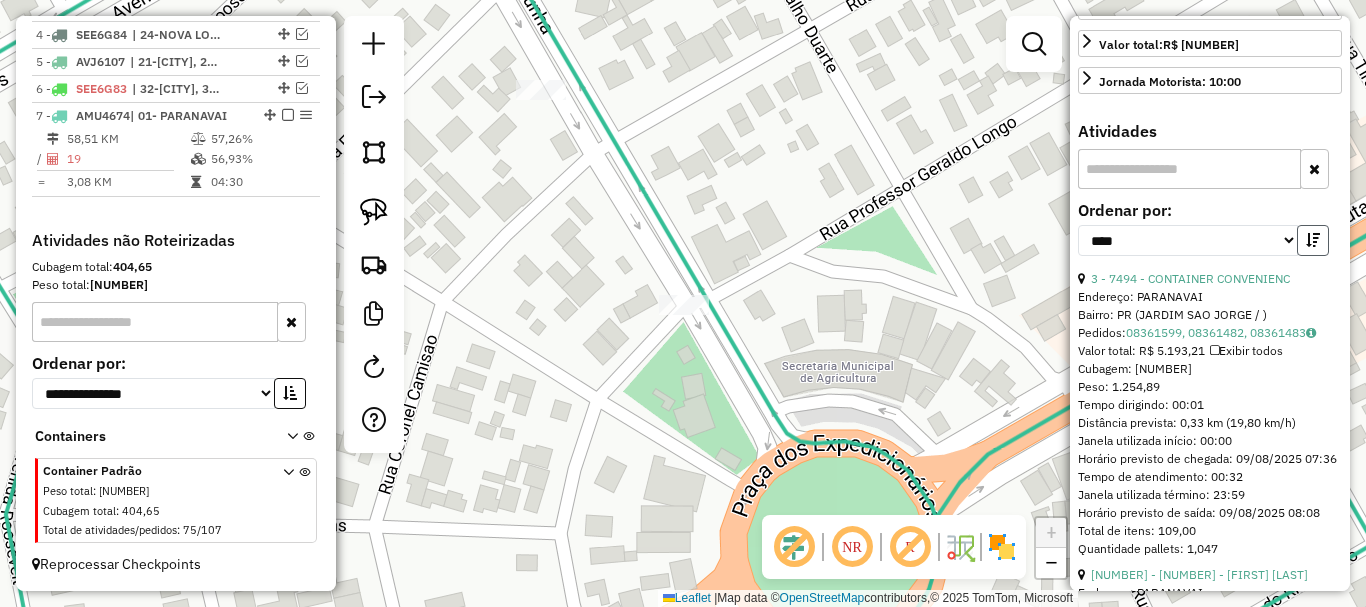 click at bounding box center (1313, 240) 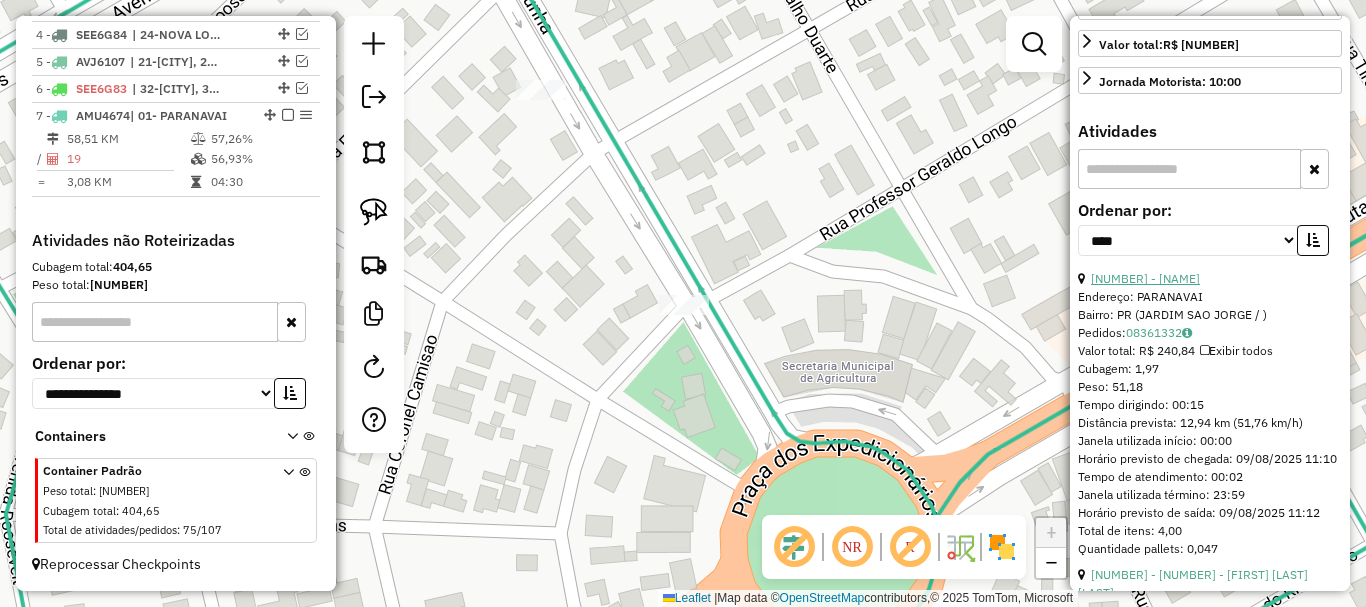 click on "[NUMBER] - [NAME]" at bounding box center (1145, 278) 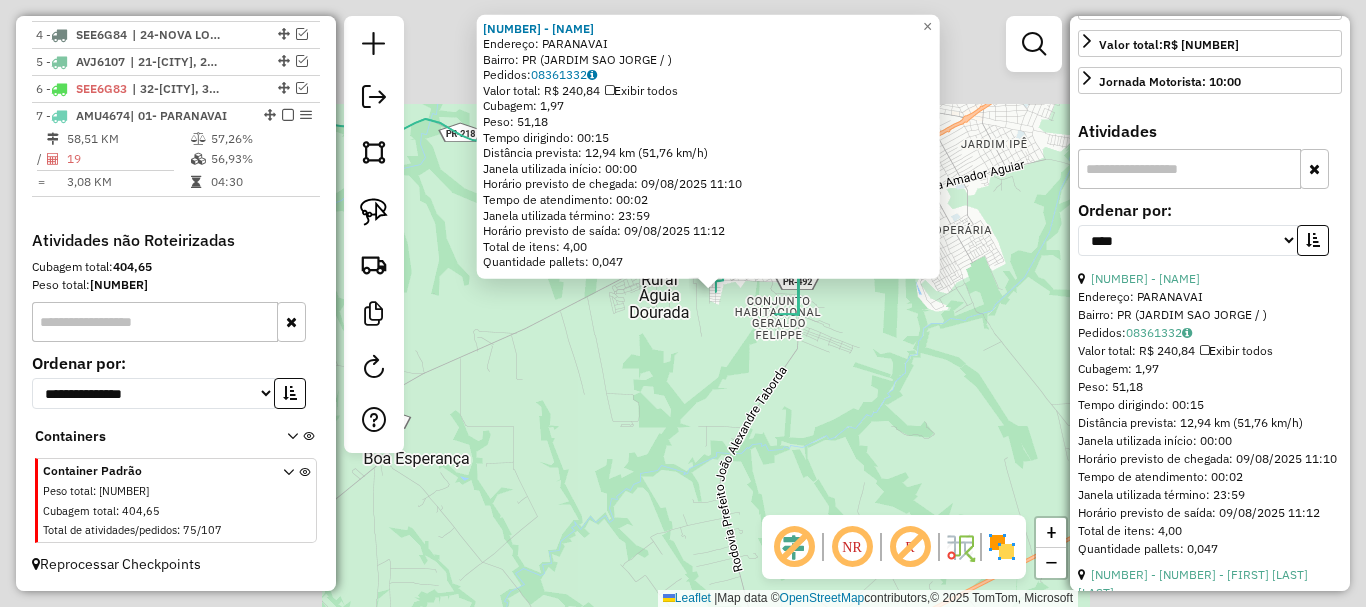 click on "6958 - RAI LANCHES  Endereço: PARANAVAI   Bairro: PR (JARDIM SAO JORGE / )   Pedidos:  08361332   Valor total: R$ 240,84   Exibir todos   Cubagem: 1,97  Peso: 51,18  Tempo dirigindo: 00:15   Distância prevista: 12,94 km (51,76 km/h)   Janela utilizada início: 00:00   Horário previsto de chegada: 09/08/2025 11:10   Tempo de atendimento: 00:02   Janela utilizada término: 23:59   Horário previsto de saída: 09/08/2025 11:12   Total de itens: 4,00   Quantidade pallets: 0,047  × Janela de atendimento Grade de atendimento Capacidade Transportadoras Veículos Cliente Pedidos  Rotas Selecione os dias de semana para filtrar as janelas de atendimento  Seg   Ter   Qua   Qui   Sex   Sáb   Dom  Informe o período da janela de atendimento: De: Até:  Filtrar exatamente a janela do cliente  Considerar janela de atendimento padrão  Selecione os dias de semana para filtrar as grades de atendimento  Seg   Ter   Qua   Qui   Sex   Sáb   Dom   Considerar clientes sem dia de atendimento cadastrado  Peso mínimo:   De:  +" 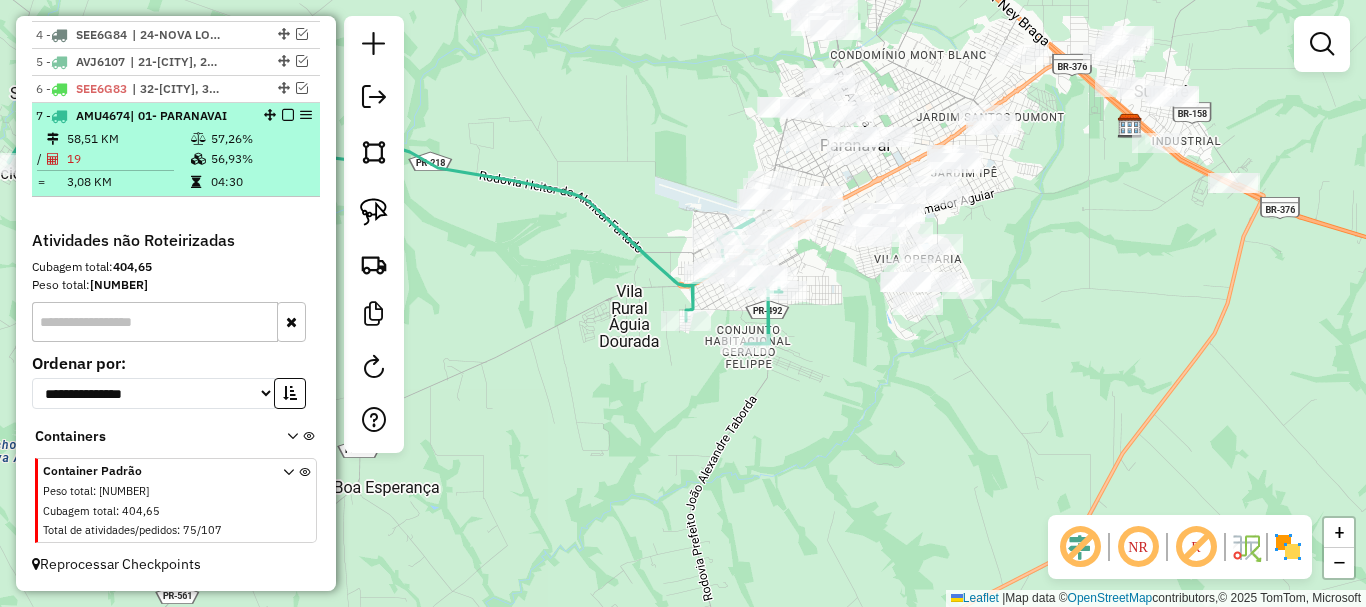 click on "56,93%" at bounding box center (260, 159) 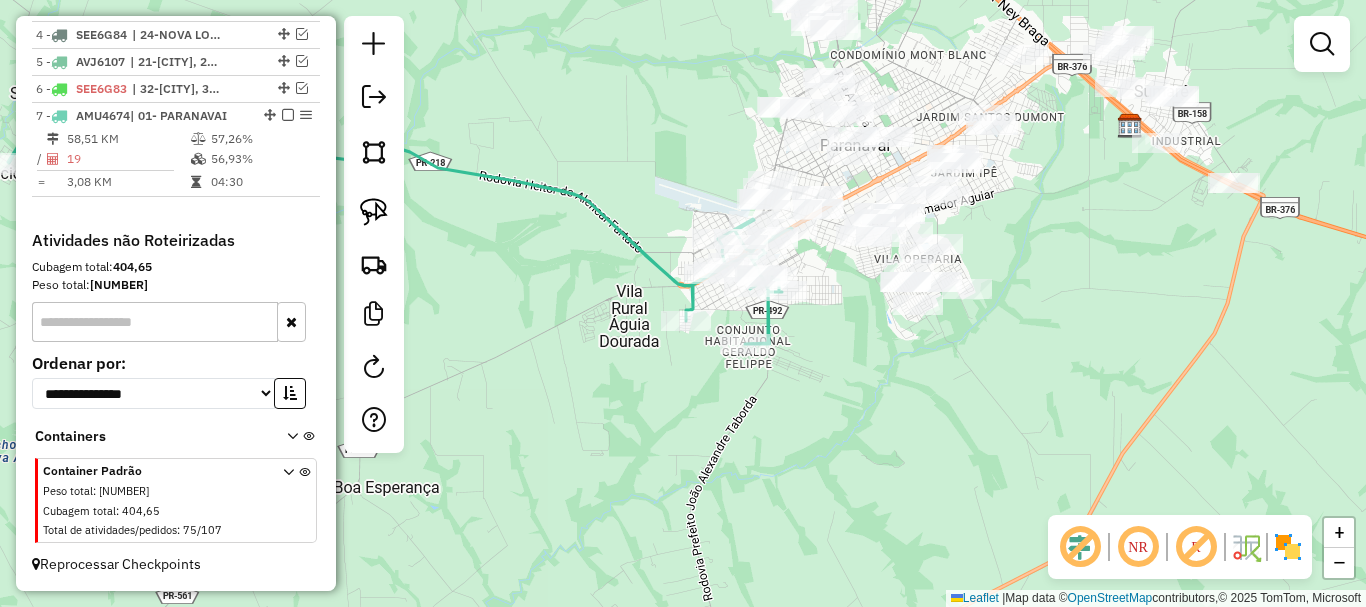 select on "*********" 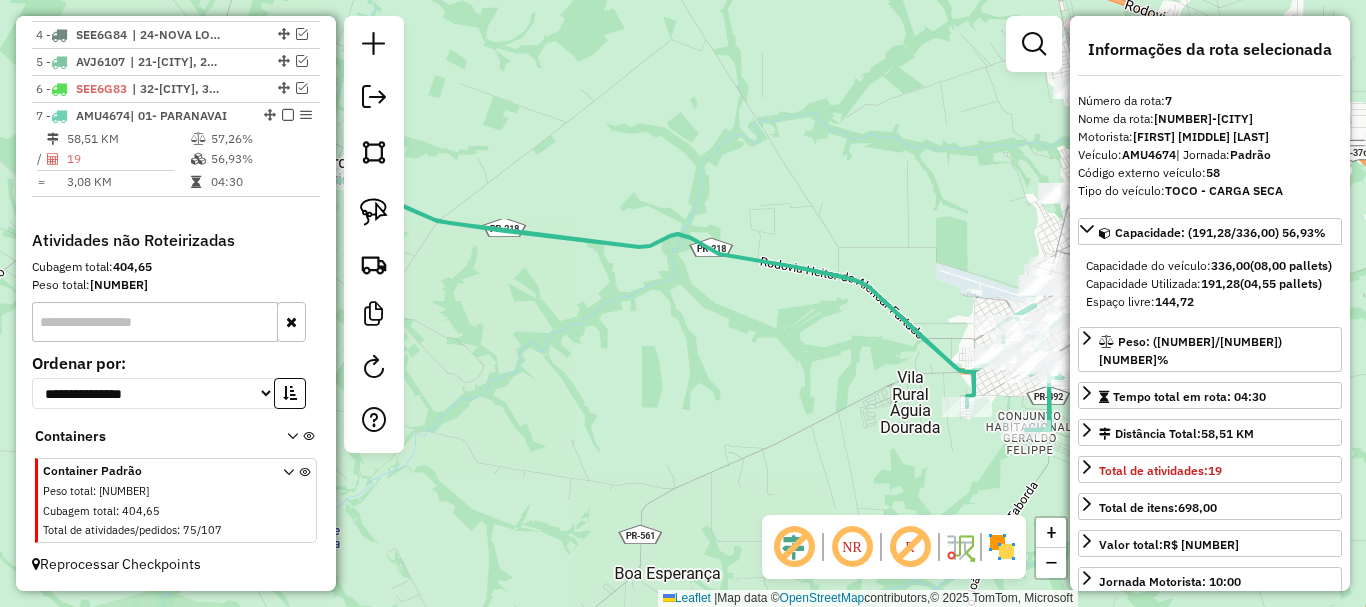 drag, startPoint x: 825, startPoint y: 403, endPoint x: 619, endPoint y: 332, distance: 217.89218 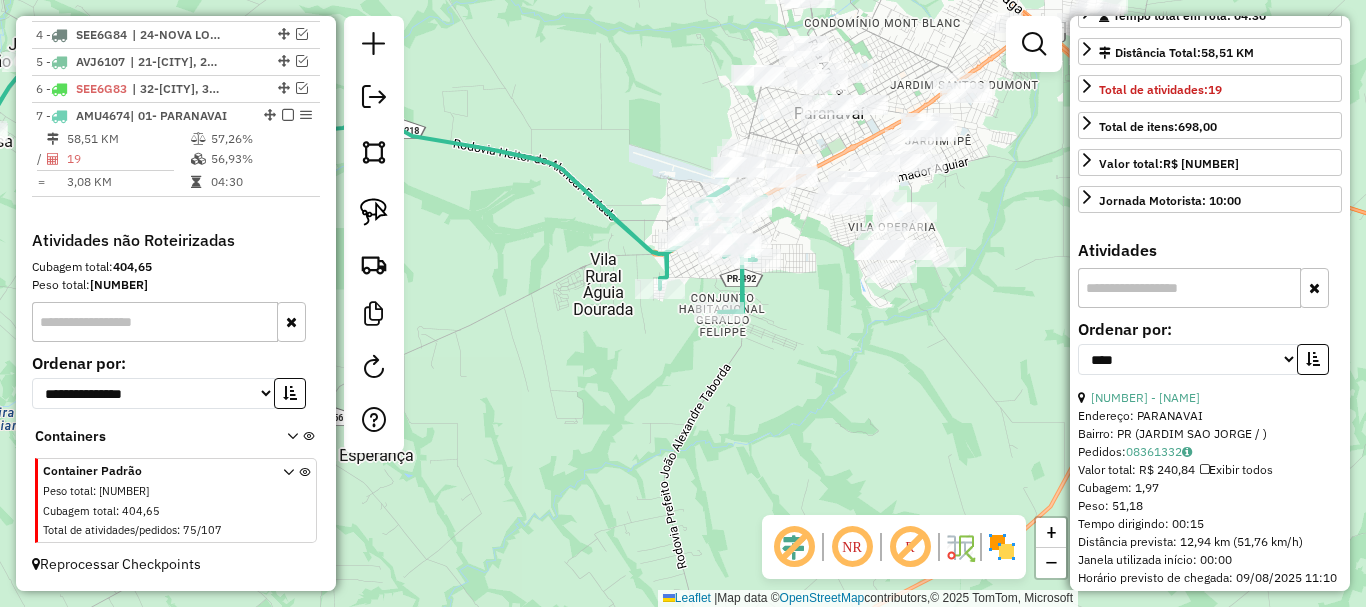 scroll, scrollTop: 500, scrollLeft: 0, axis: vertical 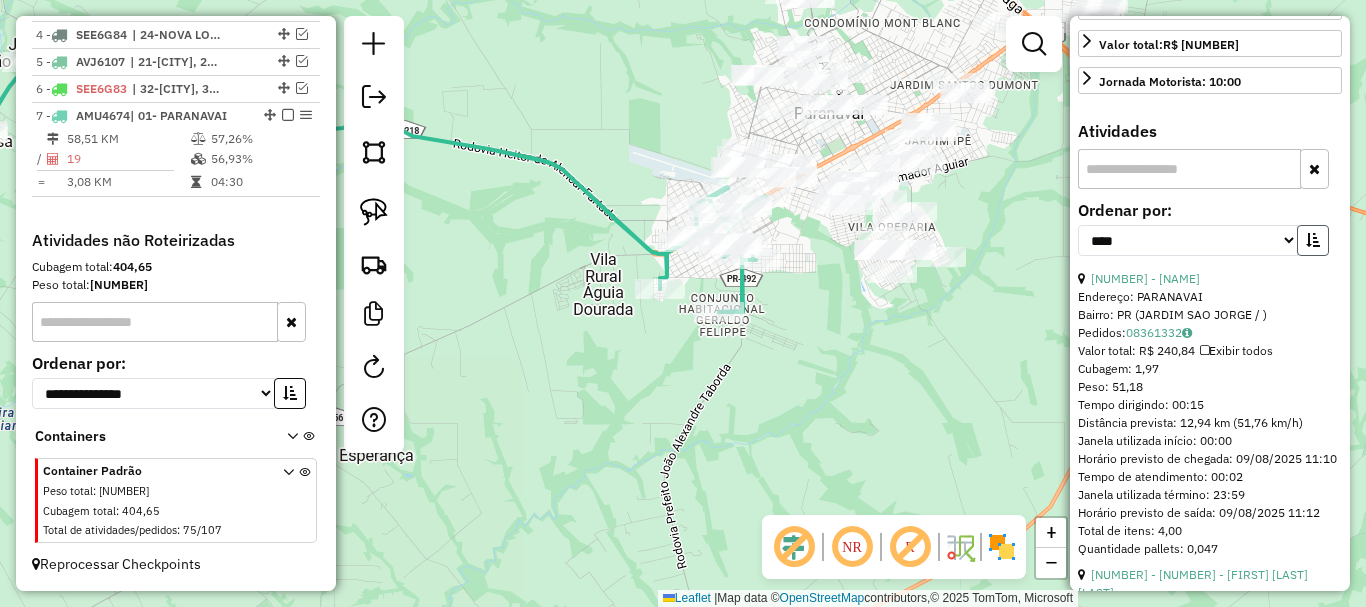 click at bounding box center (1313, 240) 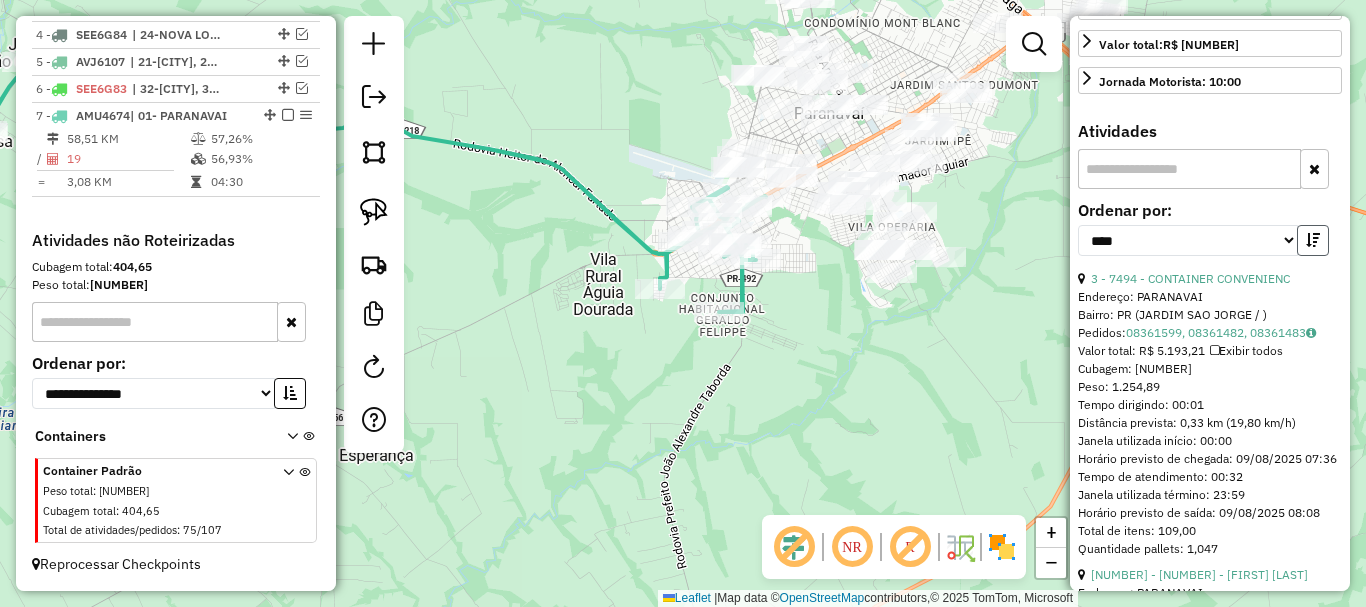 click at bounding box center [1313, 240] 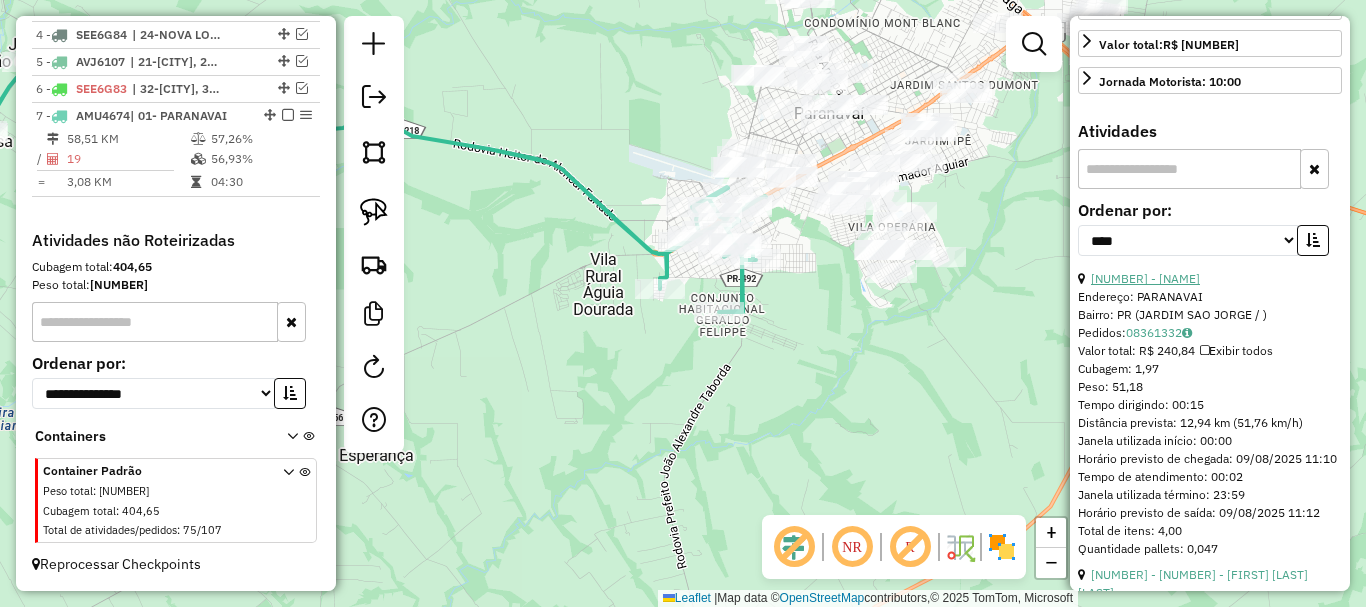 click on "[NUMBER] - [NAME]" at bounding box center (1145, 278) 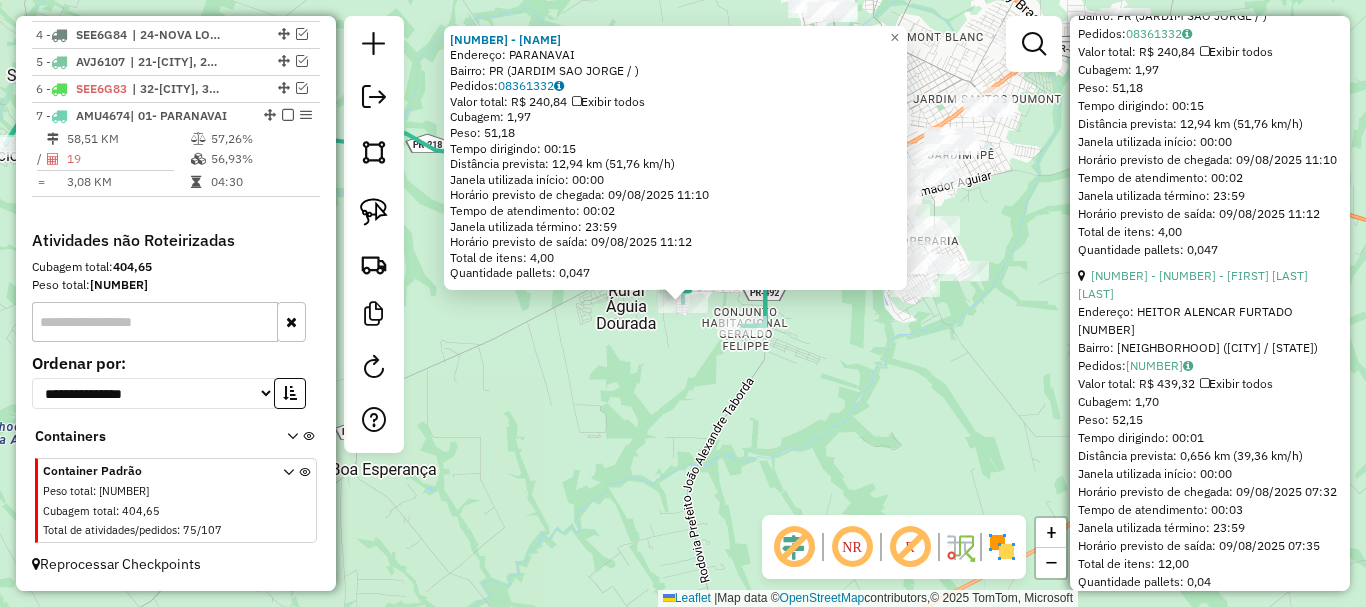 scroll, scrollTop: 800, scrollLeft: 0, axis: vertical 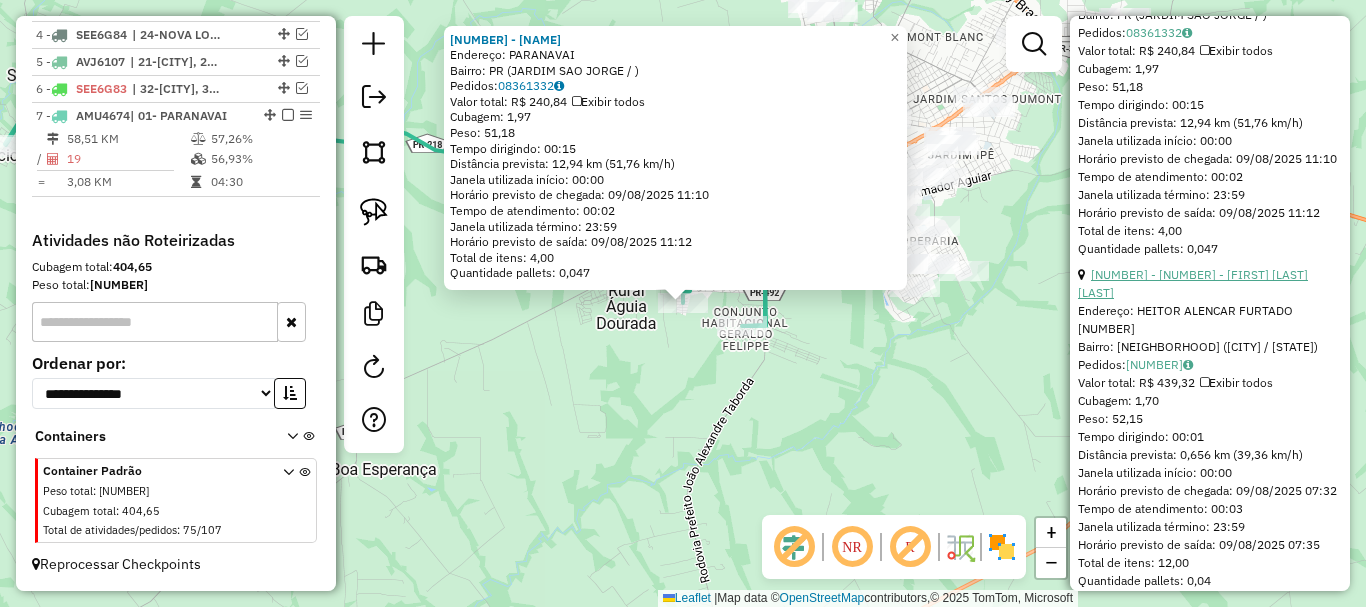 click on "[NUMBER] - [NUMBER] - [FIRST] [LAST] [LAST]" at bounding box center [1193, 283] 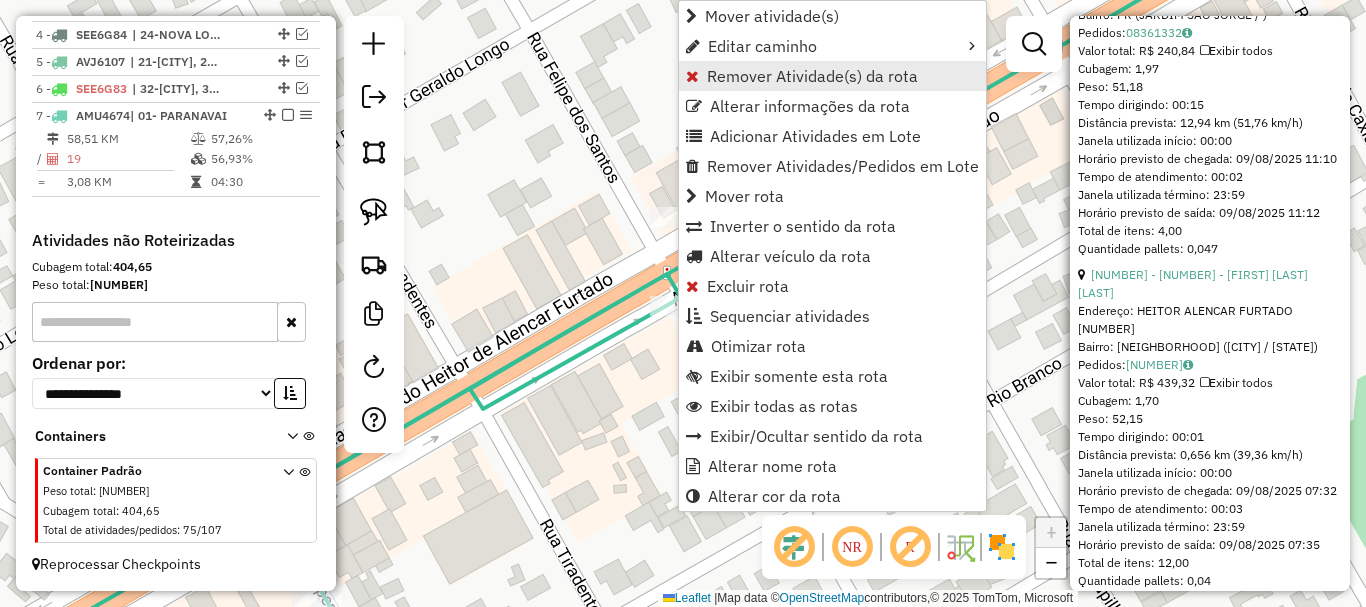 click on "Remover Atividade(s) da rota" at bounding box center (812, 76) 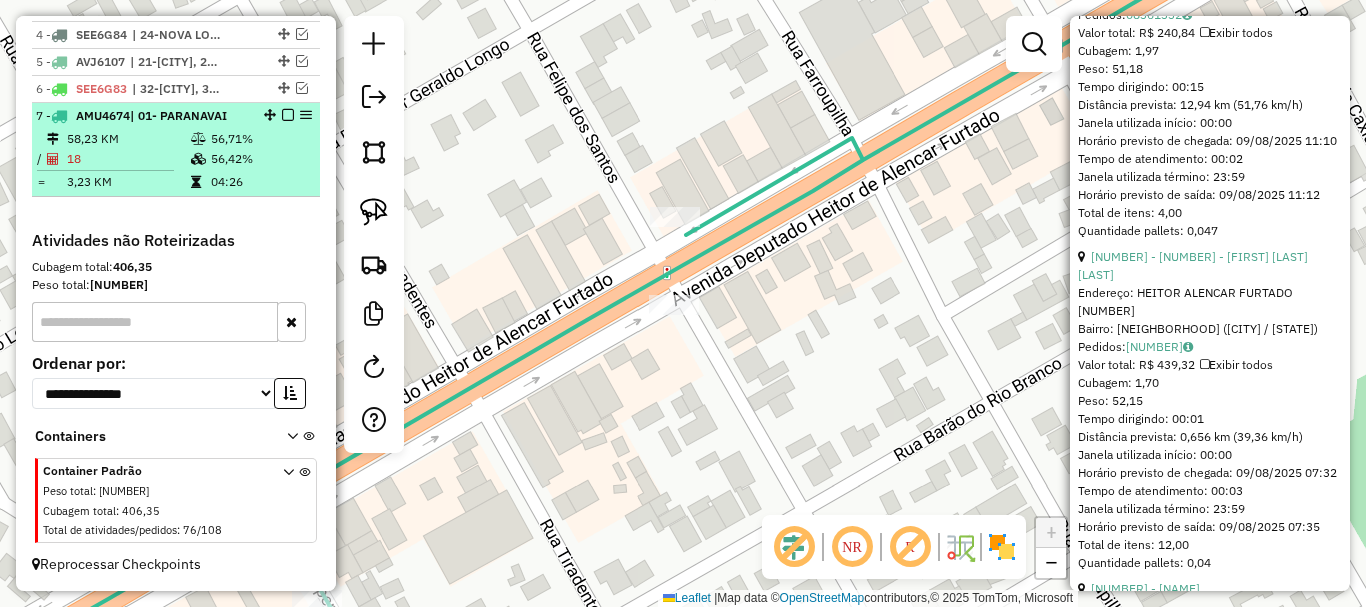 click on "18" at bounding box center (128, 159) 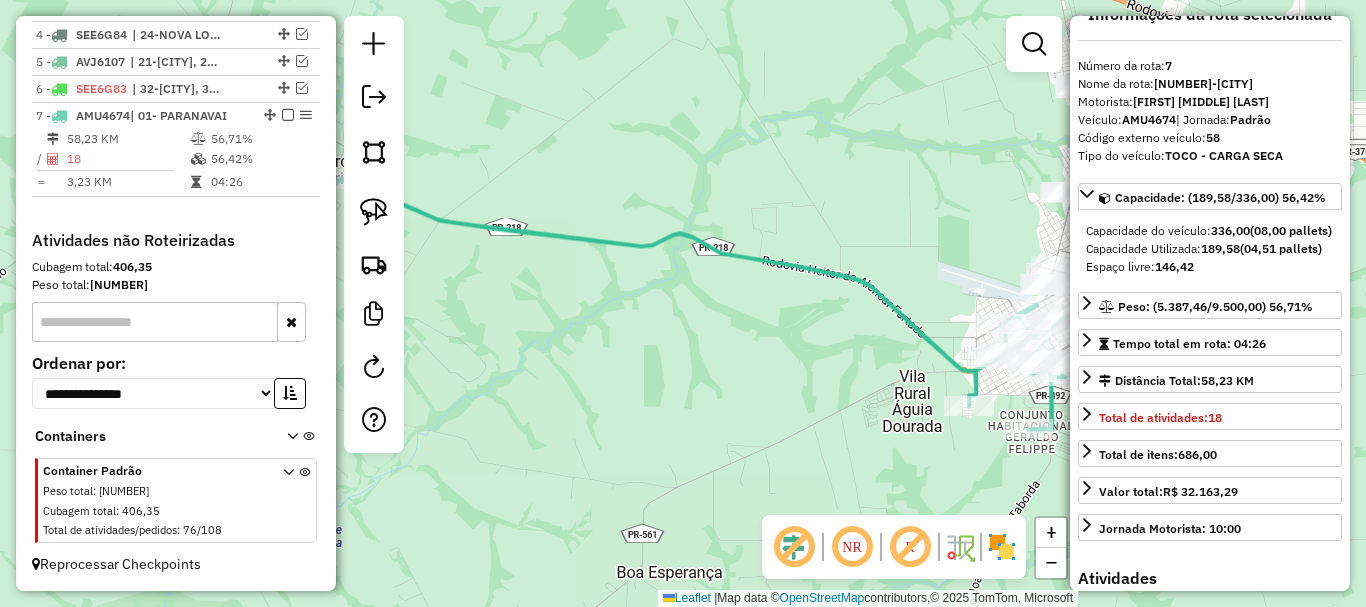 scroll, scrollTop: 0, scrollLeft: 0, axis: both 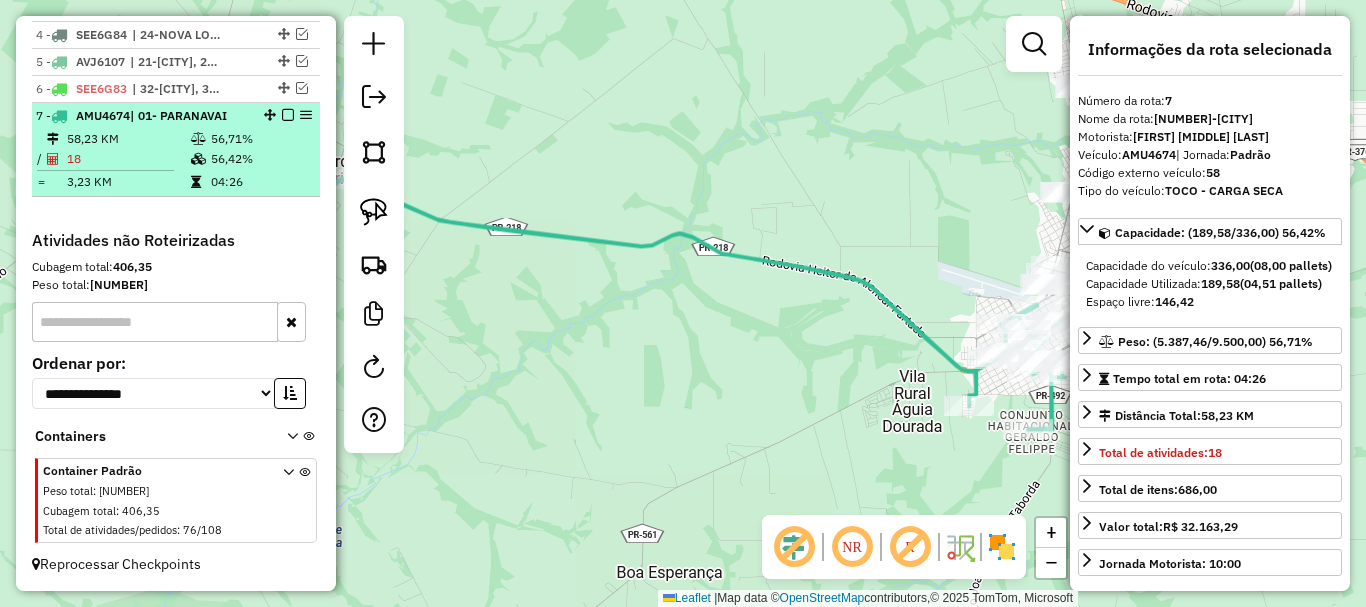 click at bounding box center (198, 159) 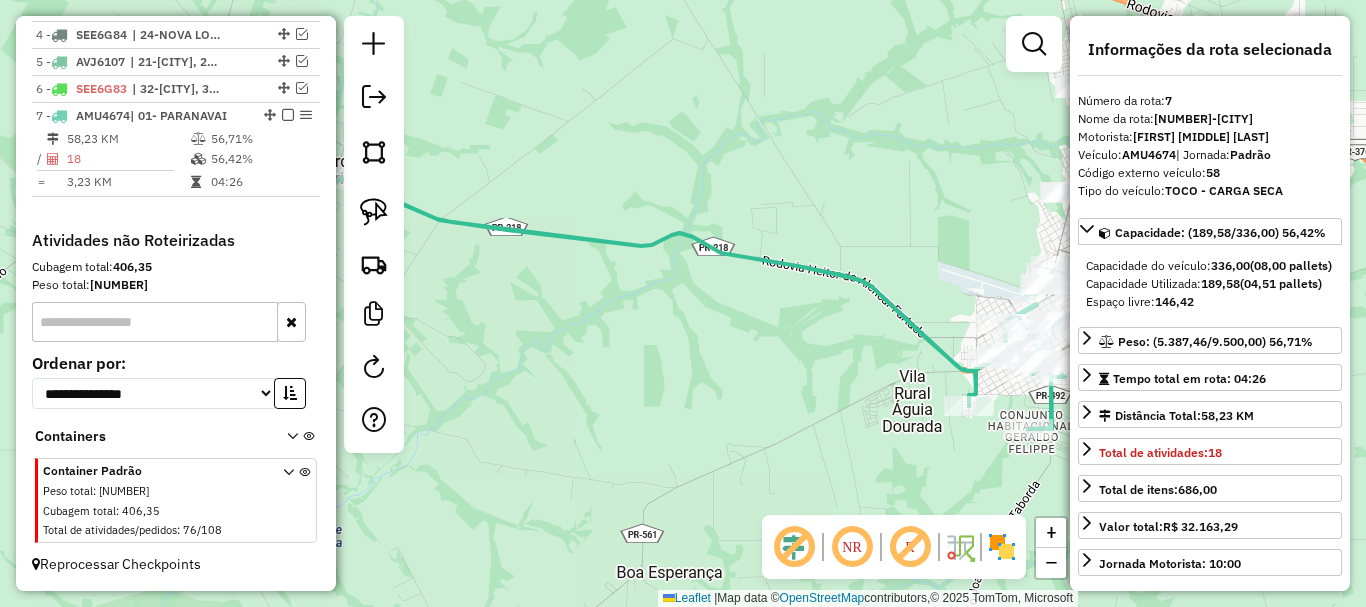 drag, startPoint x: 594, startPoint y: 328, endPoint x: 479, endPoint y: 298, distance: 118.84864 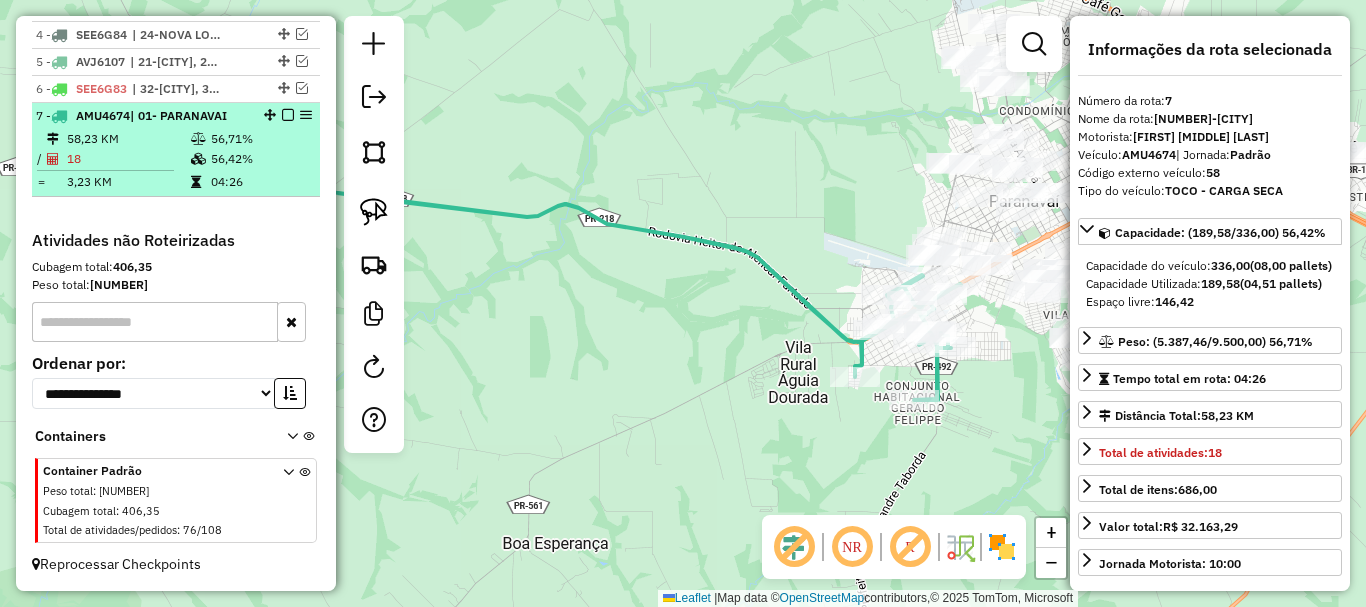 click at bounding box center (200, 182) 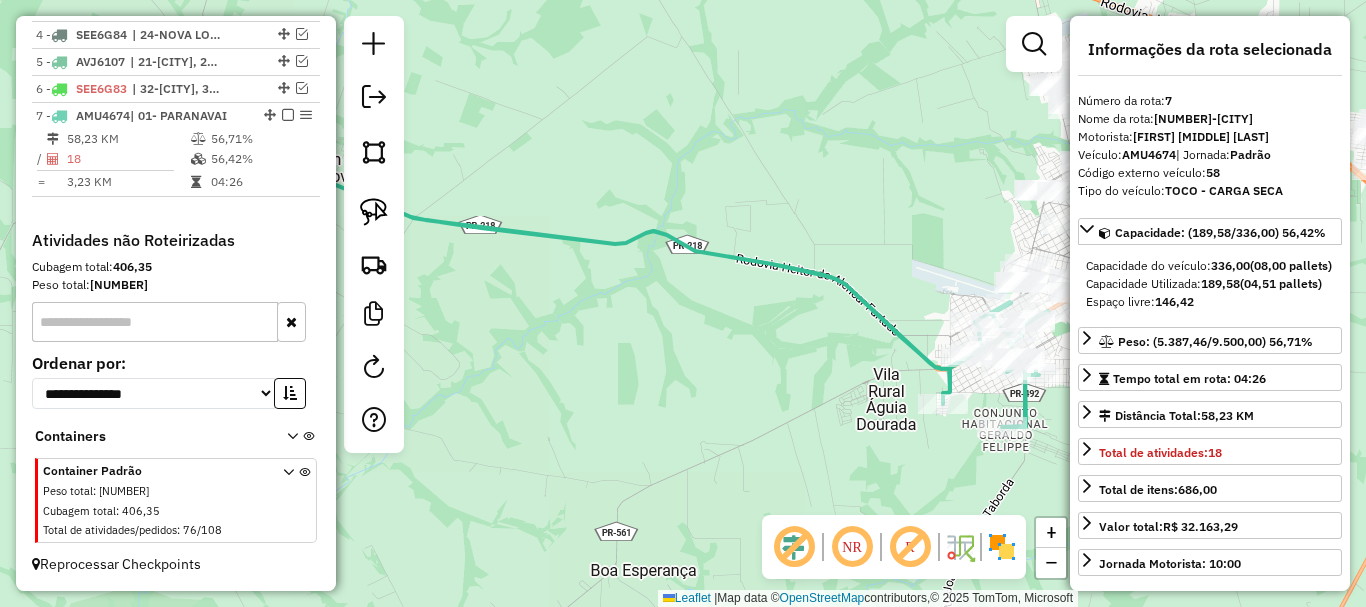 drag, startPoint x: 955, startPoint y: 237, endPoint x: 764, endPoint y: 199, distance: 194.74342 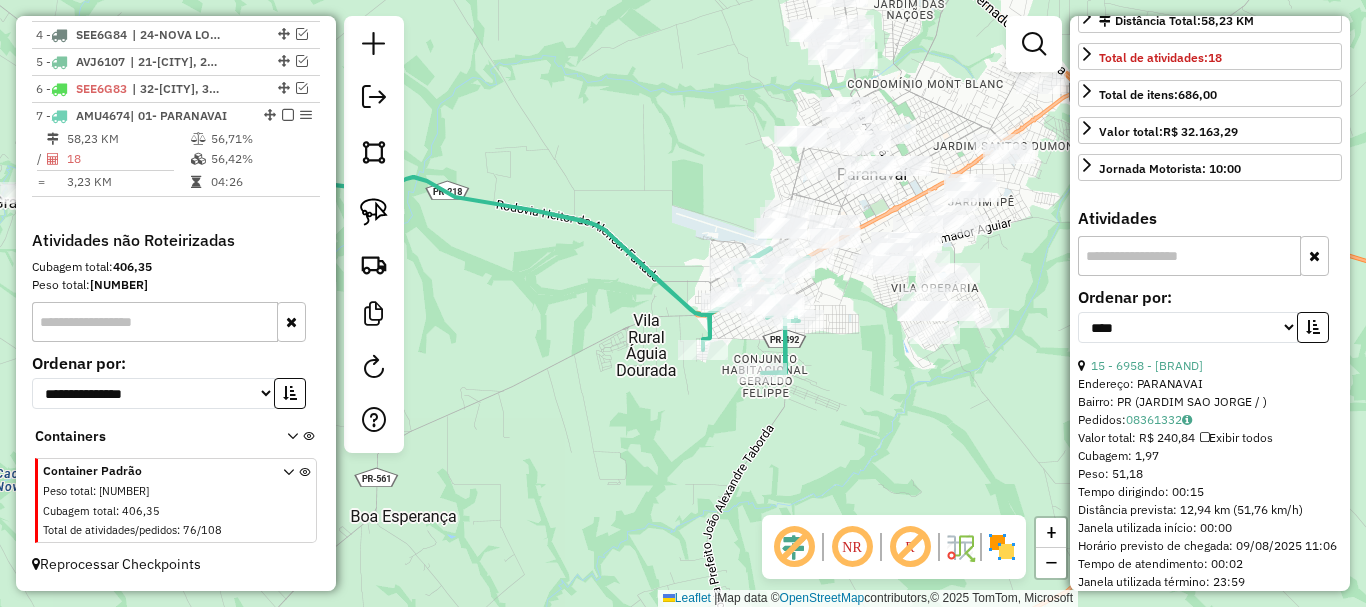scroll, scrollTop: 400, scrollLeft: 0, axis: vertical 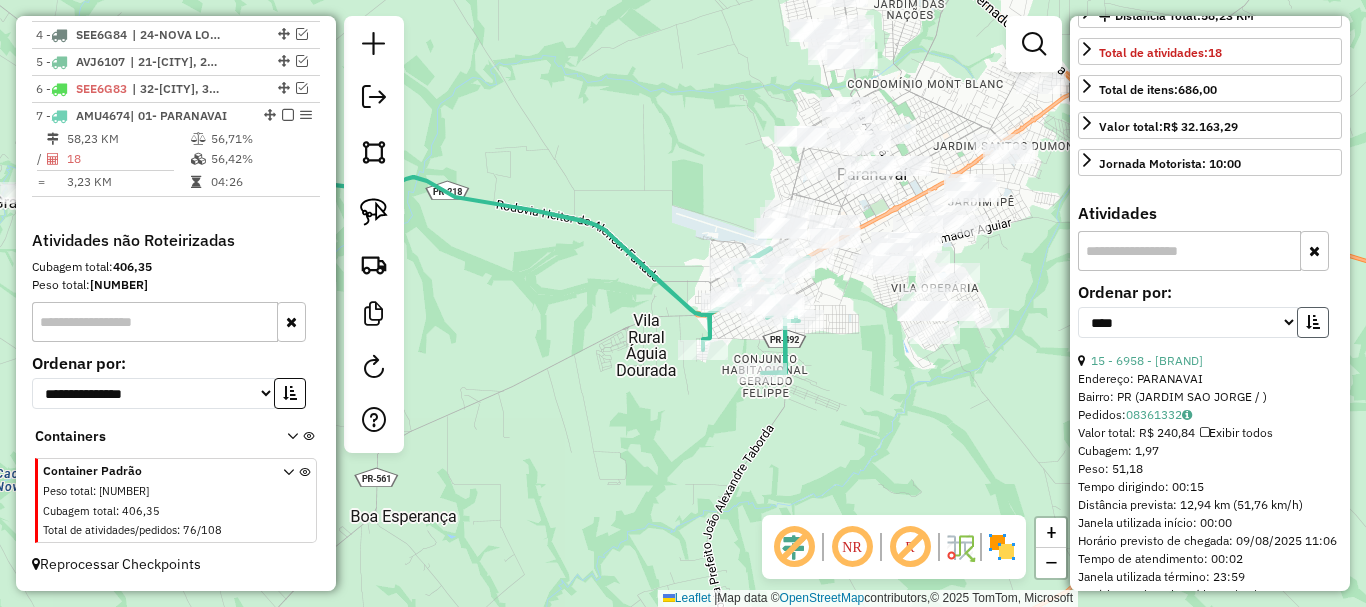 click at bounding box center [1313, 322] 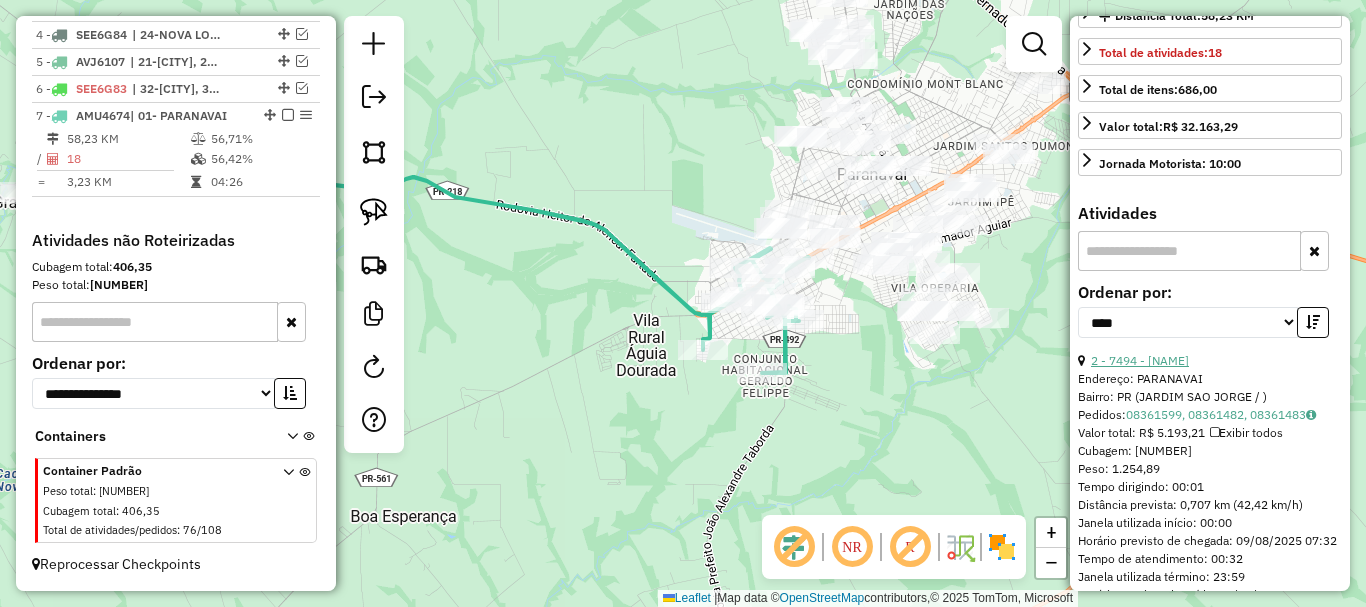 click on "2 - 7494 - [NAME]" at bounding box center [1140, 360] 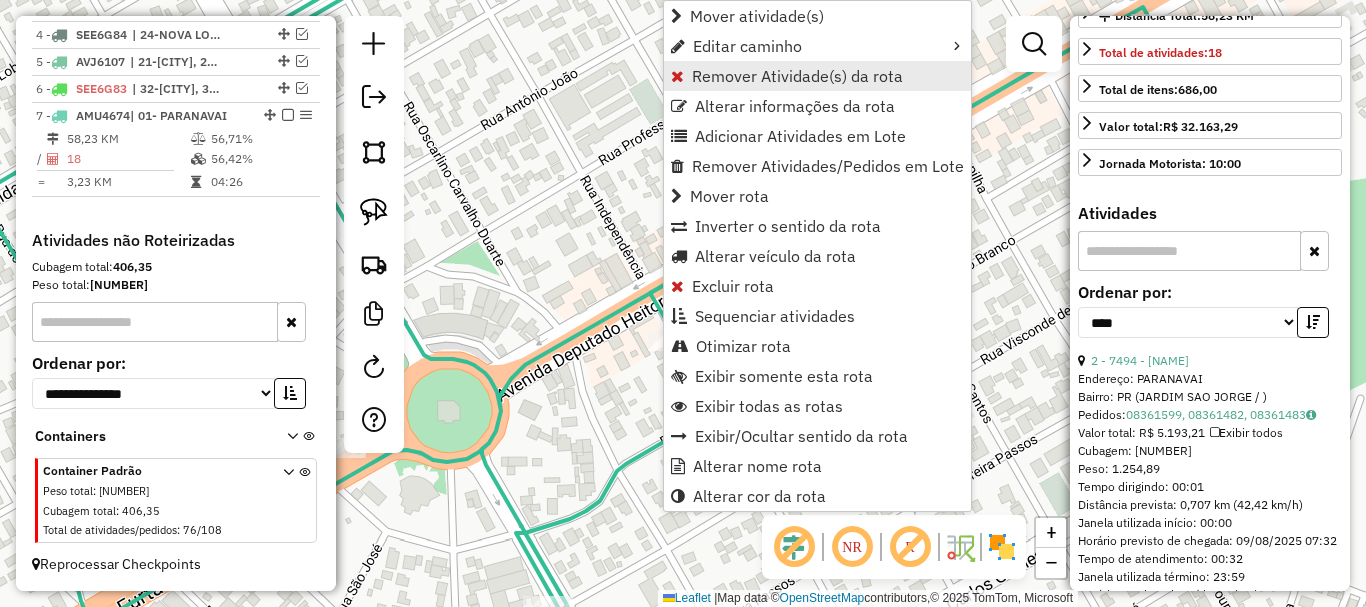 click on "Remover Atividade(s) da rota" at bounding box center [797, 76] 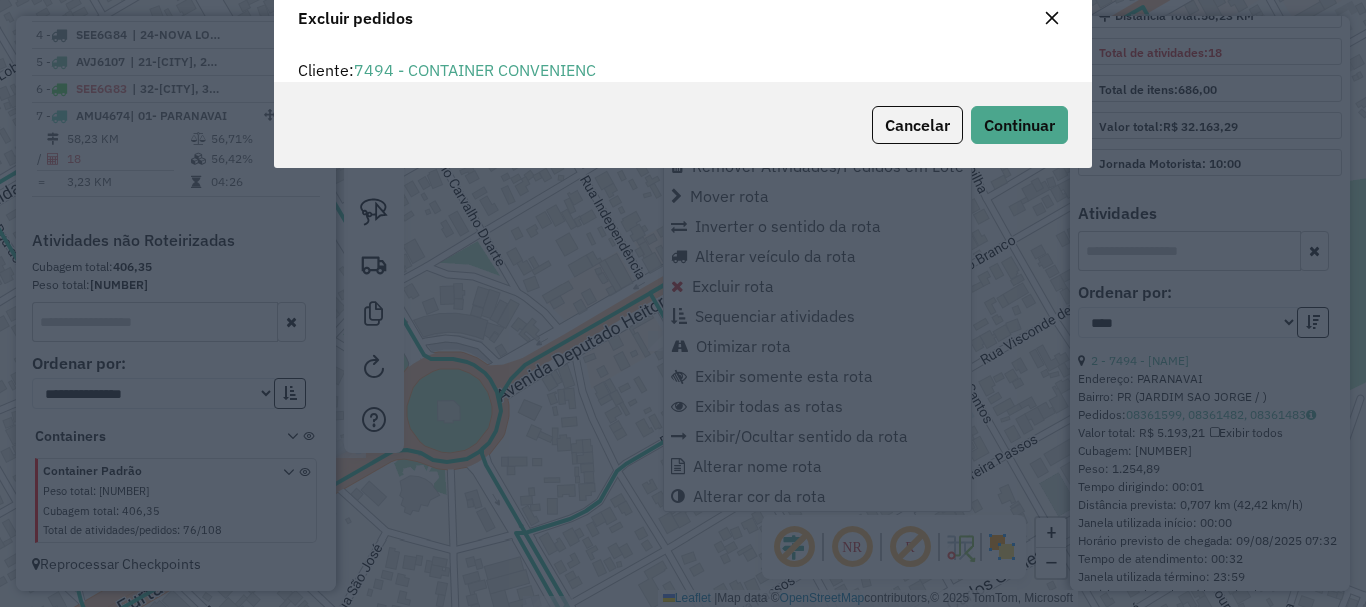 scroll, scrollTop: 82, scrollLeft: 0, axis: vertical 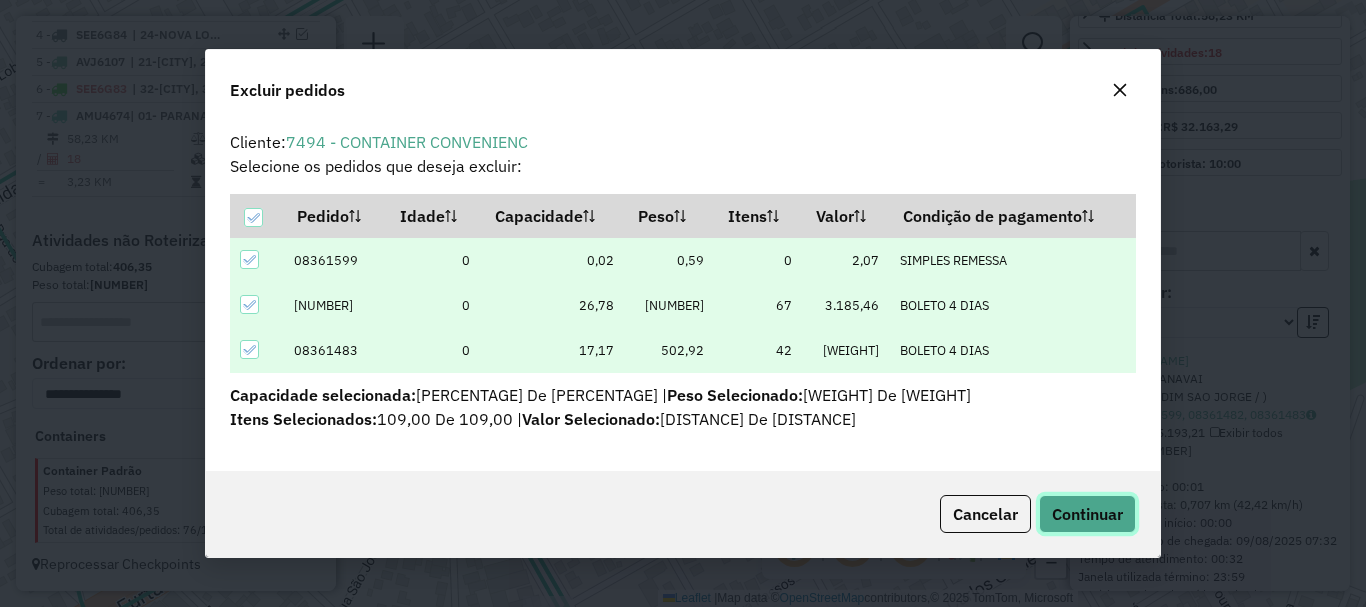 click on "Continuar" 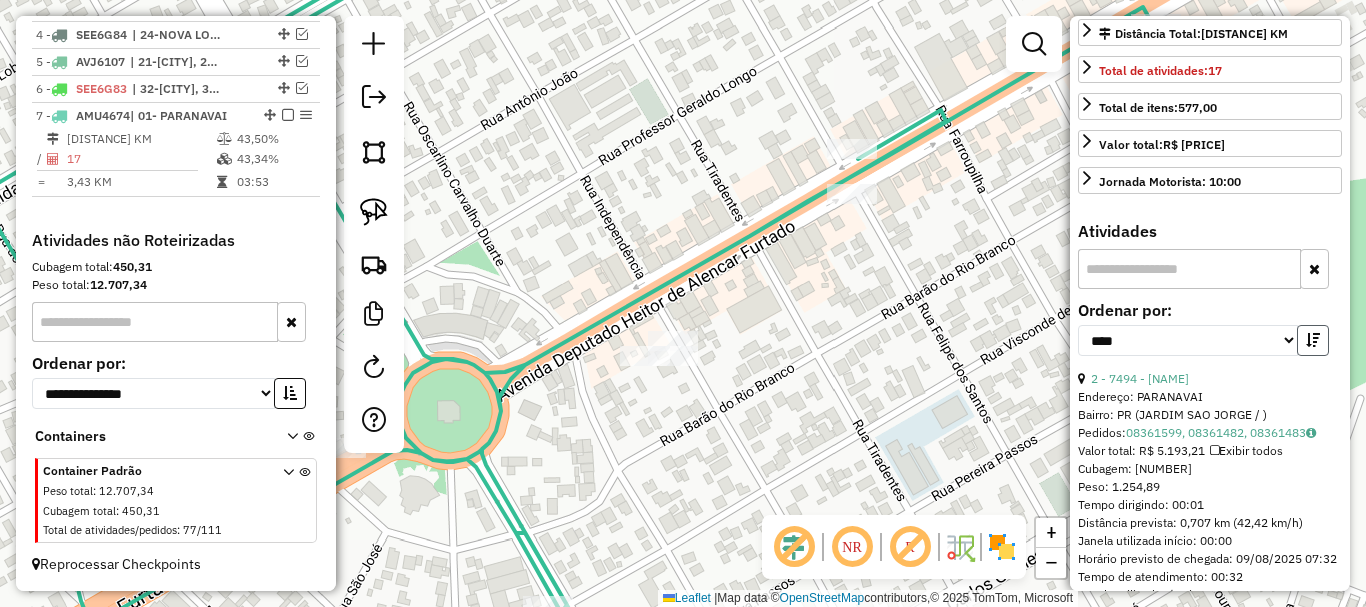 click at bounding box center [1313, 340] 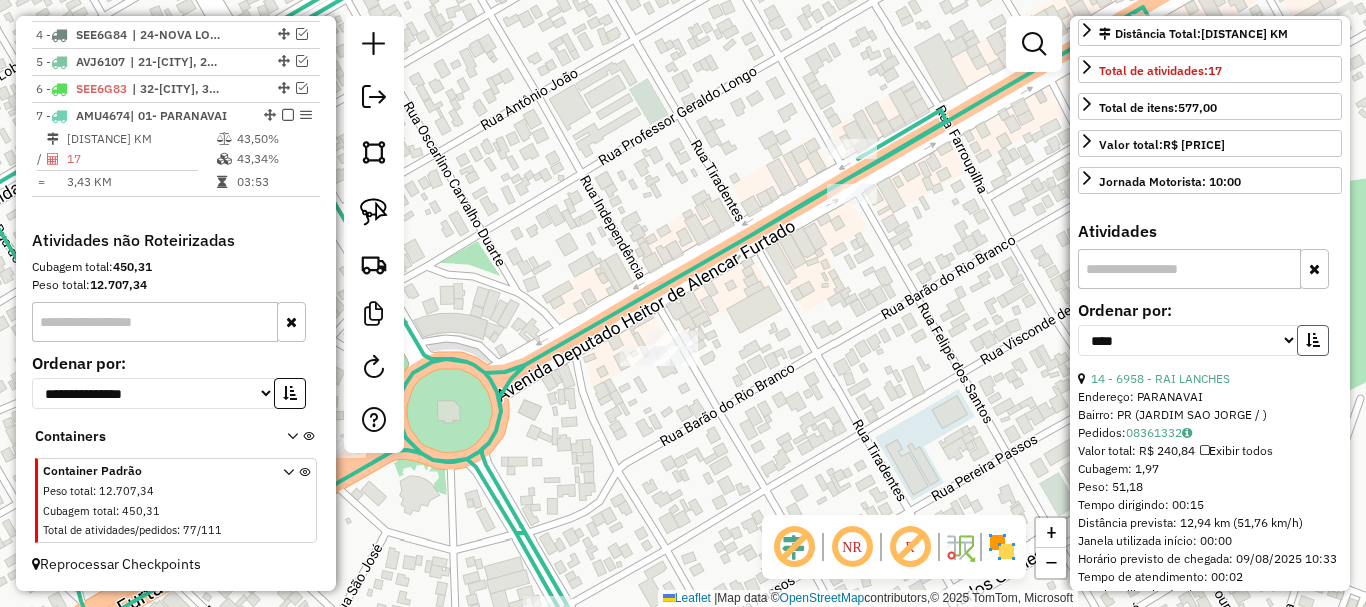 click at bounding box center [1313, 340] 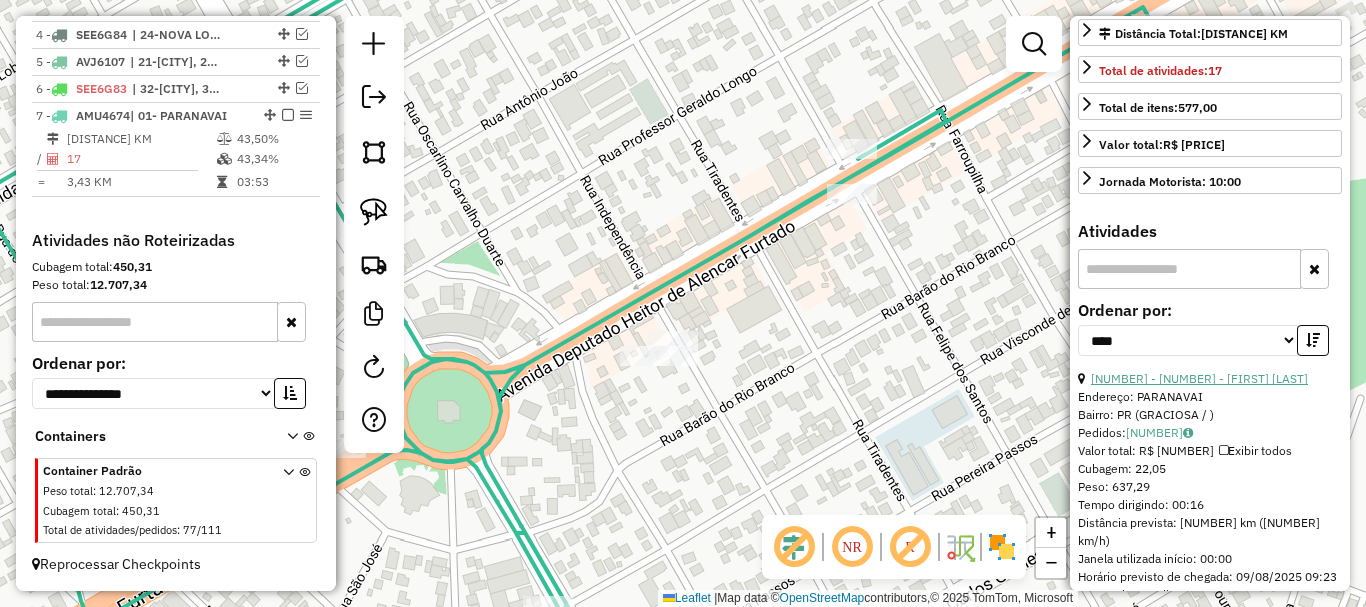 click on "[NUMBER] - [NUMBER] - [FIRST] [LAST]" at bounding box center (1199, 378) 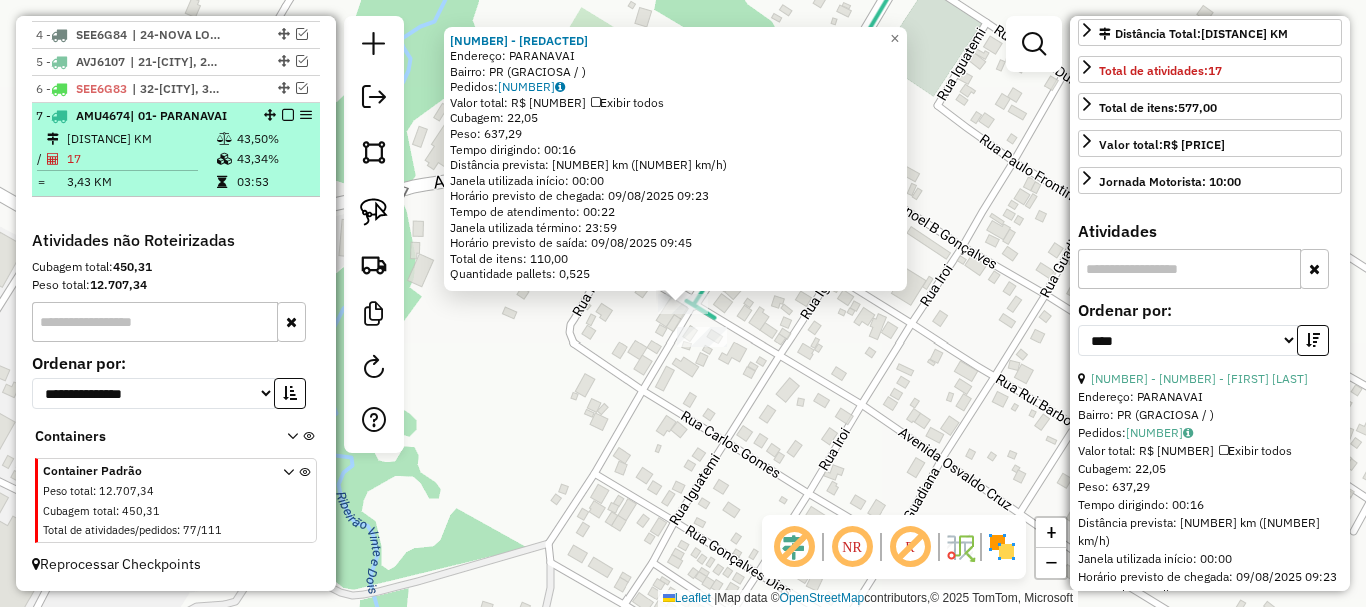 click on "03:53" at bounding box center [274, 182] 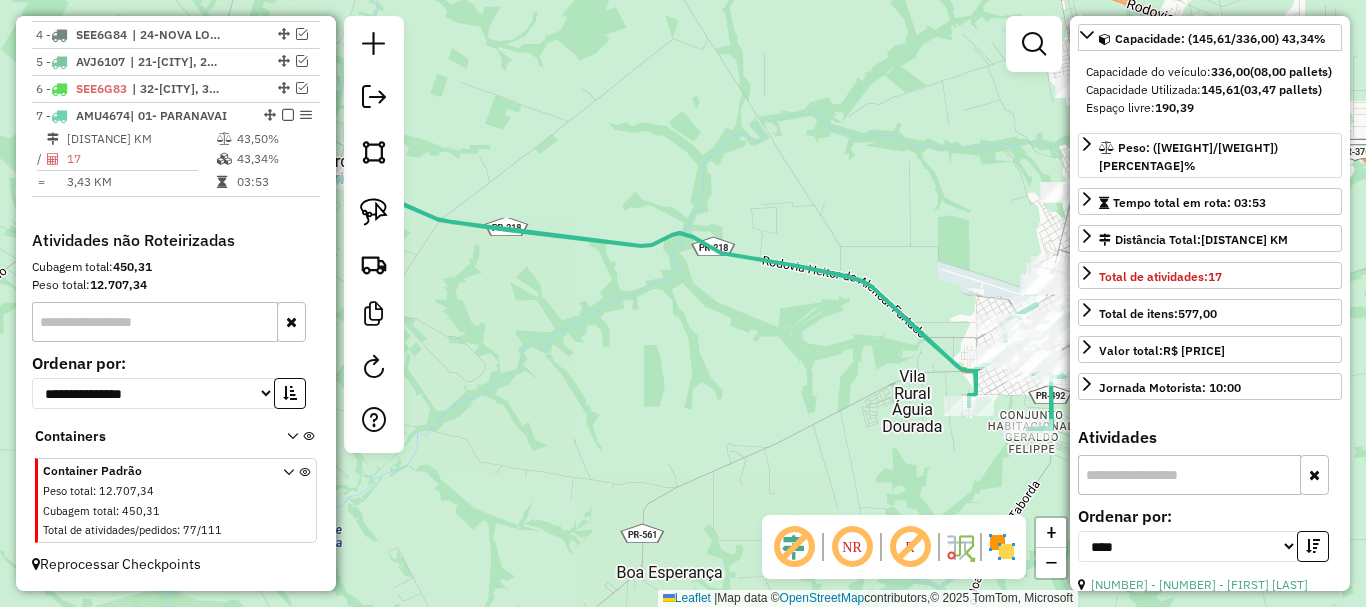 scroll, scrollTop: 300, scrollLeft: 0, axis: vertical 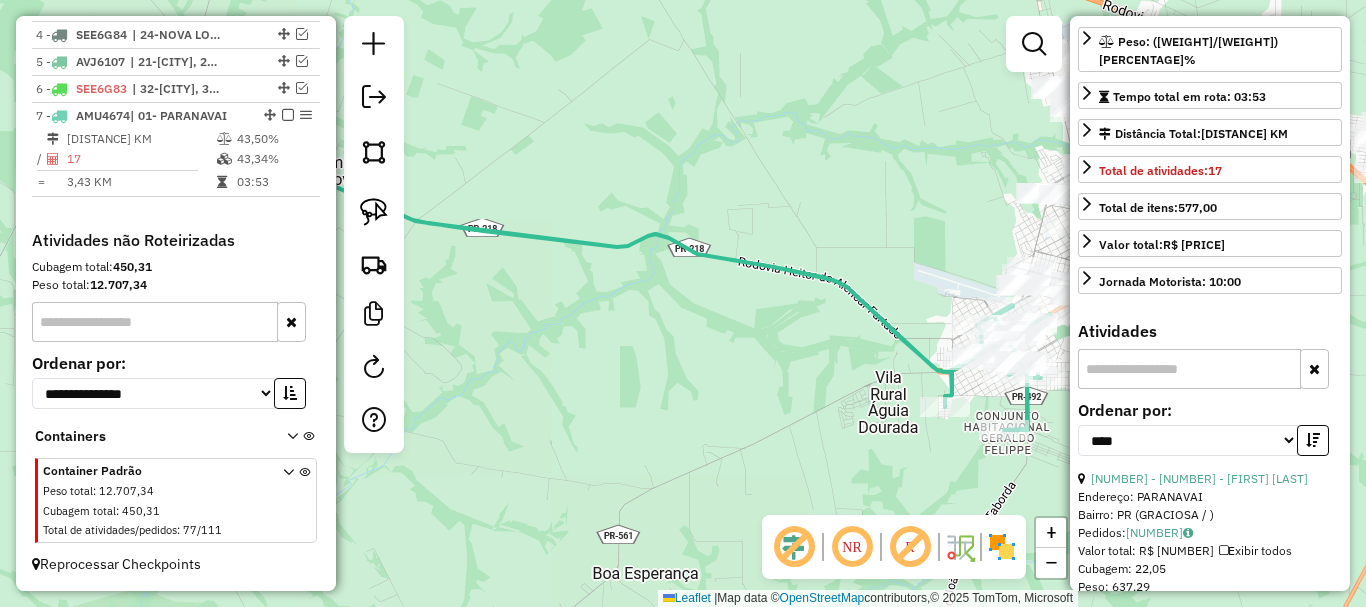 drag, startPoint x: 952, startPoint y: 189, endPoint x: 898, endPoint y: 190, distance: 54.00926 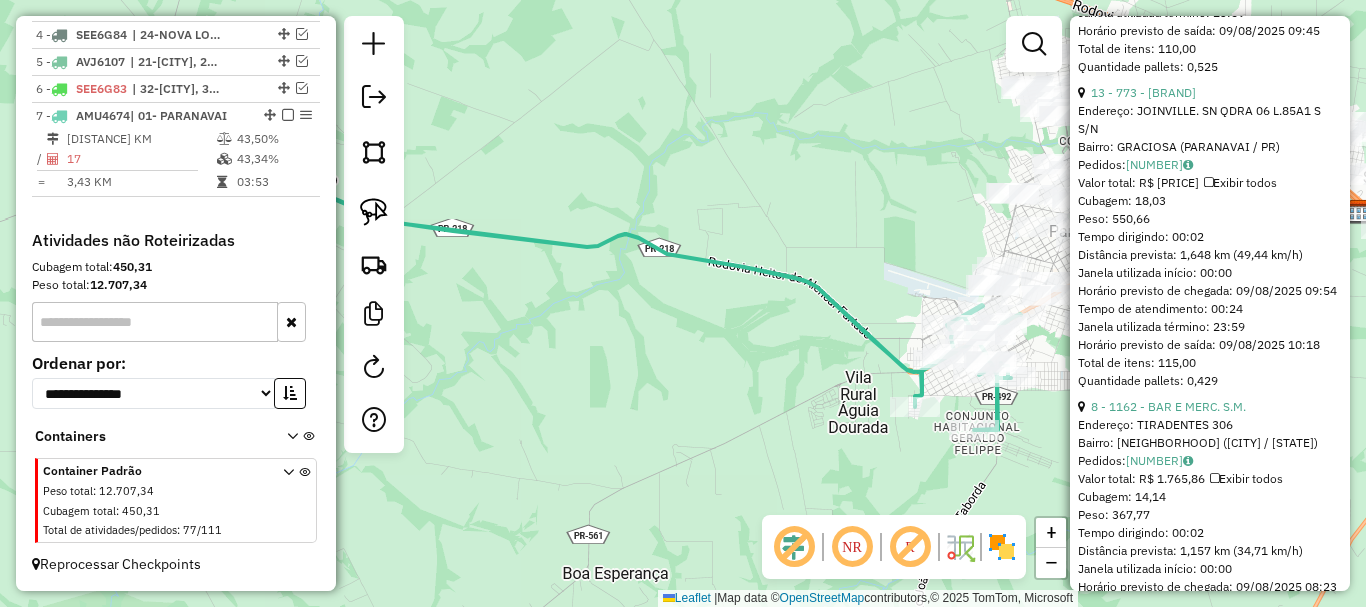 scroll, scrollTop: 1100, scrollLeft: 0, axis: vertical 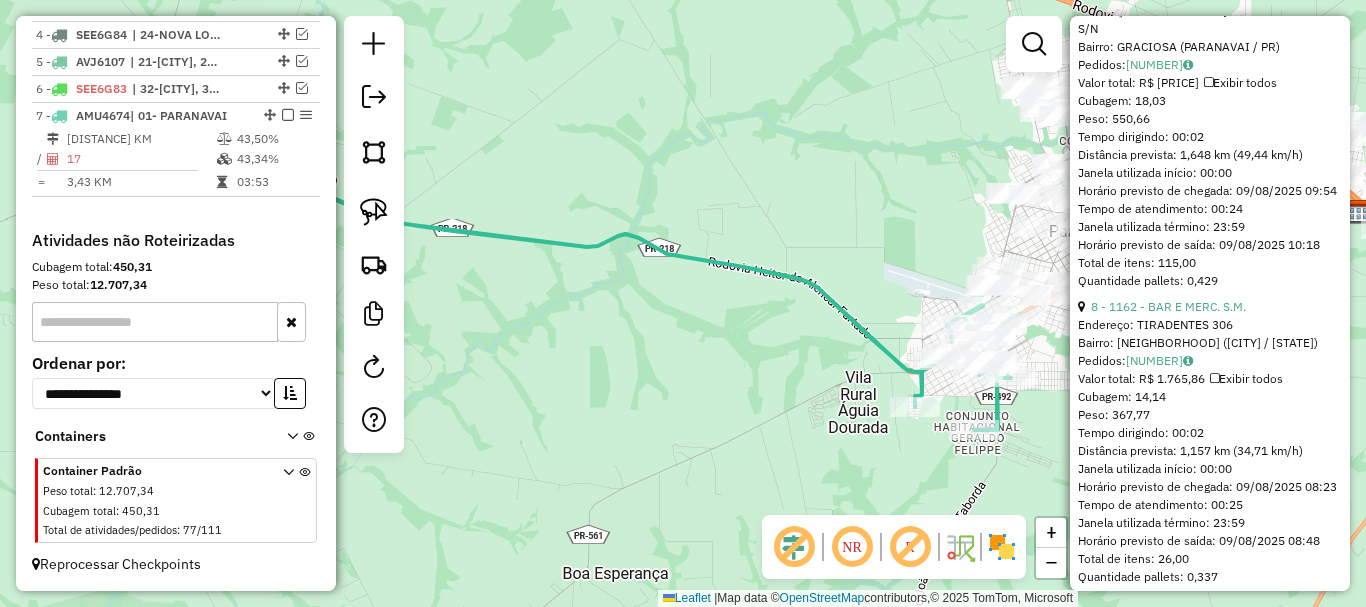 click on "8 - 1162 - BAR E MERC. S.M." at bounding box center [1210, 307] 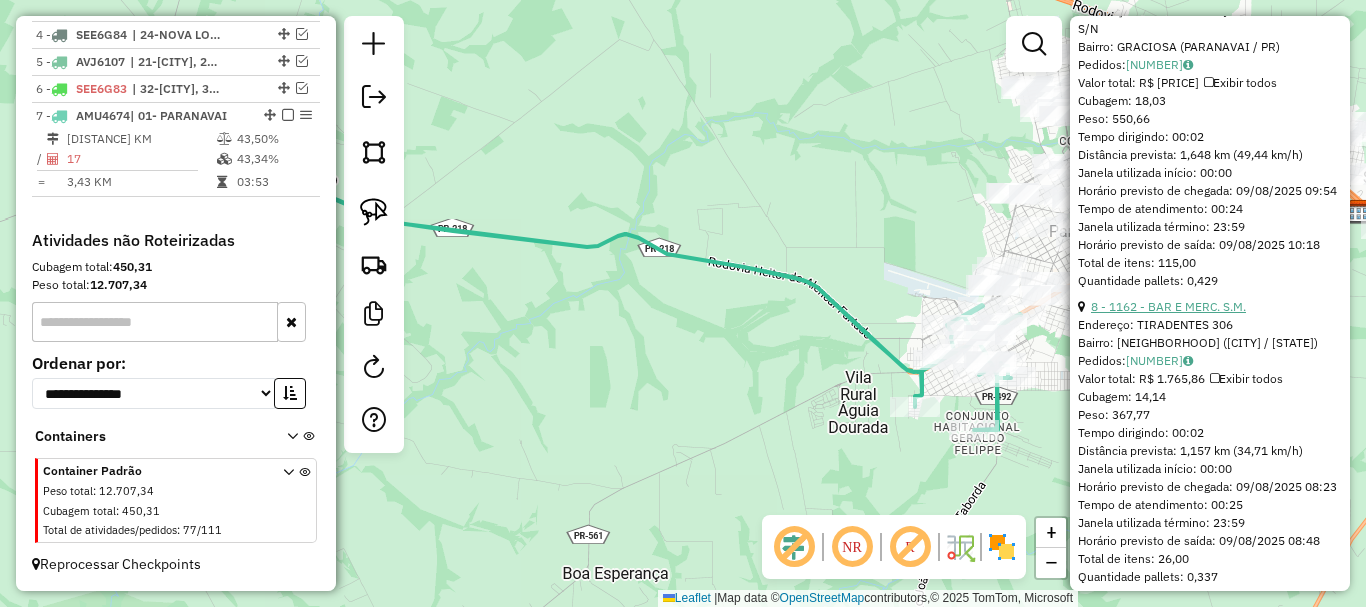 click on "8 - 1162 - BAR E MERC. S.M." at bounding box center [1168, 306] 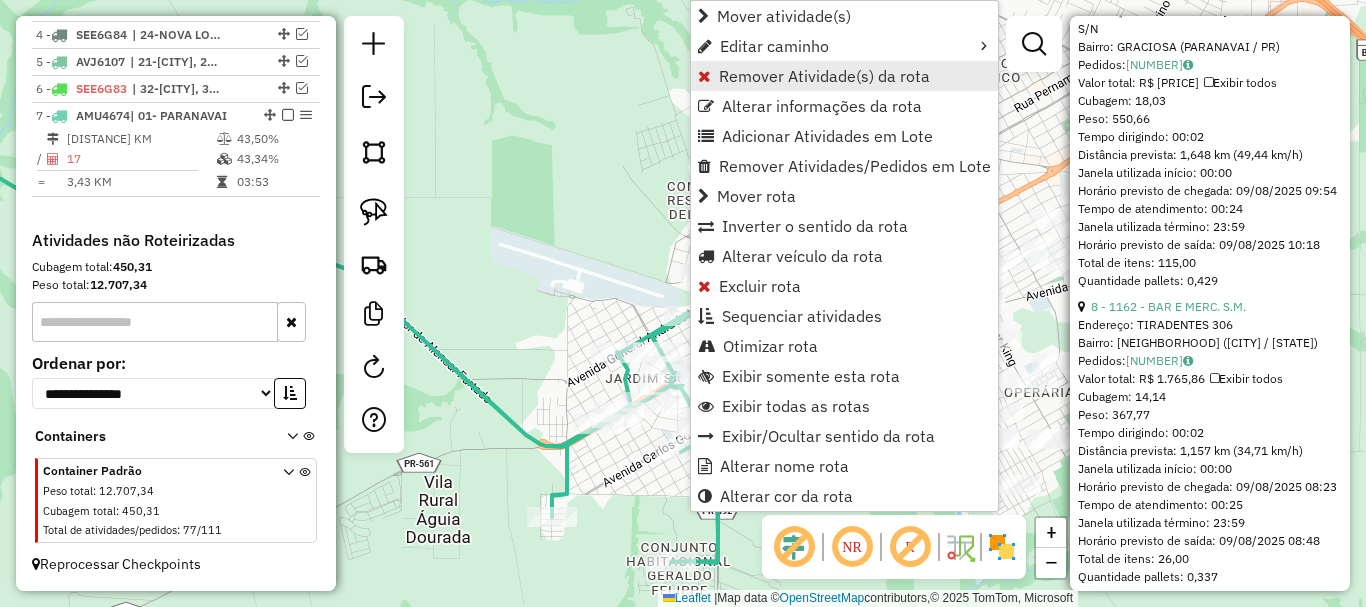 click on "Remover Atividade(s) da rota" at bounding box center [824, 76] 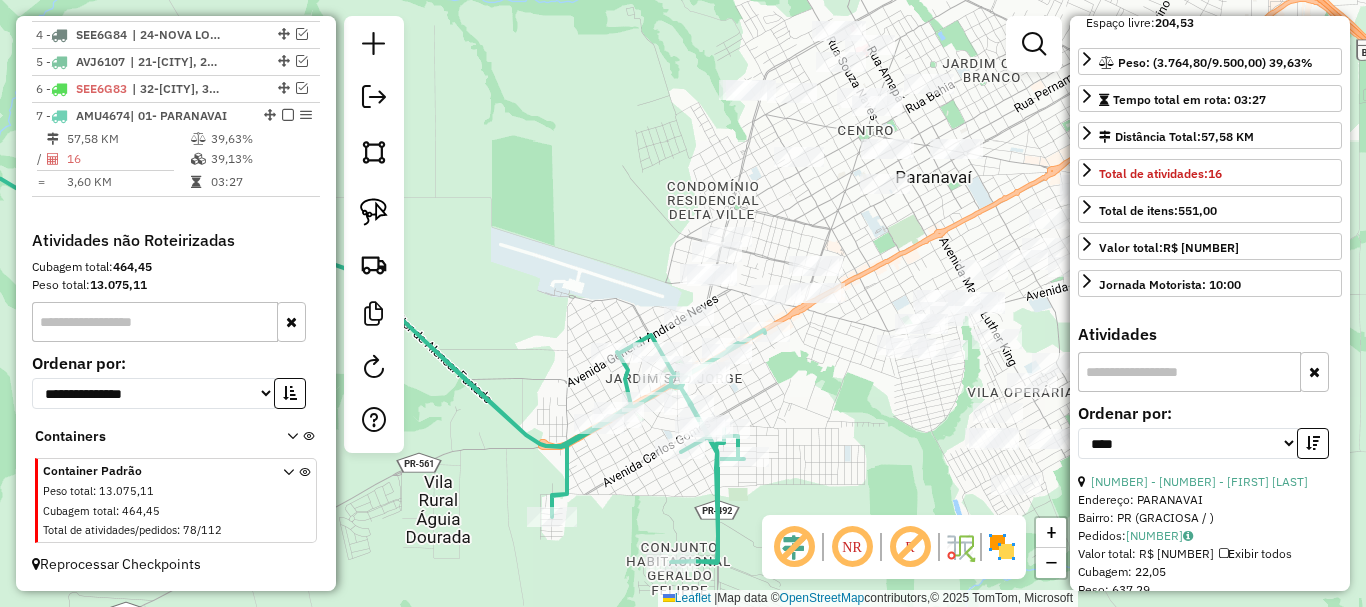 scroll, scrollTop: 500, scrollLeft: 0, axis: vertical 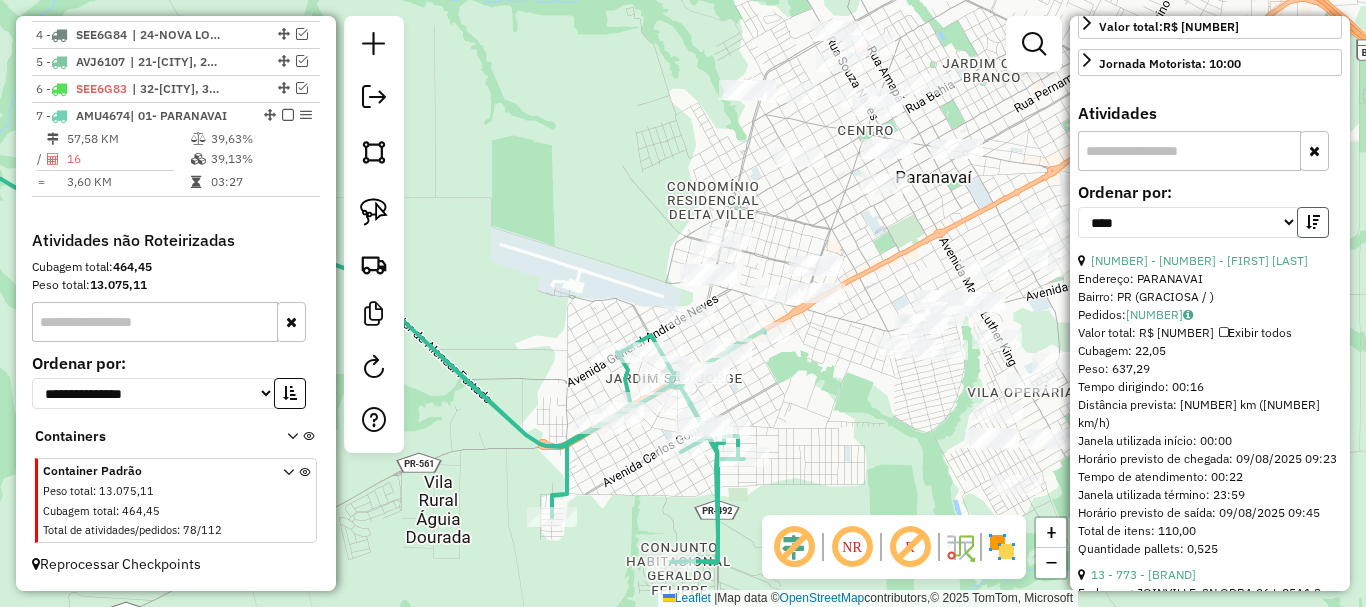 click at bounding box center (1313, 222) 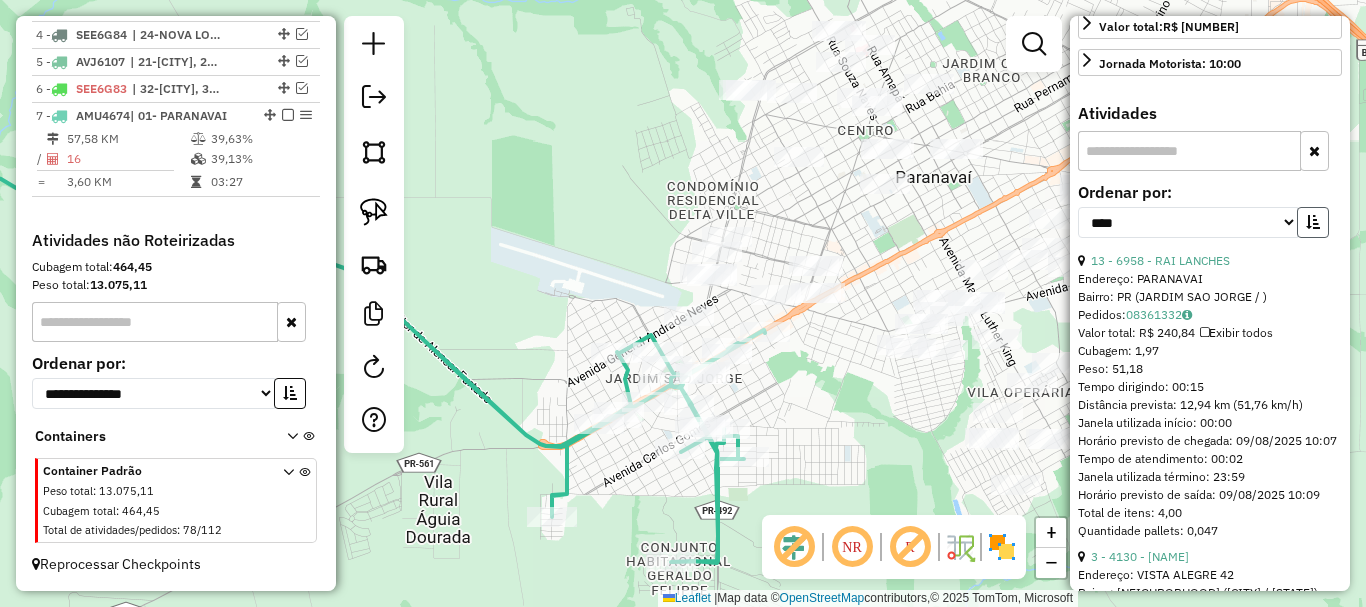click at bounding box center [1313, 222] 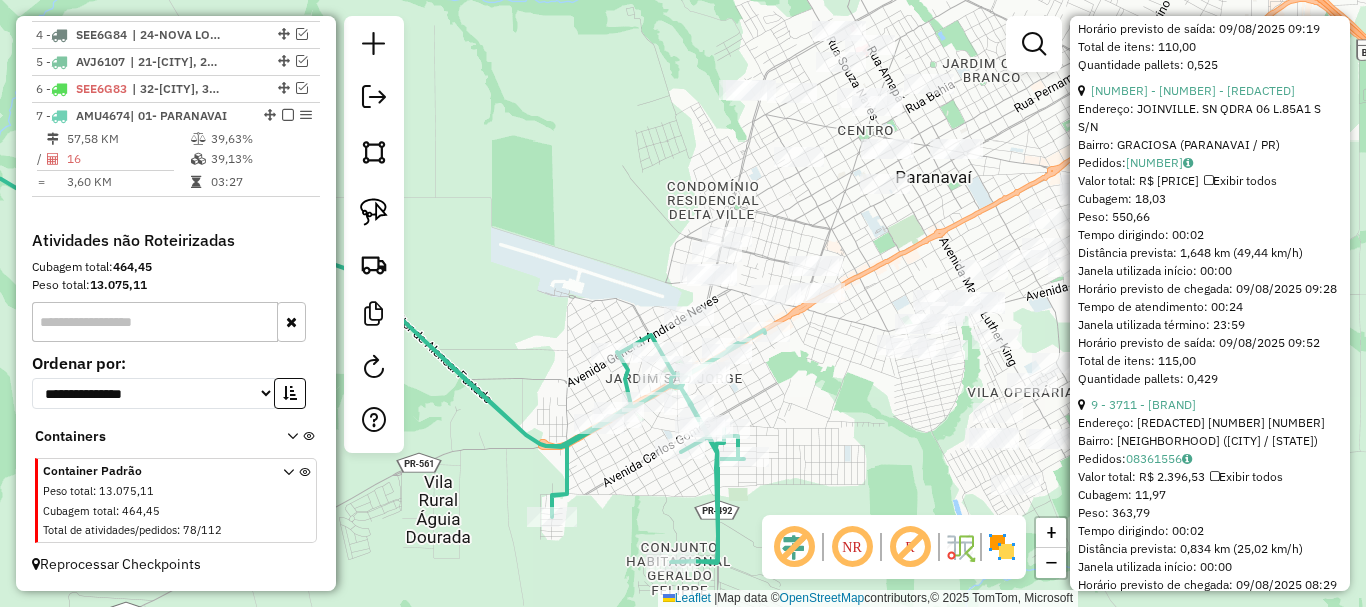 scroll, scrollTop: 1000, scrollLeft: 0, axis: vertical 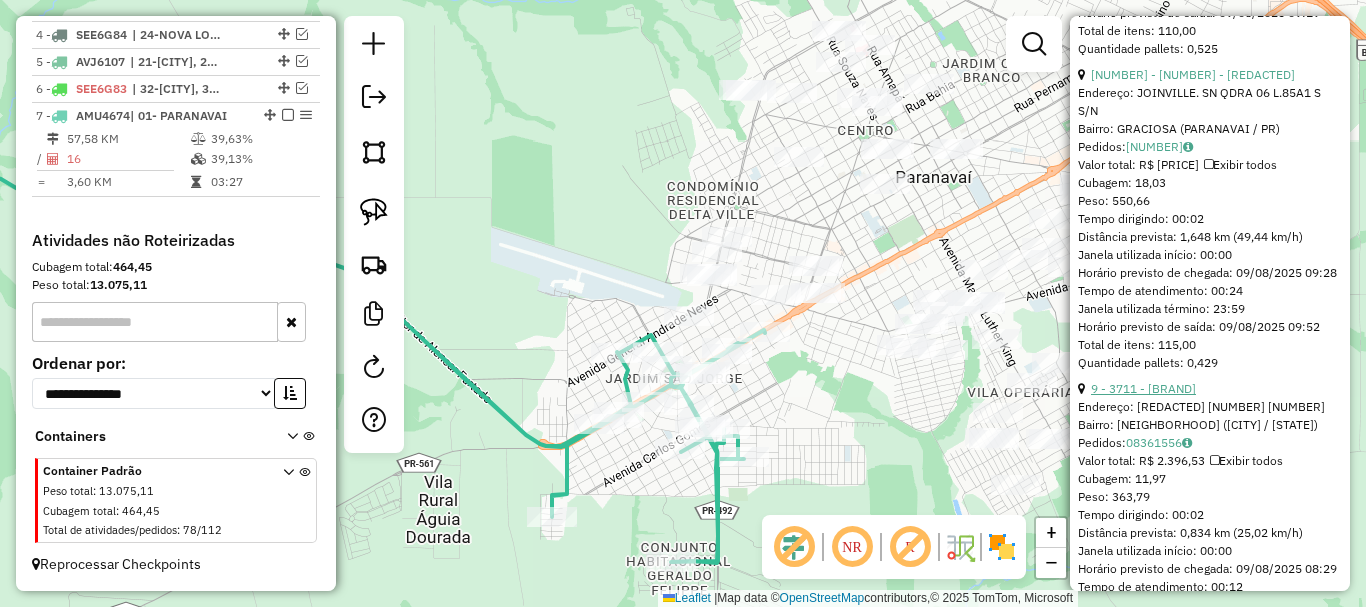 click on "9 - 3711 - [BRAND]" at bounding box center [1143, 388] 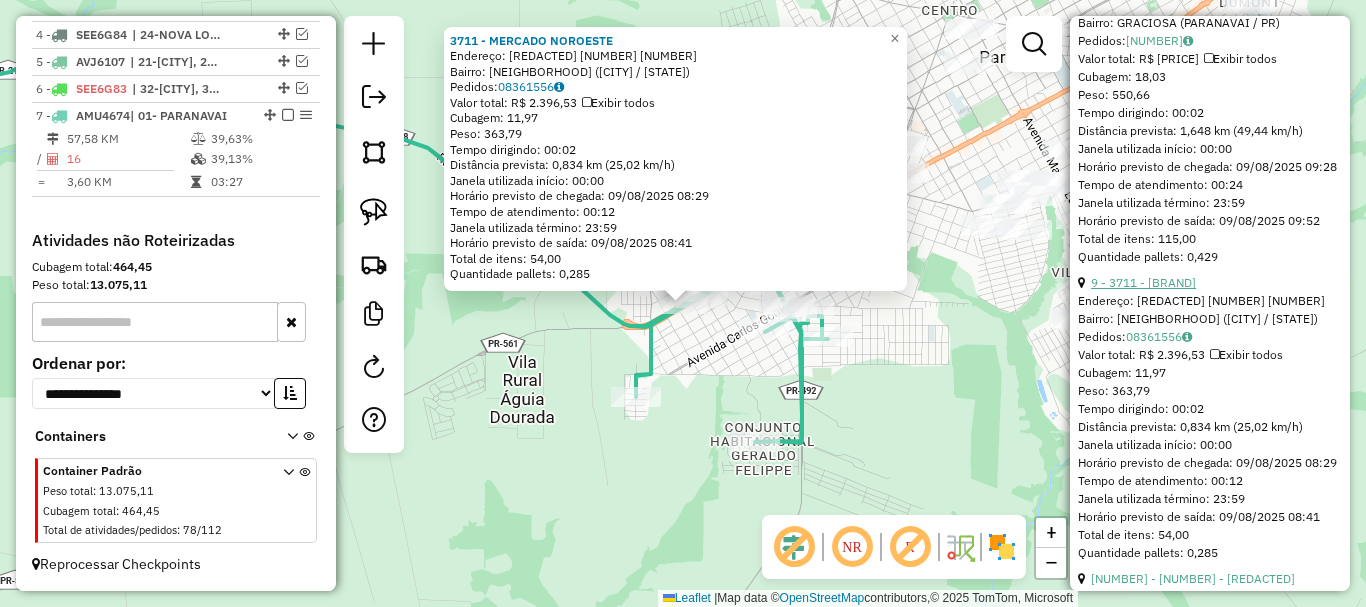 scroll, scrollTop: 1300, scrollLeft: 0, axis: vertical 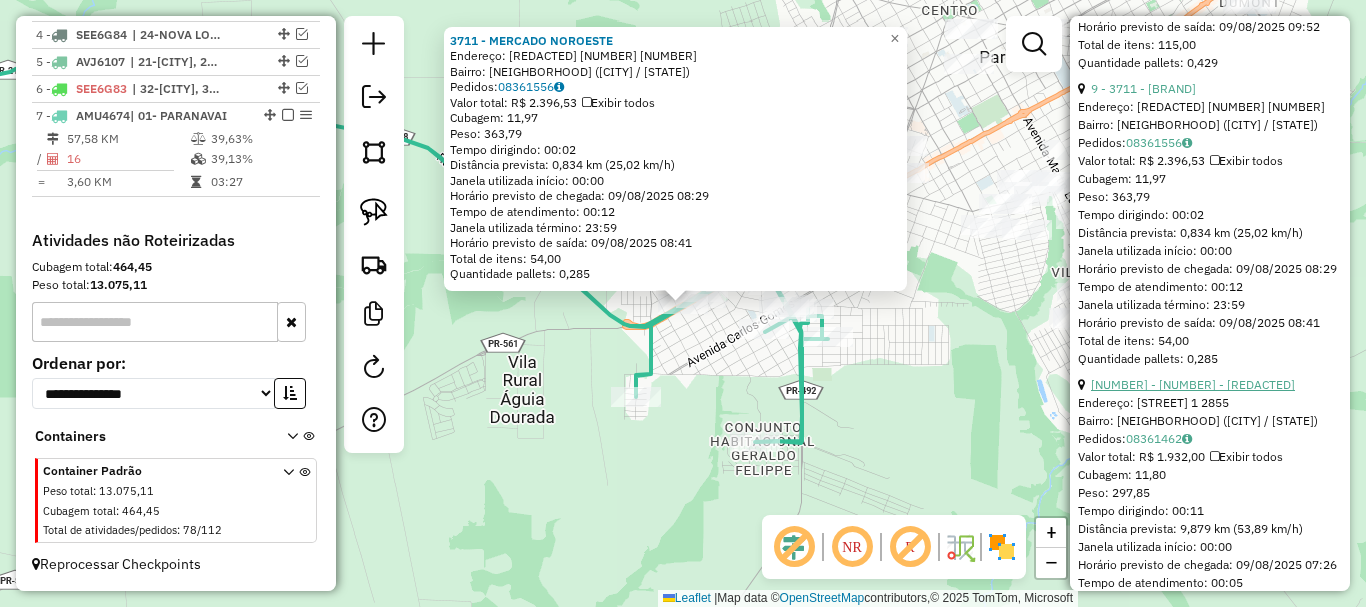 click on "[NUMBER] - [NUMBER] - [REDACTED]" at bounding box center (1193, 384) 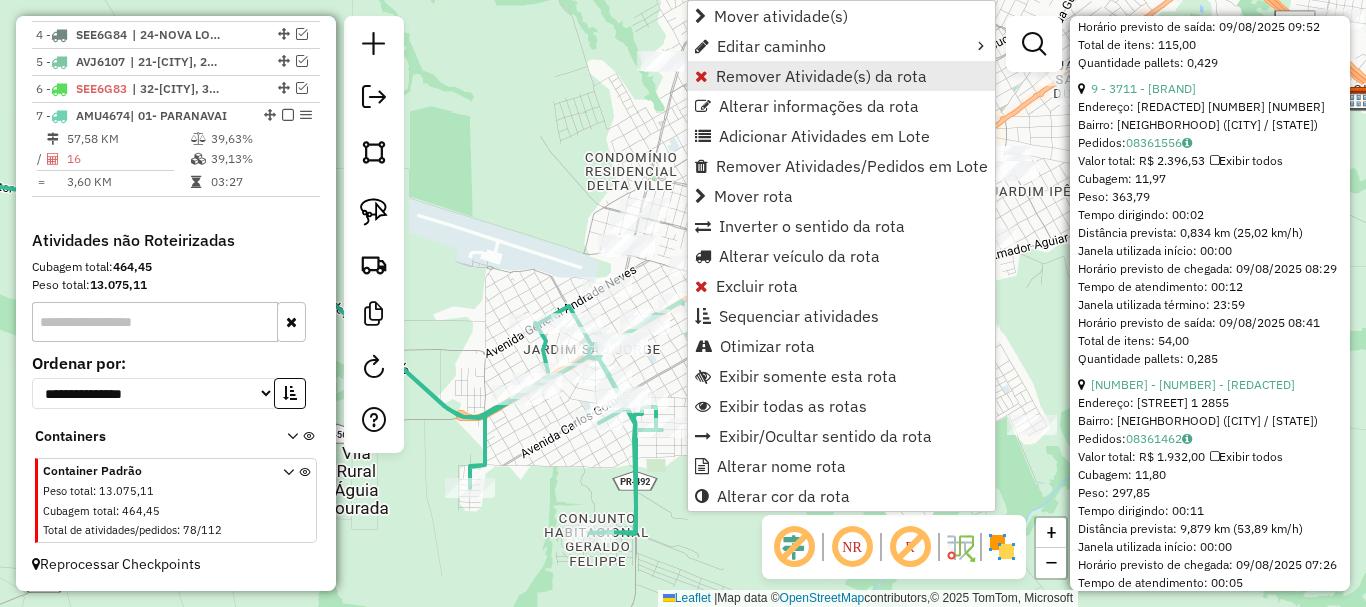 click on "Remover Atividade(s) da rota" at bounding box center (821, 76) 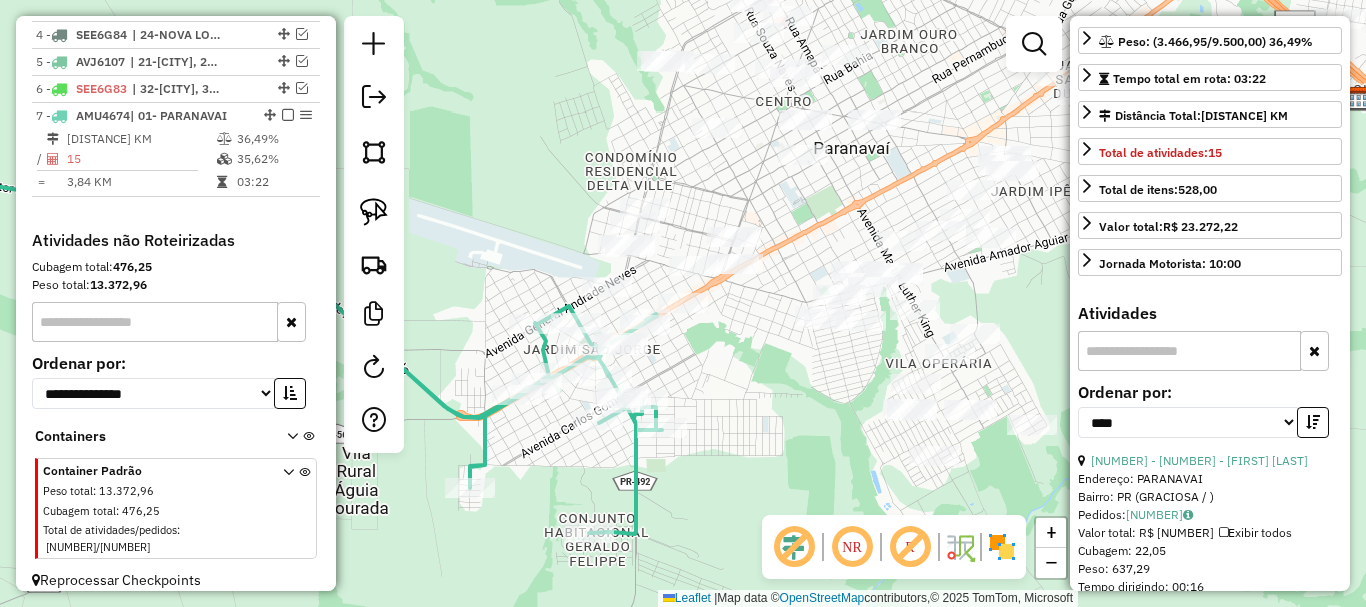 scroll, scrollTop: 0, scrollLeft: 0, axis: both 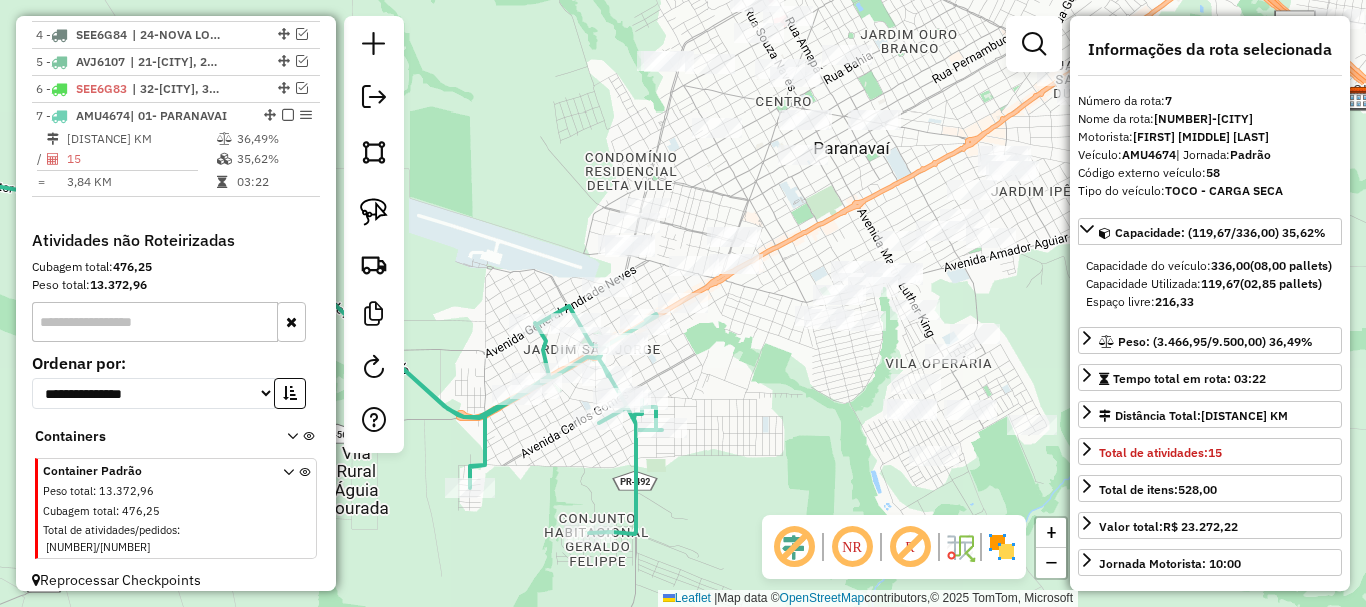 drag, startPoint x: 548, startPoint y: 475, endPoint x: 572, endPoint y: 390, distance: 88.32327 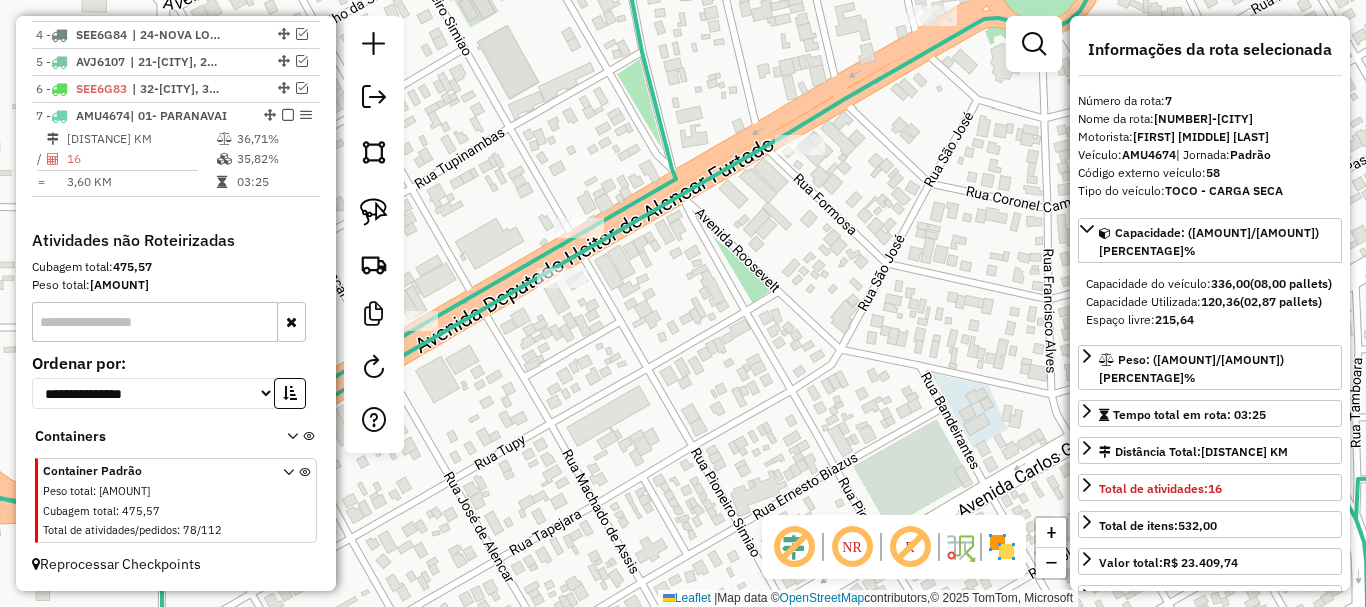 drag, startPoint x: 864, startPoint y: 226, endPoint x: 753, endPoint y: 411, distance: 215.74522 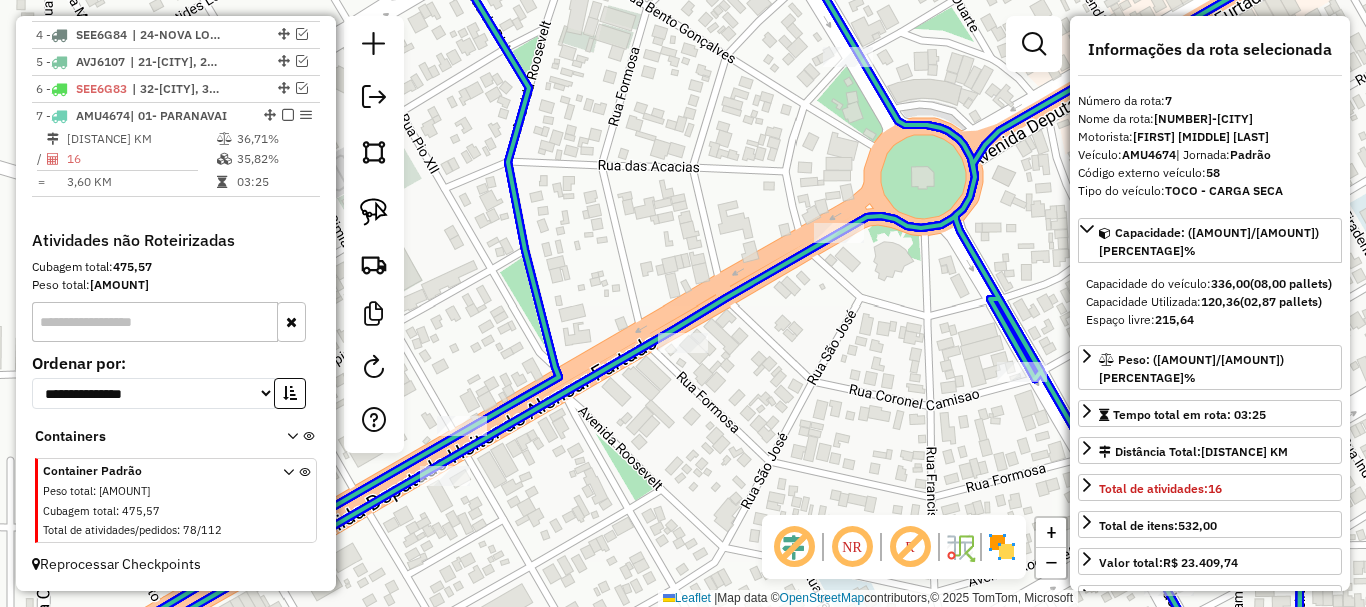 drag, startPoint x: 808, startPoint y: 225, endPoint x: 833, endPoint y: 245, distance: 32.01562 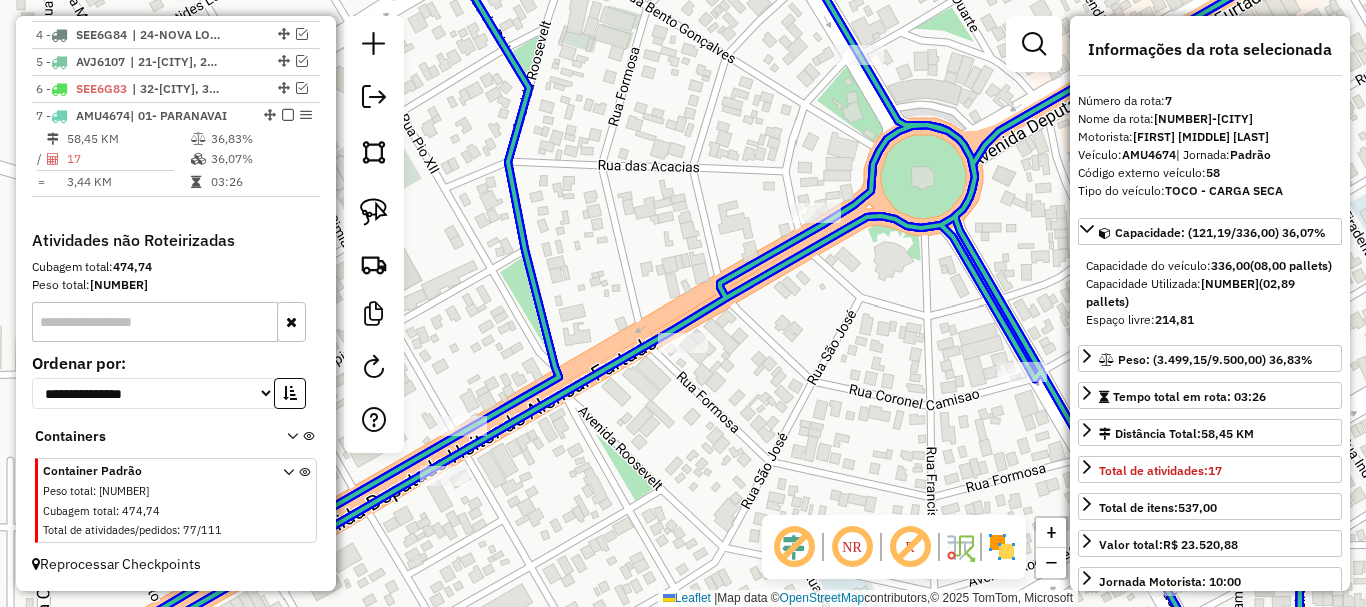 click 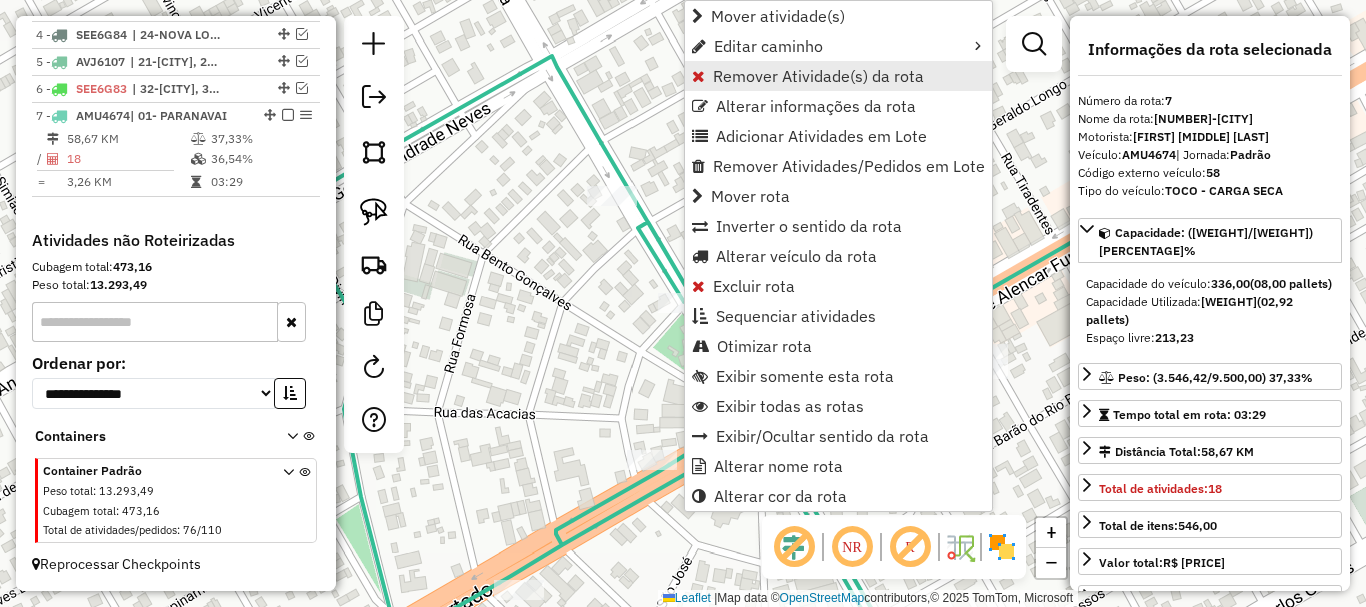 click on "Remover Atividade(s) da rota" at bounding box center (818, 76) 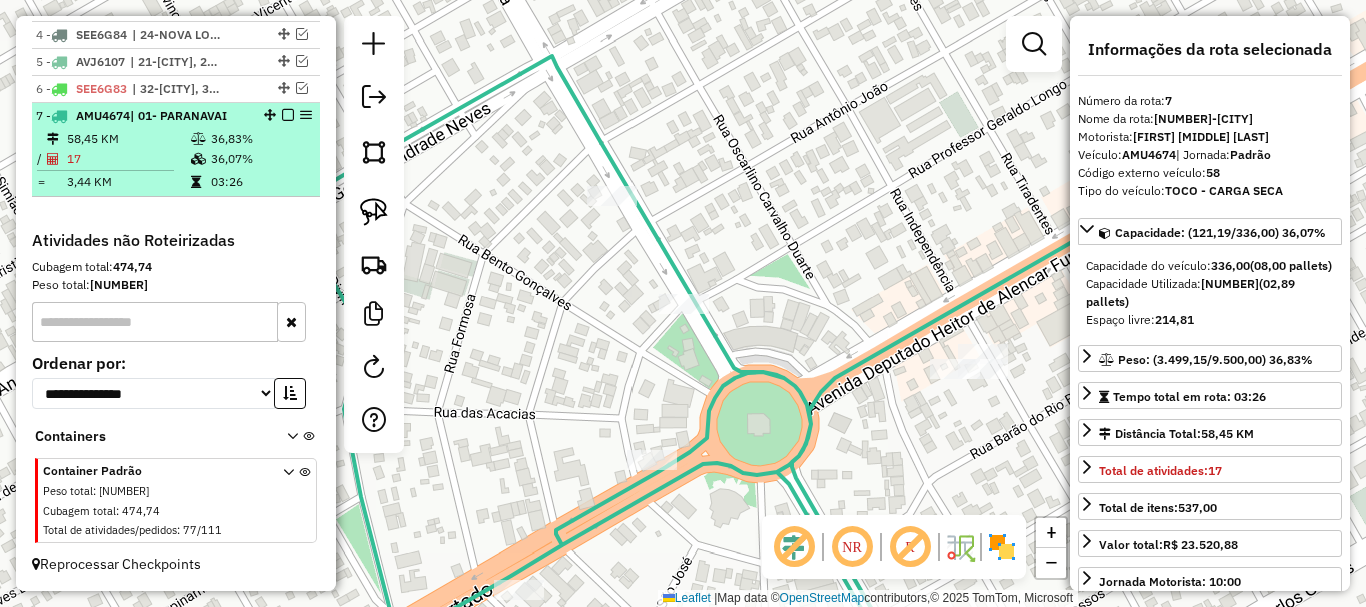 click at bounding box center [288, 115] 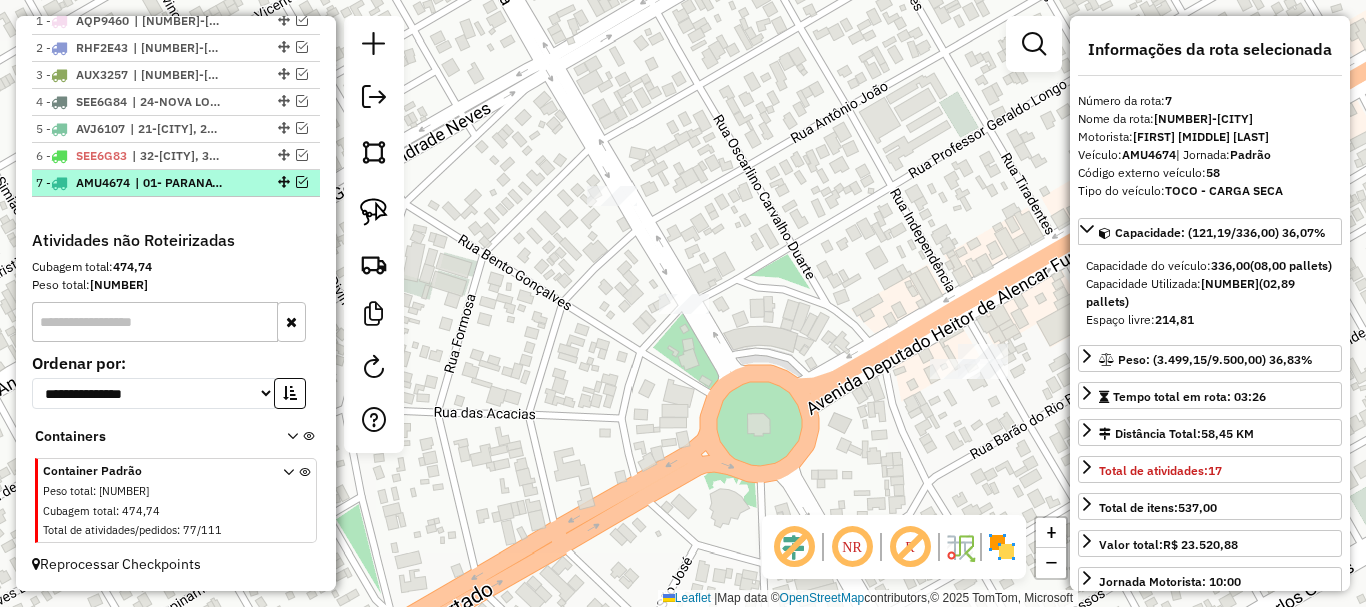 scroll, scrollTop: 807, scrollLeft: 0, axis: vertical 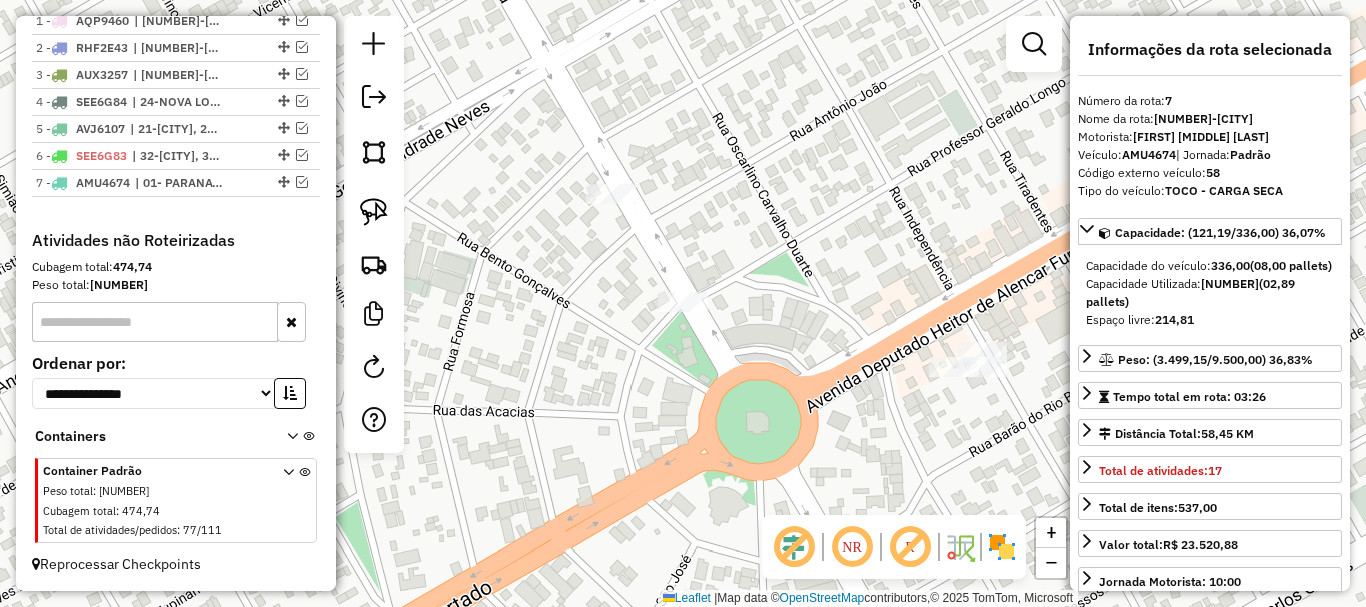 drag, startPoint x: 550, startPoint y: 409, endPoint x: 498, endPoint y: 315, distance: 107.42439 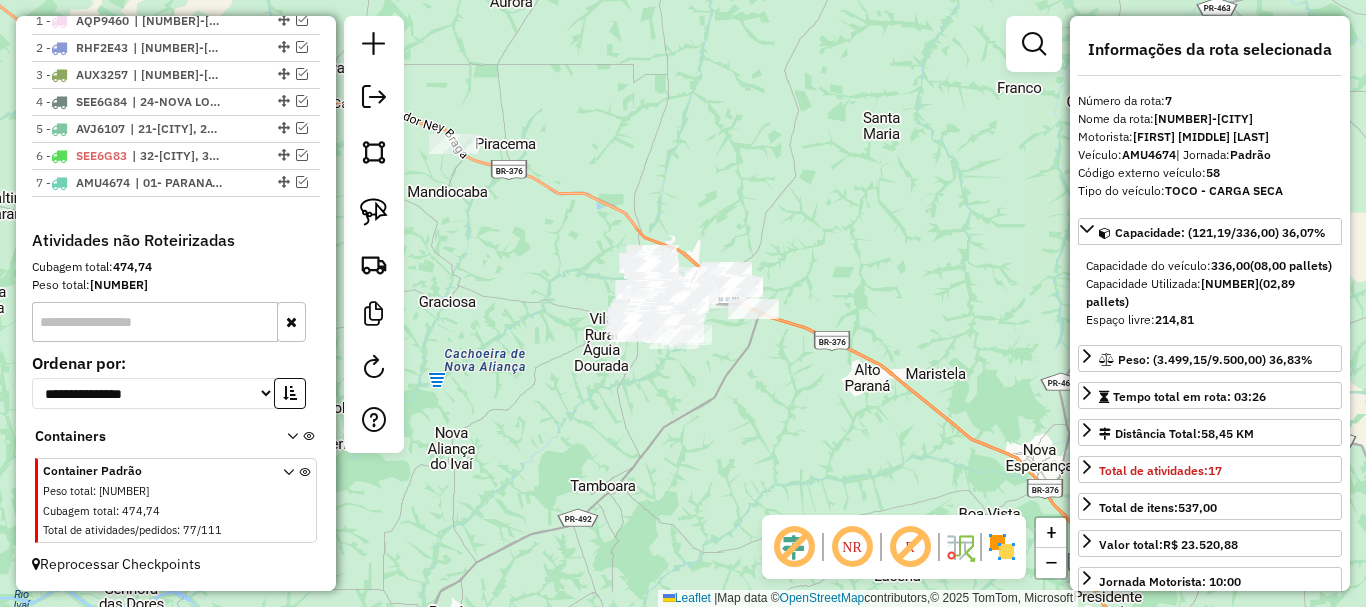 drag, startPoint x: 643, startPoint y: 435, endPoint x: 730, endPoint y: 423, distance: 87.823685 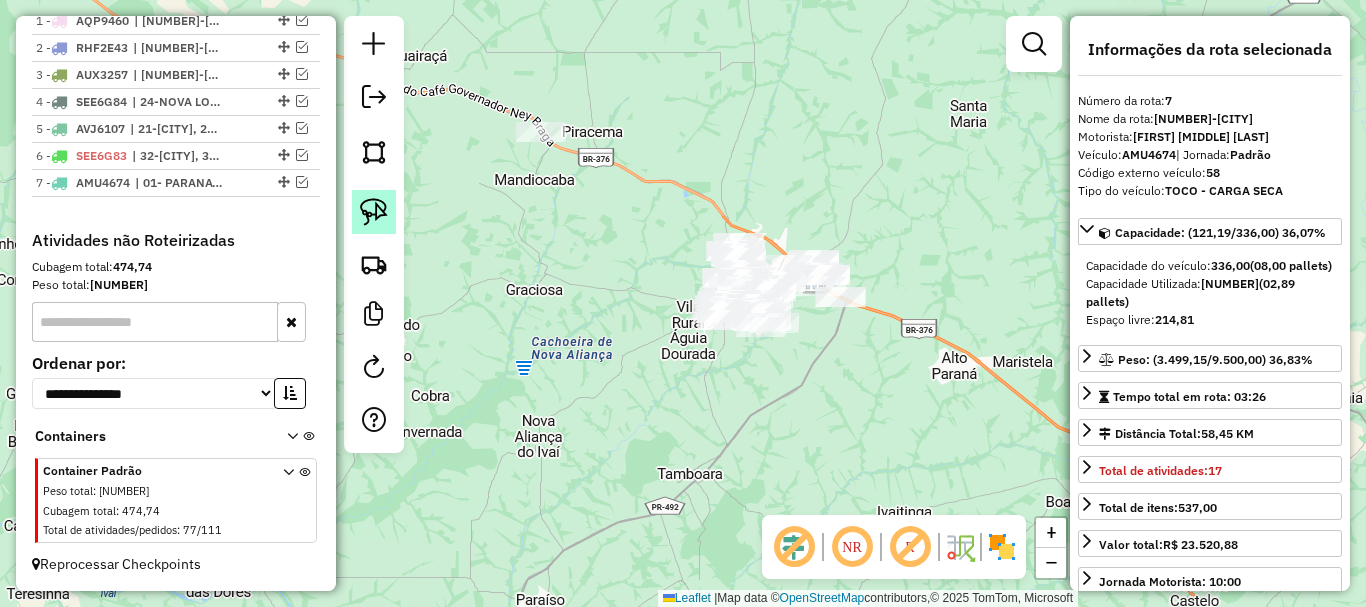 click 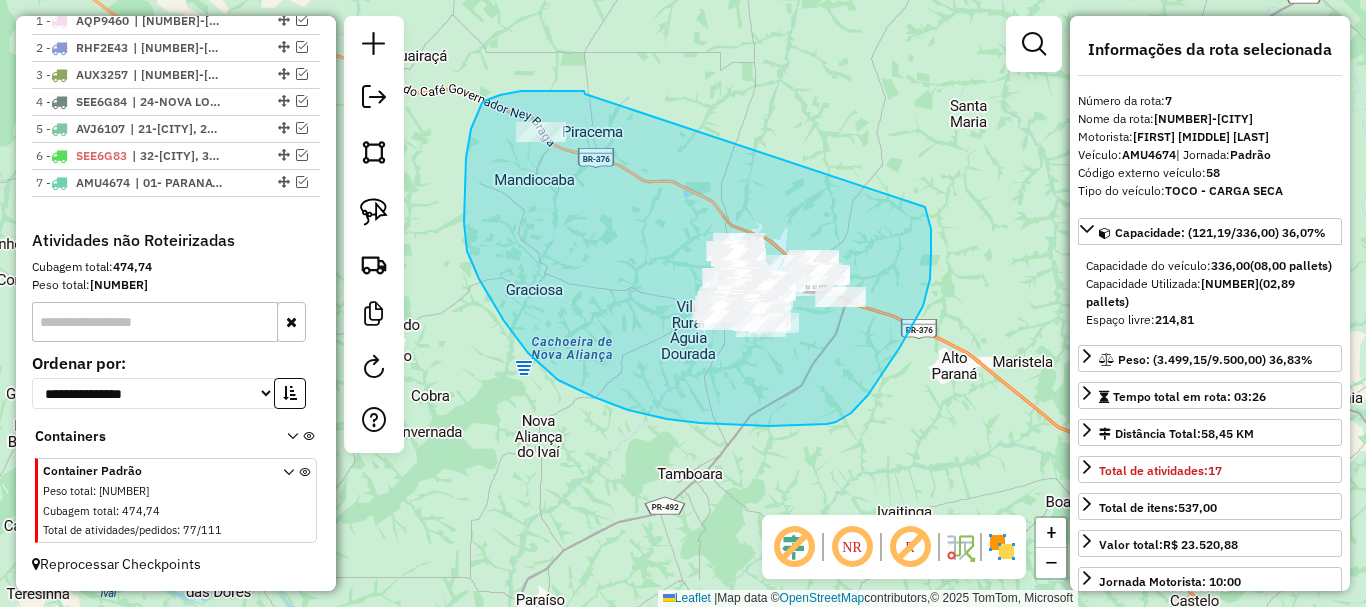 drag, startPoint x: 585, startPoint y: 94, endPoint x: 923, endPoint y: 205, distance: 355.75977 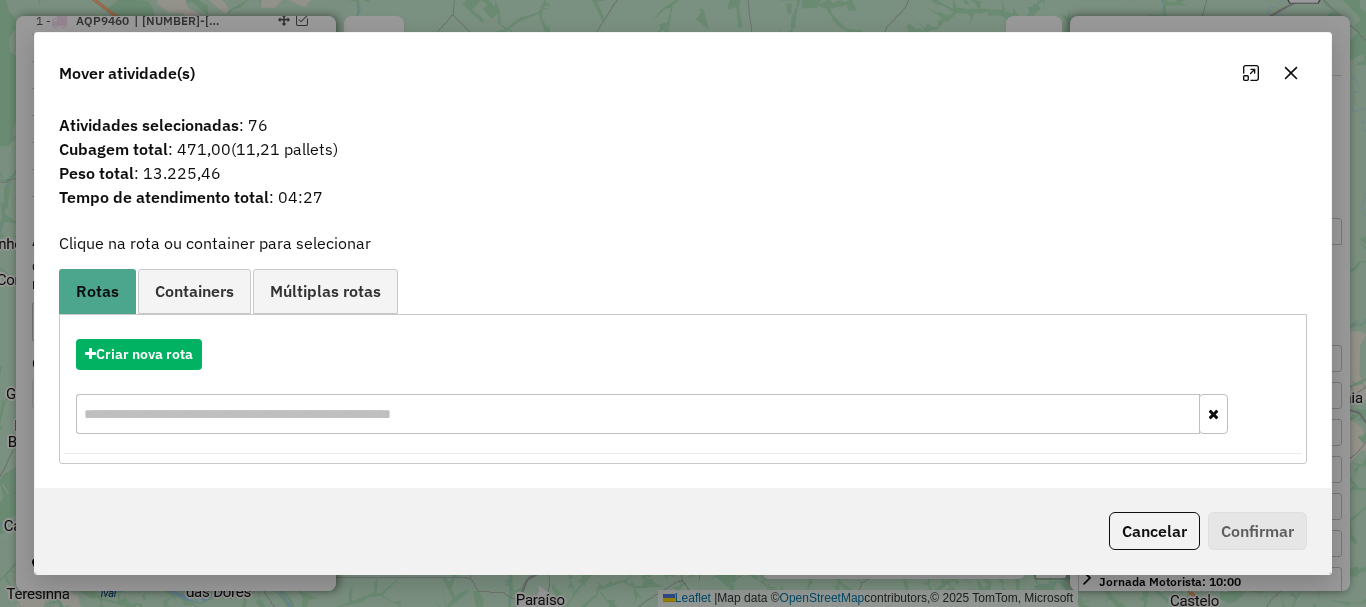 drag, startPoint x: 1293, startPoint y: 74, endPoint x: 1285, endPoint y: 86, distance: 14.422205 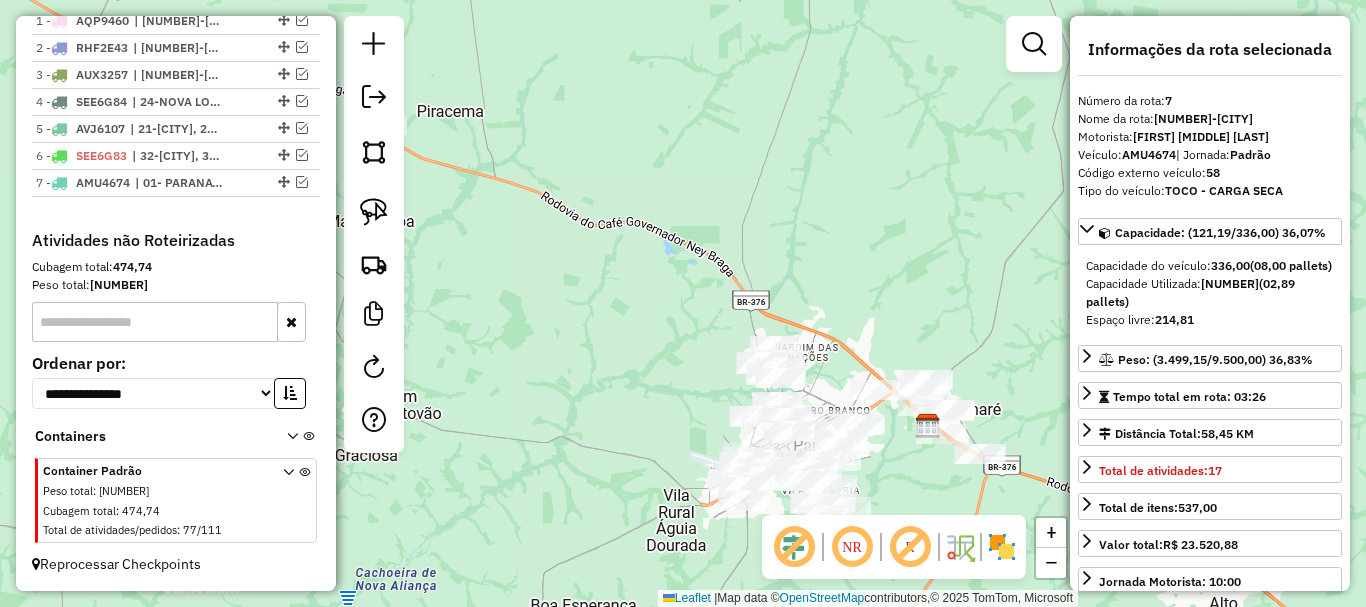 drag, startPoint x: 840, startPoint y: 213, endPoint x: 966, endPoint y: 311, distance: 159.62456 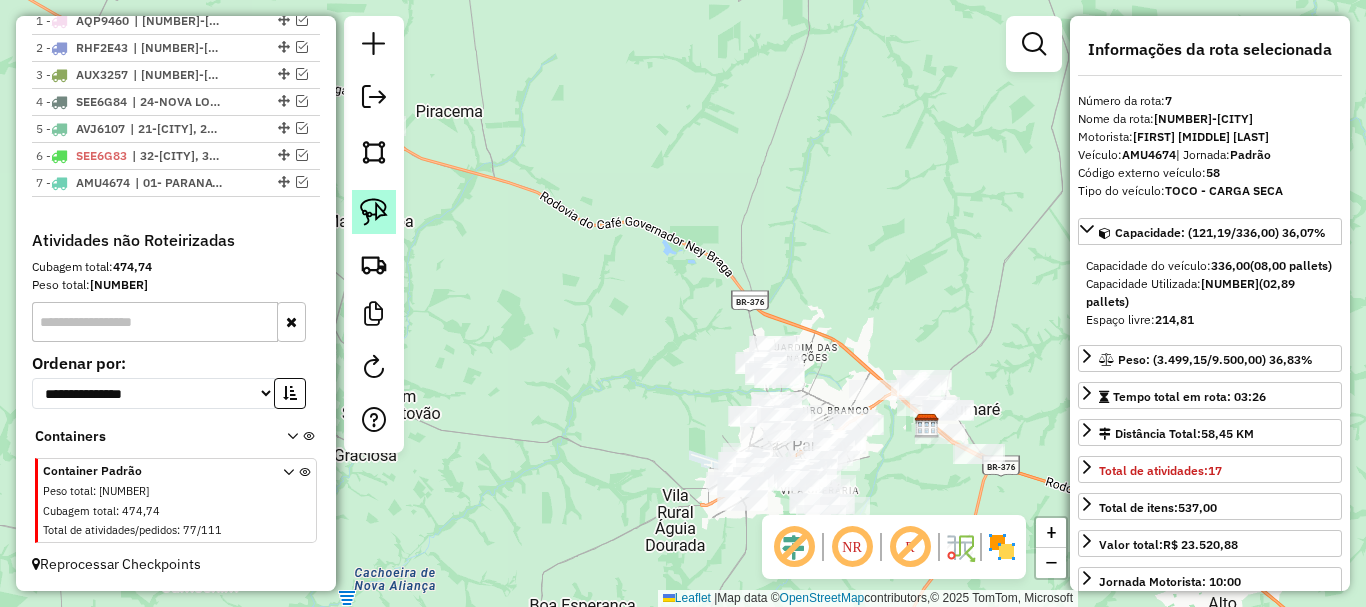 drag, startPoint x: 382, startPoint y: 212, endPoint x: 705, endPoint y: 237, distance: 323.96603 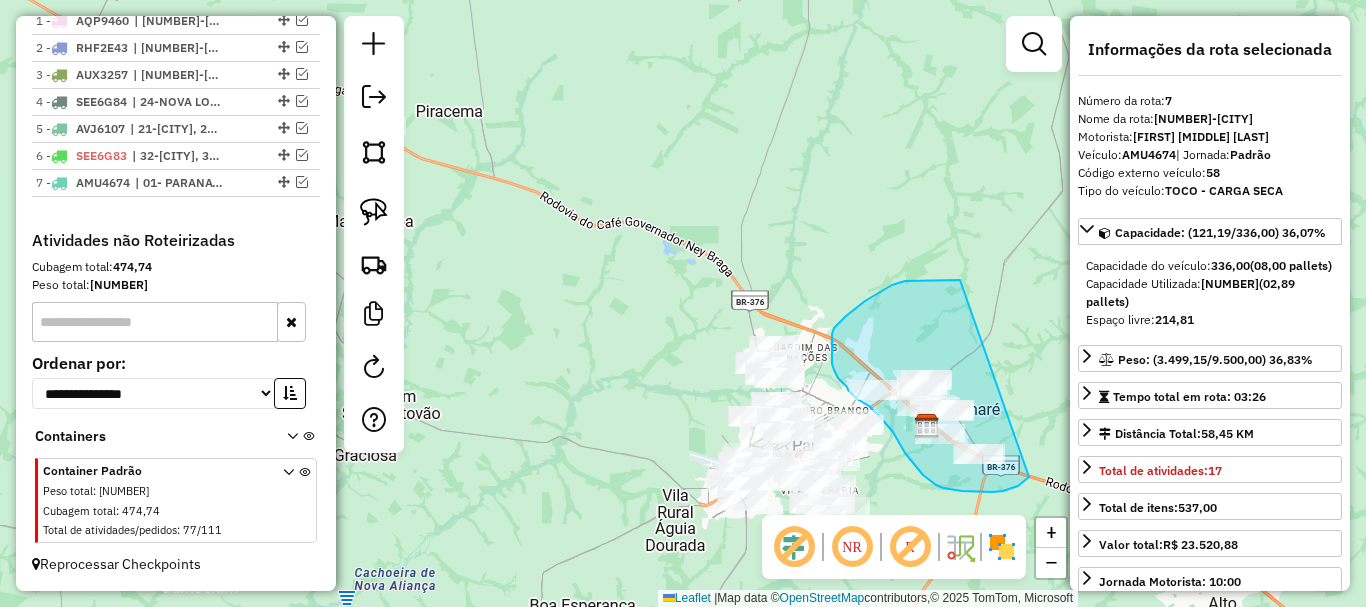 drag, startPoint x: 960, startPoint y: 280, endPoint x: 1035, endPoint y: 470, distance: 204.26698 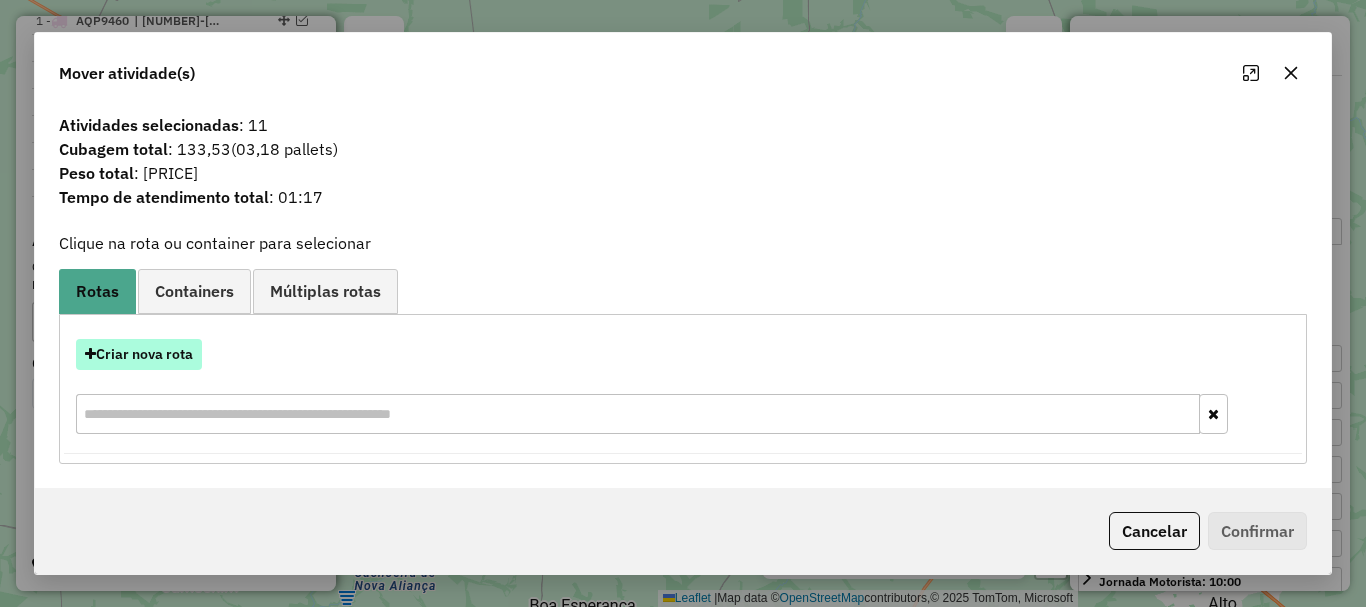 click on "Criar nova rota" at bounding box center [139, 354] 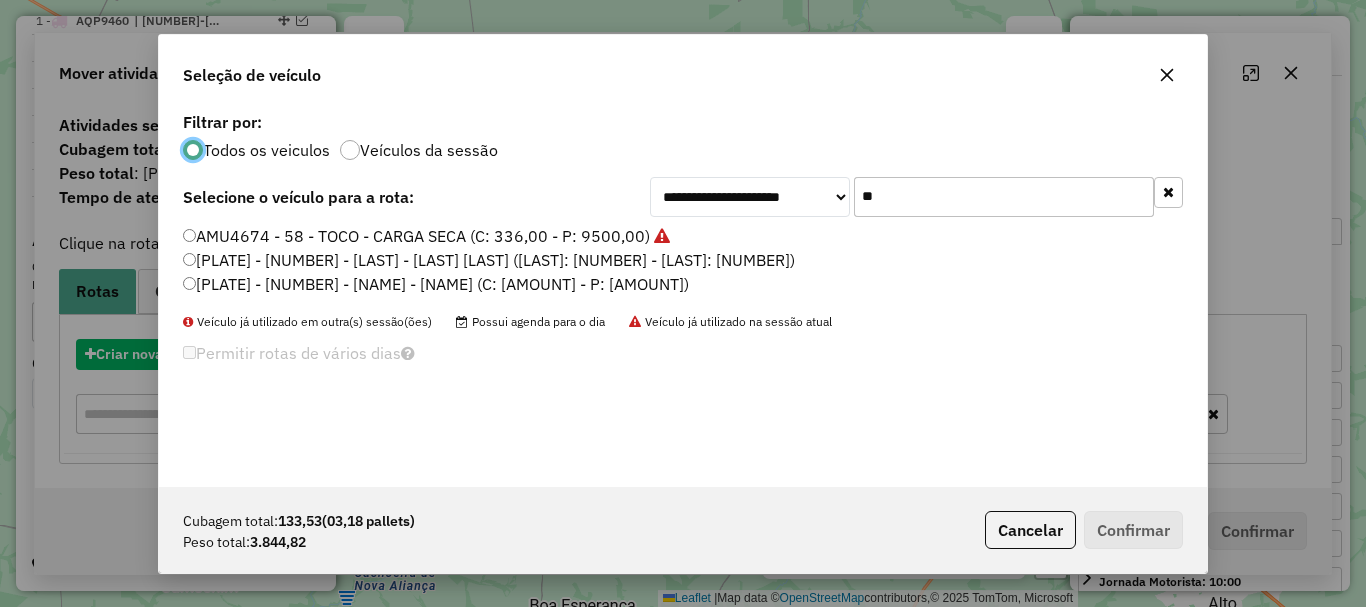 scroll, scrollTop: 11, scrollLeft: 6, axis: both 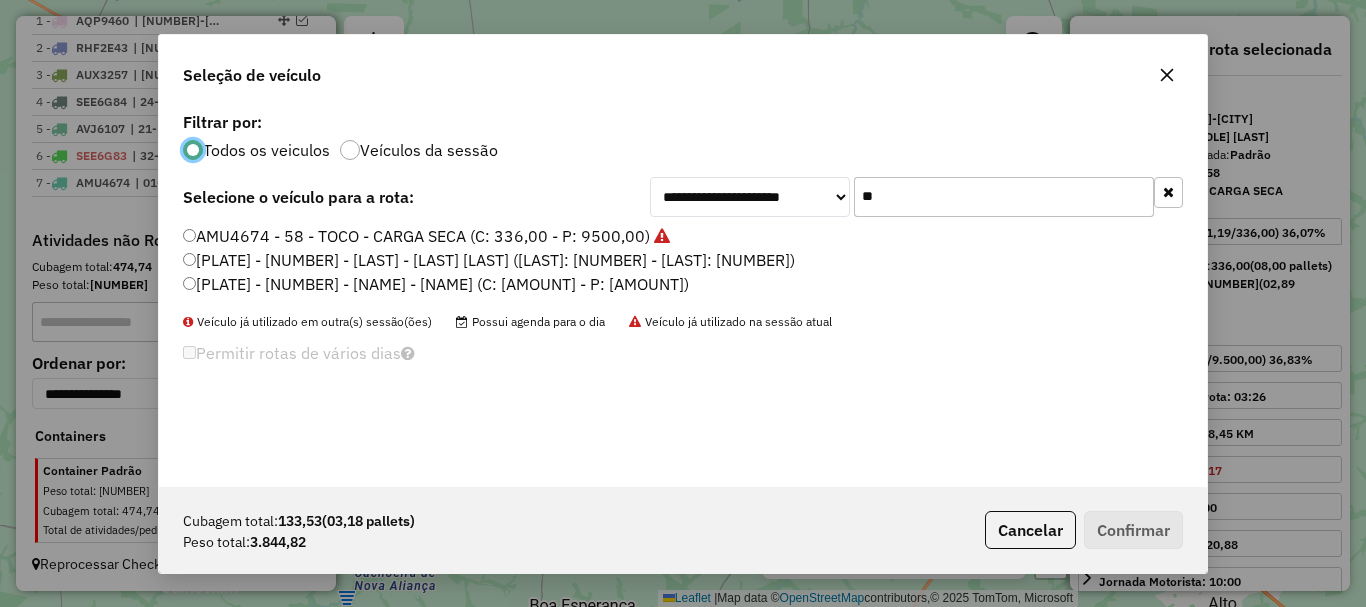drag, startPoint x: 898, startPoint y: 196, endPoint x: 778, endPoint y: 192, distance: 120.06665 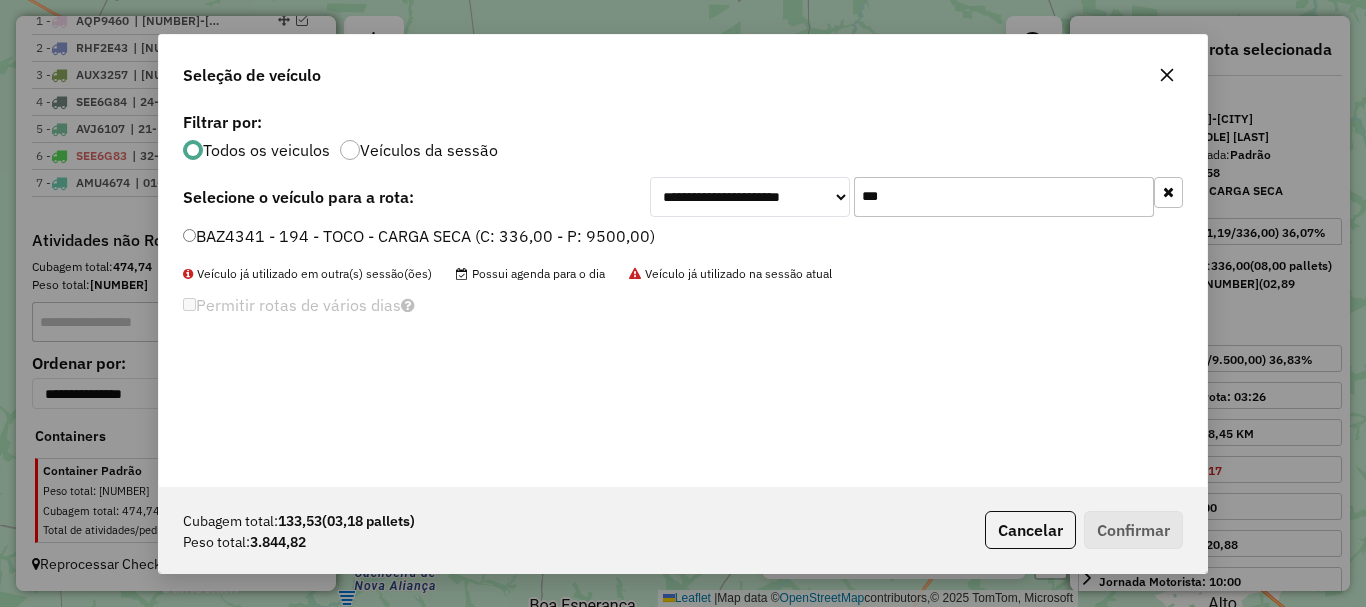 type on "***" 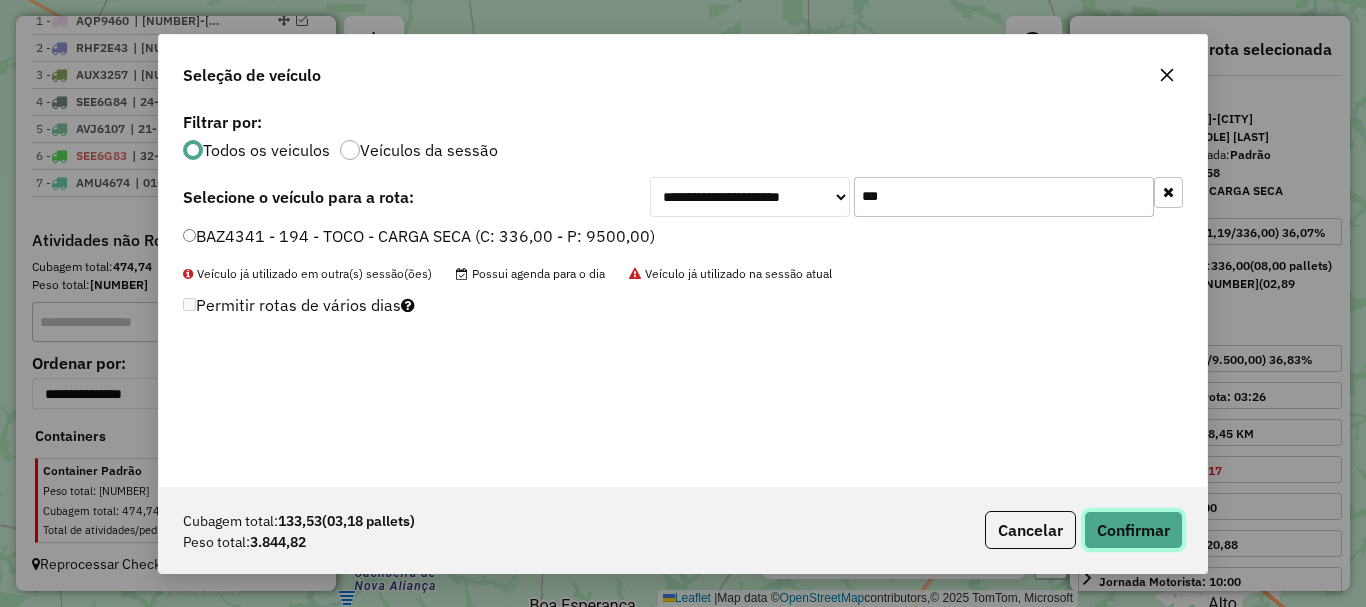 click on "Confirmar" 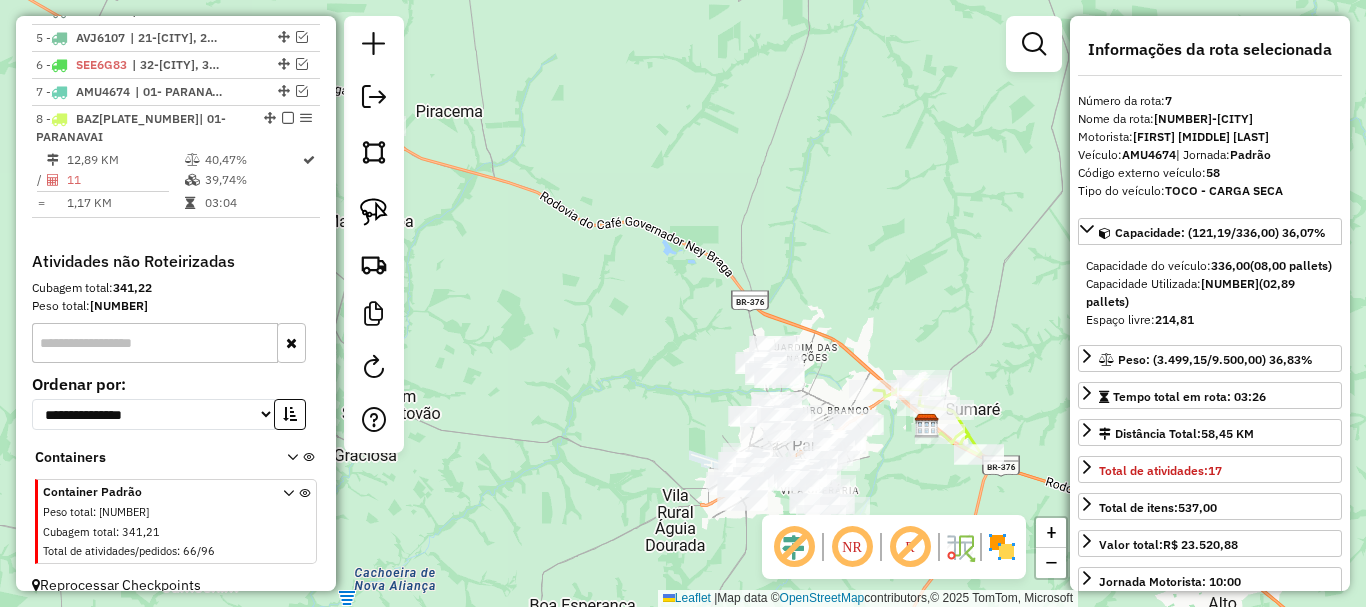 scroll, scrollTop: 901, scrollLeft: 0, axis: vertical 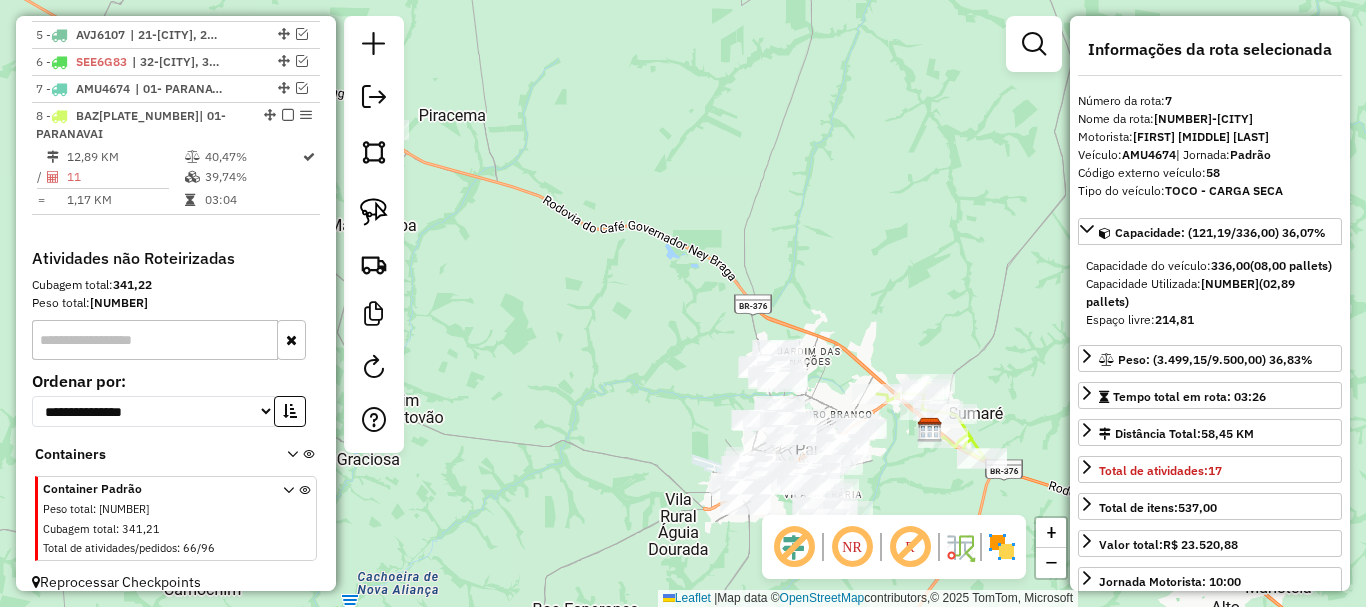 drag, startPoint x: 614, startPoint y: 208, endPoint x: 896, endPoint y: 337, distance: 310.10483 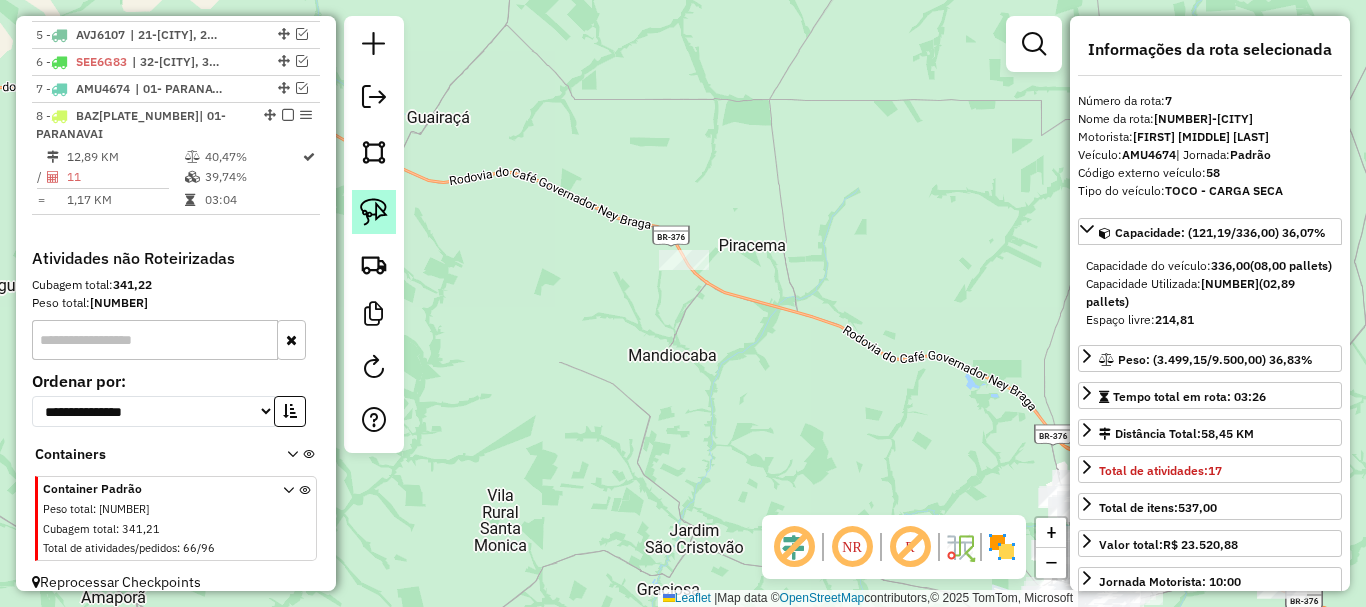 click 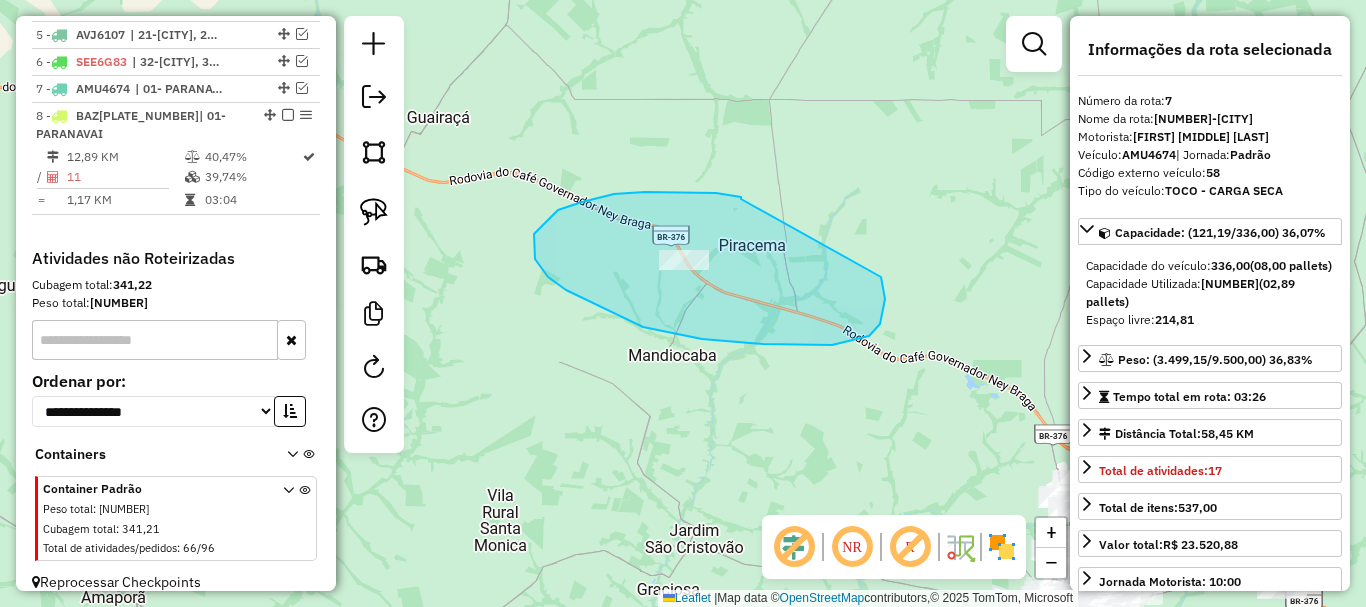 drag, startPoint x: 741, startPoint y: 199, endPoint x: 869, endPoint y: 260, distance: 141.7921 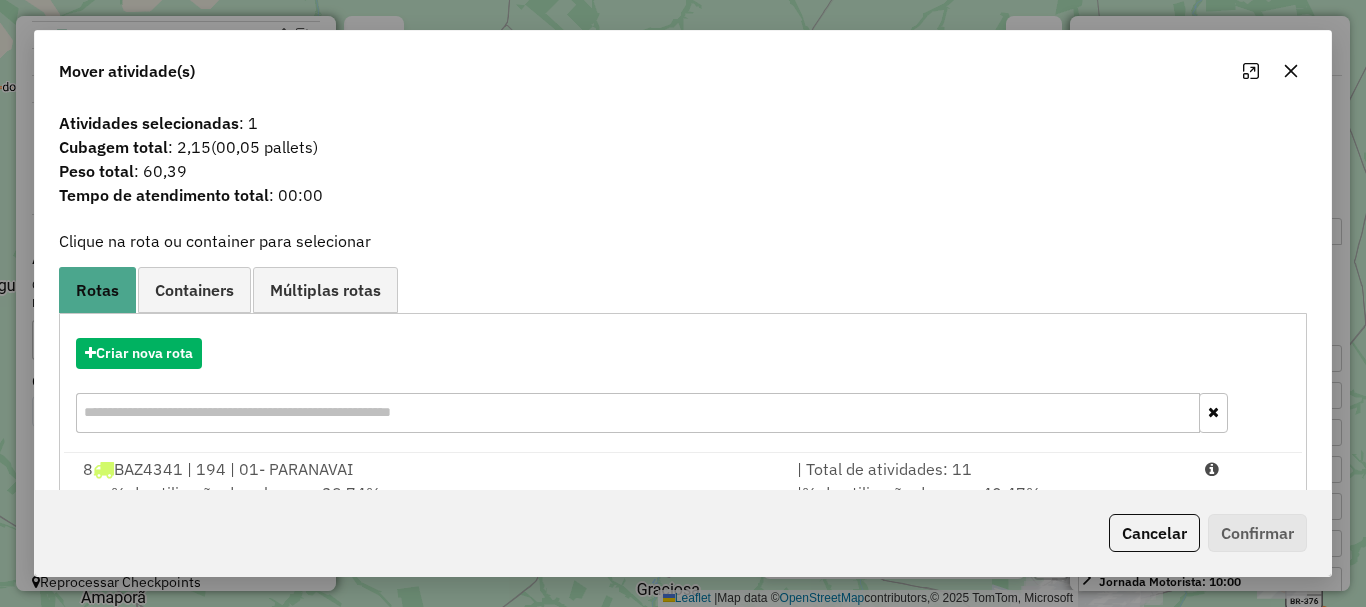 scroll, scrollTop: 78, scrollLeft: 0, axis: vertical 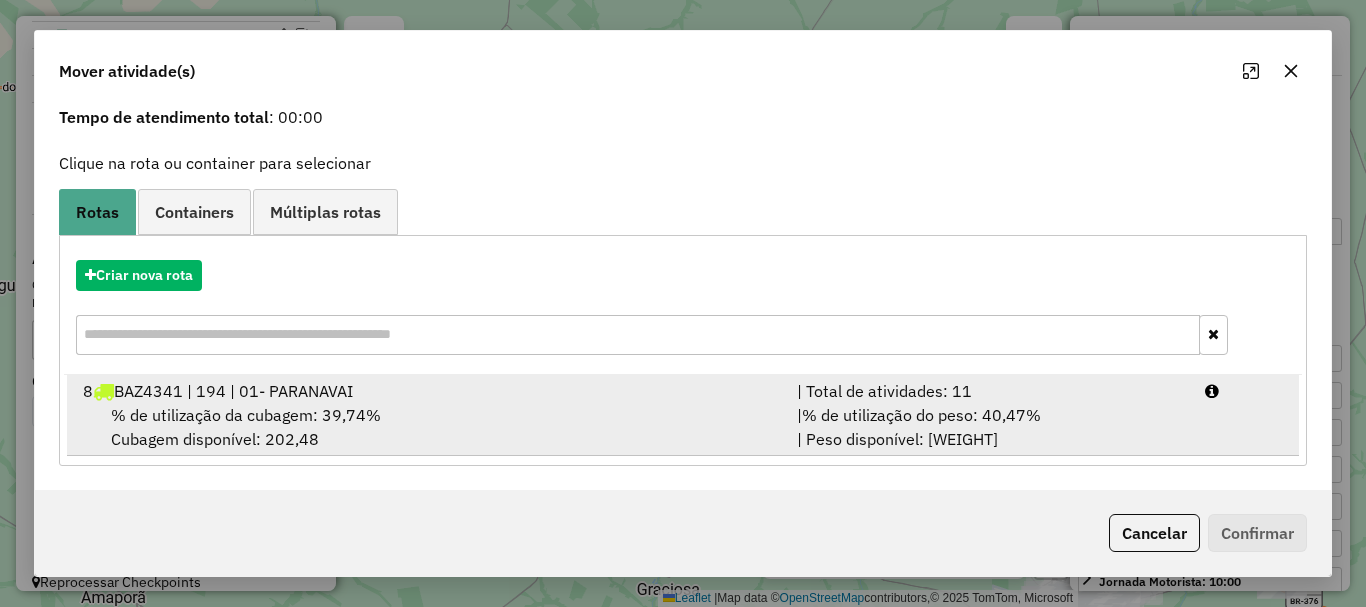 click on "% de utilização do peso: 40,47%" at bounding box center [921, 415] 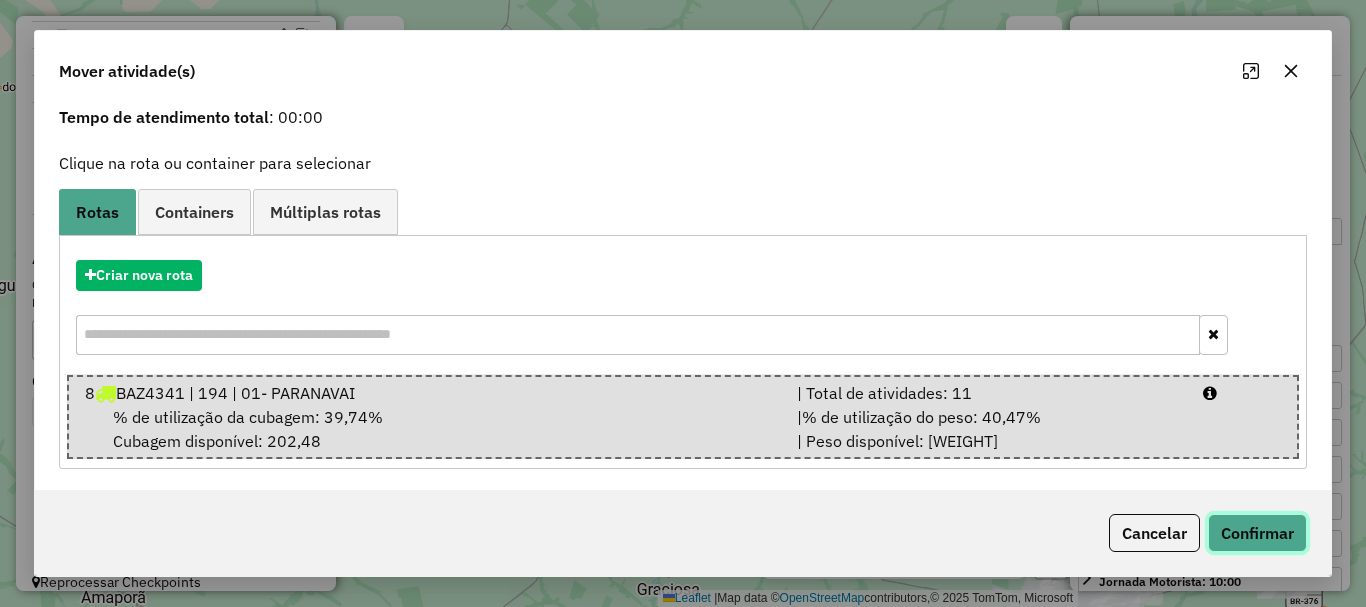 click on "Confirmar" 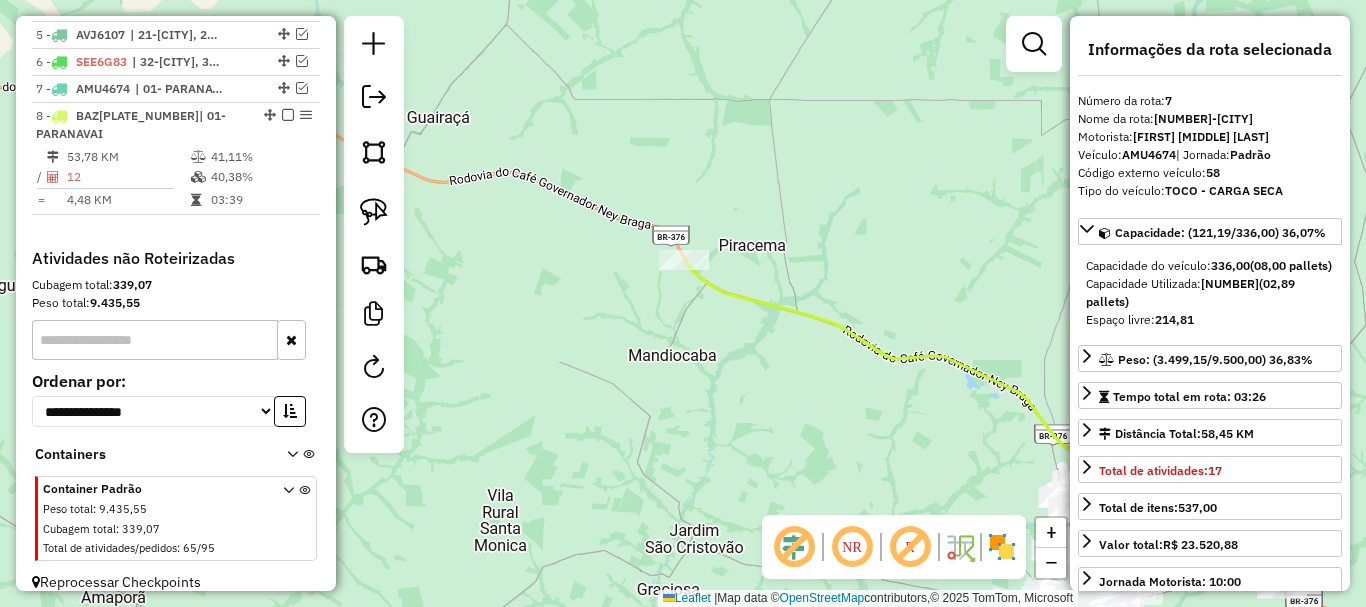 scroll, scrollTop: 0, scrollLeft: 0, axis: both 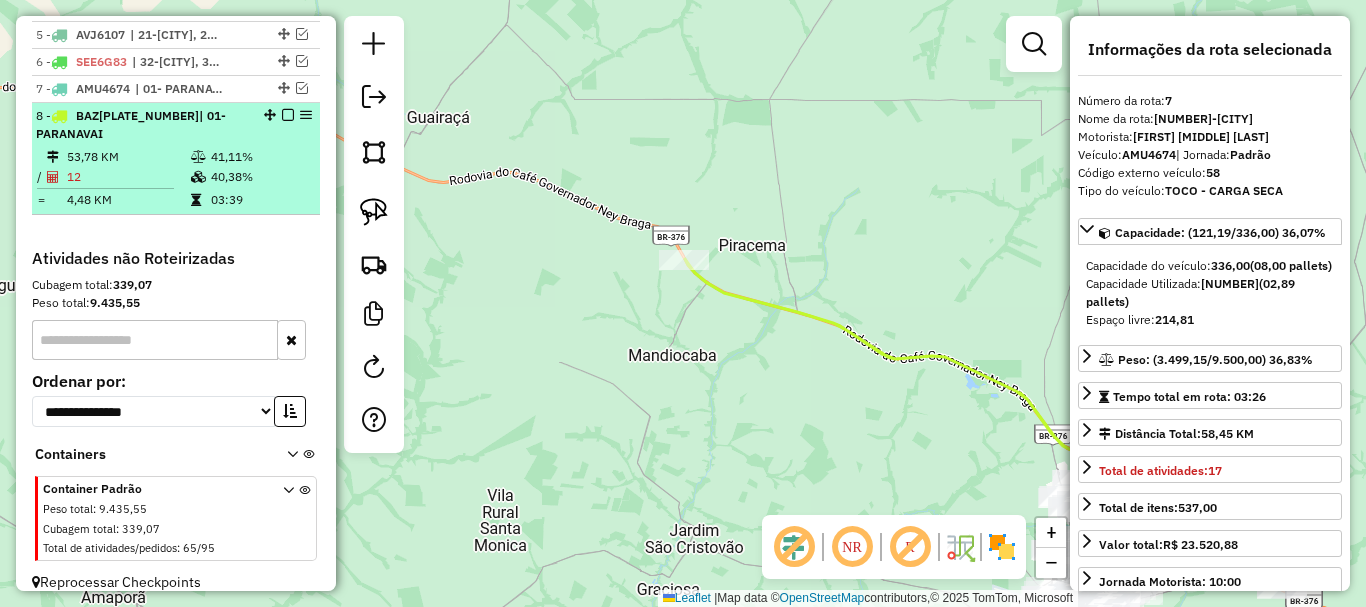 click on "12" at bounding box center [128, 177] 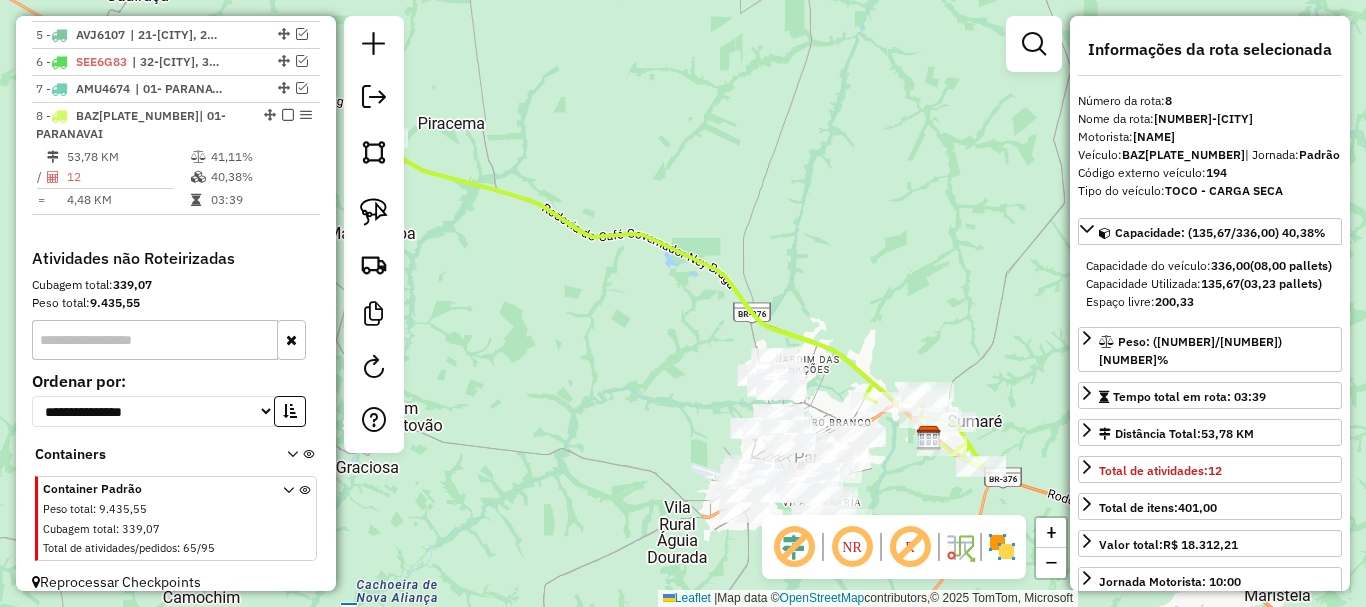 drag, startPoint x: 855, startPoint y: 263, endPoint x: 789, endPoint y: 224, distance: 76.66159 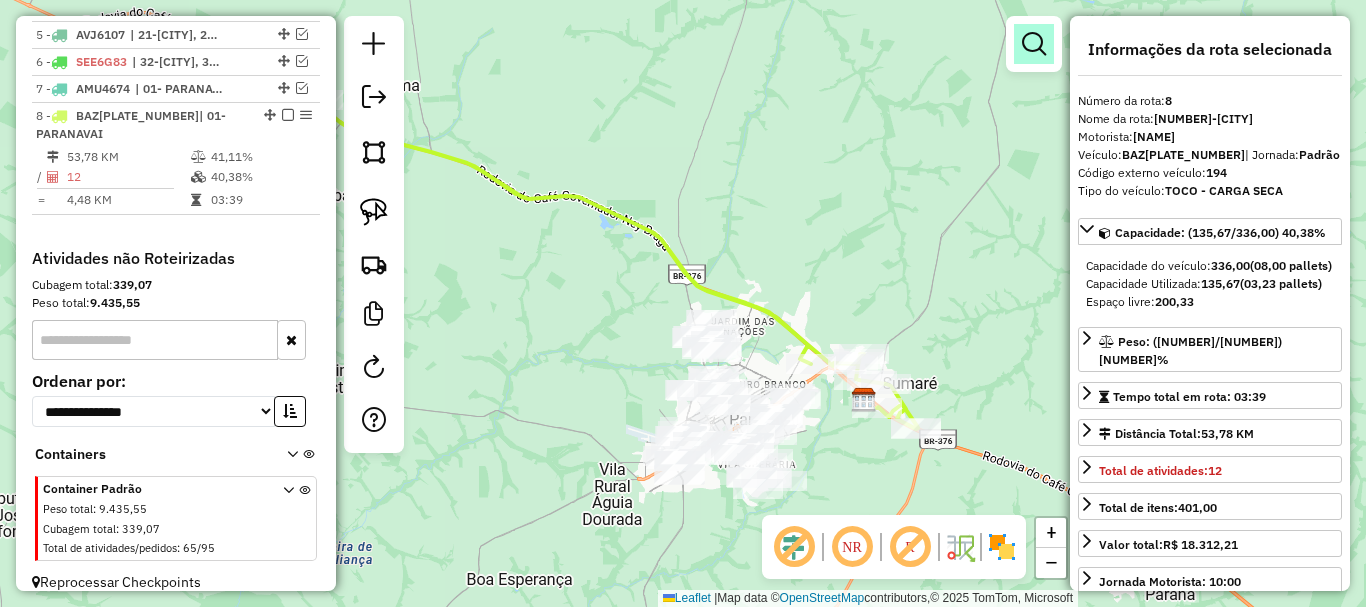 click at bounding box center [1034, 44] 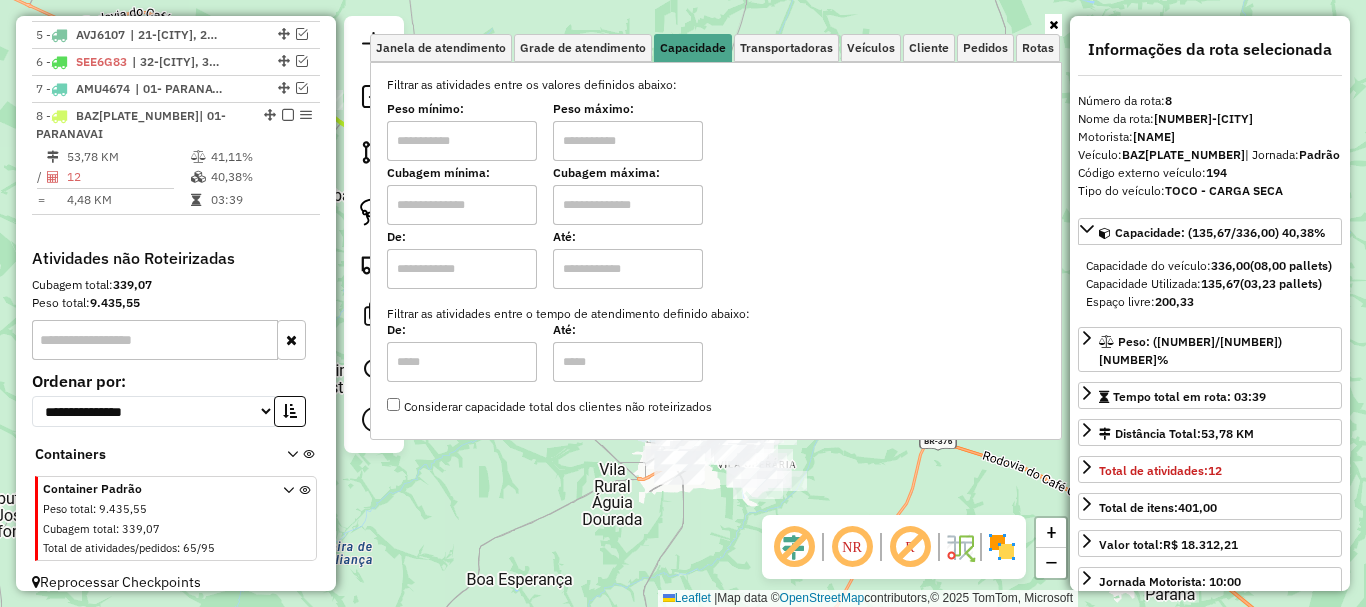 click at bounding box center (462, 141) 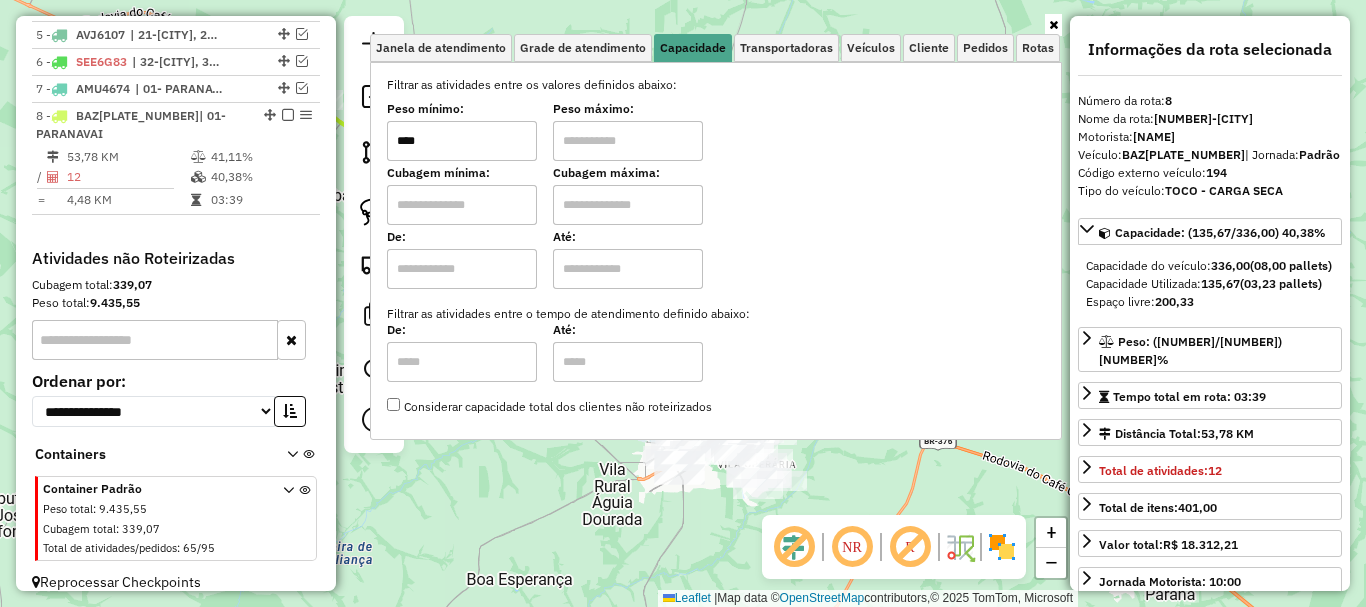 type on "****" 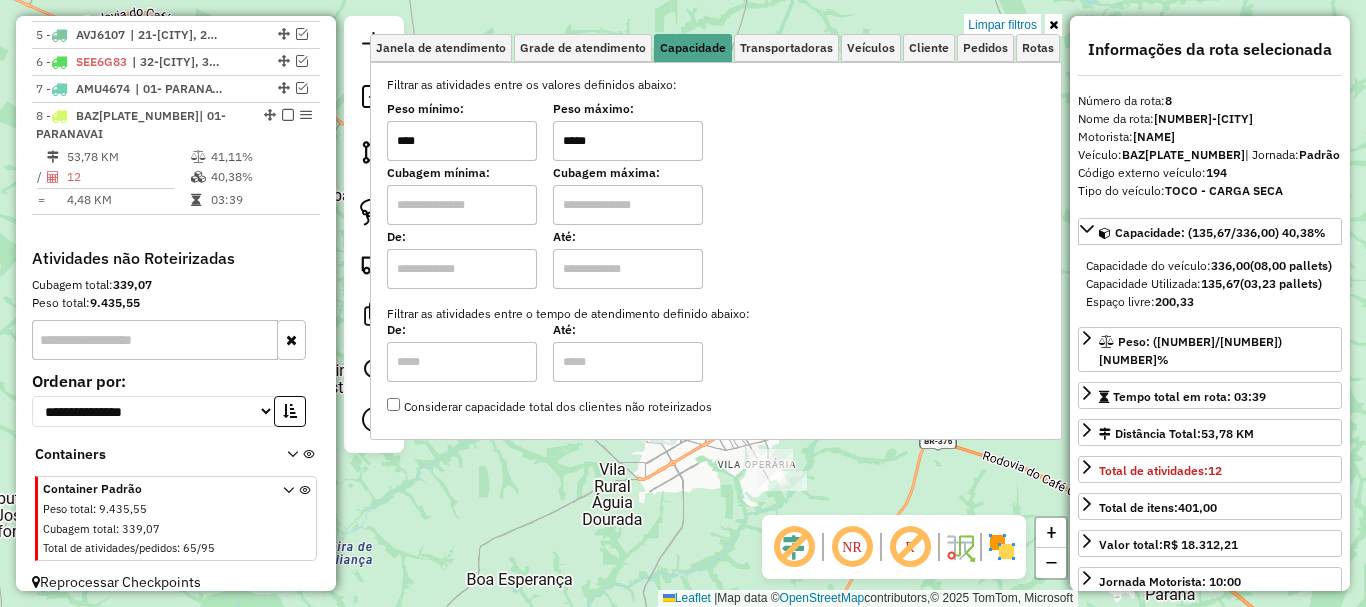 type on "*****" 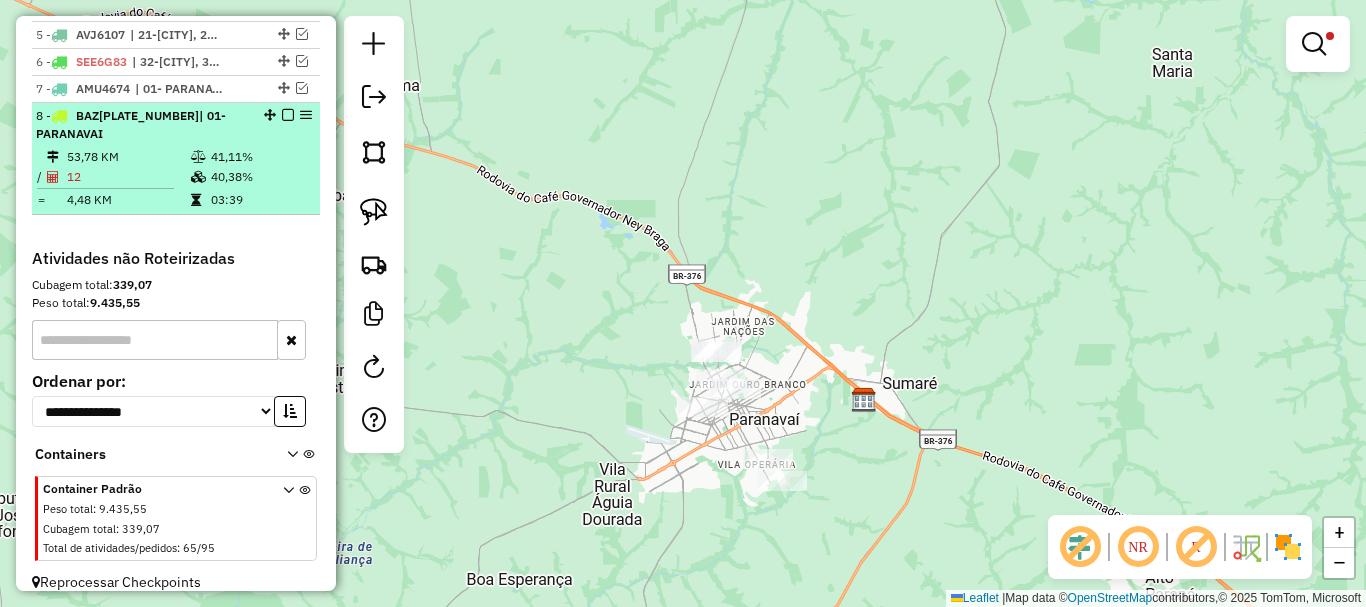 click at bounding box center [288, 115] 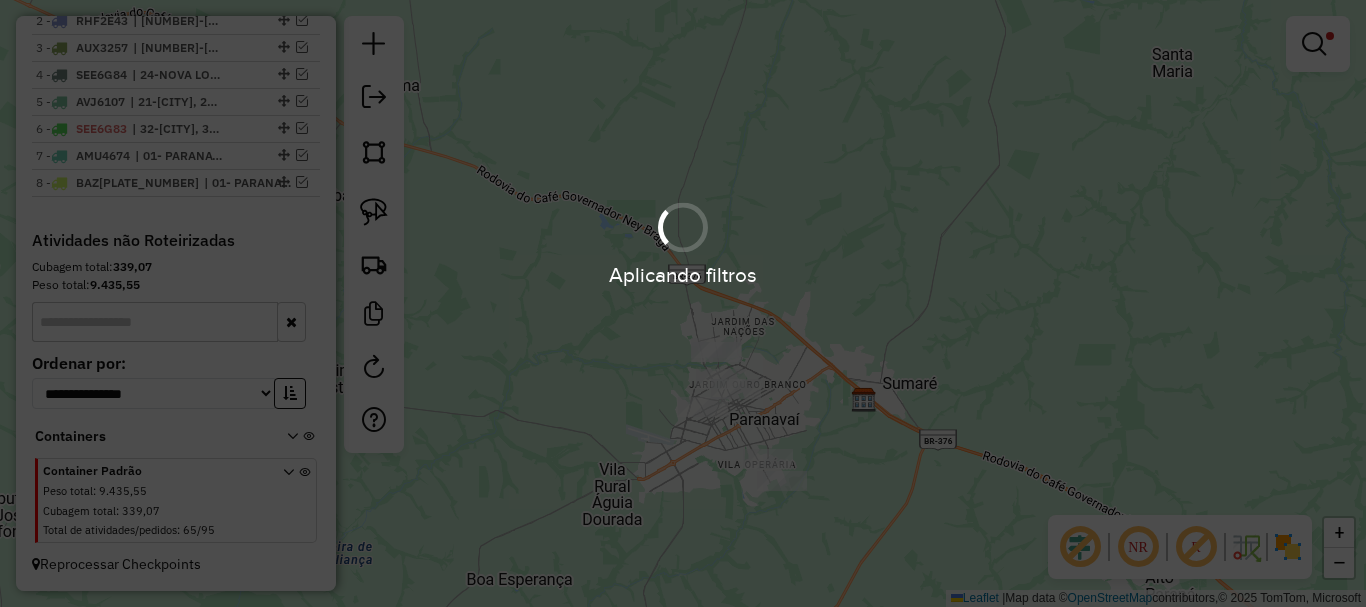 scroll, scrollTop: 834, scrollLeft: 0, axis: vertical 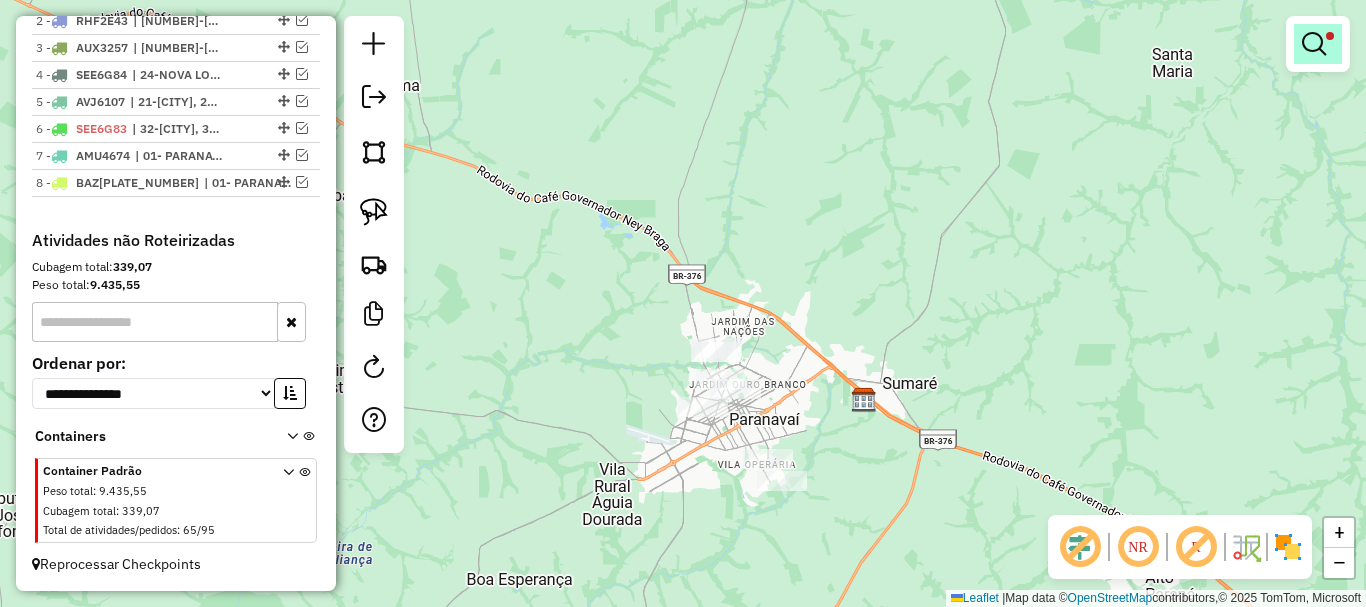 click at bounding box center (1314, 44) 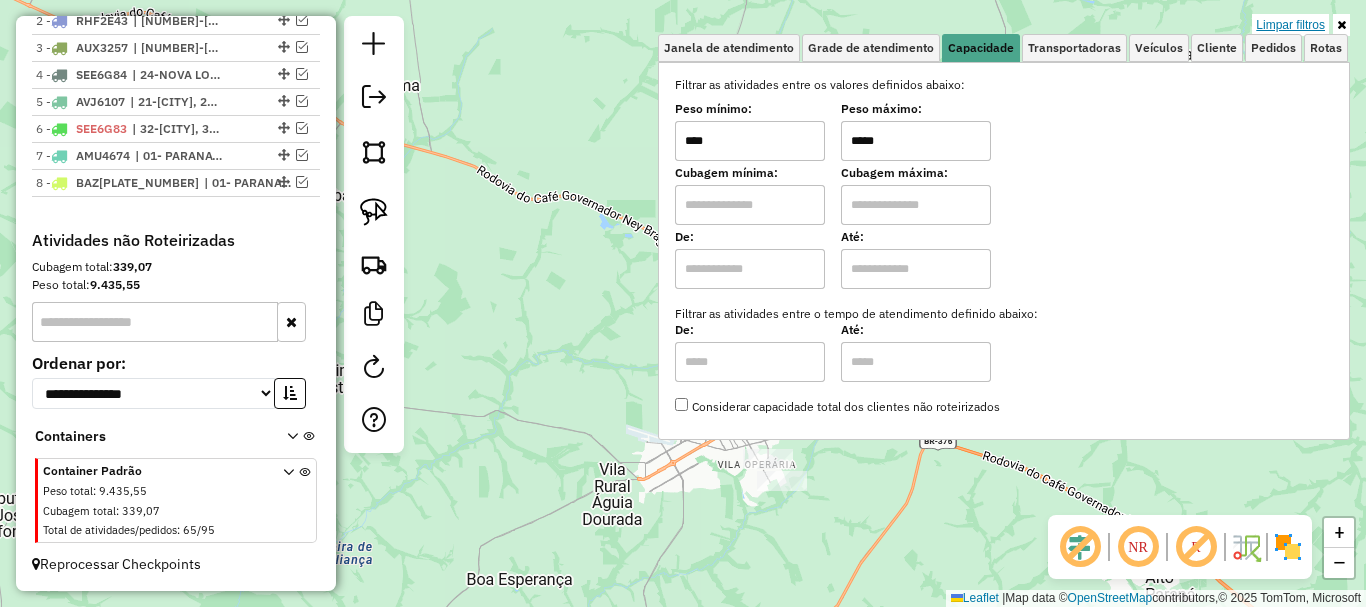 click on "Limpar filtros" at bounding box center (1290, 25) 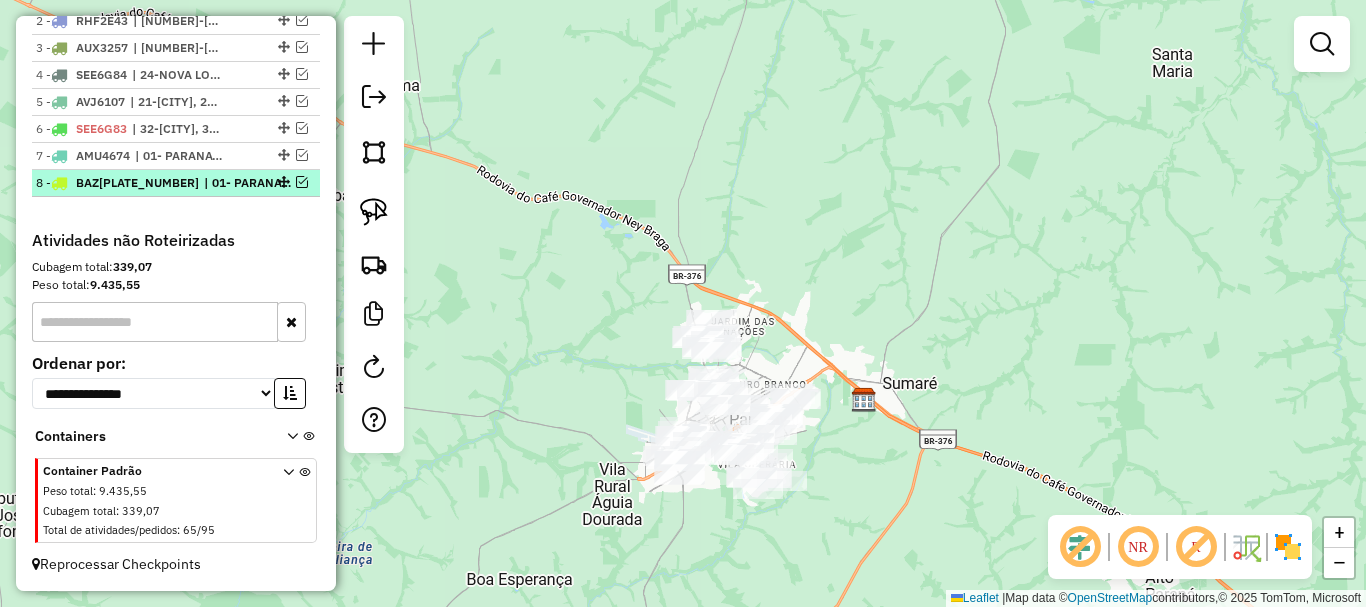 click at bounding box center (302, 182) 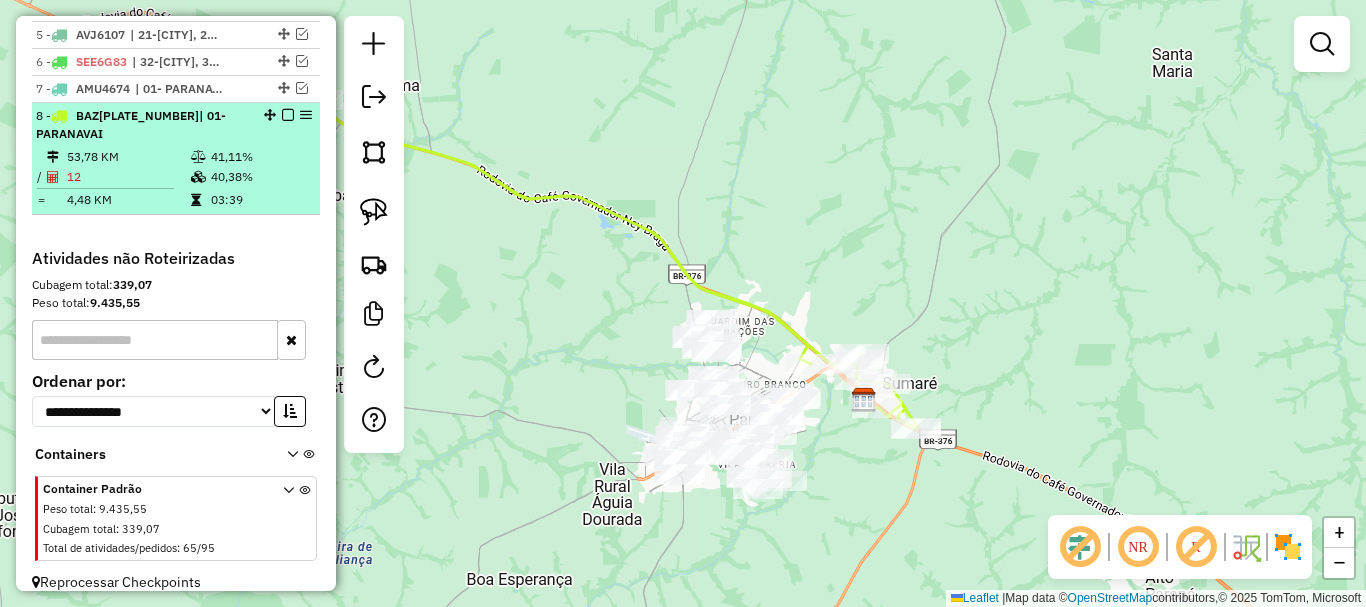 click at bounding box center (198, 157) 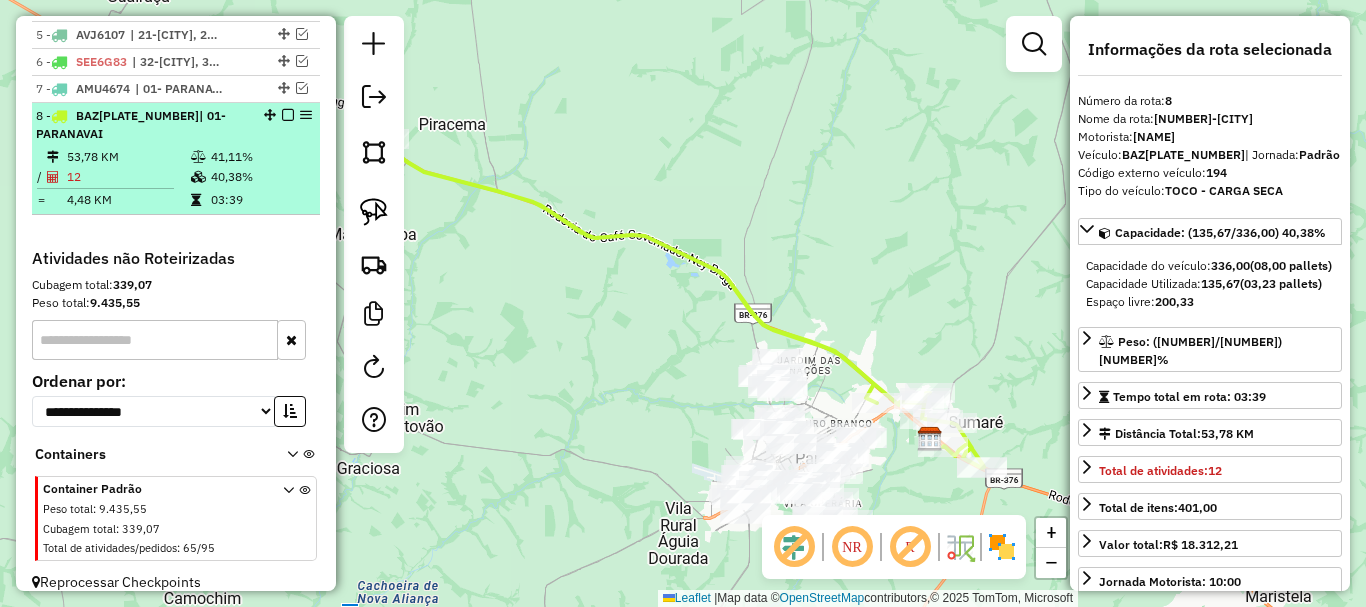 click at bounding box center (288, 115) 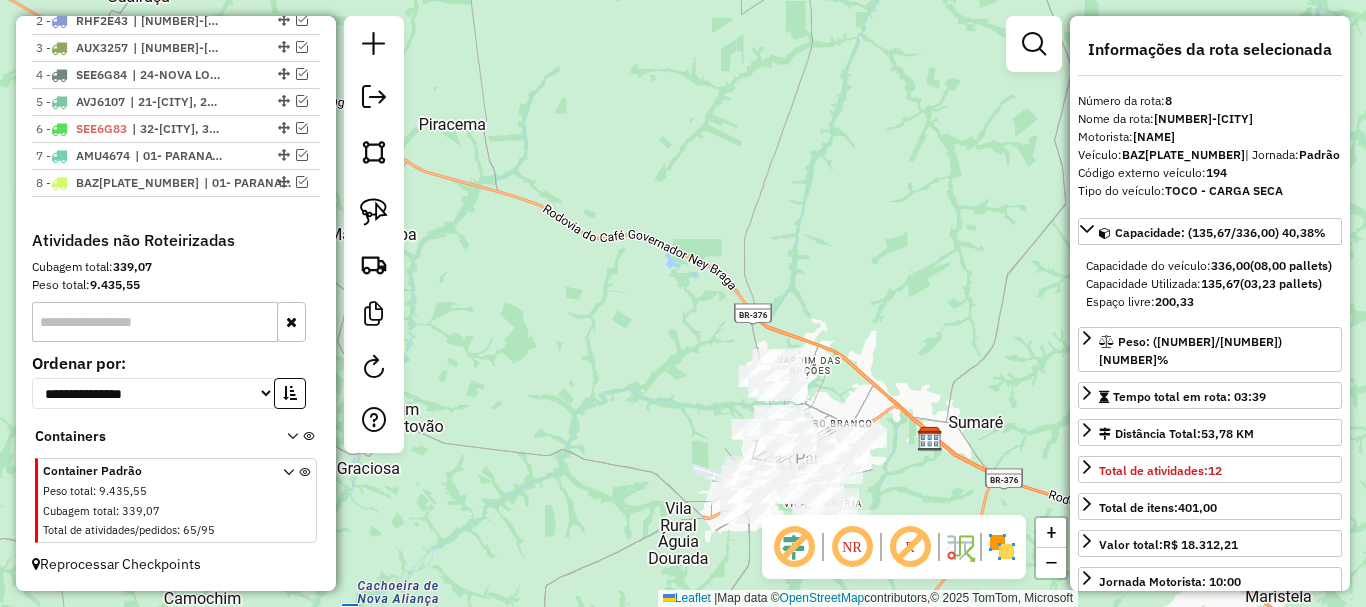 drag, startPoint x: 626, startPoint y: 372, endPoint x: 585, endPoint y: 208, distance: 169.04733 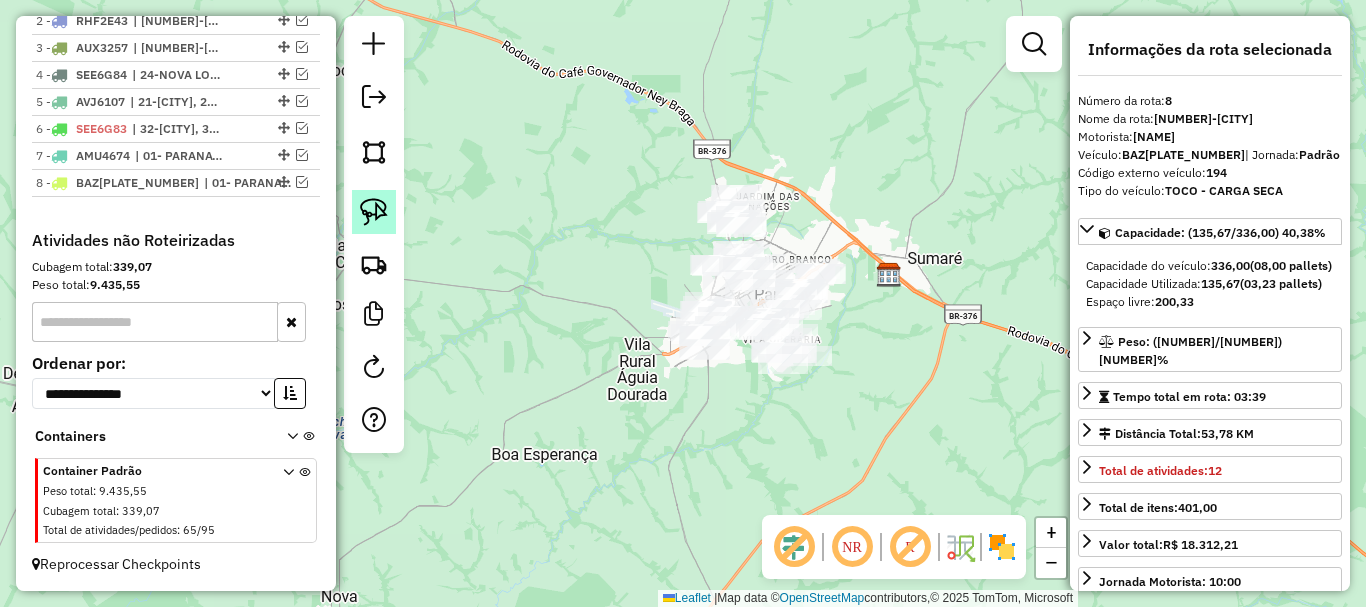 click 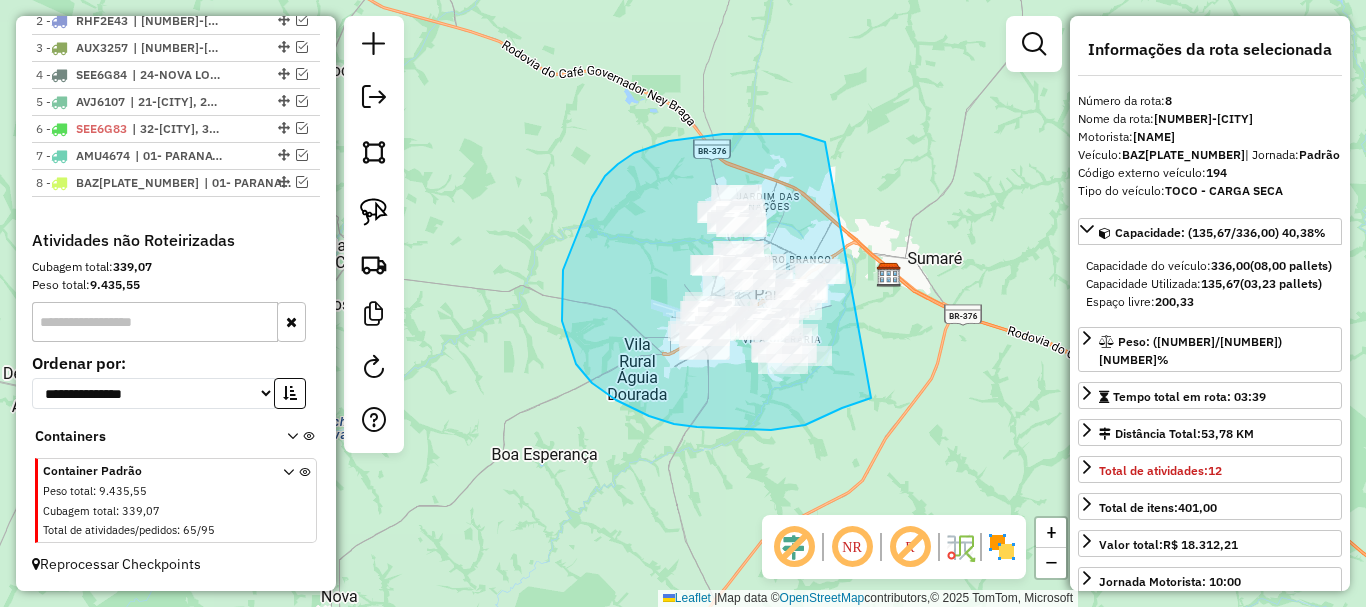 drag, startPoint x: 789, startPoint y: 134, endPoint x: 916, endPoint y: 326, distance: 230.20209 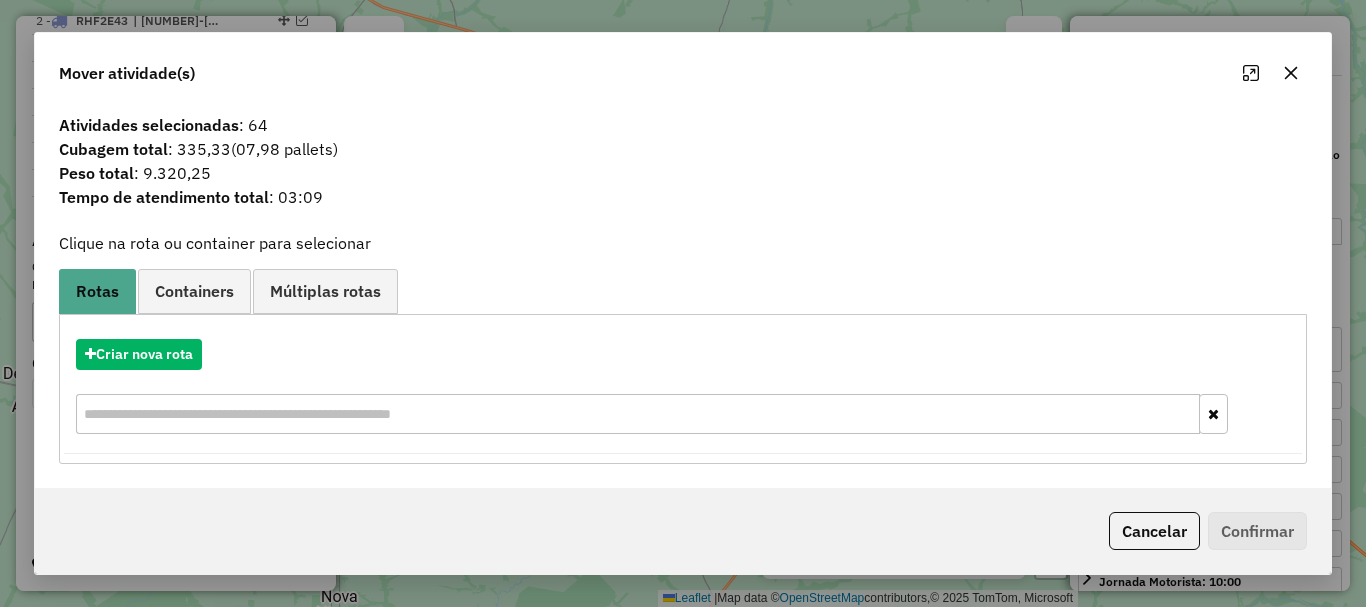 click 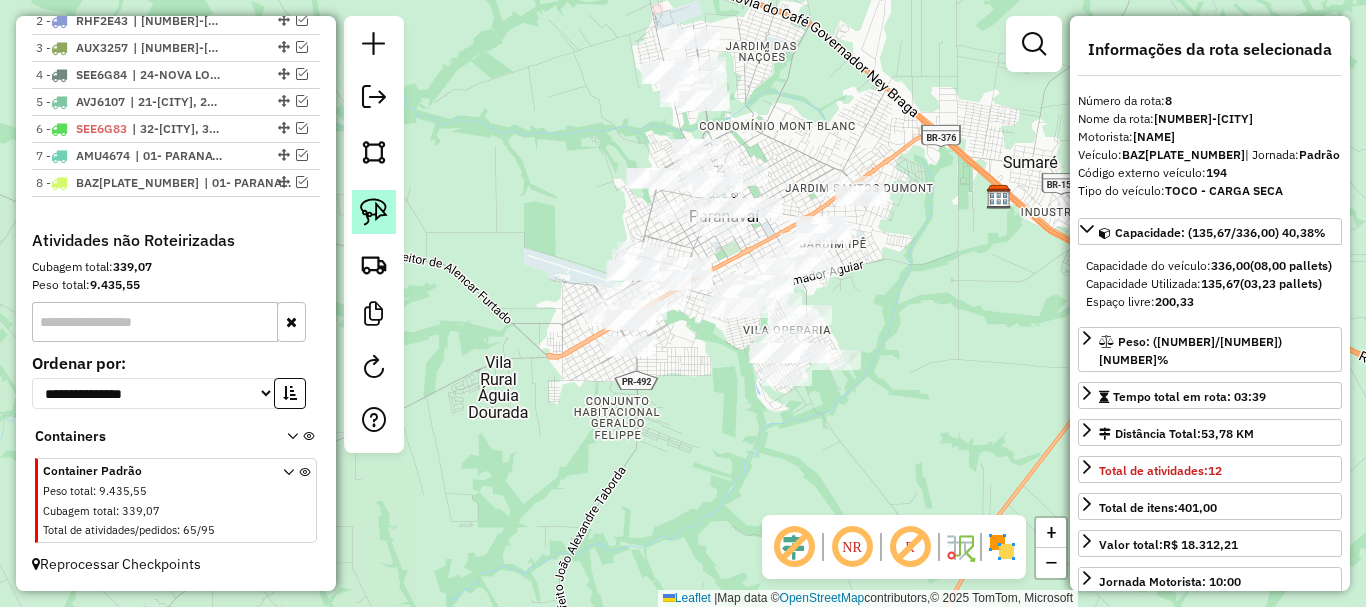 click 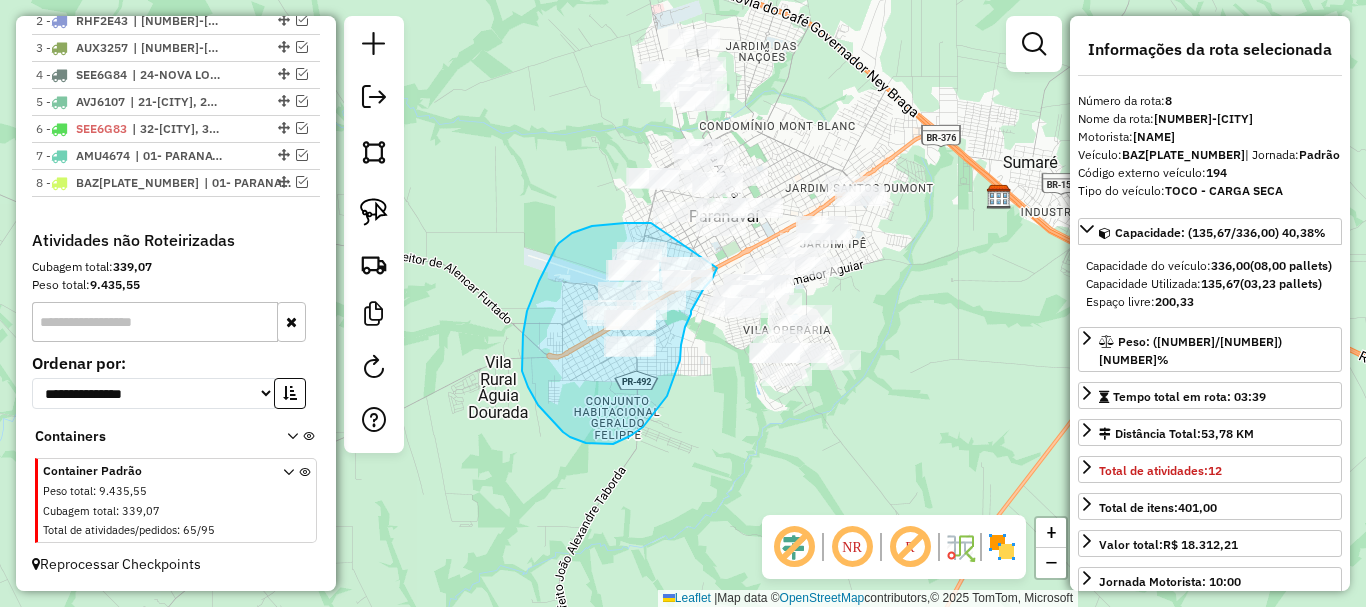 click on "Janela de atendimento Grade de atendimento Capacidade Transportadoras Veículos Cliente Pedidos  Rotas Selecione os dias de semana para filtrar as janelas de atendimento  Seg   Ter   Qua   Qui   Sex   Sáb   Dom  Informe o período da janela de atendimento: De: Até:  Filtrar exatamente a janela do cliente  Considerar janela de atendimento padrão  Selecione os dias de semana para filtrar as grades de atendimento  Seg   Ter   Qua   Qui   Sex   Sáb   Dom   Considerar clientes sem dia de atendimento cadastrado  Clientes fora do dia de atendimento selecionado Filtrar as atividades entre os valores definidos abaixo:  Peso mínimo:   Peso máximo:   Cubagem mínima:   Cubagem máxima:   De:   Até:  Filtrar as atividades entre o tempo de atendimento definido abaixo:  De:   Até:   Considerar capacidade total dos clientes não roteirizados Transportadora: Selecione um ou mais itens Tipo de veículo: Selecione um ou mais itens Veículo: Selecione um ou mais itens Motorista: Selecione um ou mais itens Nome: Rótulo:" 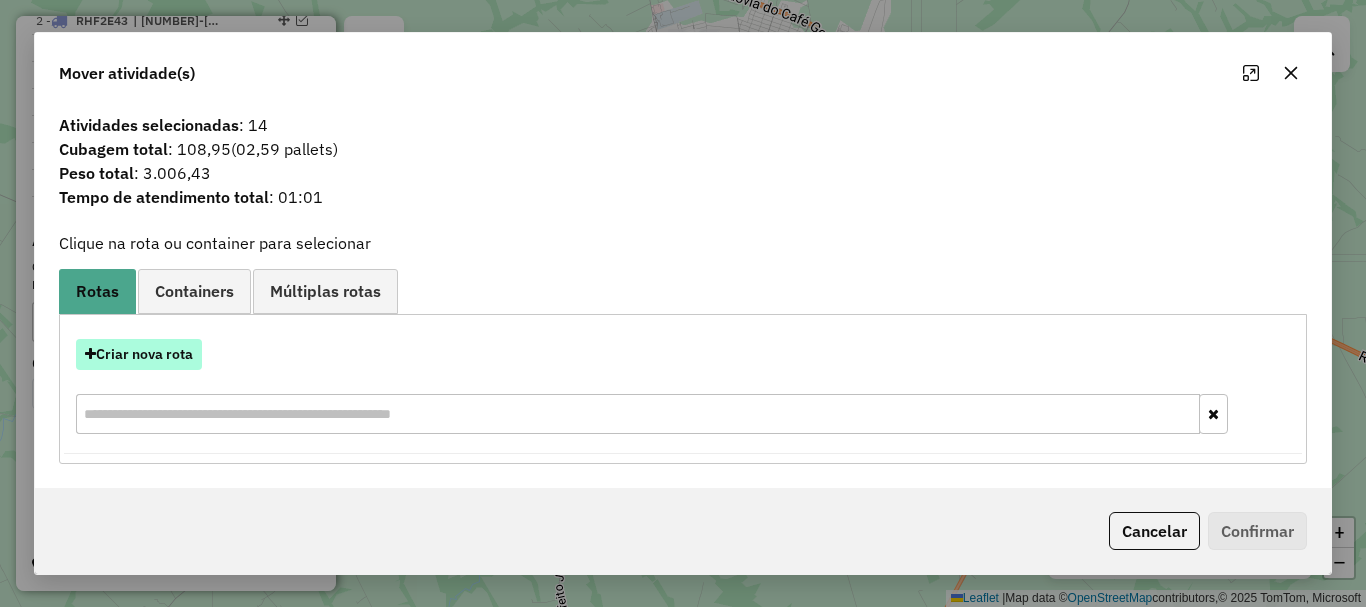 click on "Criar nova rota" at bounding box center (139, 354) 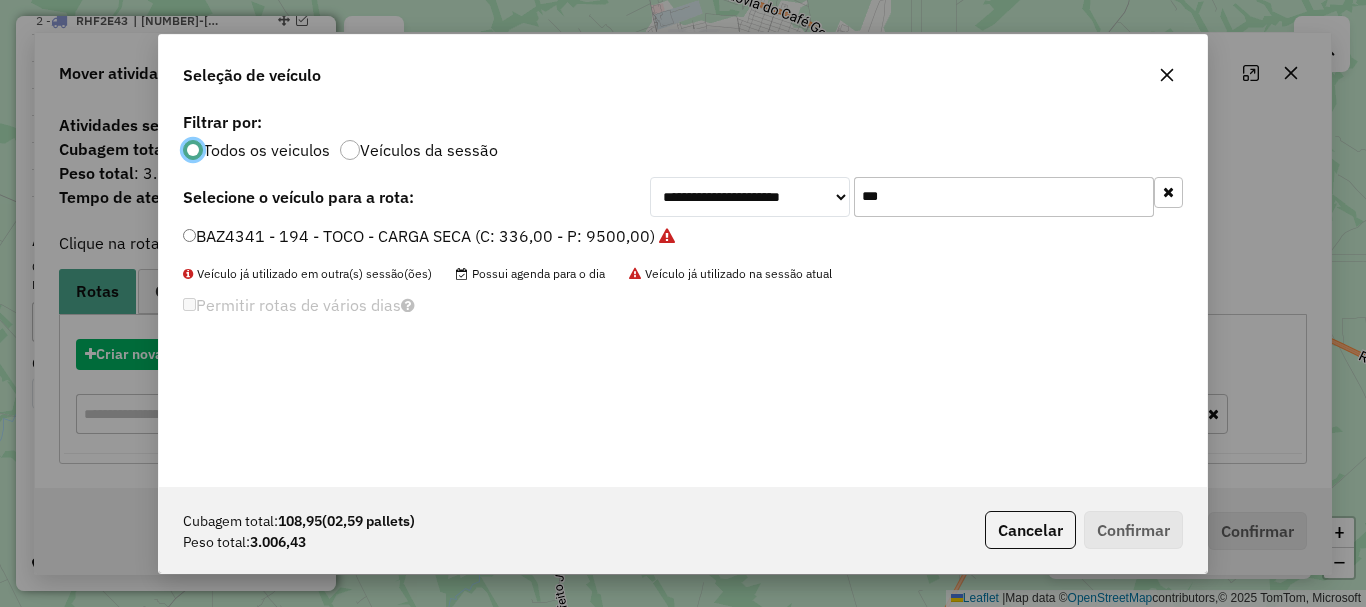 scroll, scrollTop: 11, scrollLeft: 6, axis: both 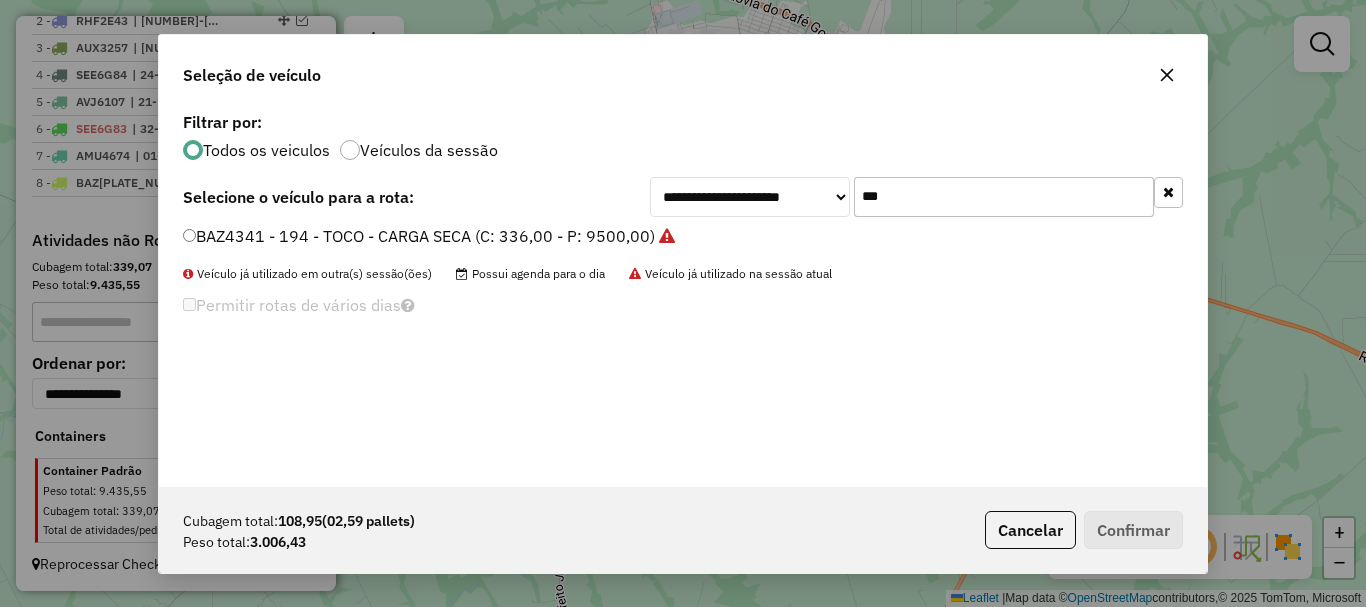 drag, startPoint x: 915, startPoint y: 200, endPoint x: 841, endPoint y: 189, distance: 74.8131 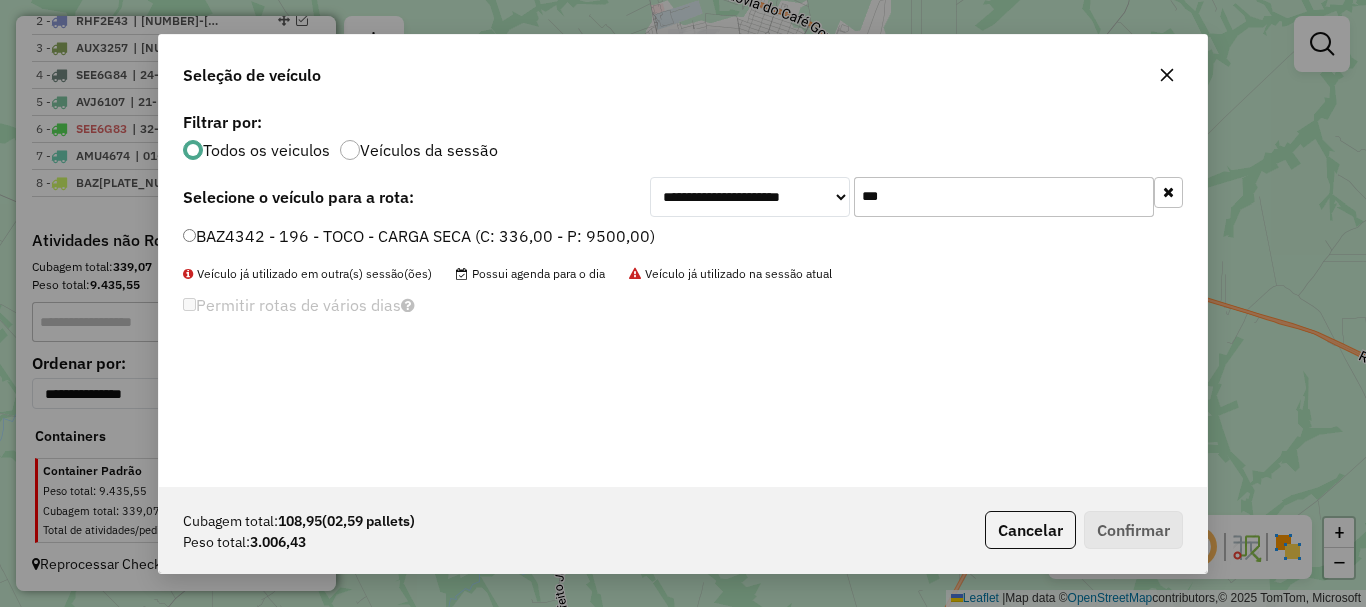 type on "***" 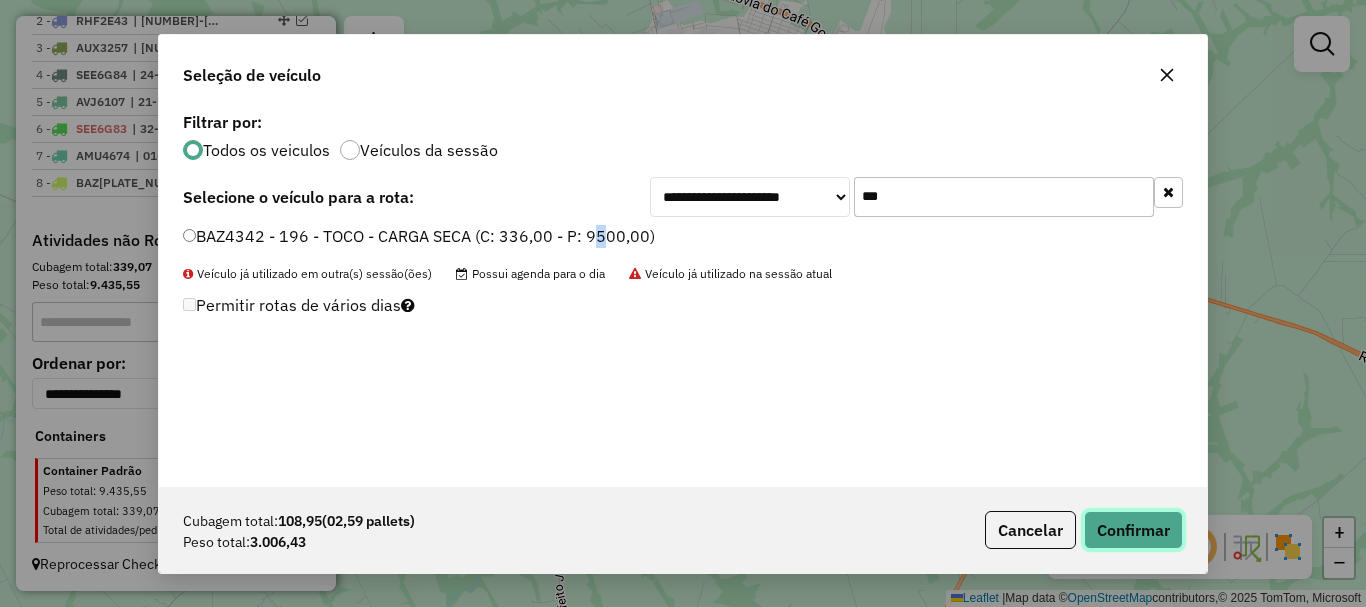 click on "Confirmar" 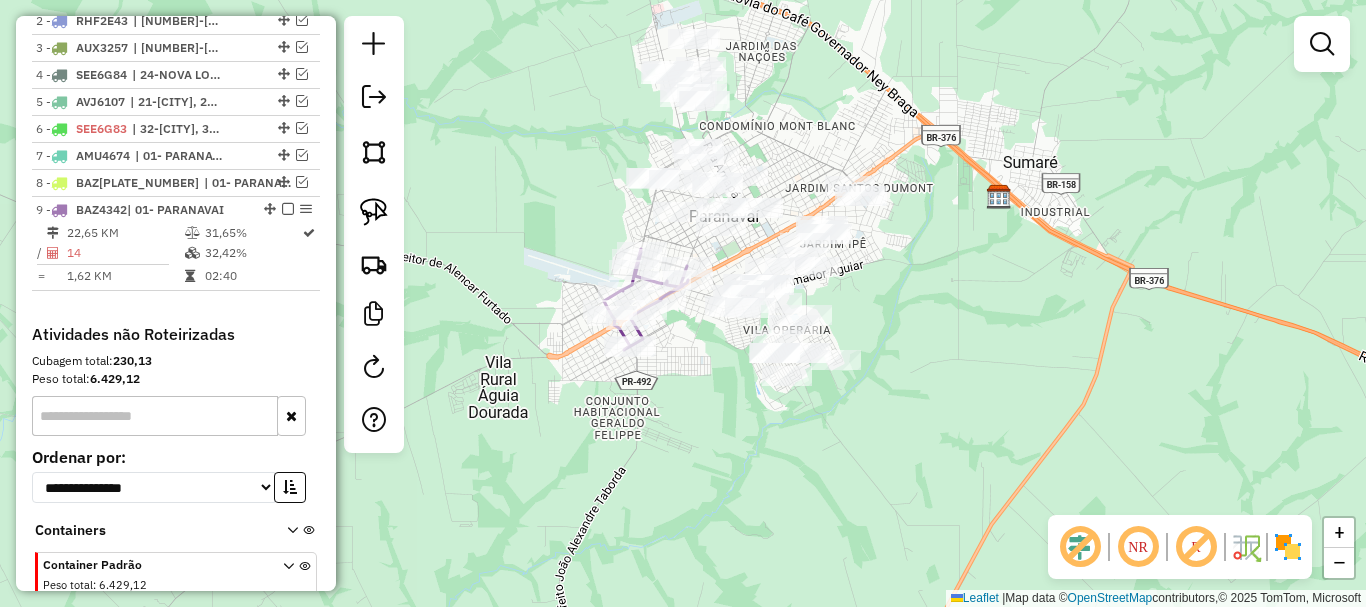 scroll, scrollTop: 901, scrollLeft: 0, axis: vertical 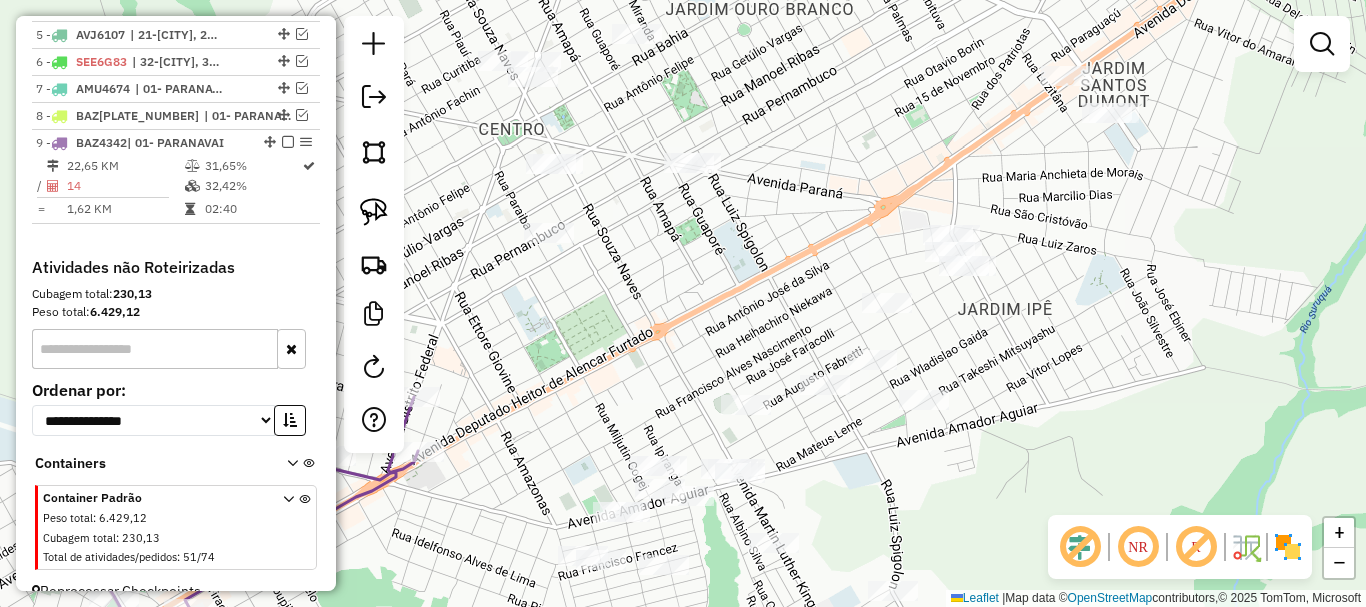 drag, startPoint x: 857, startPoint y: 202, endPoint x: 824, endPoint y: 210, distance: 33.955853 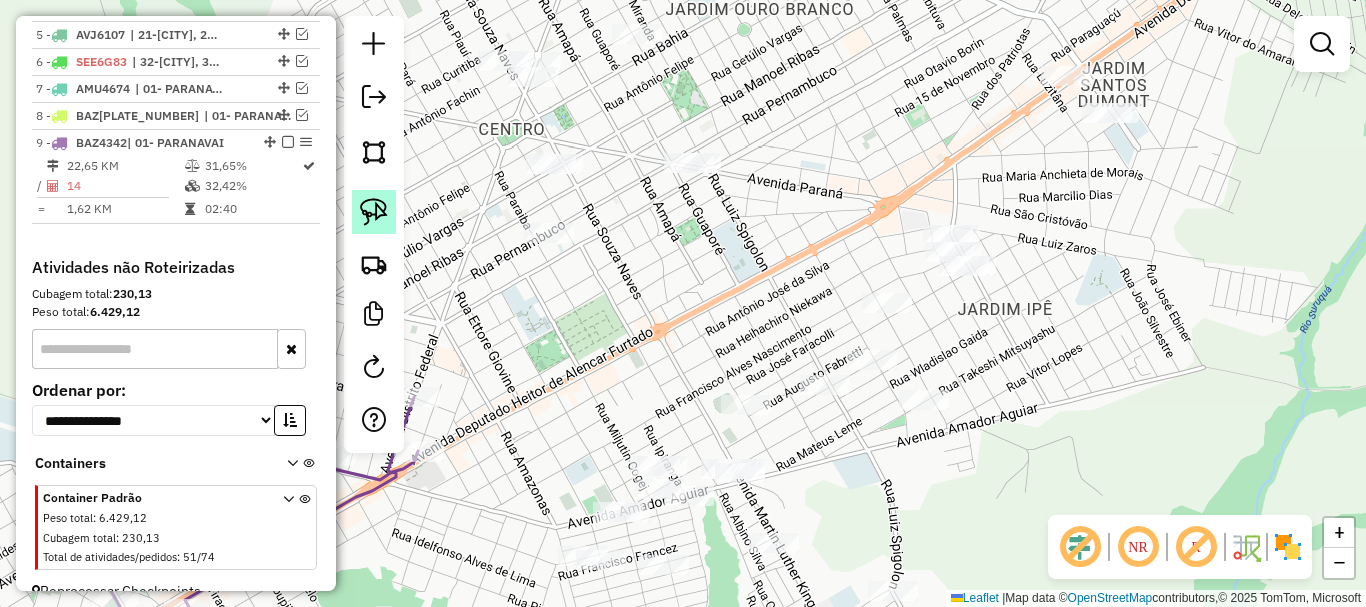 click 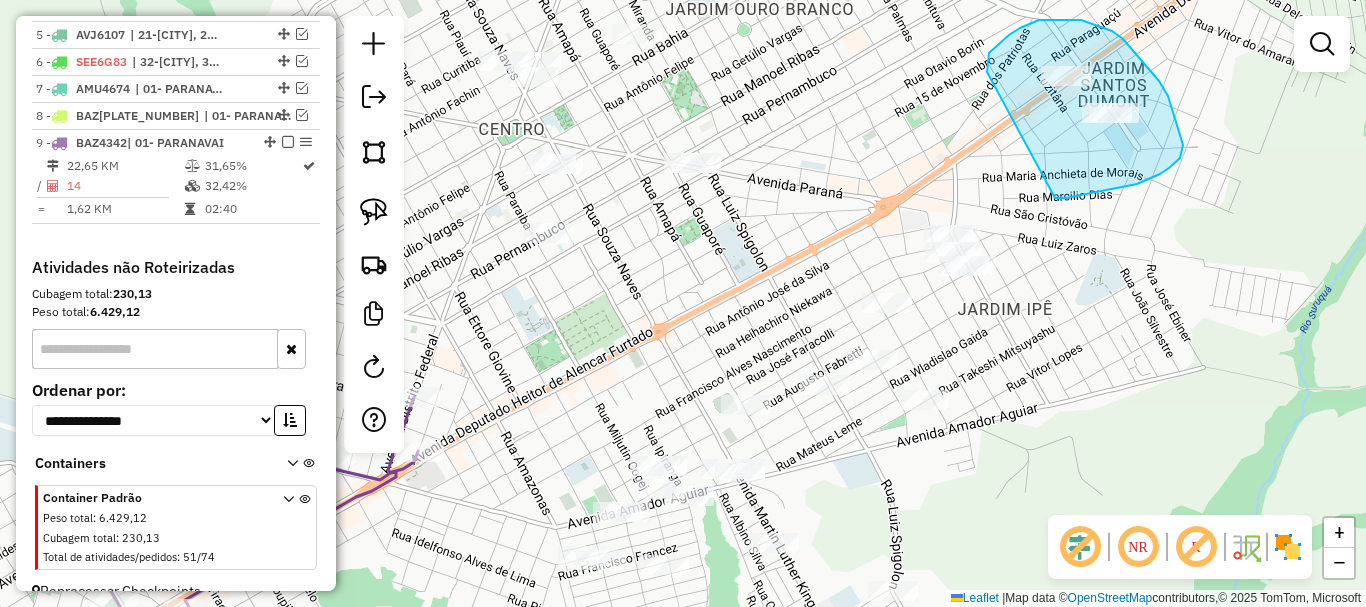 drag, startPoint x: 1063, startPoint y: 198, endPoint x: 987, endPoint y: 75, distance: 144.58562 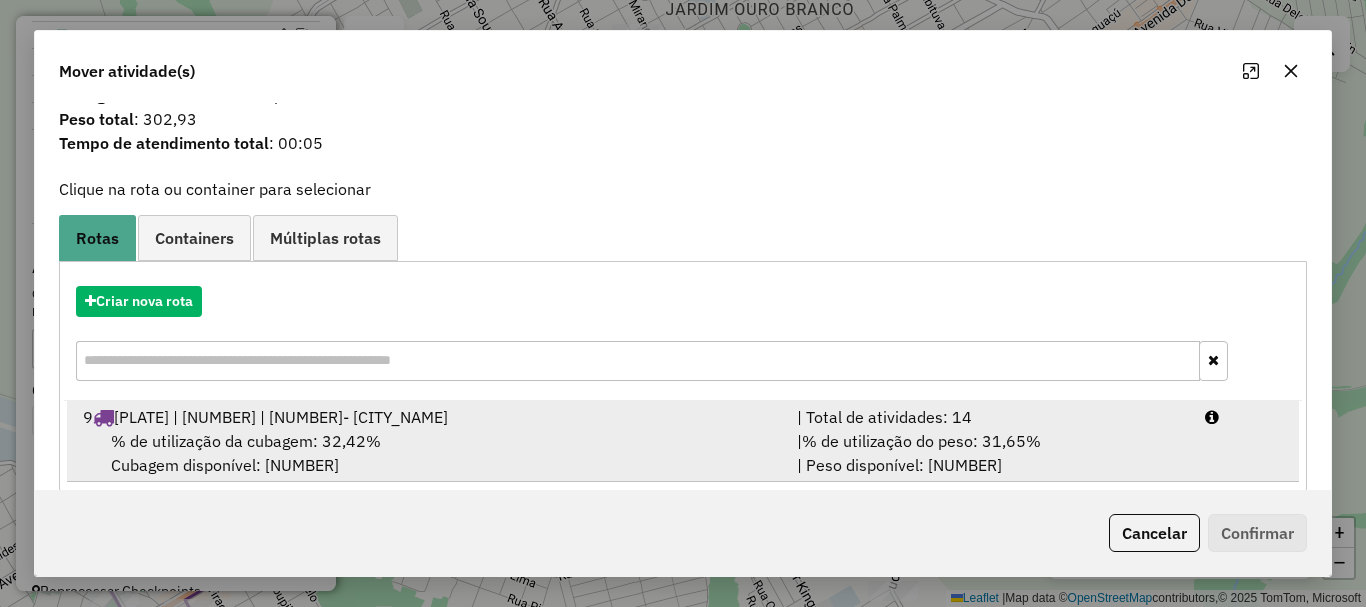scroll, scrollTop: 78, scrollLeft: 0, axis: vertical 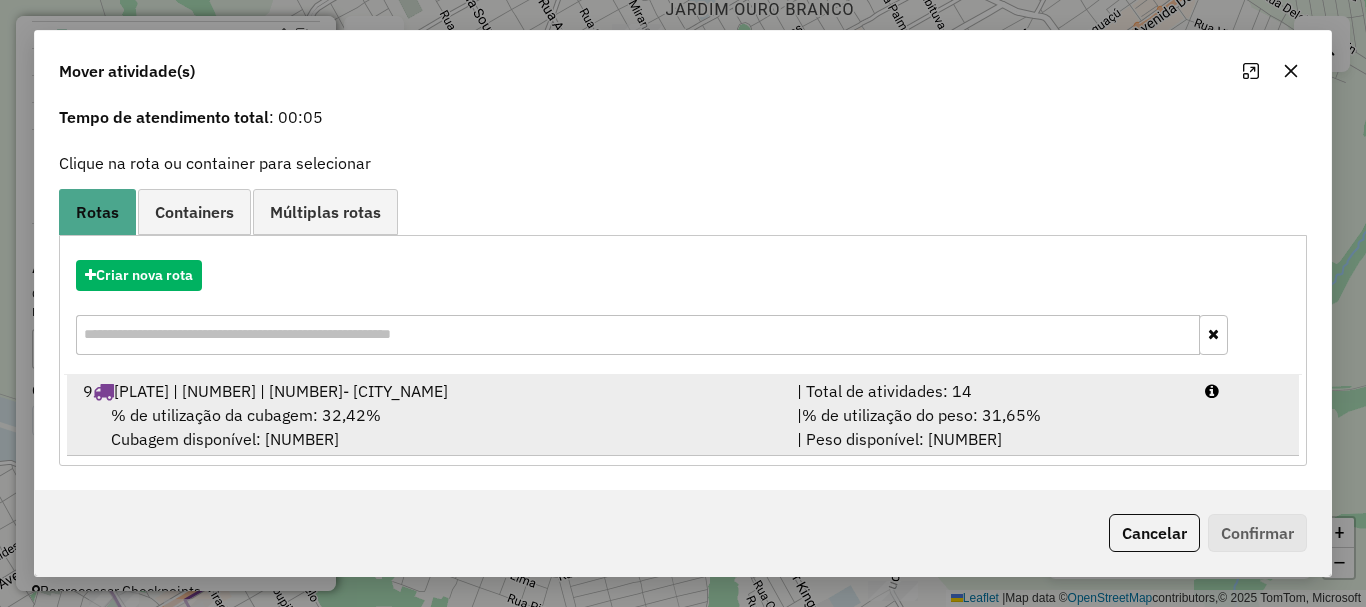 drag, startPoint x: 836, startPoint y: 421, endPoint x: 860, endPoint y: 424, distance: 24.186773 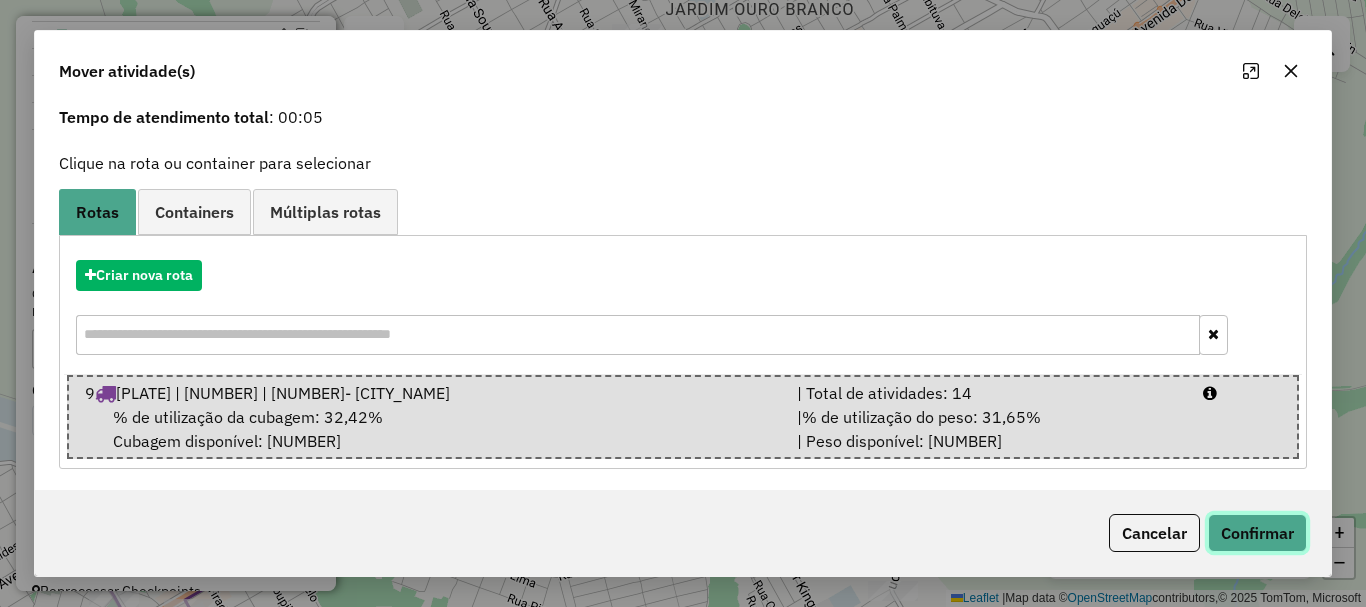 click on "Confirmar" 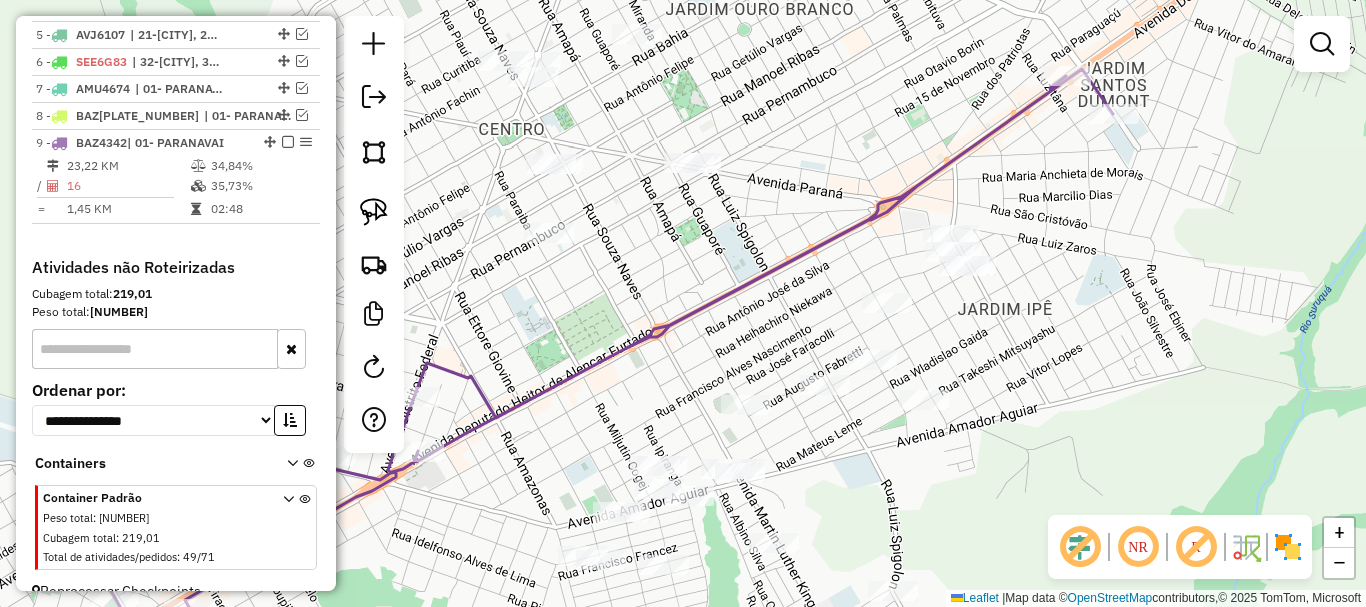 scroll, scrollTop: 0, scrollLeft: 0, axis: both 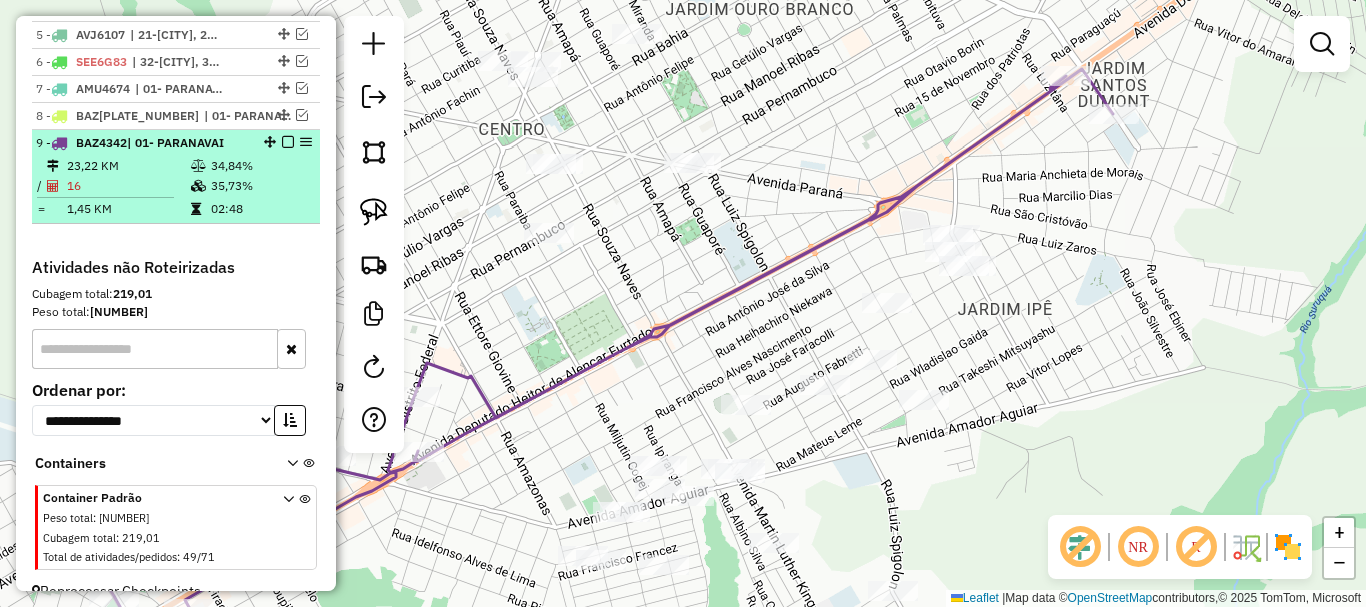 click on "16" at bounding box center [128, 186] 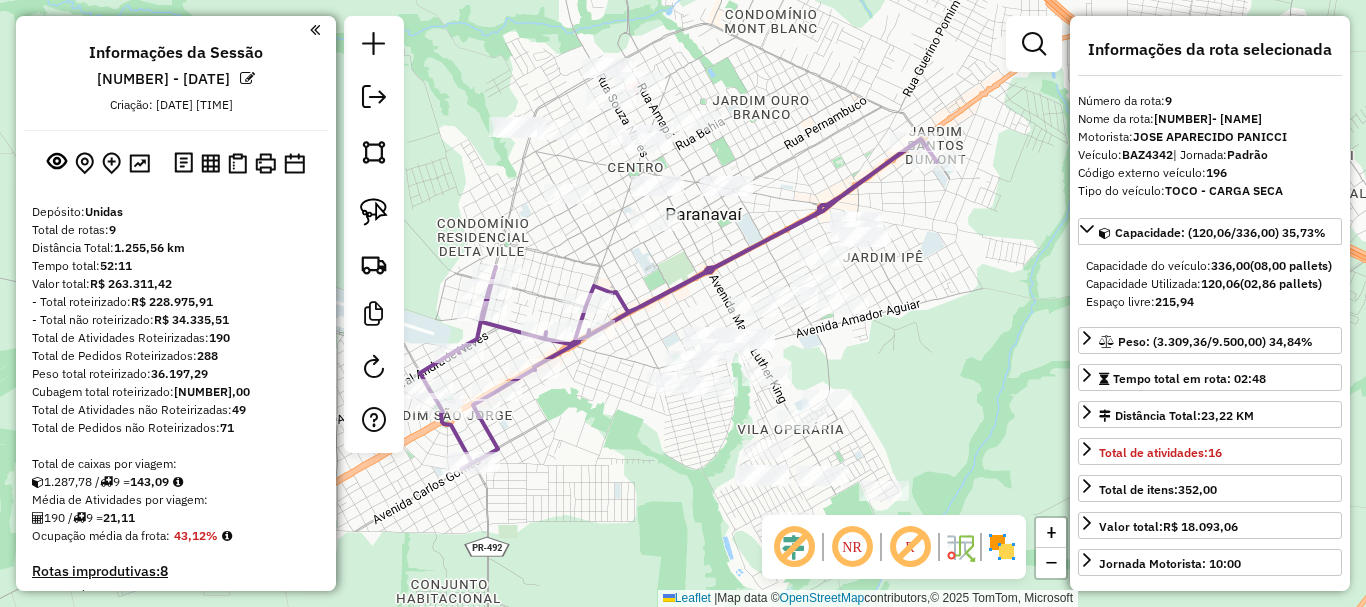 select on "*********" 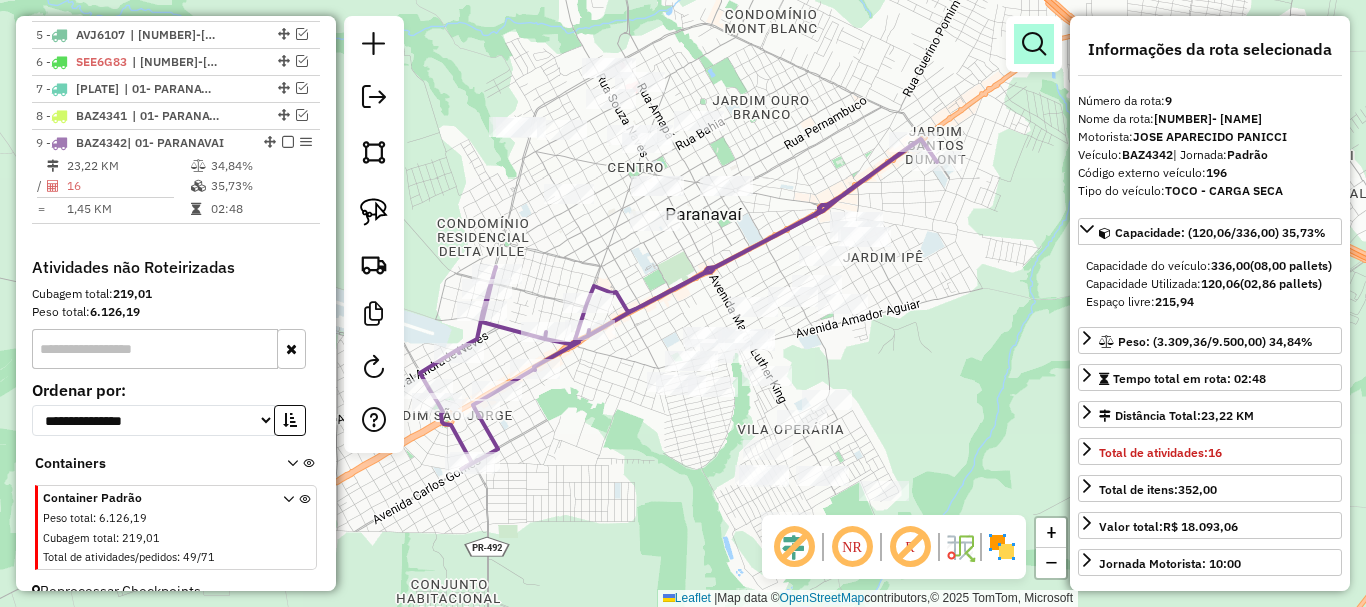 click at bounding box center [1034, 44] 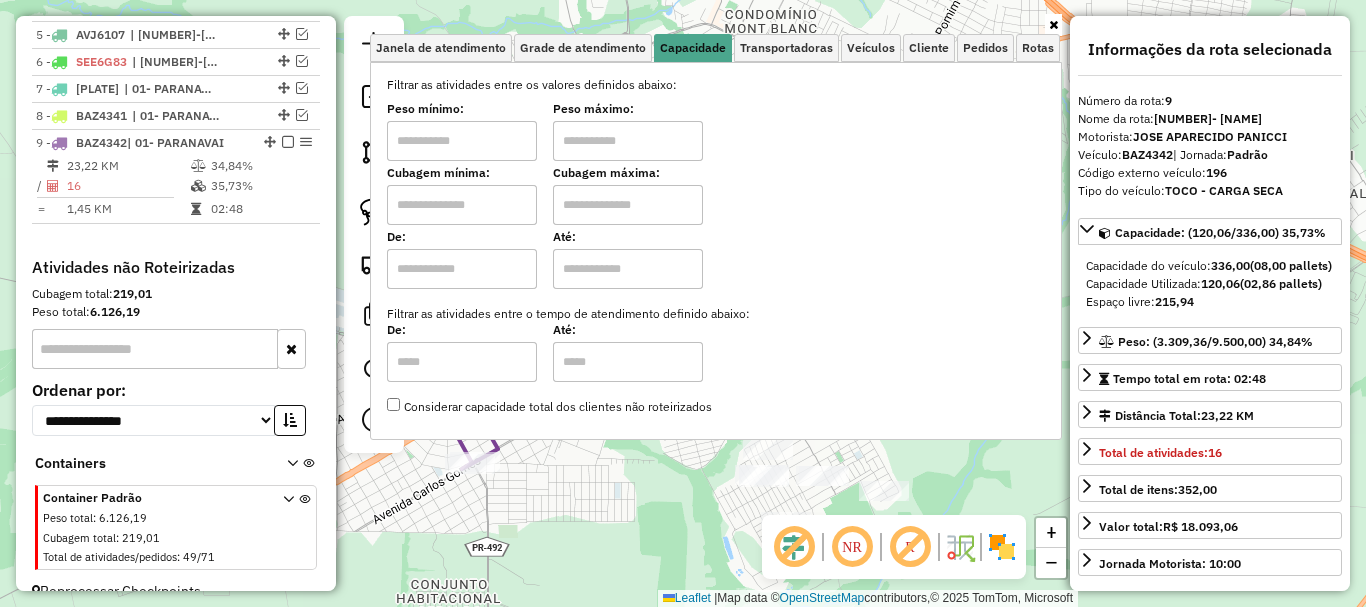 click at bounding box center [462, 141] 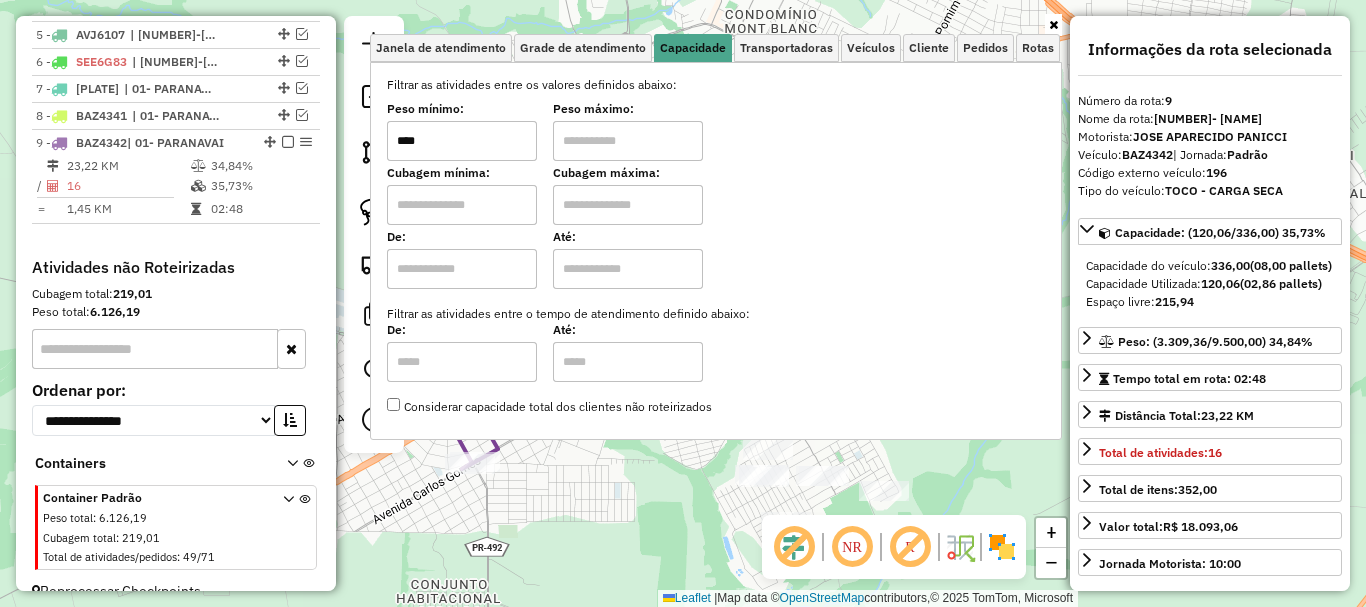 type on "****" 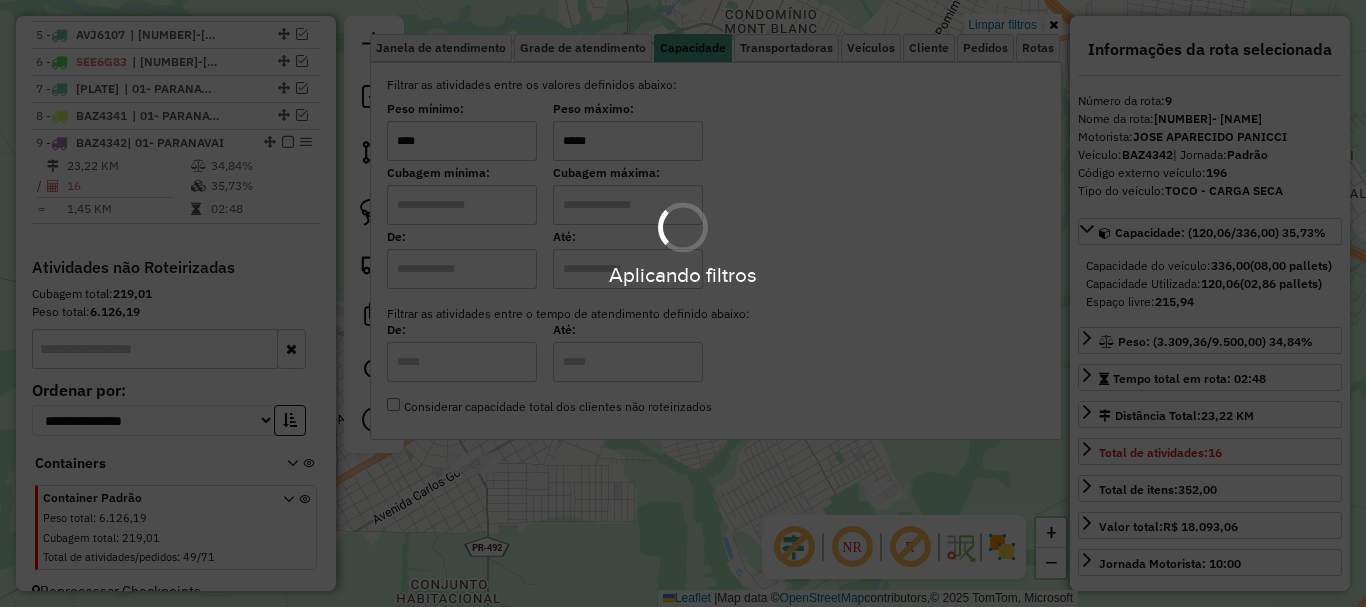 type on "*****" 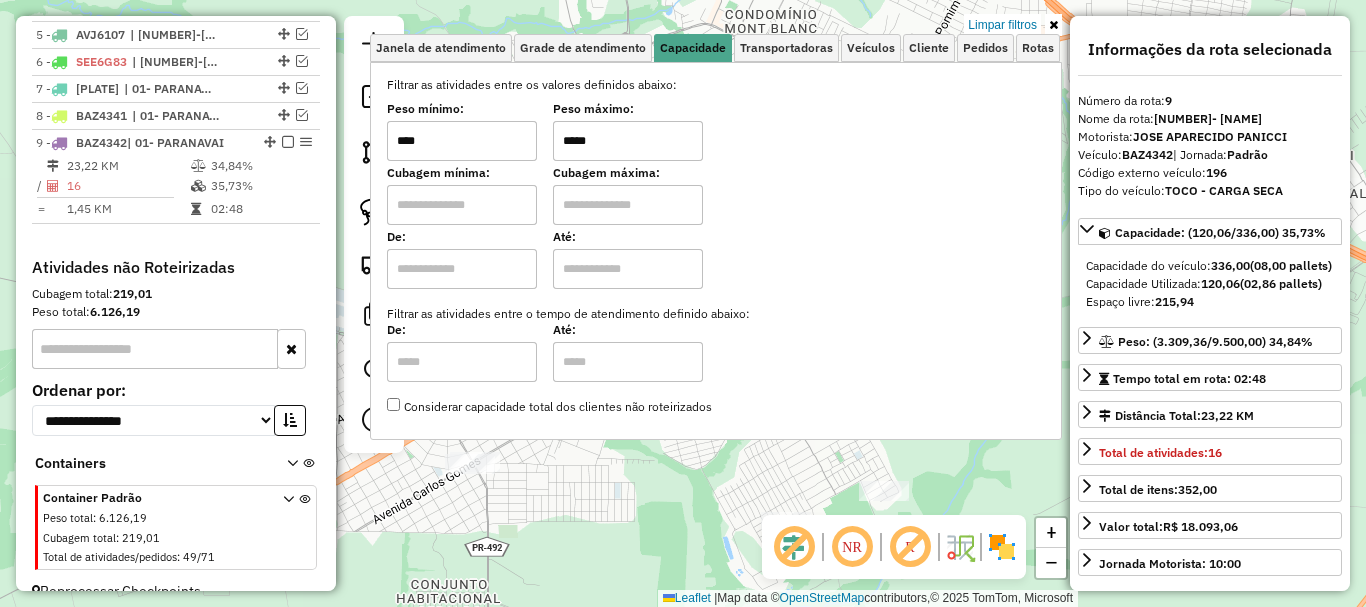 click on "Limpar filtros Janela de atendimento Grade de atendimento Capacidade Transportadoras Veículos Cliente Pedidos  Rotas Selecione os dias de semana para filtrar as janelas de atendimento  Seg   Ter   Qua   Qui   Sex   Sáb   Dom  Informe o período da janela de atendimento: De: Até:  Filtrar exatamente a janela do cliente  Considerar janela de atendimento padrão  Selecione os dias de semana para filtrar as grades de atendimento  Seg   Ter   Qua   Qui   Sex   Sáb   Dom   Considerar clientes sem dia de atendimento cadastrado  Clientes fora do dia de atendimento selecionado Filtrar as atividades entre os valores definidos abaixo:  Peso mínimo:  ****  Peso máximo:  *****  Cubagem mínima:   Cubagem máxima:   De:   Até:  Filtrar as atividades entre o tempo de atendimento definido abaixo:  De:   Até:   Considerar capacidade total dos clientes não roteirizados Transportadora: Selecione um ou mais itens Tipo de veículo: Selecione um ou mais itens Veículo: Selecione um ou mais itens Motorista: Nome: Rótulo:" 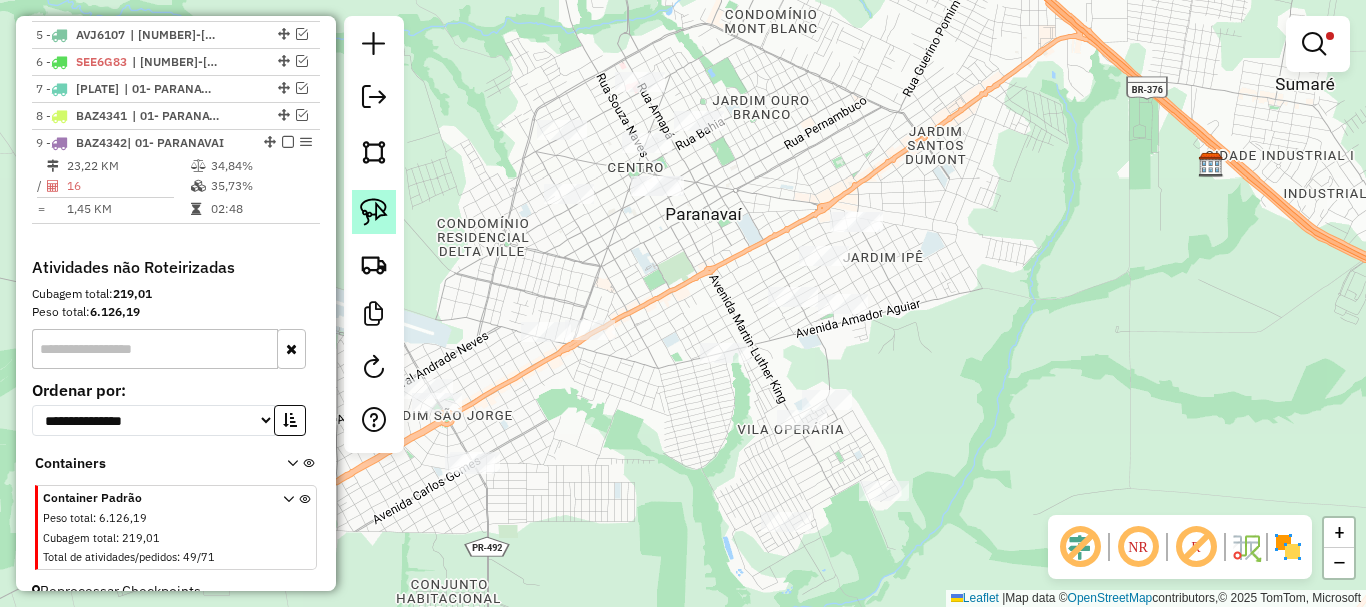 click 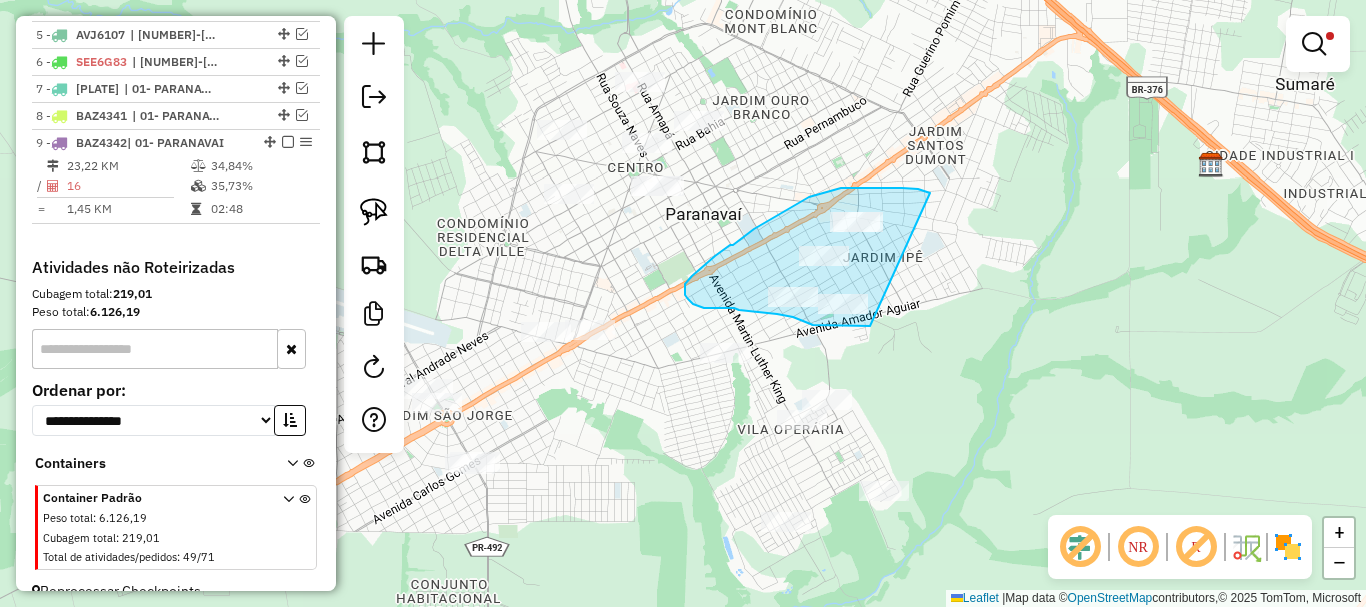 drag, startPoint x: 930, startPoint y: 193, endPoint x: 870, endPoint y: 326, distance: 145.9075 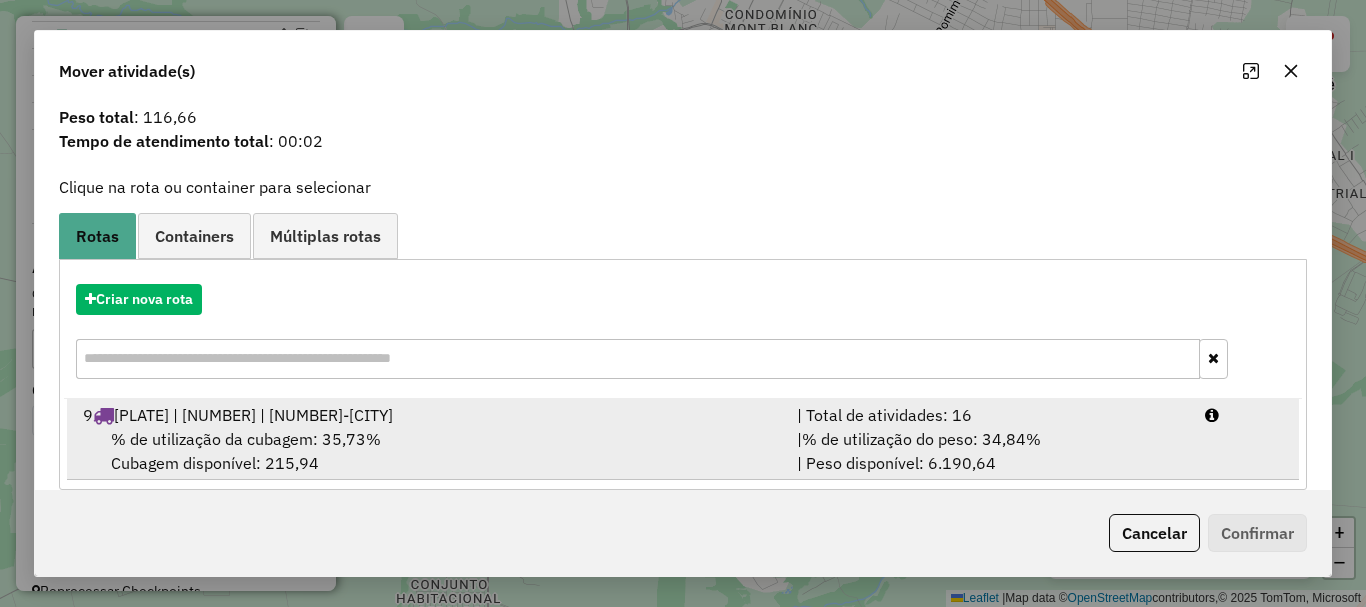 scroll, scrollTop: 78, scrollLeft: 0, axis: vertical 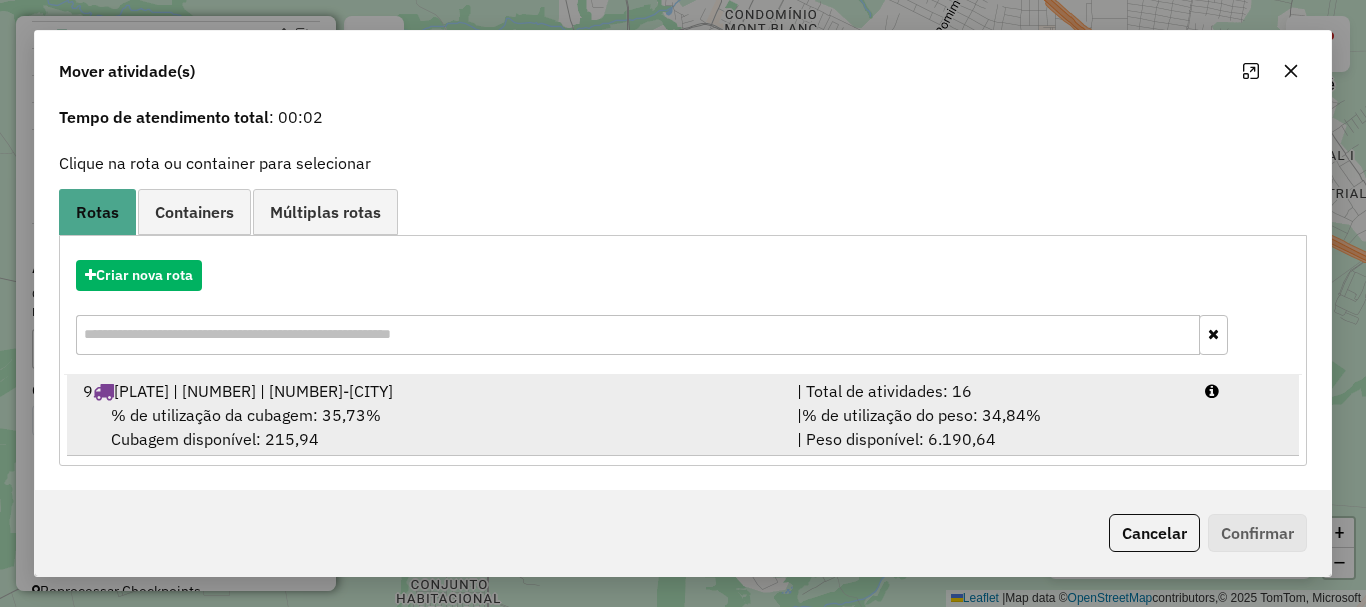 click on "% de utilização do peso: 34,84%" at bounding box center [921, 415] 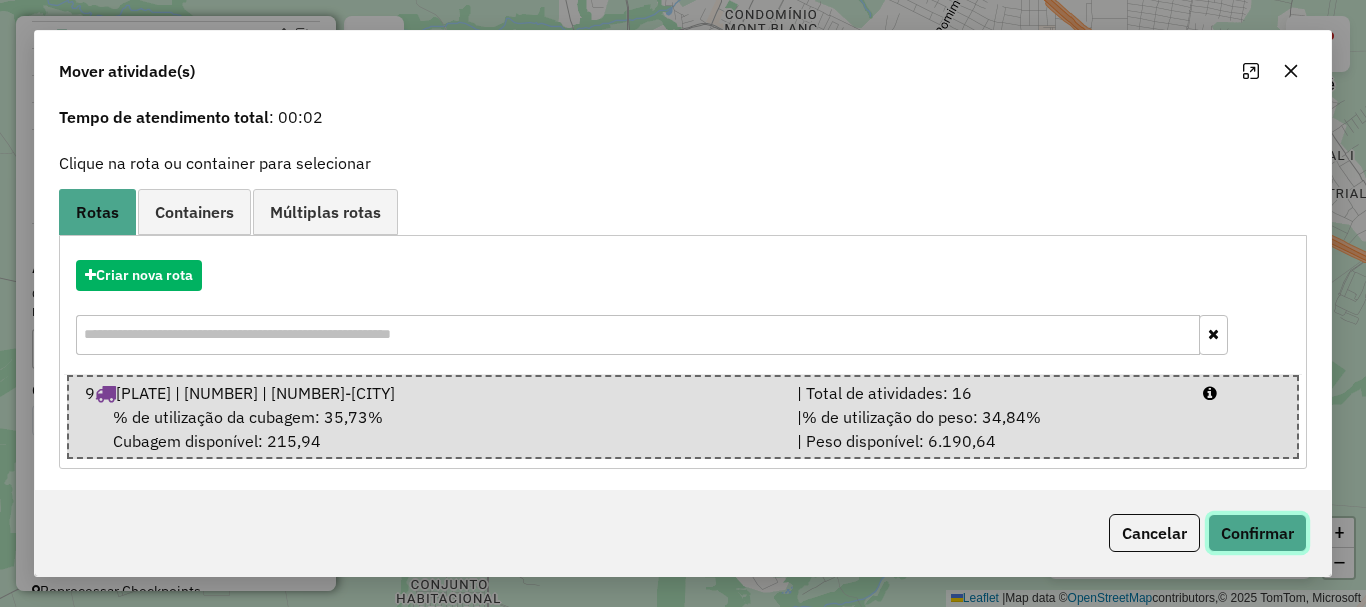 click on "Confirmar" 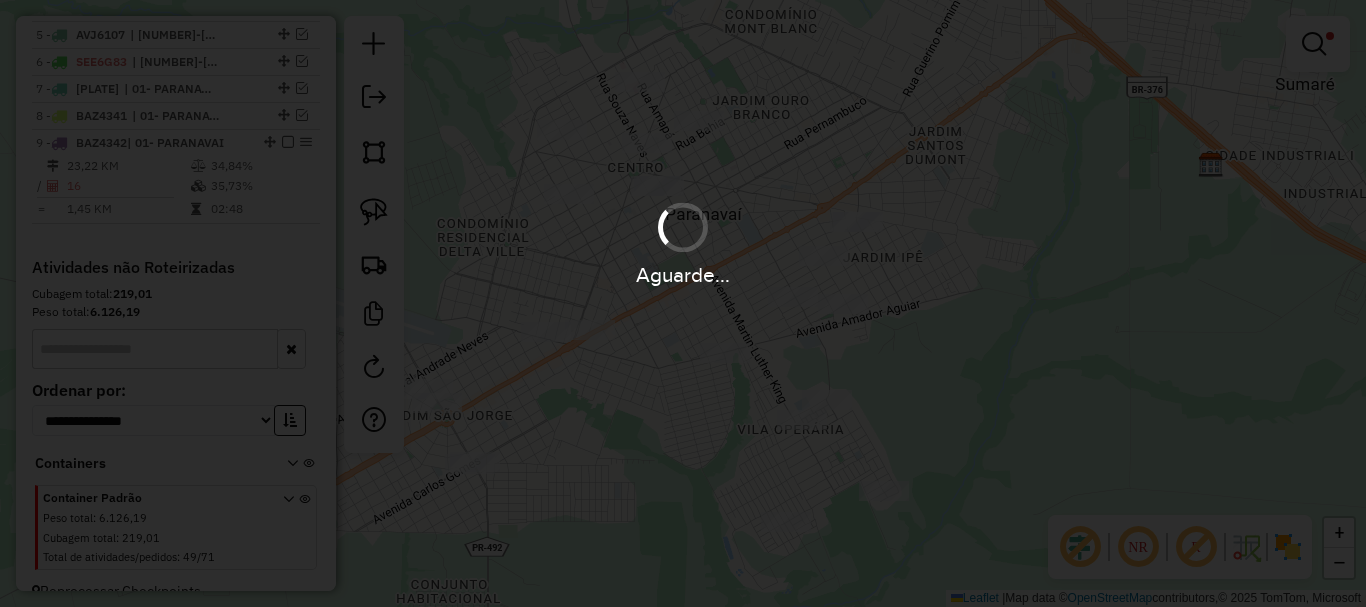 scroll, scrollTop: 0, scrollLeft: 0, axis: both 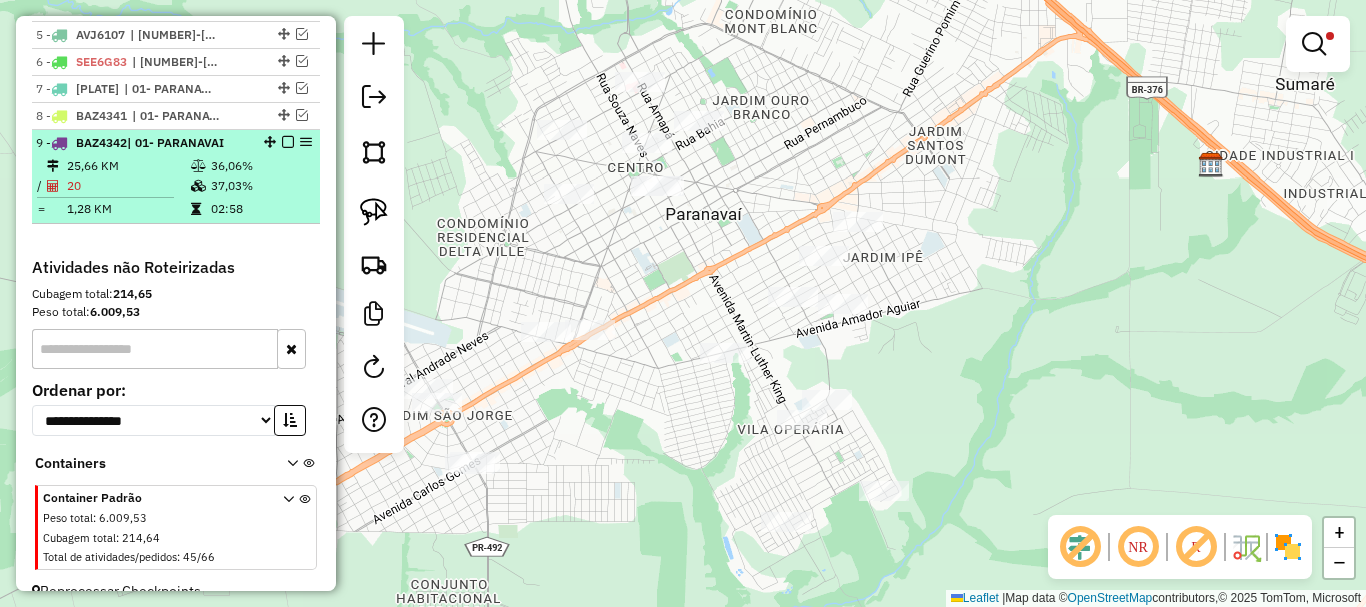click at bounding box center [288, 142] 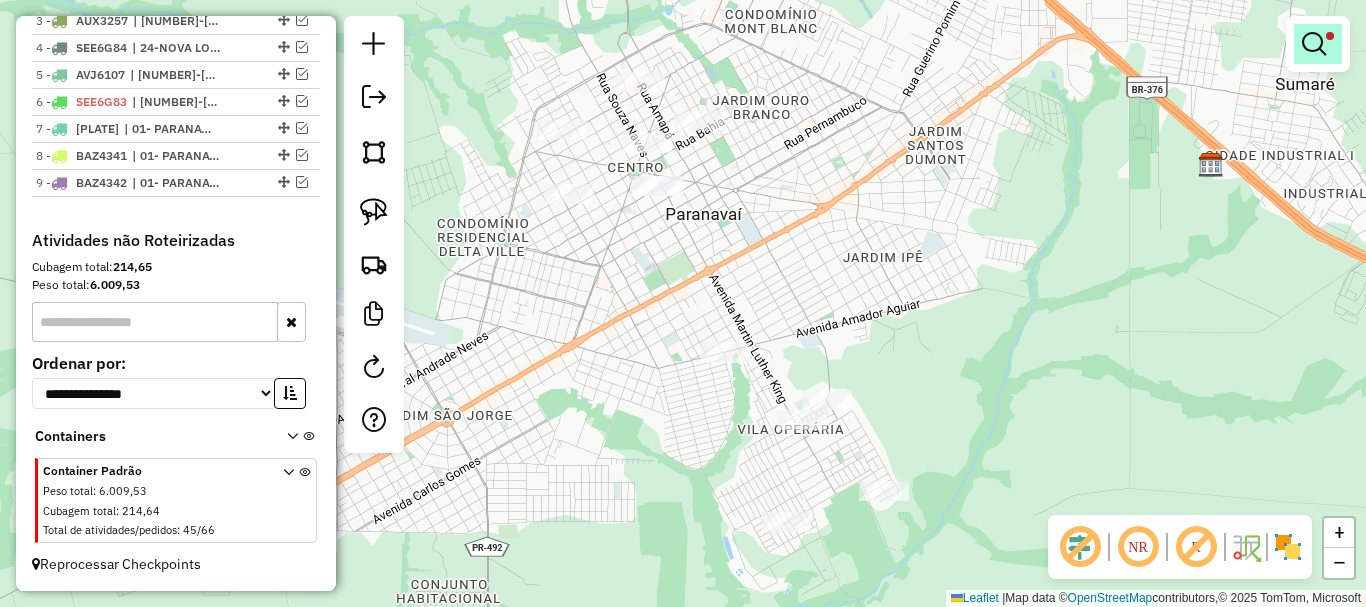 click at bounding box center (1314, 44) 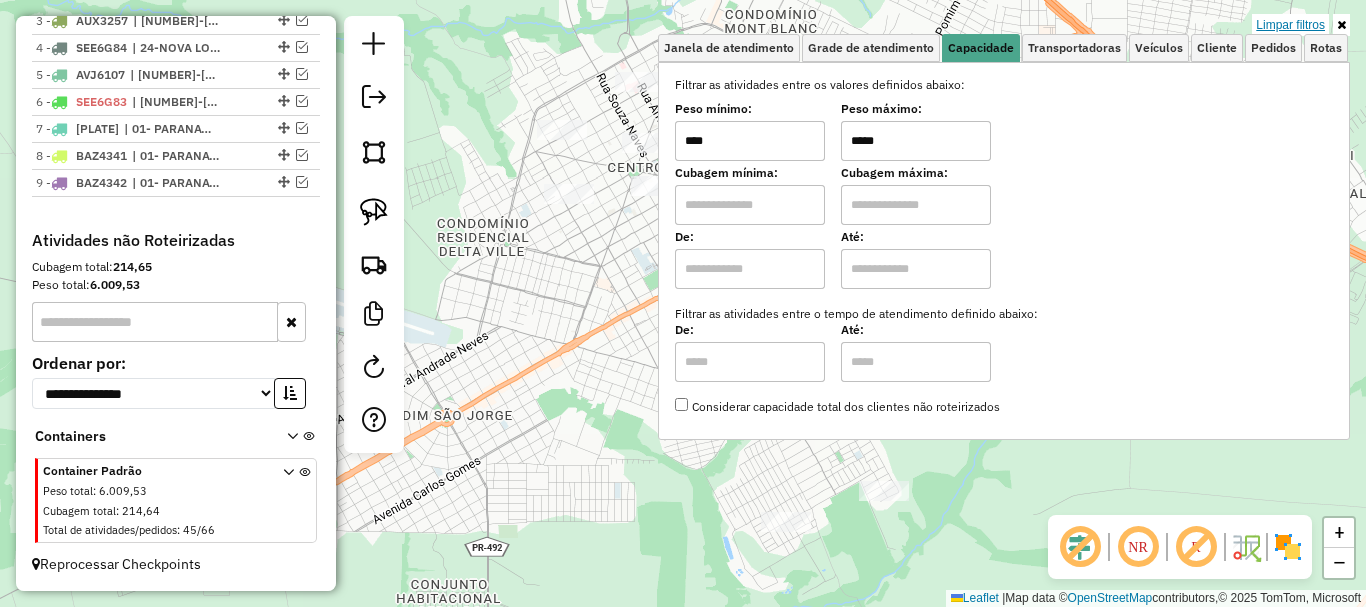 click on "Limpar filtros" at bounding box center [1290, 25] 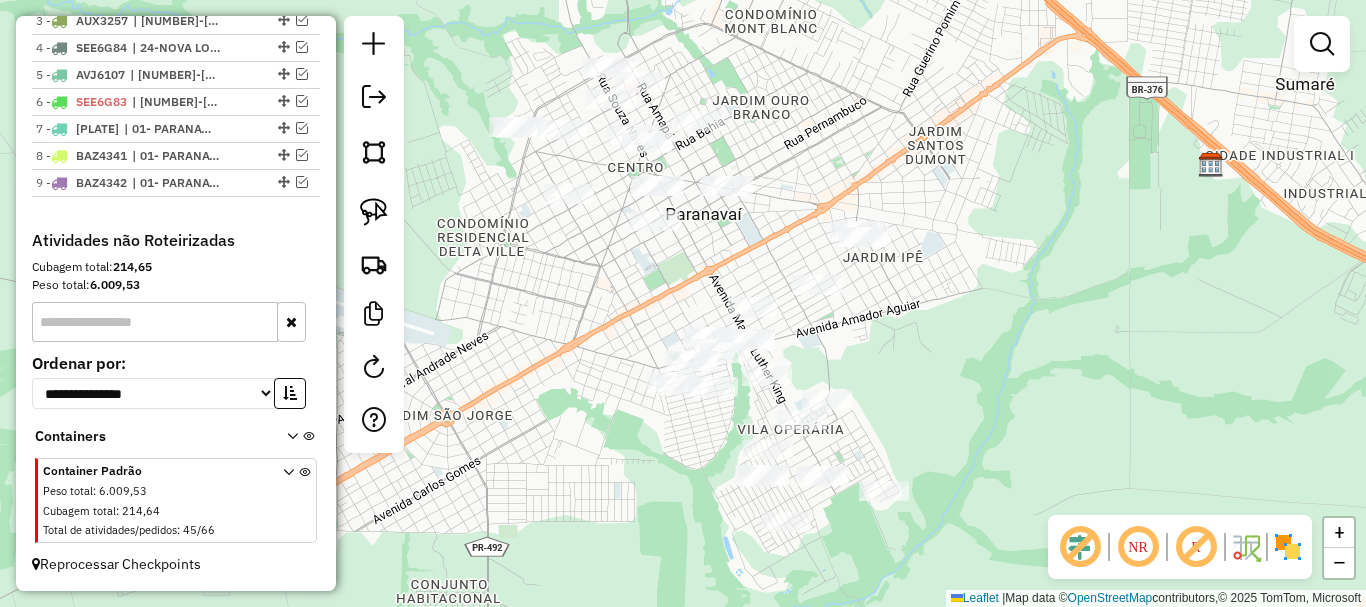 drag, startPoint x: 868, startPoint y: 162, endPoint x: 948, endPoint y: 246, distance: 116 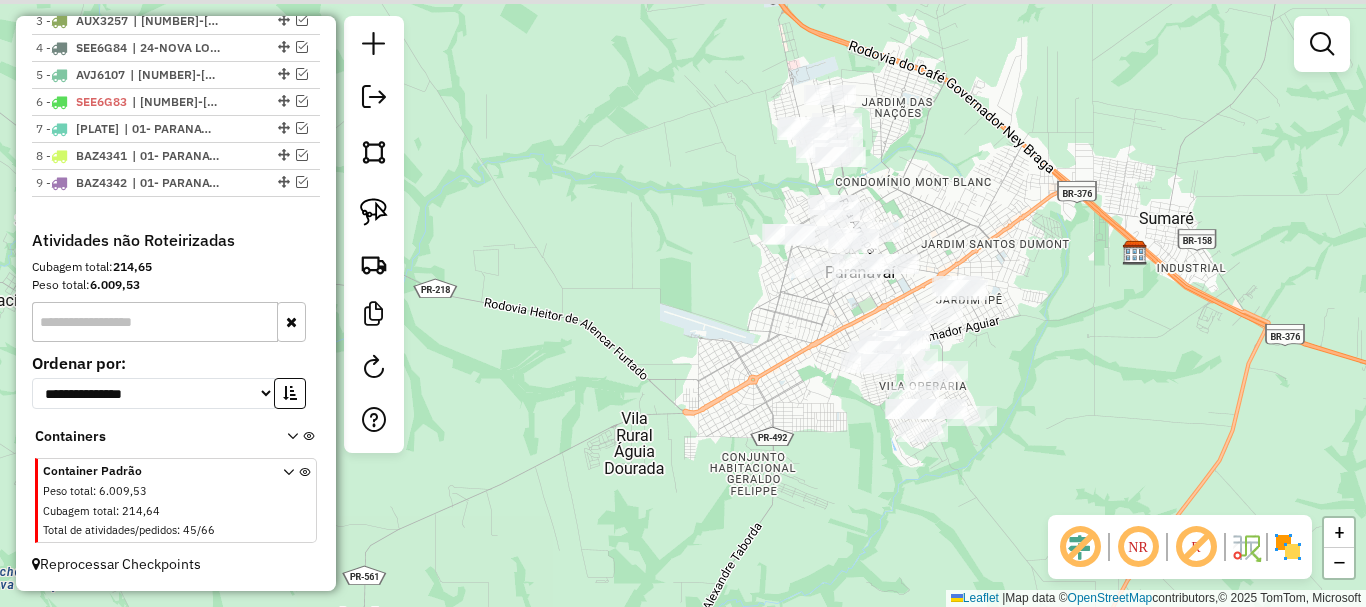 drag, startPoint x: 897, startPoint y: 180, endPoint x: 920, endPoint y: 198, distance: 29.206163 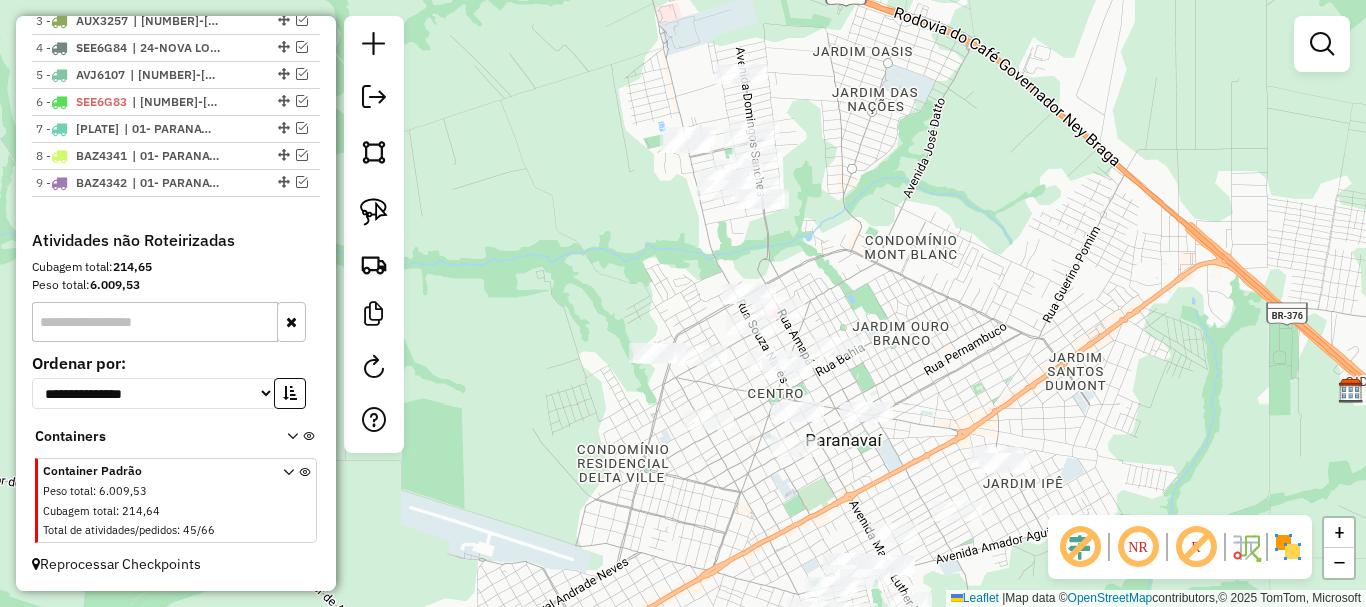 drag, startPoint x: 925, startPoint y: 164, endPoint x: 927, endPoint y: 214, distance: 50.039986 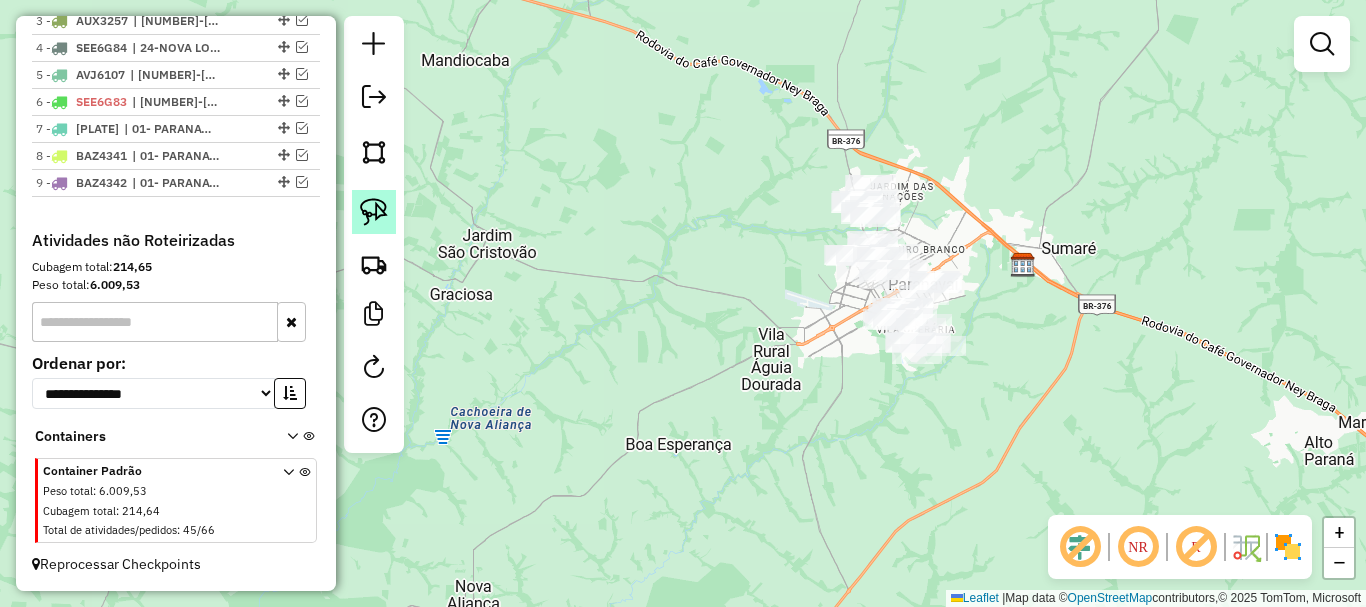click 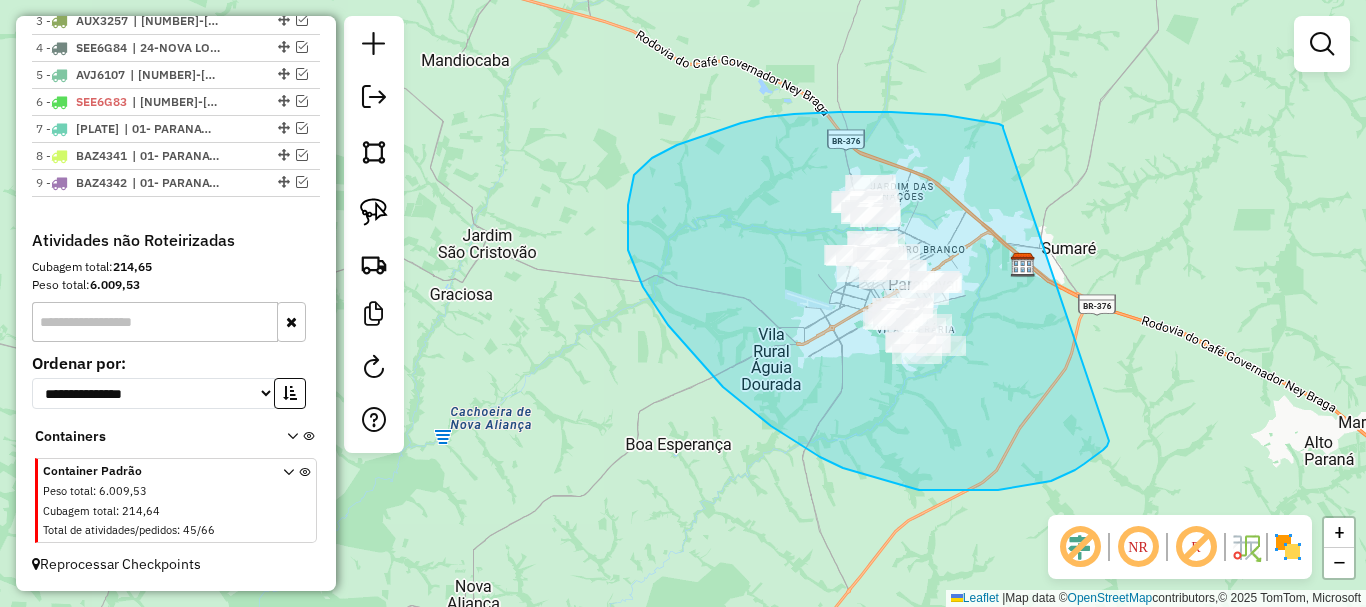 drag, startPoint x: 1003, startPoint y: 128, endPoint x: 1109, endPoint y: 435, distance: 324.78455 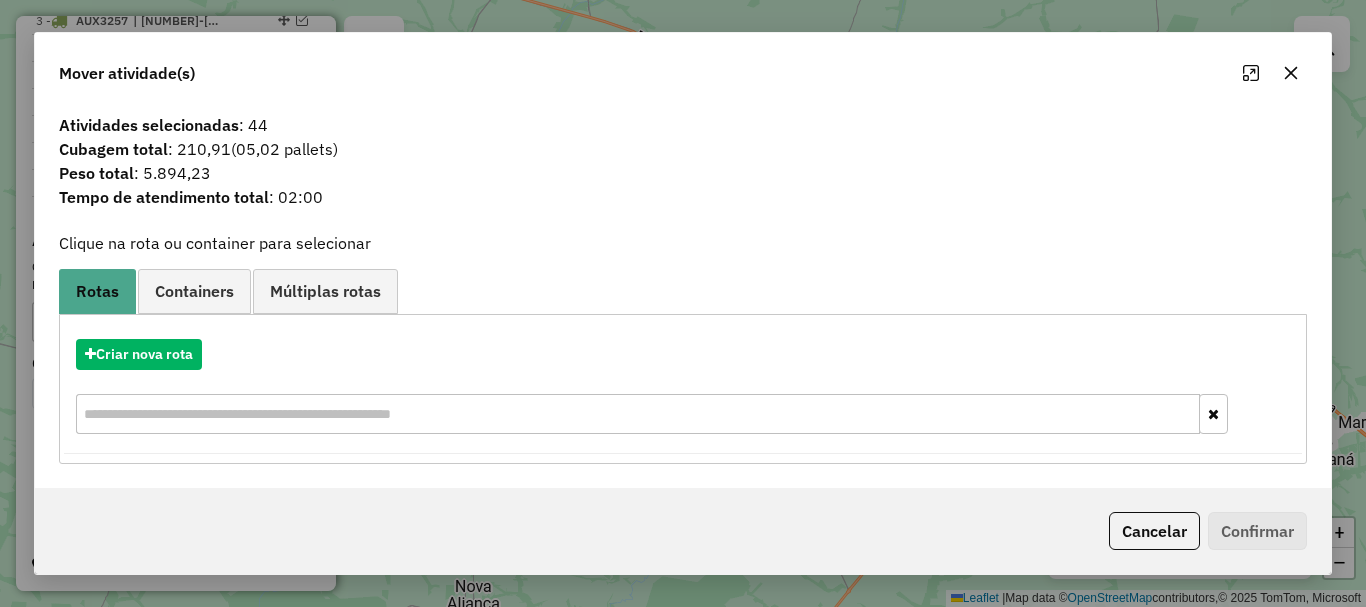 click 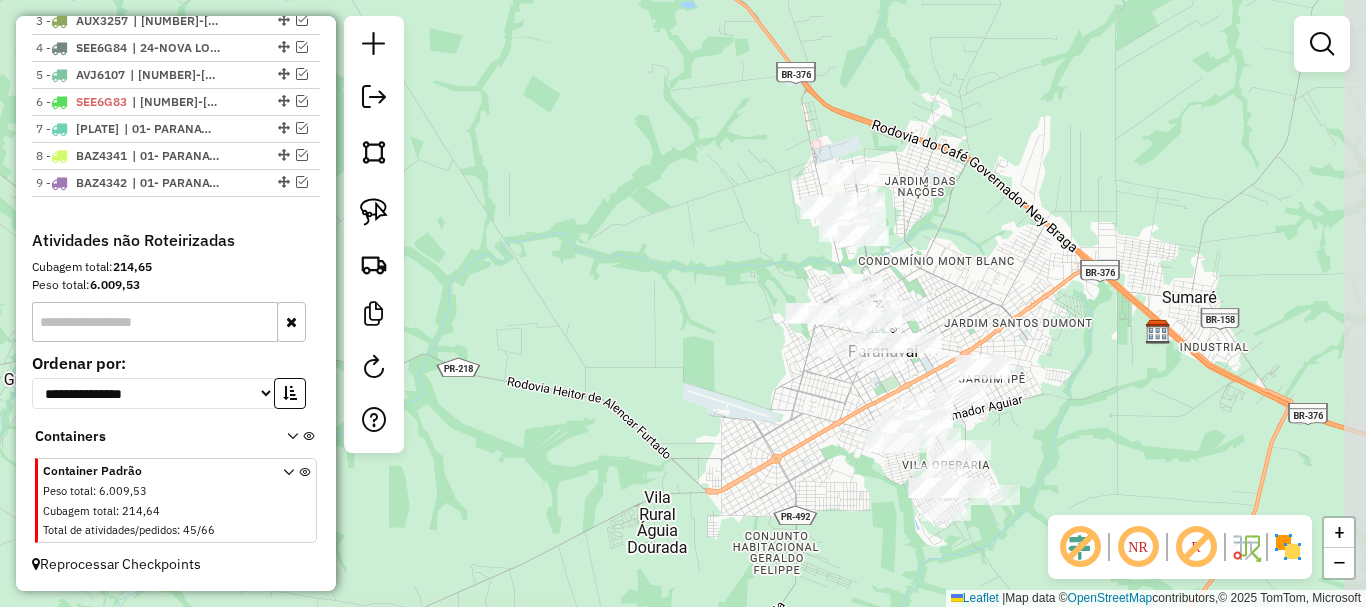 drag, startPoint x: 790, startPoint y: 205, endPoint x: 669, endPoint y: 200, distance: 121.103264 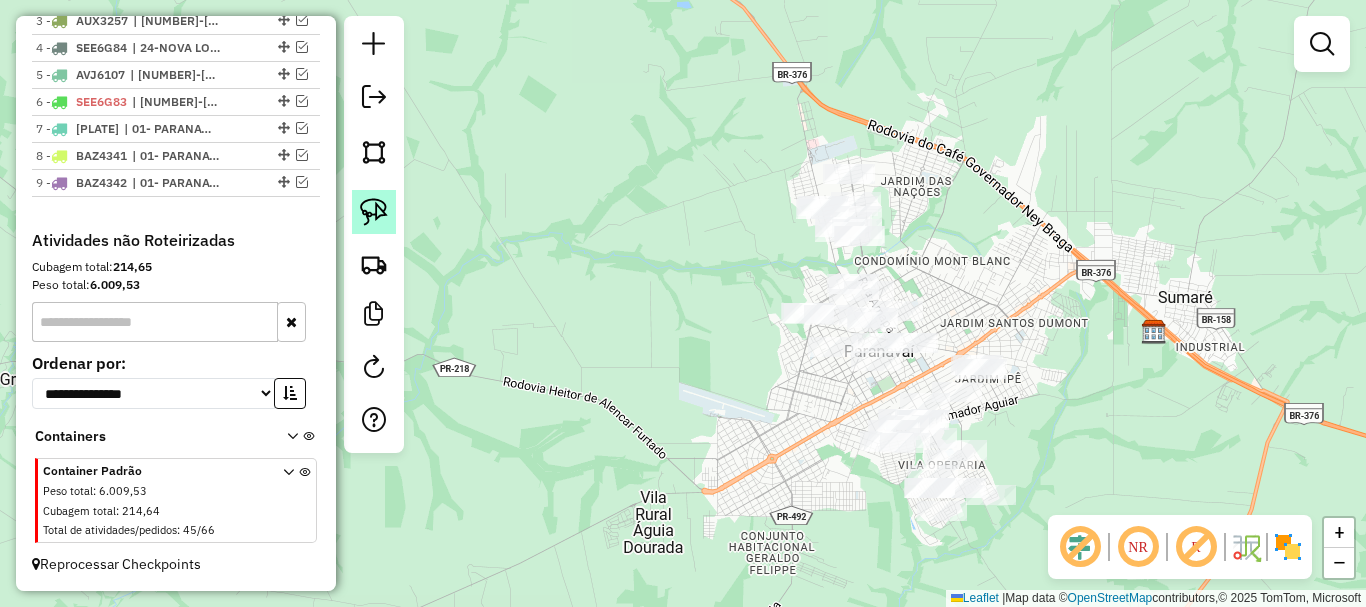 click 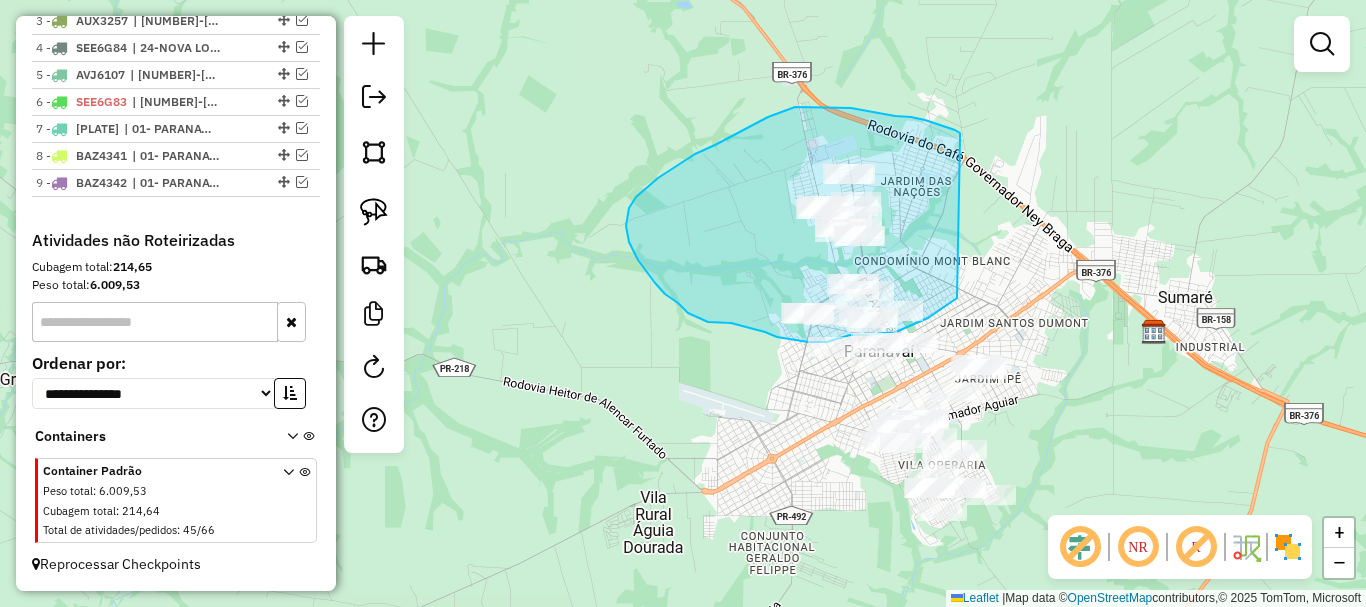 drag, startPoint x: 960, startPoint y: 138, endPoint x: 961, endPoint y: 287, distance: 149.00336 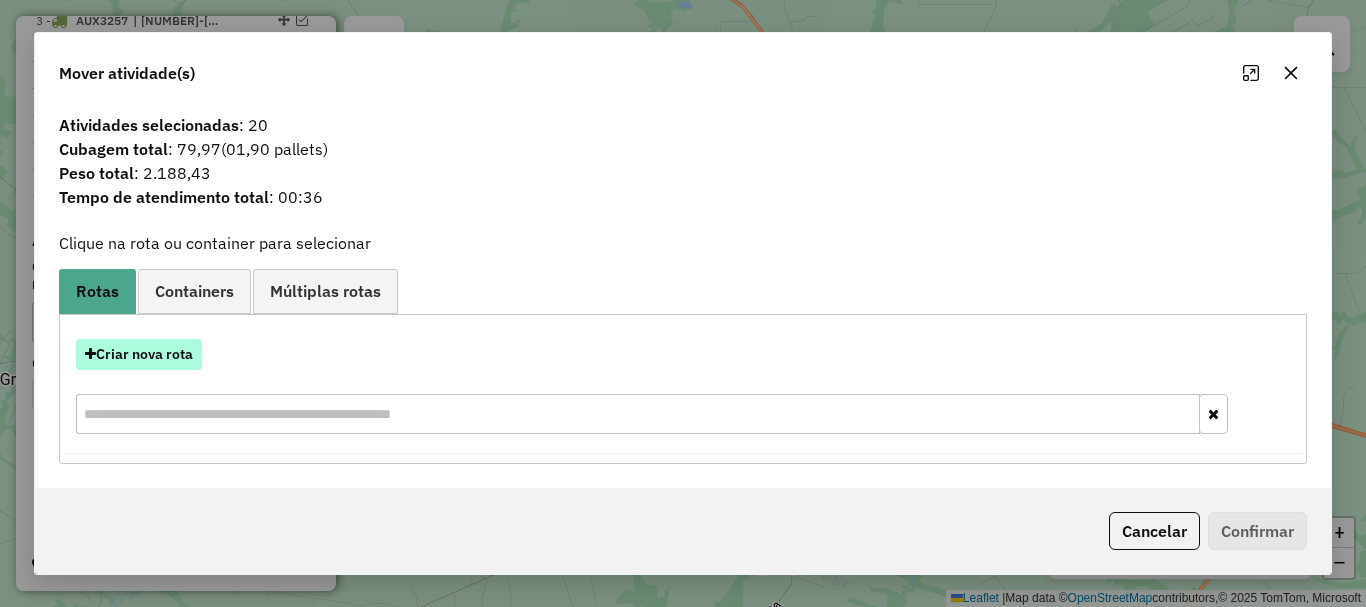 click on "Criar nova rota" at bounding box center (139, 354) 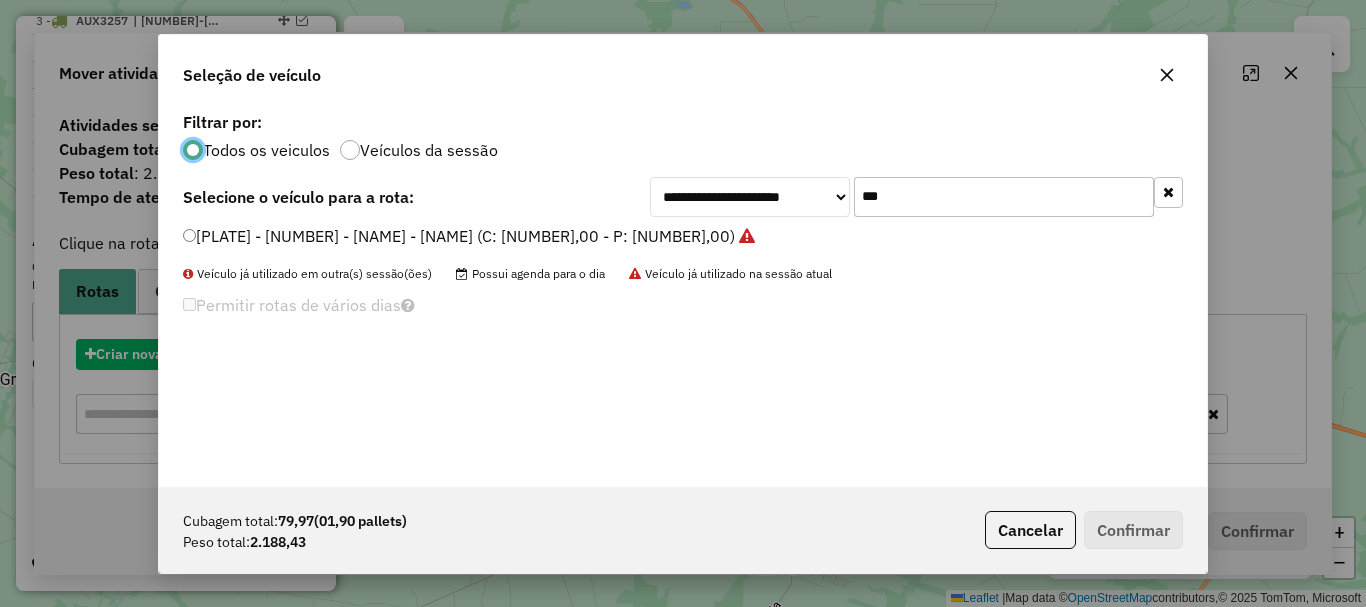 scroll, scrollTop: 11, scrollLeft: 6, axis: both 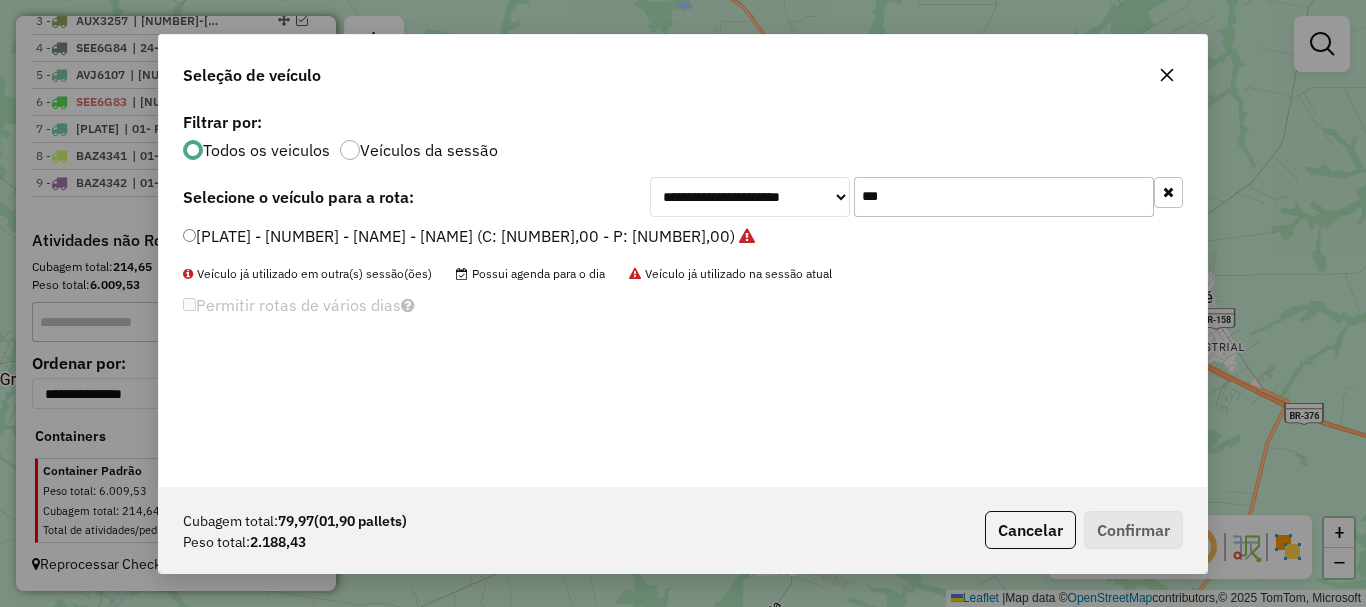 drag, startPoint x: 903, startPoint y: 197, endPoint x: 790, endPoint y: 212, distance: 113.99123 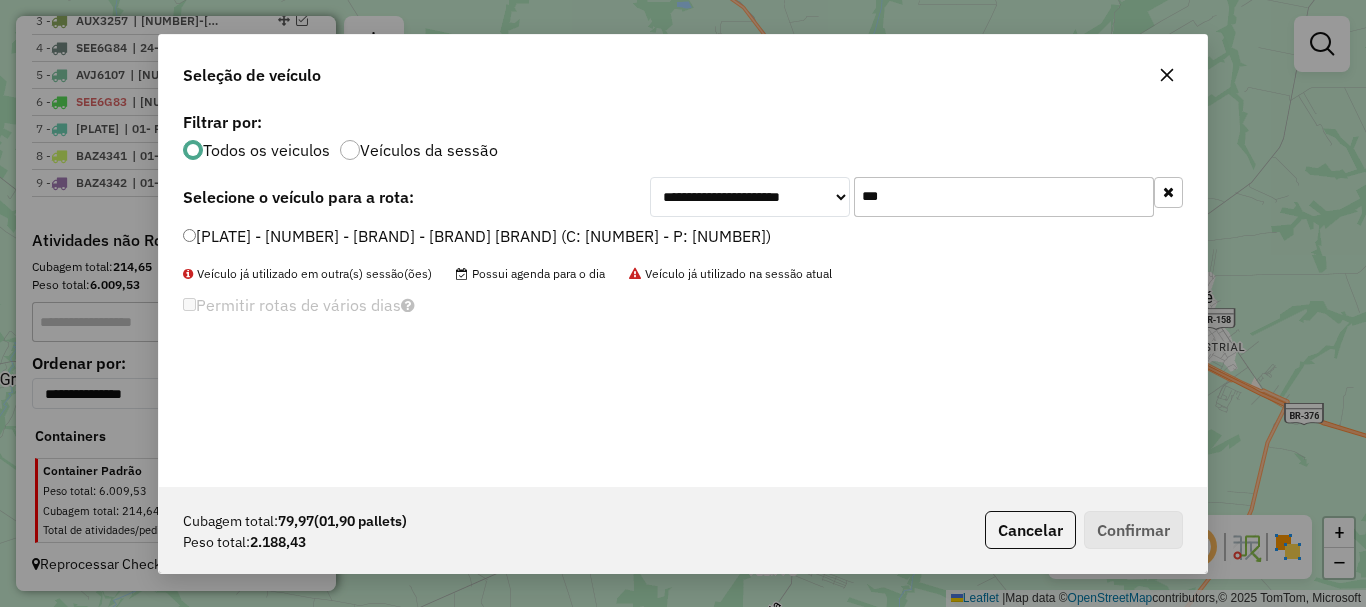 type on "***" 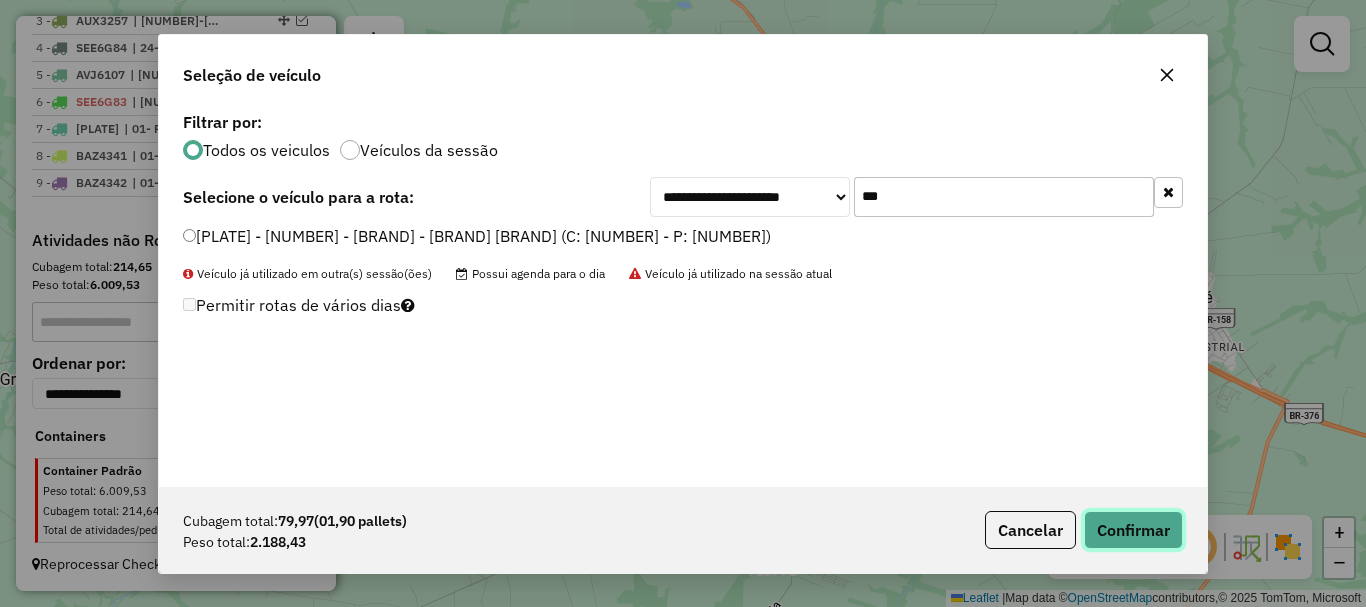 click on "Confirmar" 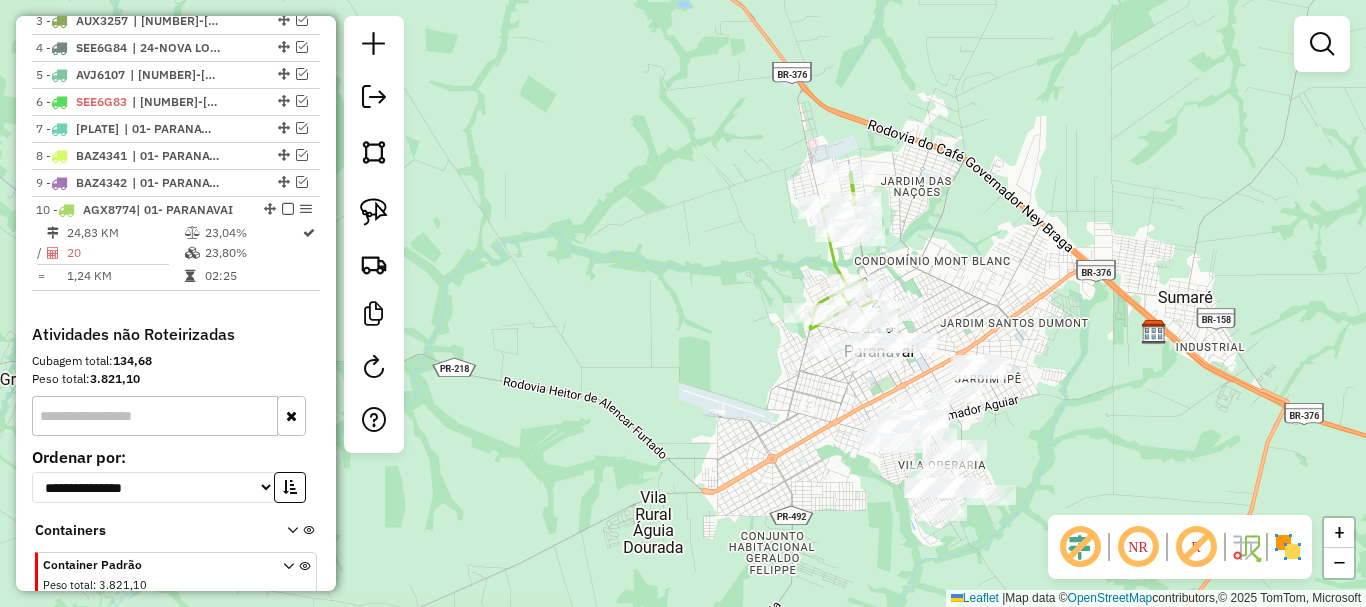 scroll, scrollTop: 901, scrollLeft: 0, axis: vertical 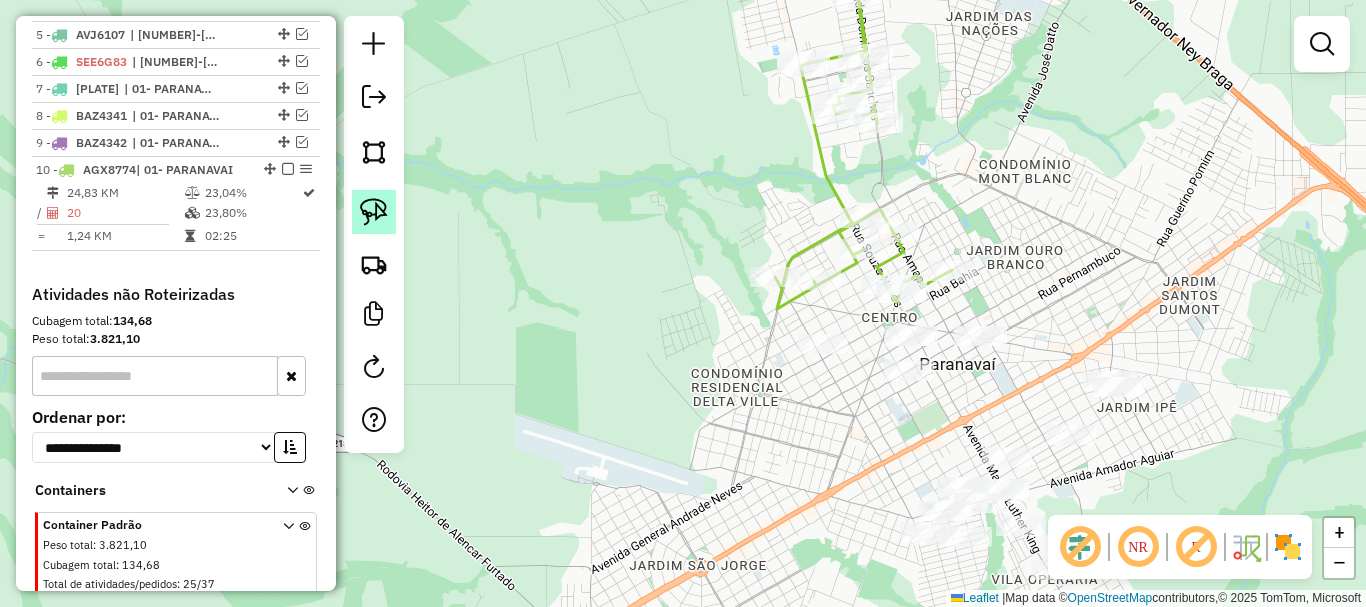 drag, startPoint x: 374, startPoint y: 219, endPoint x: 387, endPoint y: 220, distance: 13.038404 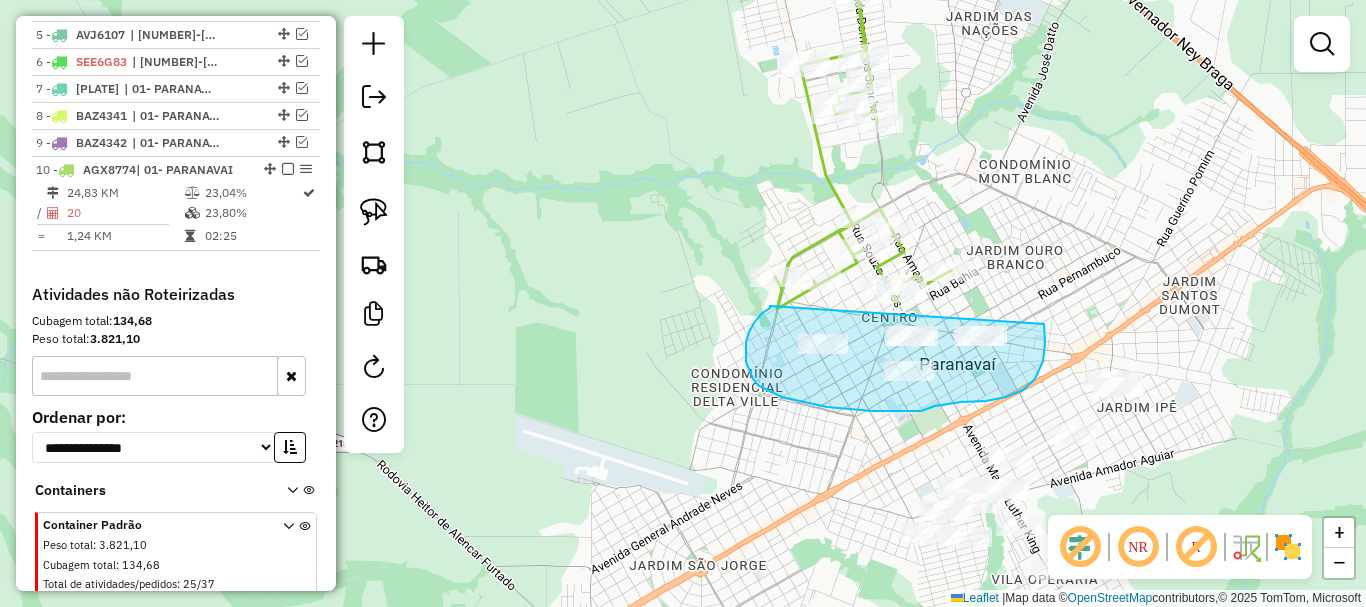 drag, startPoint x: 770, startPoint y: 306, endPoint x: 1043, endPoint y: 324, distance: 273.59277 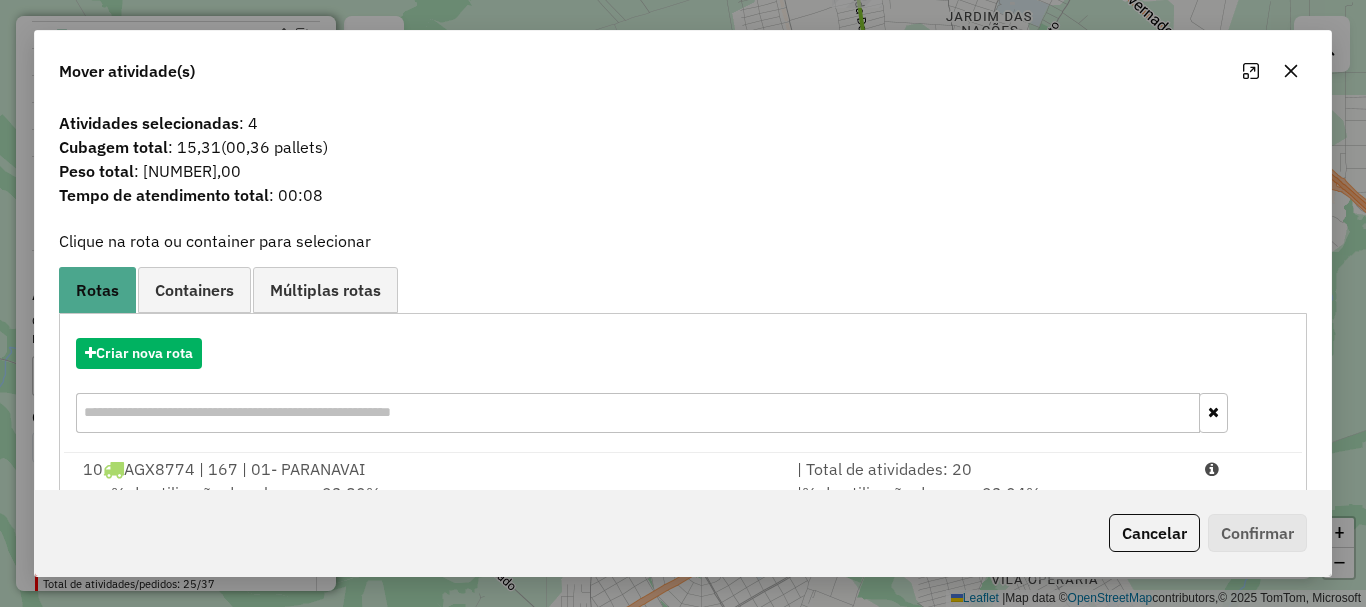 scroll, scrollTop: 78, scrollLeft: 0, axis: vertical 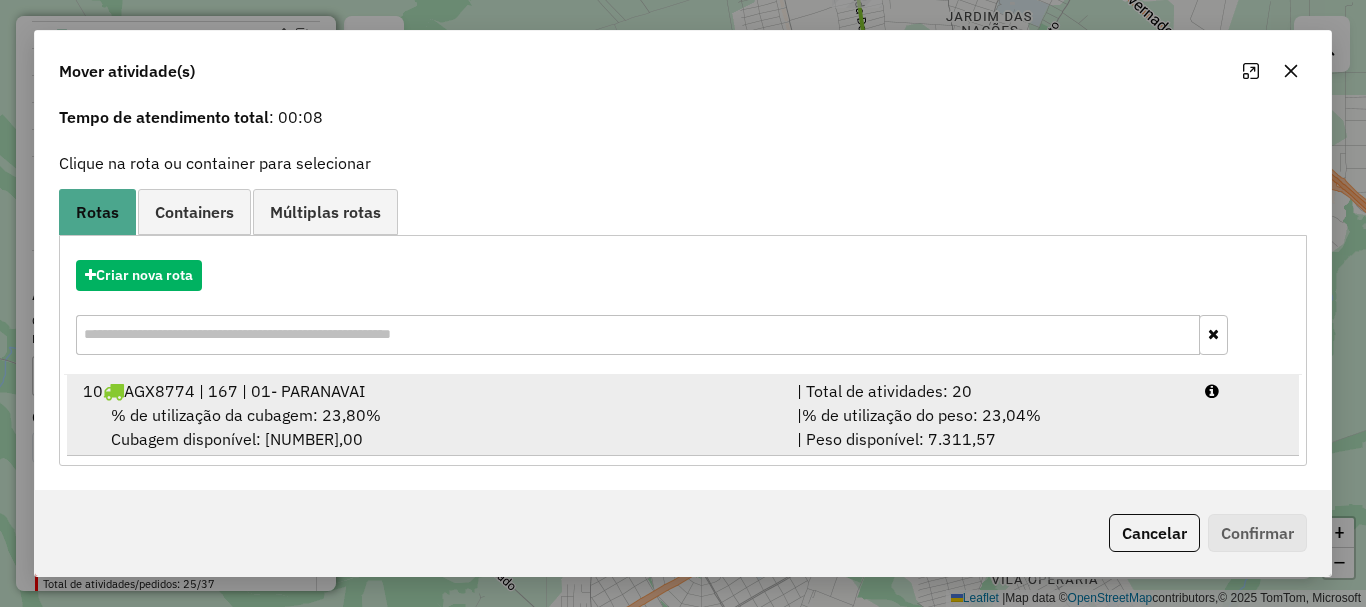 click on "|  % de utilização do peso: 23,04%  | Peso disponível: 7.311,57" at bounding box center [989, 427] 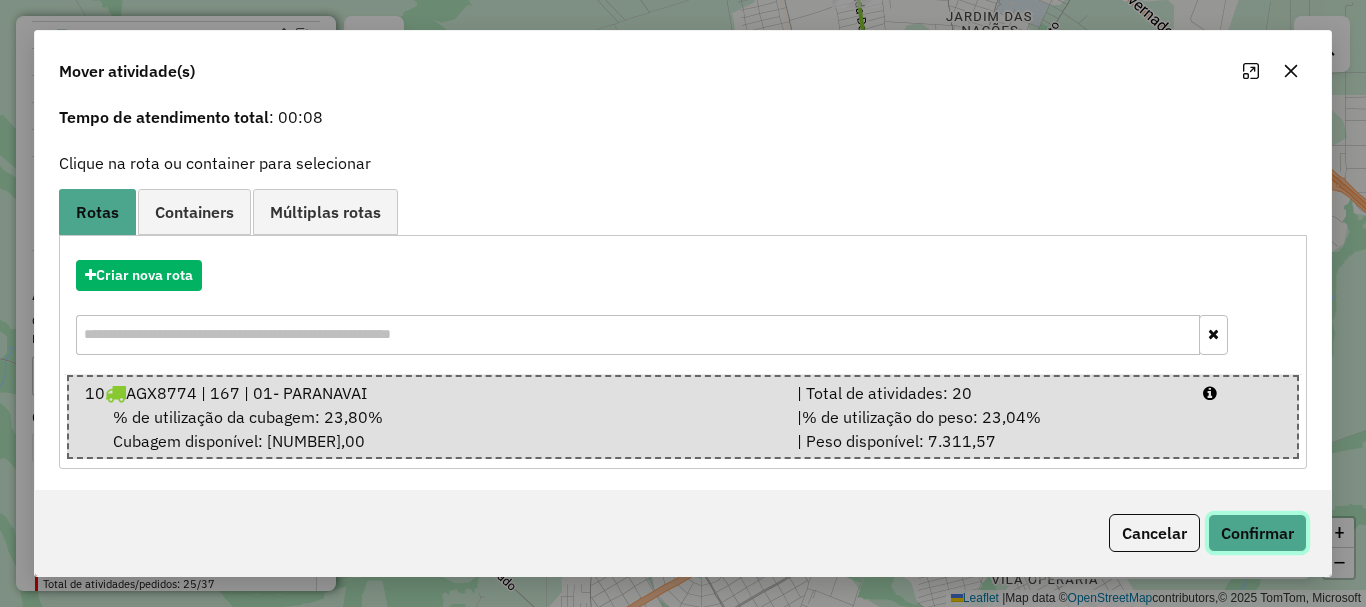 click on "Confirmar" 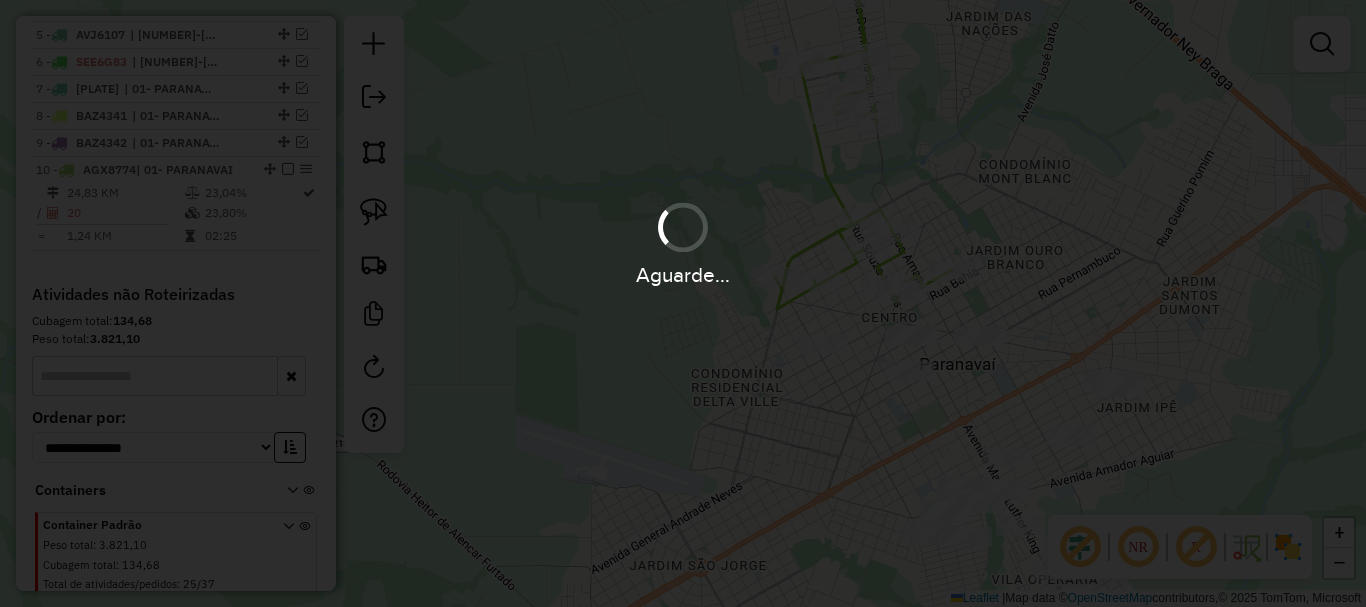 scroll, scrollTop: 0, scrollLeft: 0, axis: both 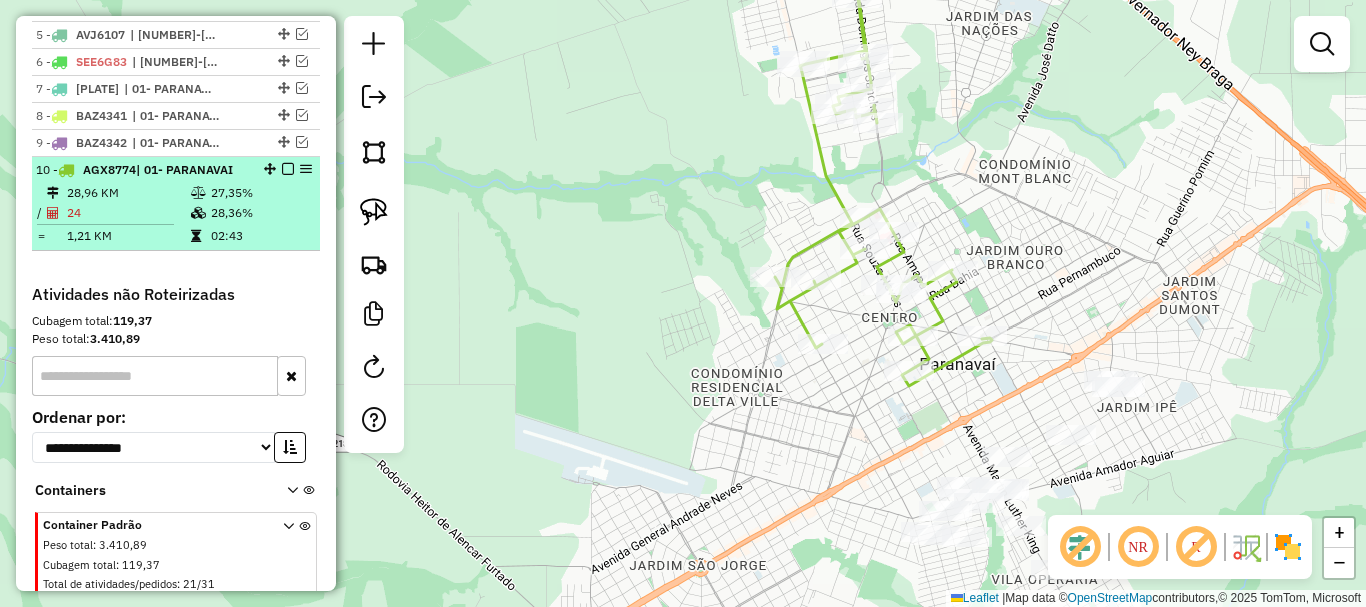 click on "28,96 KM   27,35%" at bounding box center (176, 193) 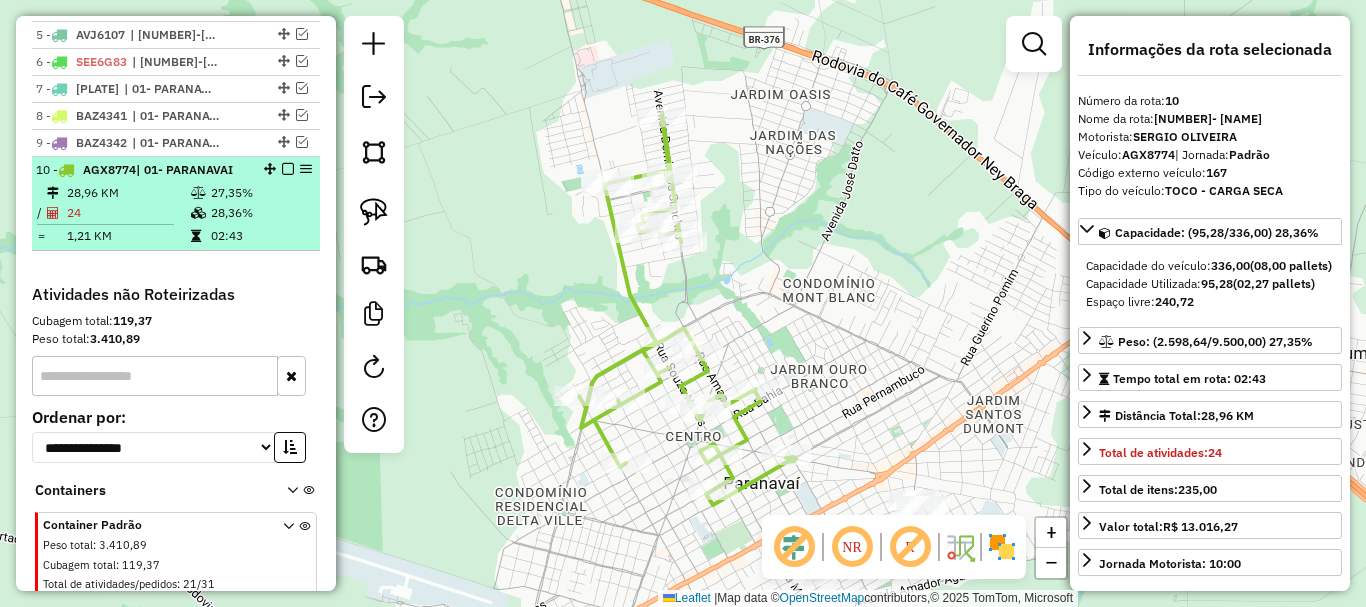 click at bounding box center (288, 169) 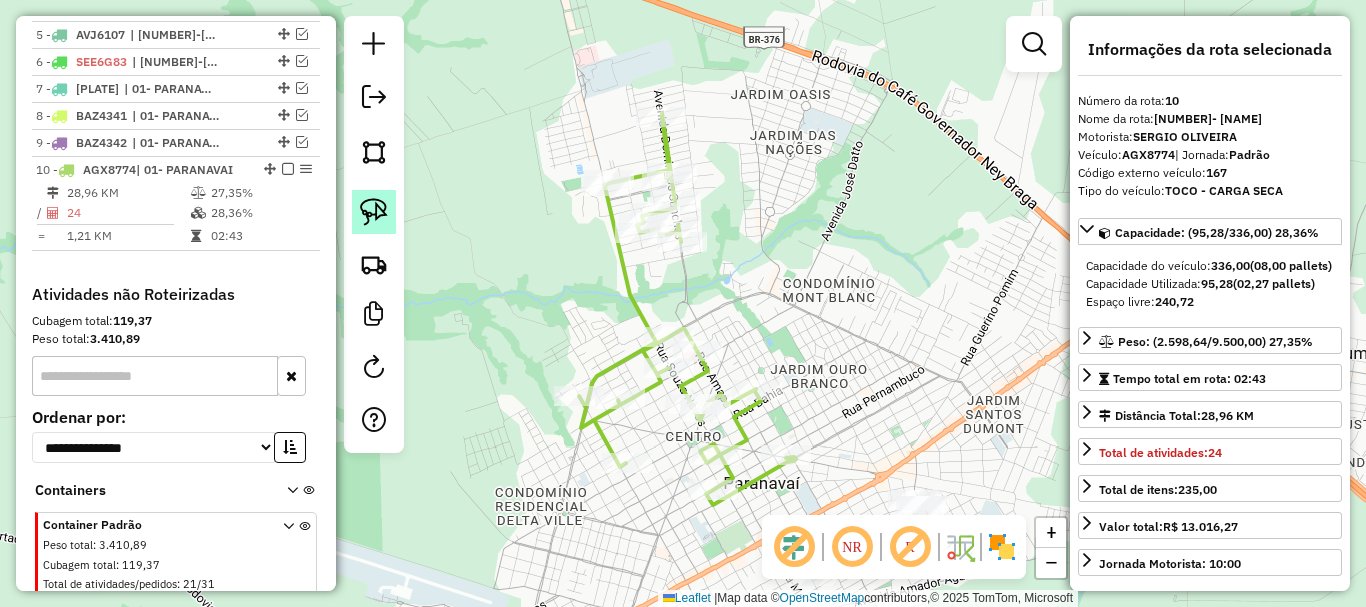 scroll, scrollTop: 888, scrollLeft: 0, axis: vertical 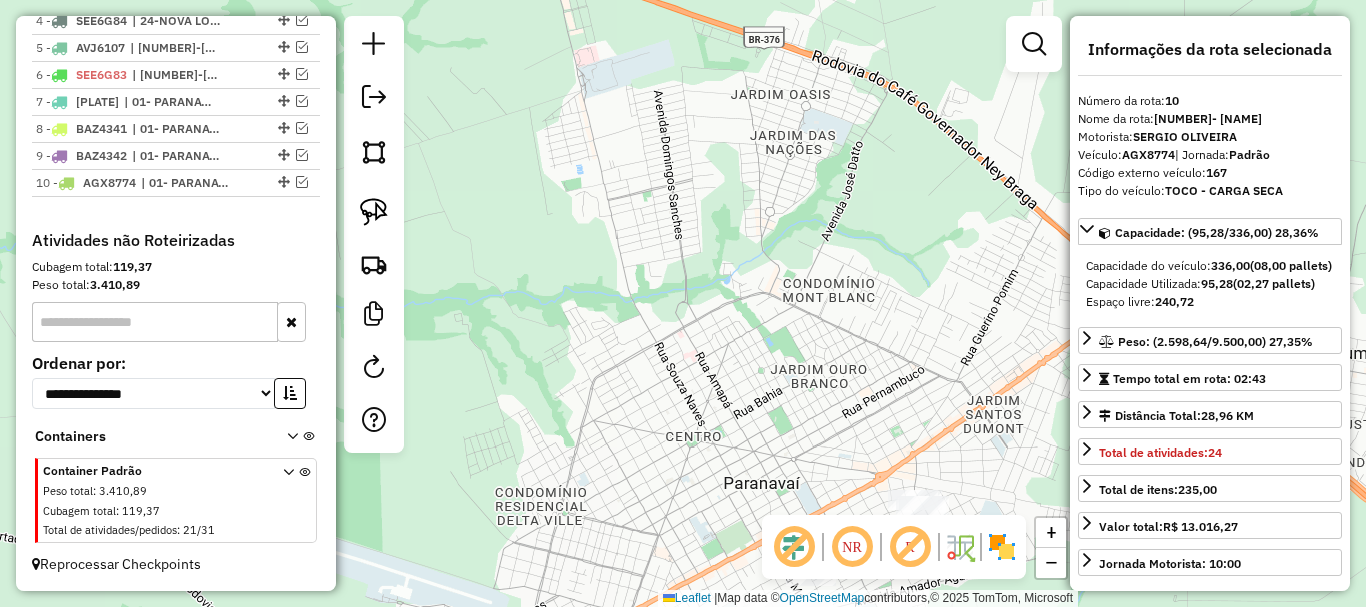 drag, startPoint x: 717, startPoint y: 381, endPoint x: 669, endPoint y: 244, distance: 145.16542 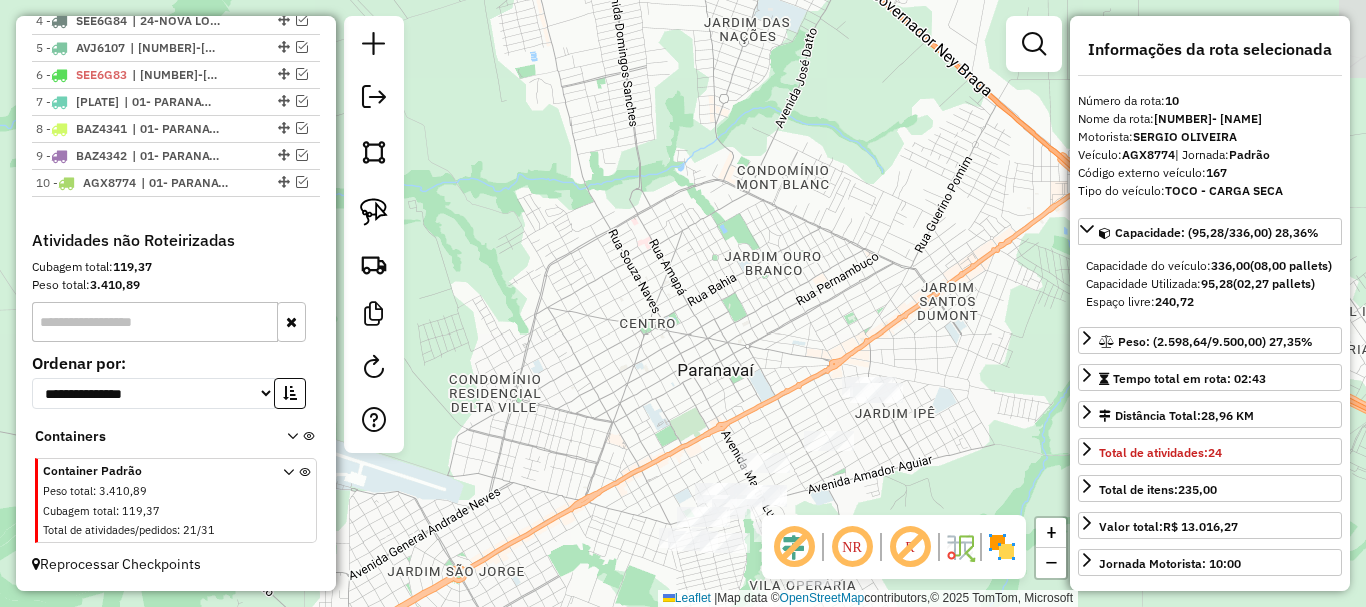drag, startPoint x: 674, startPoint y: 344, endPoint x: 671, endPoint y: 200, distance: 144.03125 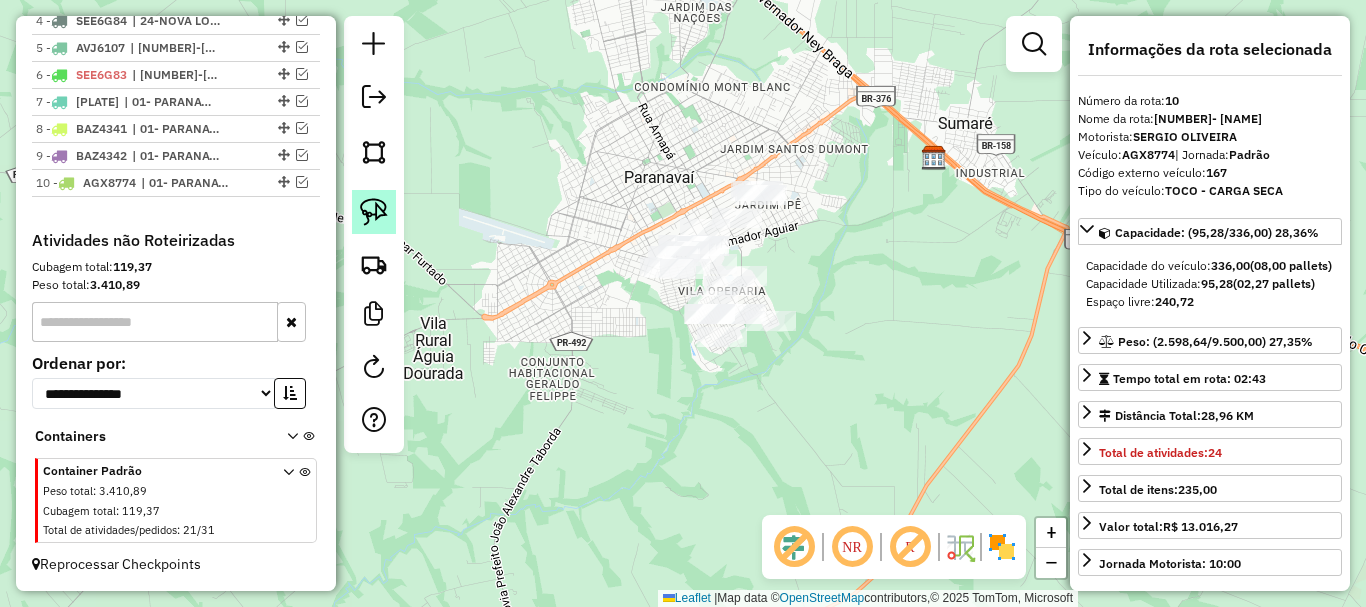 click 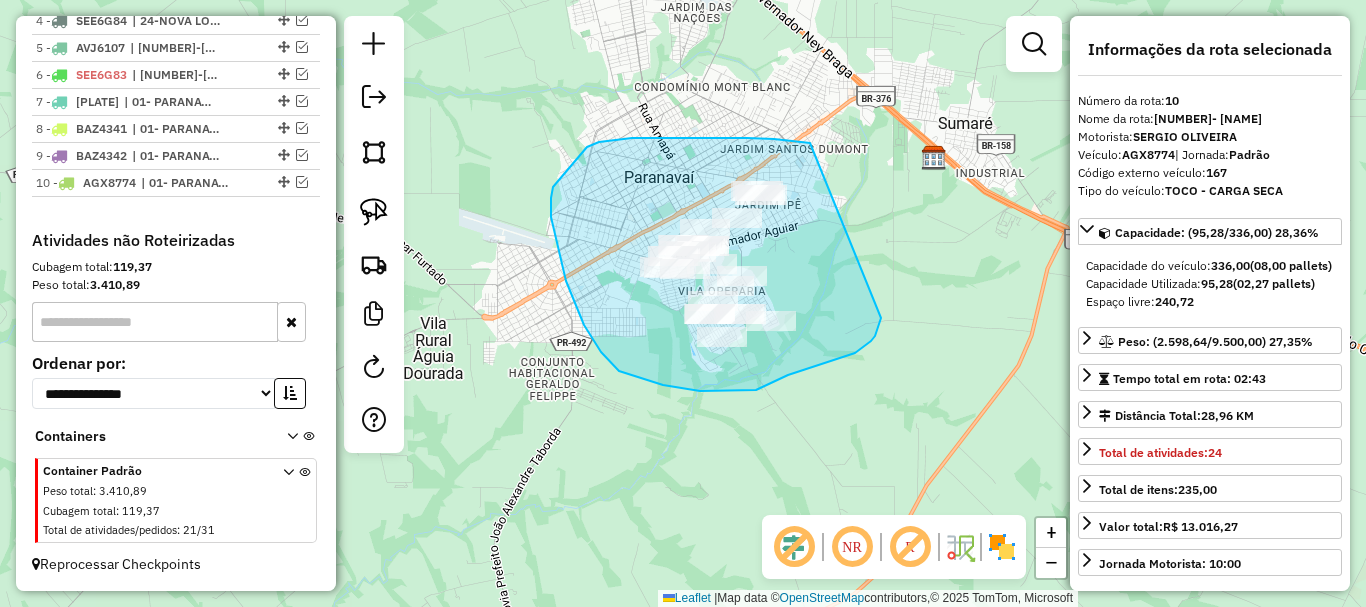 drag, startPoint x: 792, startPoint y: 142, endPoint x: 885, endPoint y: 304, distance: 186.79668 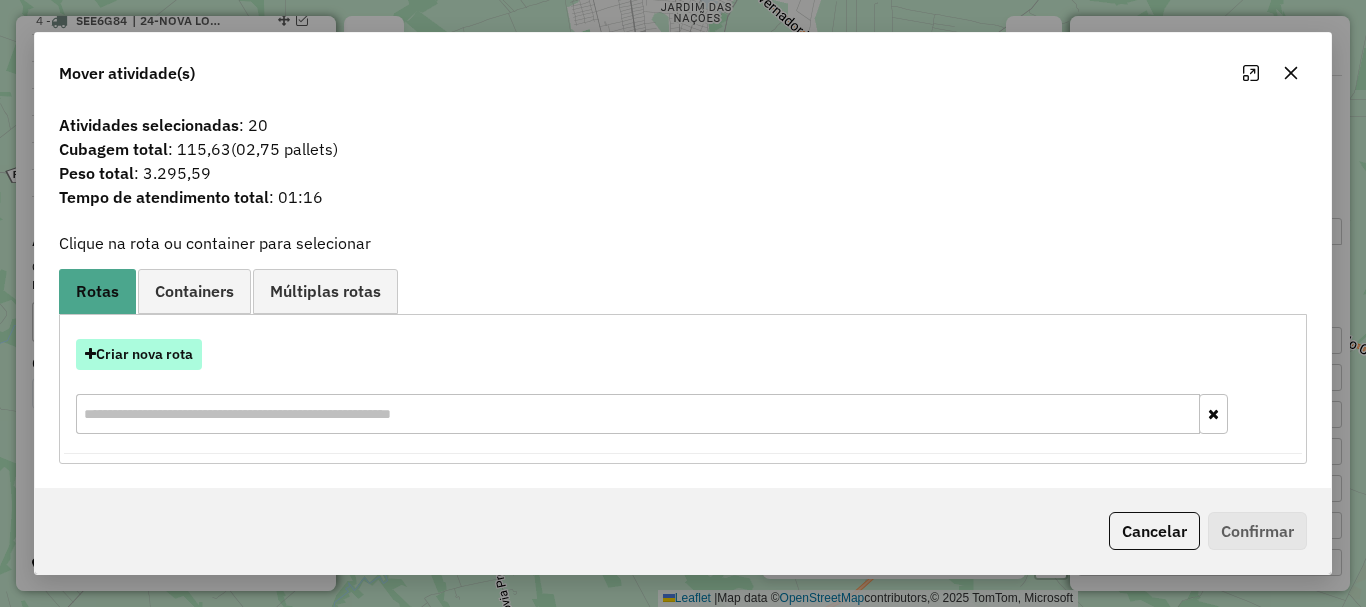 click on "Criar nova rota" at bounding box center (139, 354) 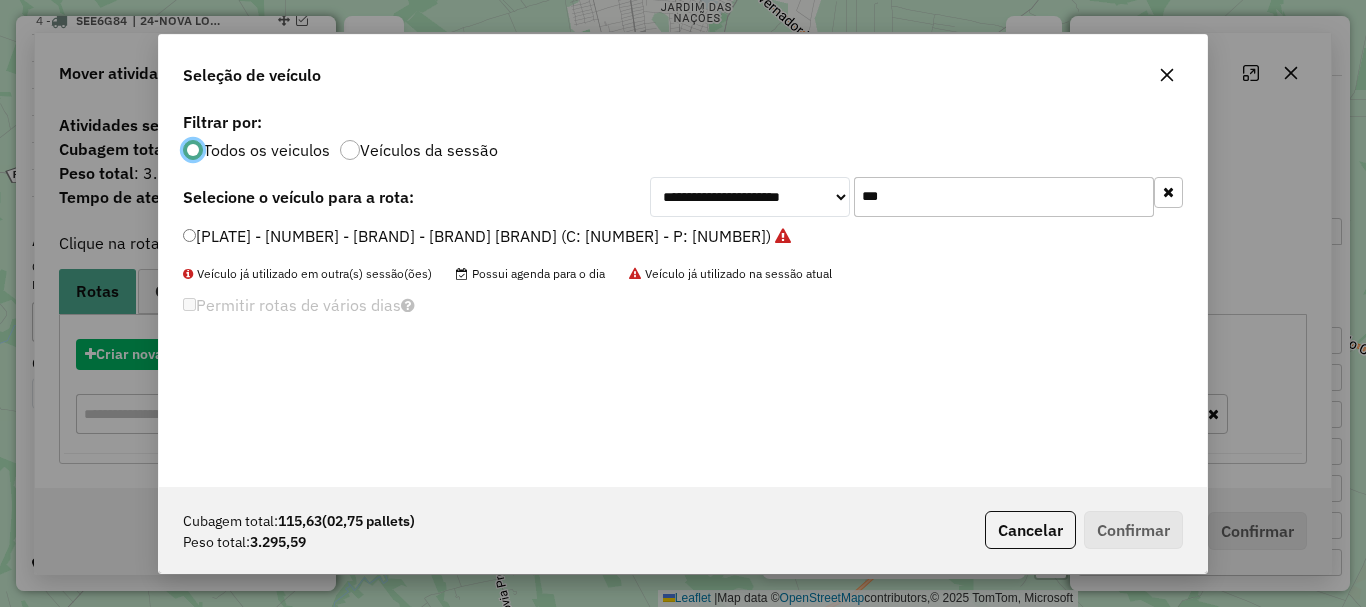 scroll, scrollTop: 11, scrollLeft: 6, axis: both 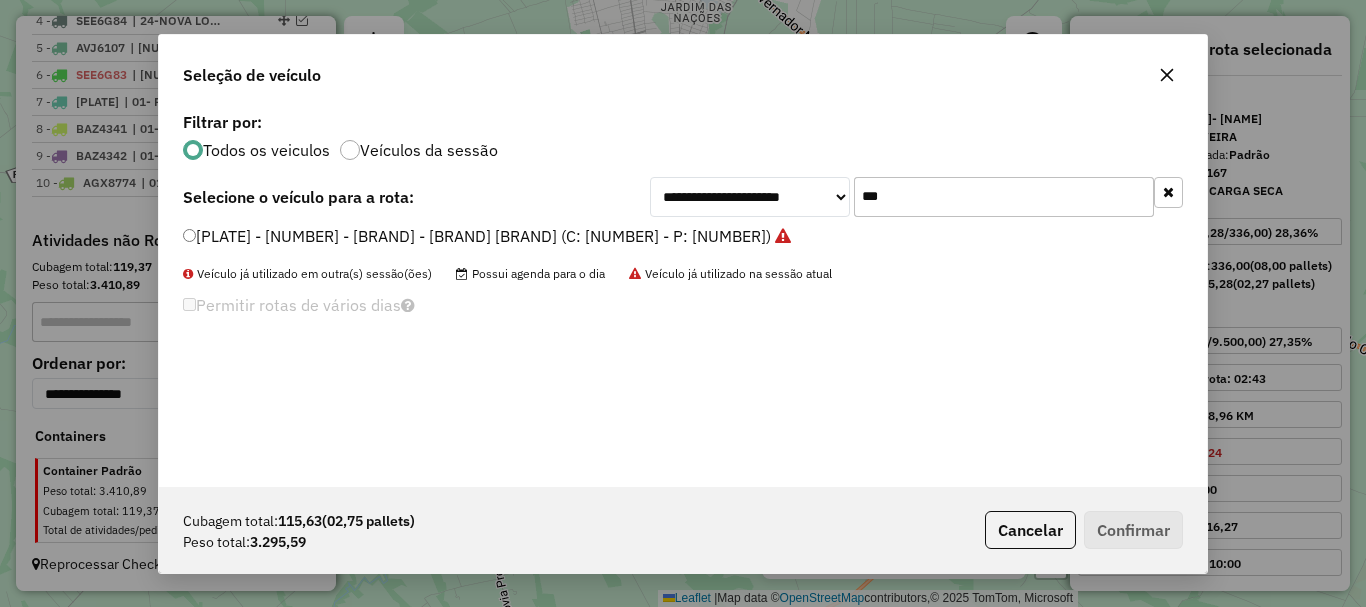 drag, startPoint x: 932, startPoint y: 198, endPoint x: 730, endPoint y: 184, distance: 202.48457 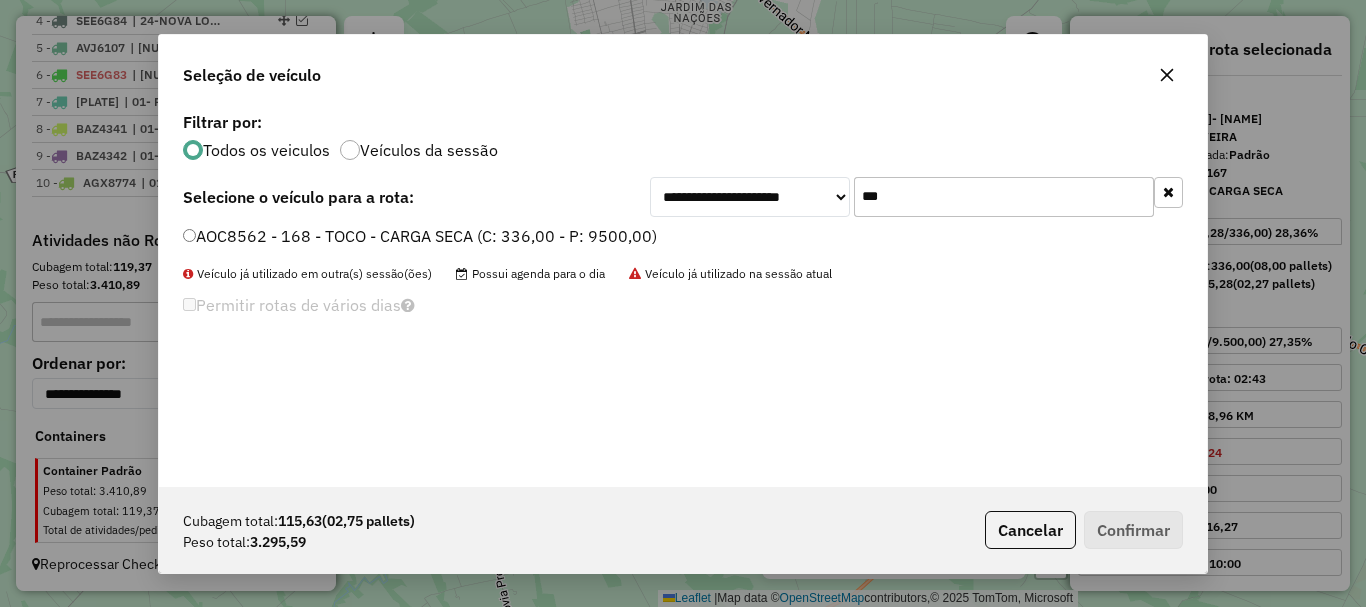 type on "***" 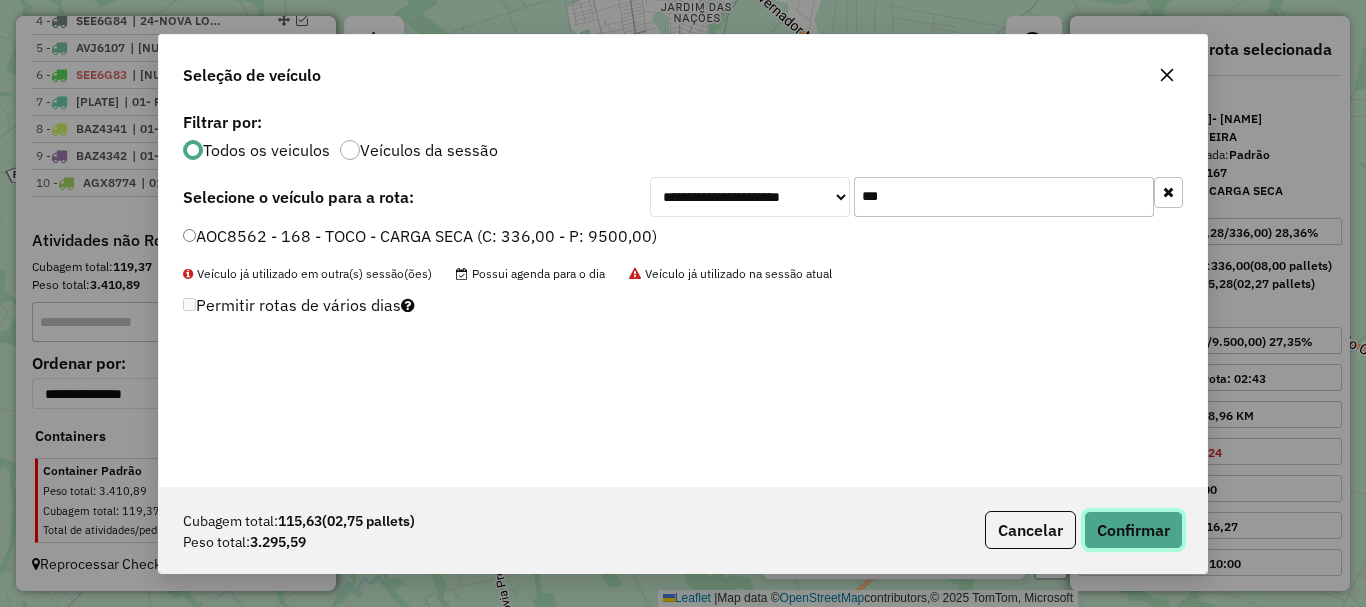 click on "Confirmar" 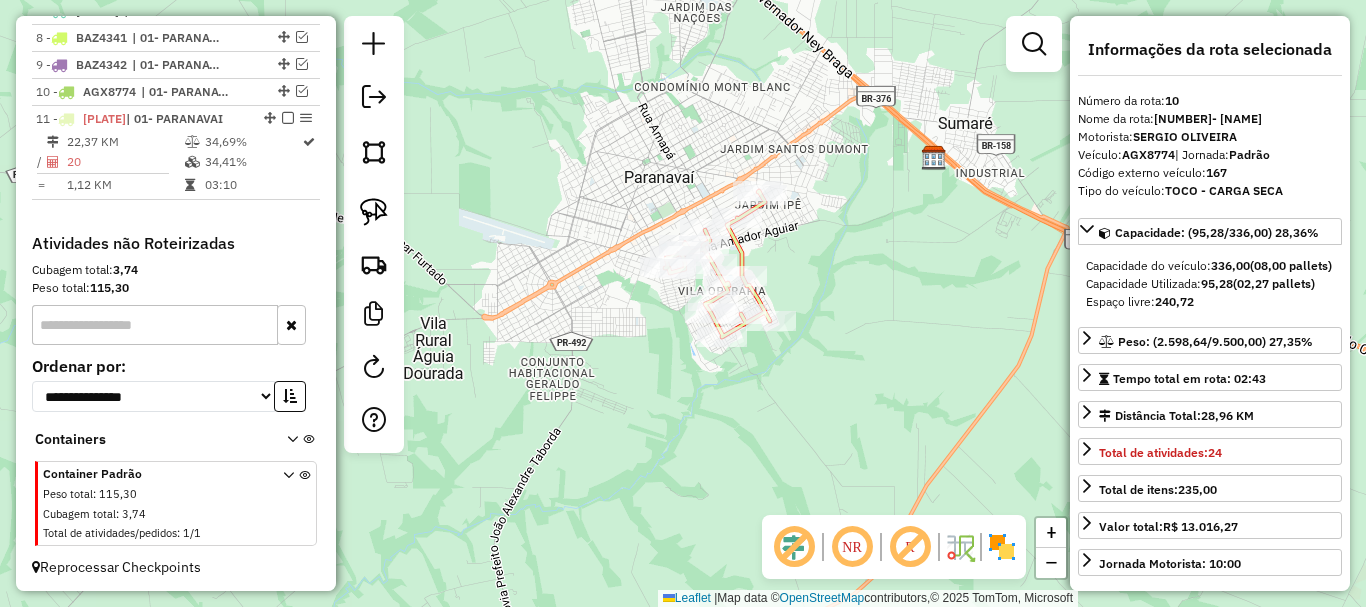 scroll, scrollTop: 982, scrollLeft: 0, axis: vertical 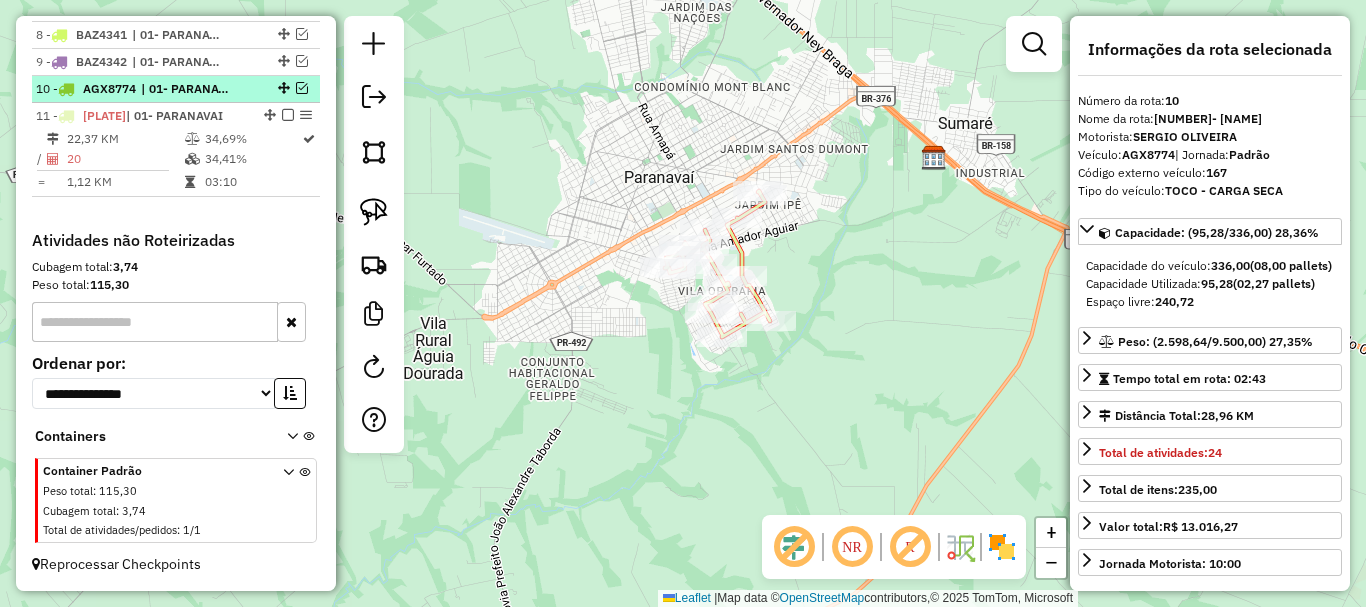 click at bounding box center (302, 88) 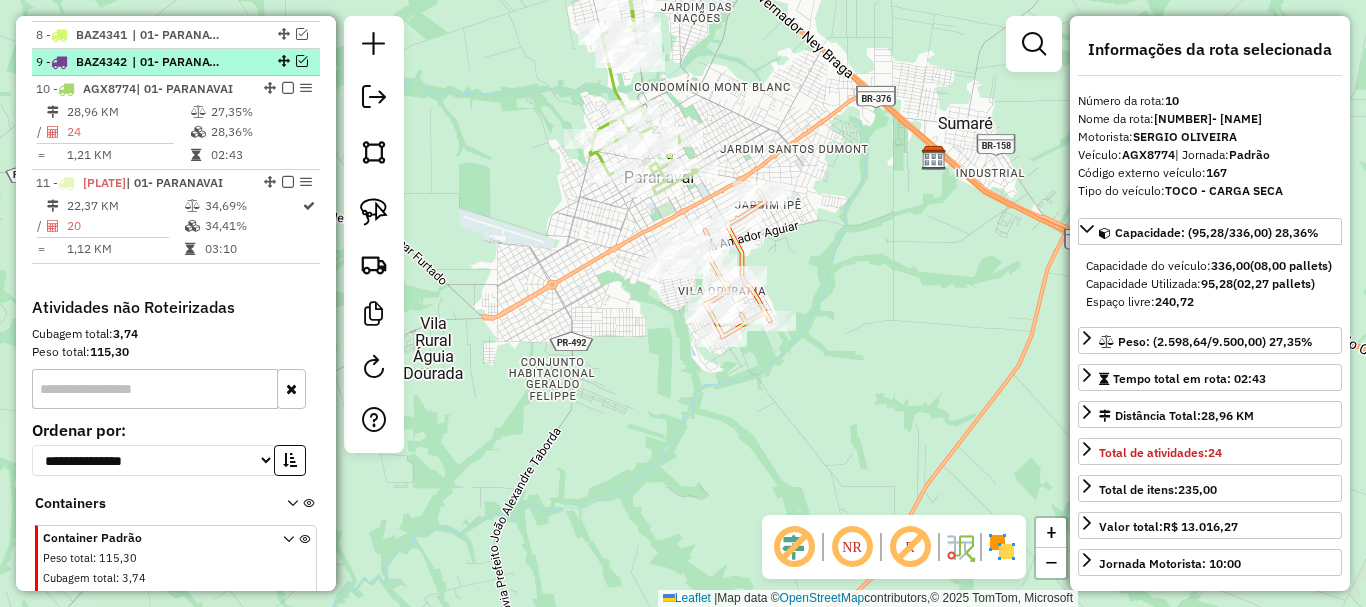 click at bounding box center (302, 61) 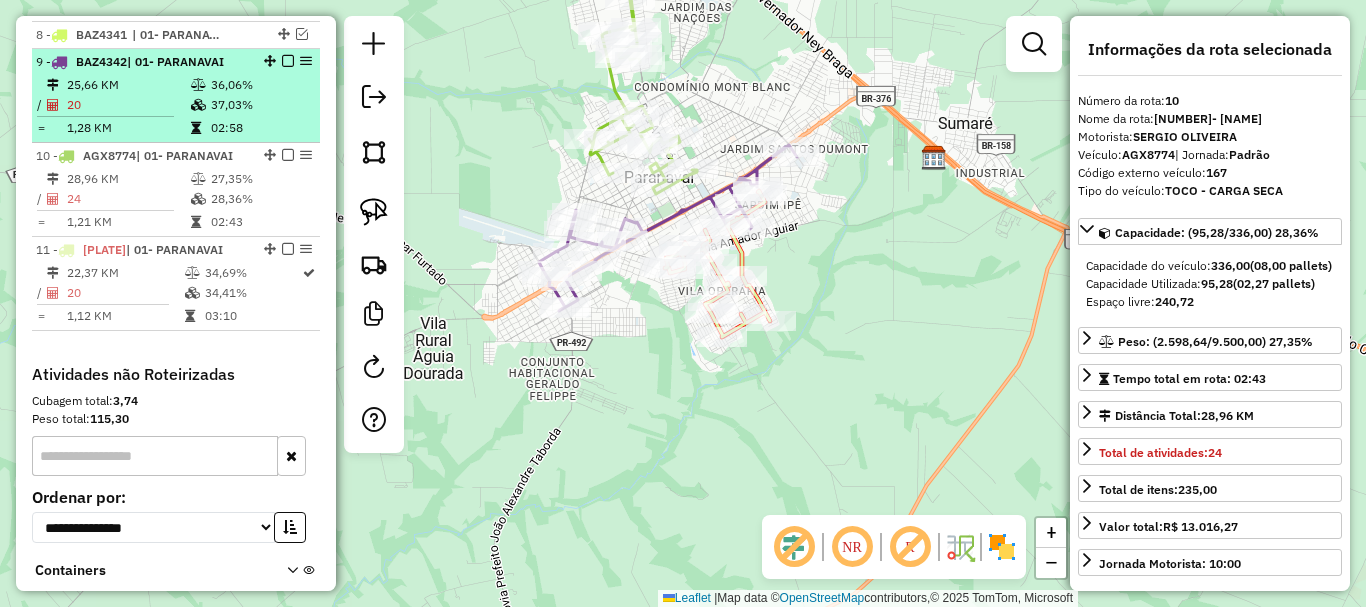 scroll, scrollTop: 882, scrollLeft: 0, axis: vertical 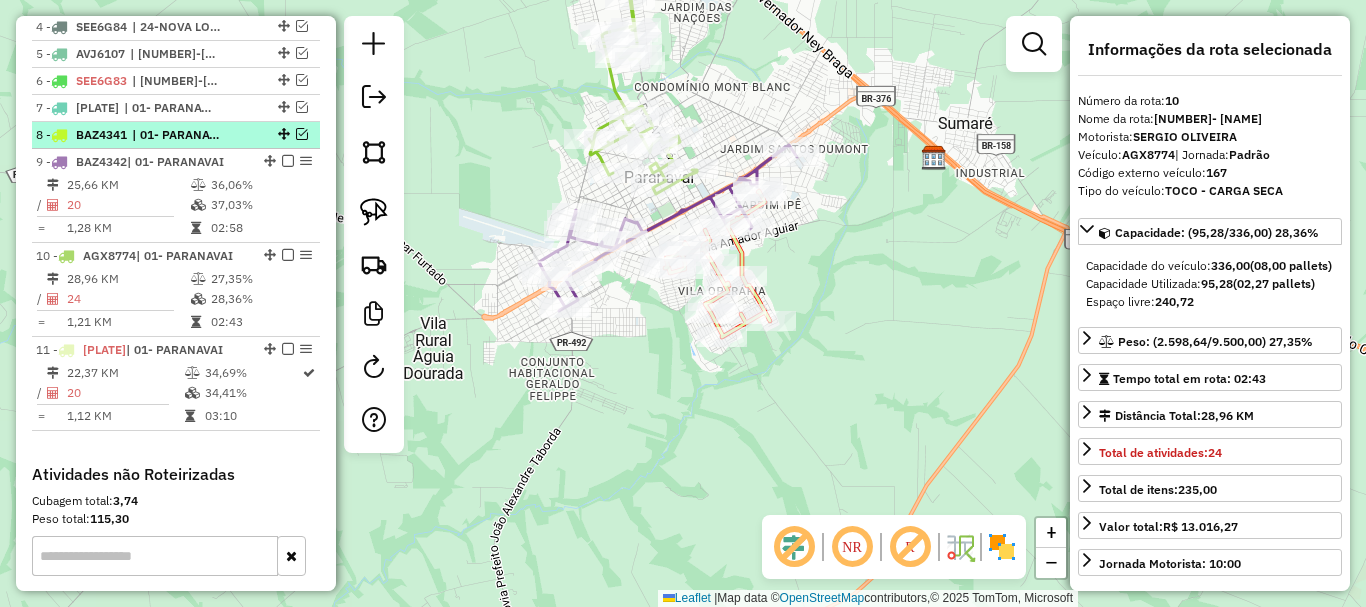 click at bounding box center (302, 134) 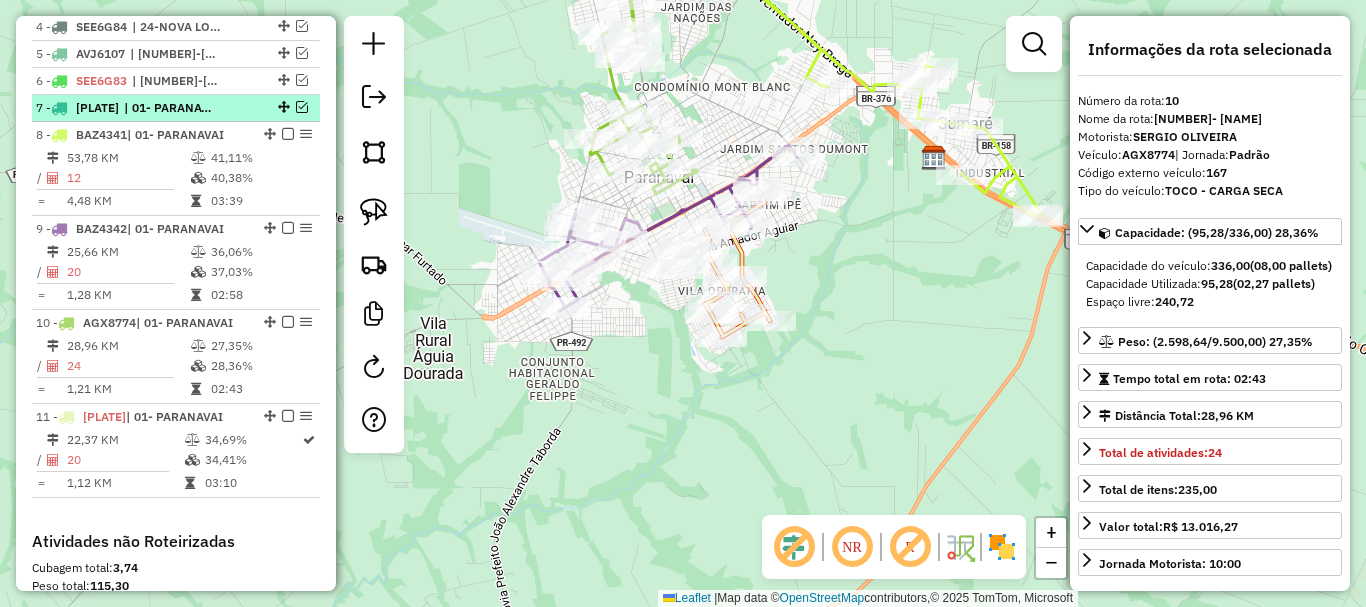 click at bounding box center [302, 107] 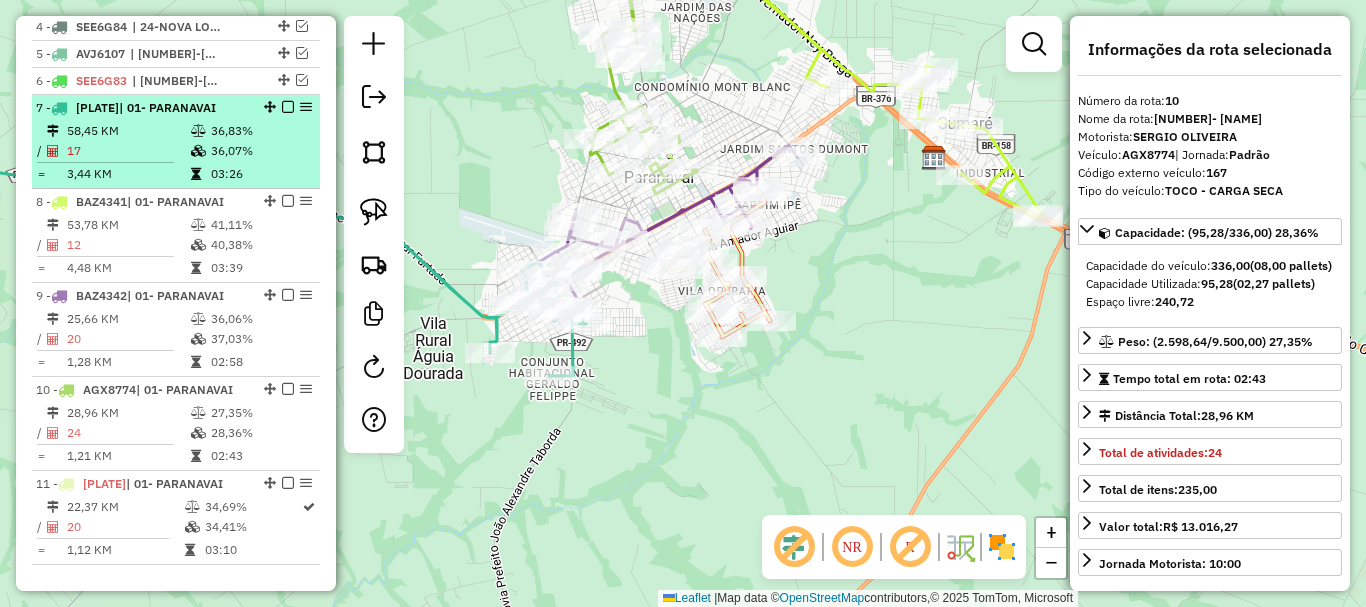click at bounding box center [288, 107] 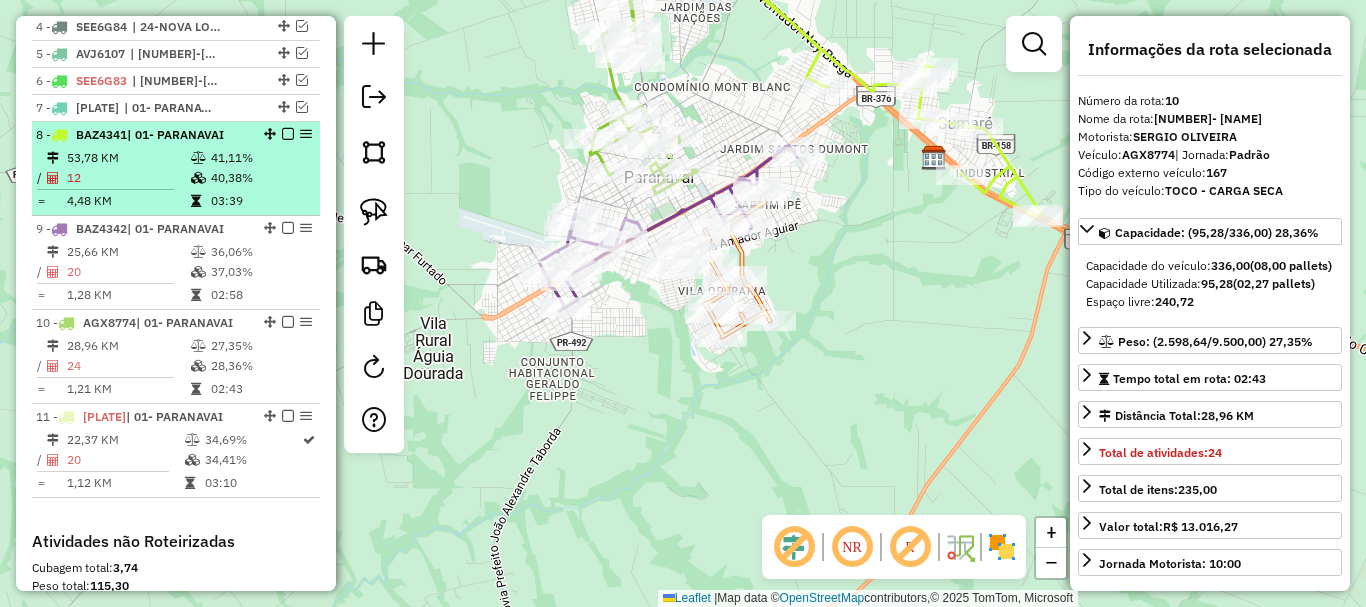 click at bounding box center (288, 134) 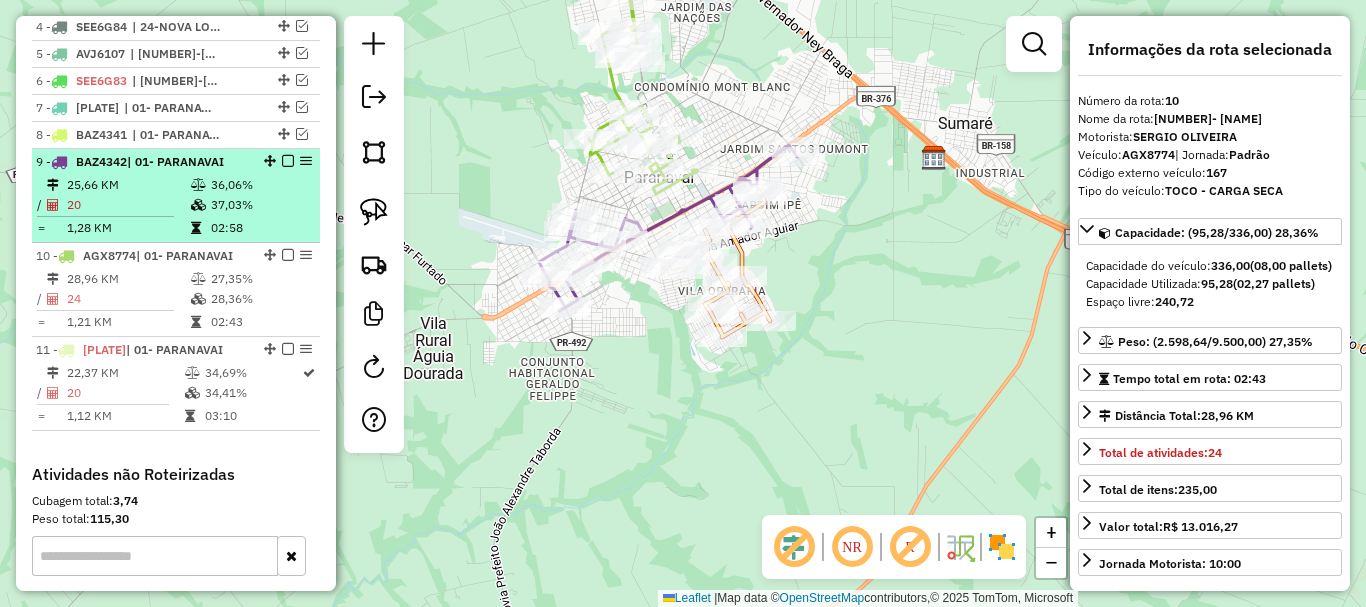 click at bounding box center (282, 161) 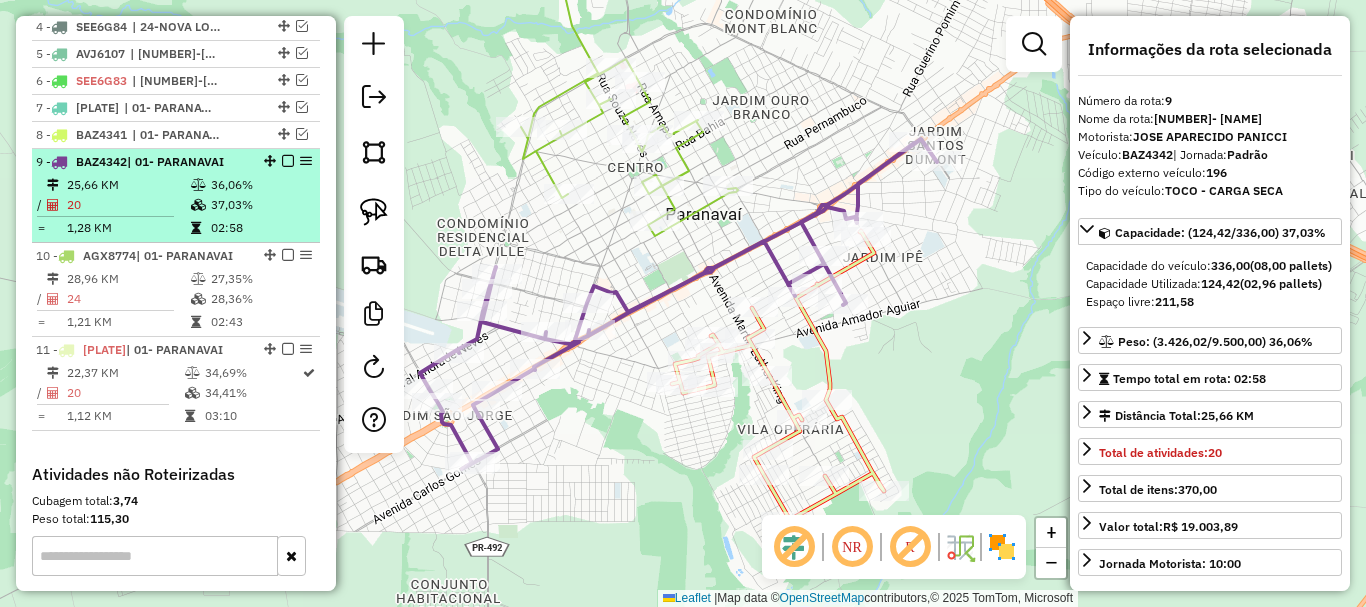 click at bounding box center (288, 161) 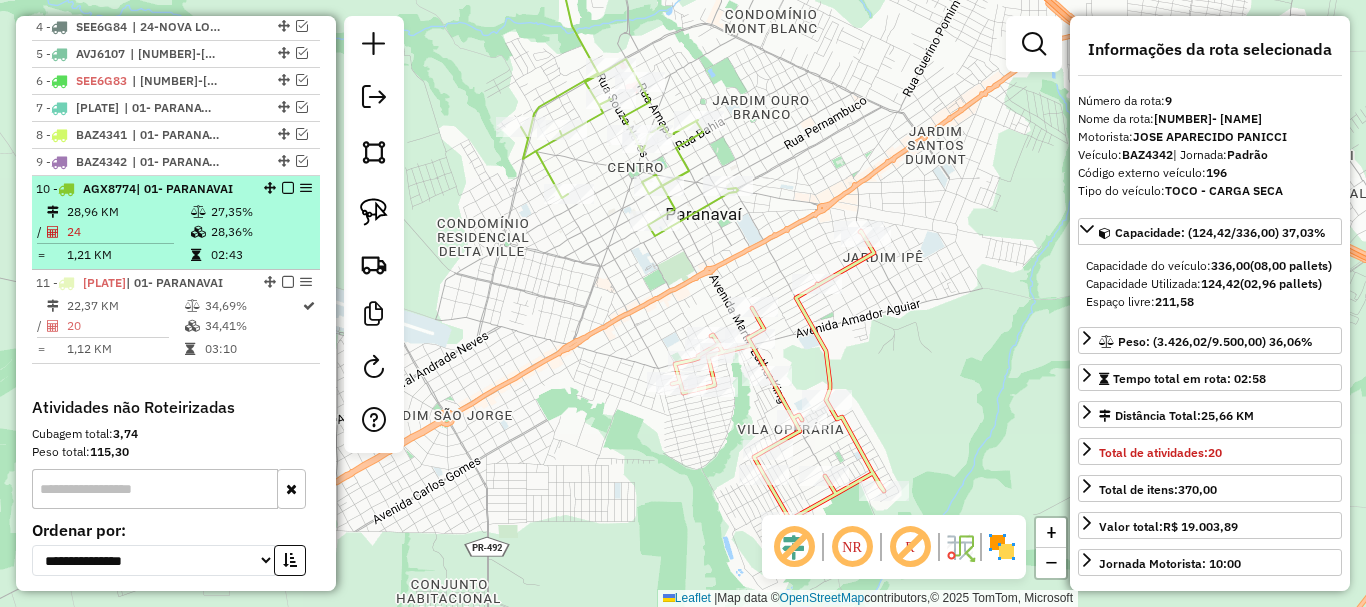 click at bounding box center [288, 188] 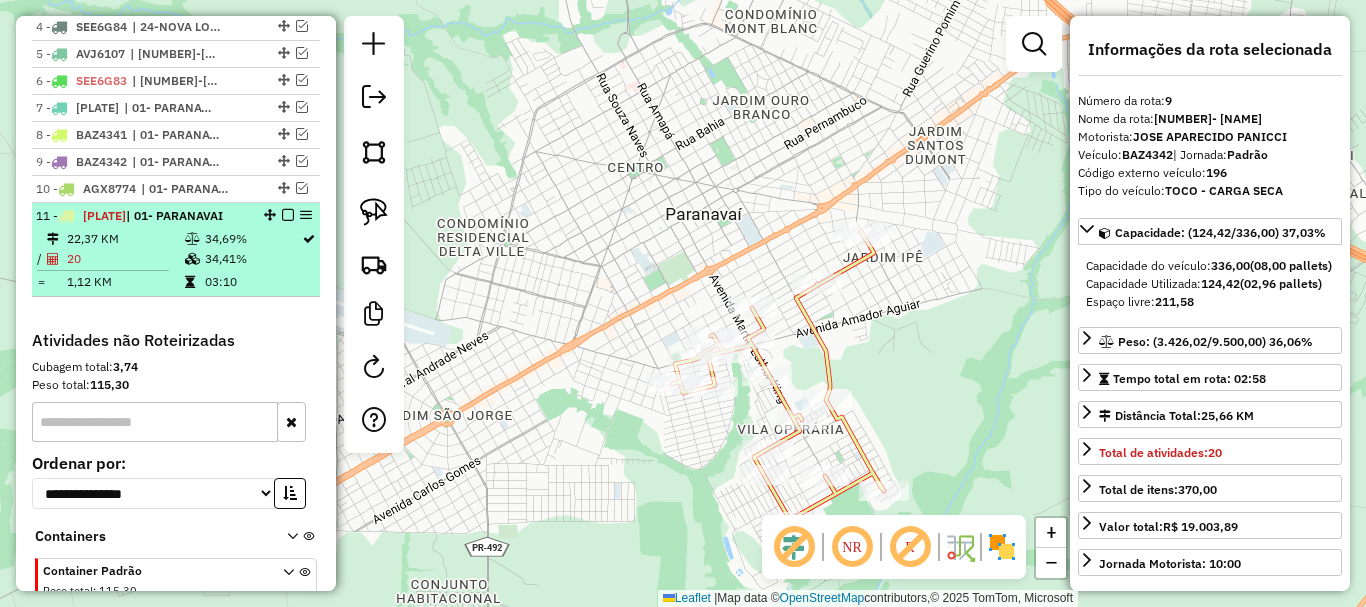 click at bounding box center (288, 215) 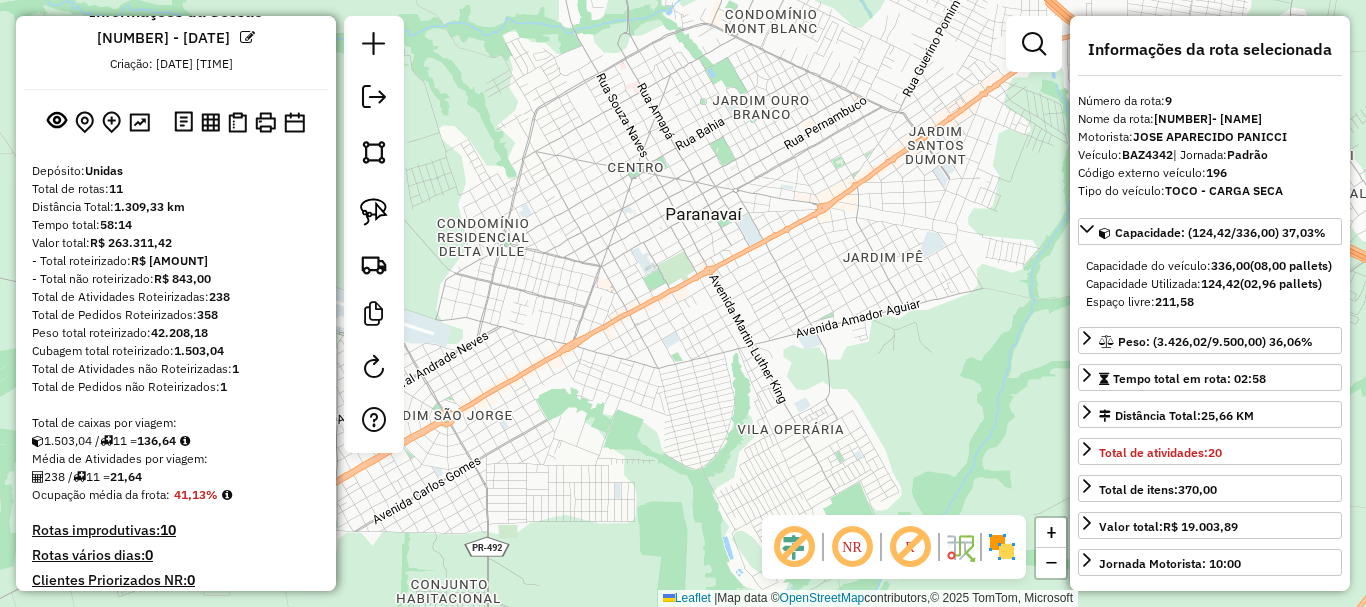 scroll, scrollTop: 0, scrollLeft: 0, axis: both 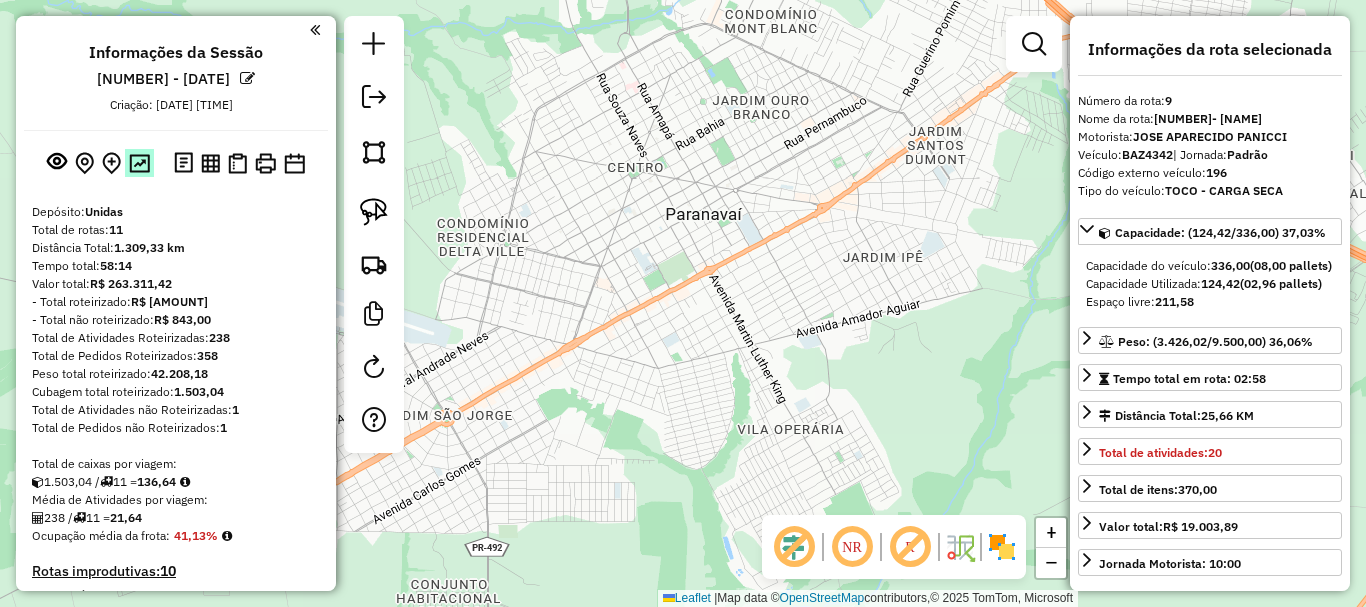 click at bounding box center (139, 163) 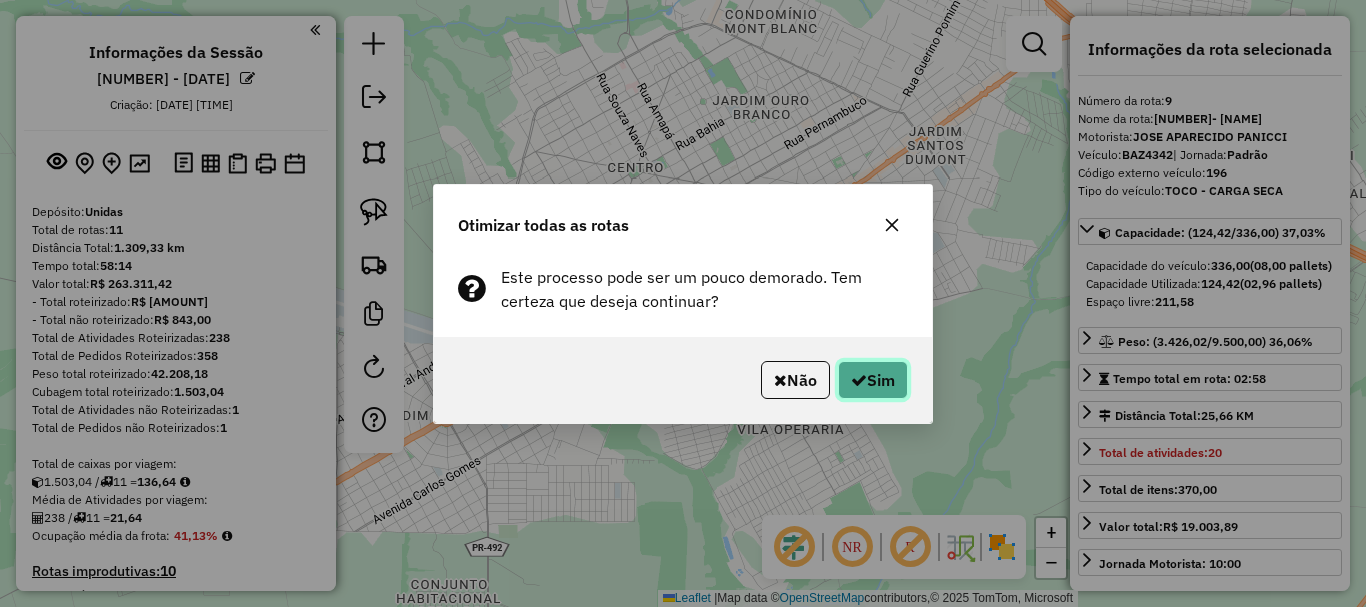 click on "Sim" 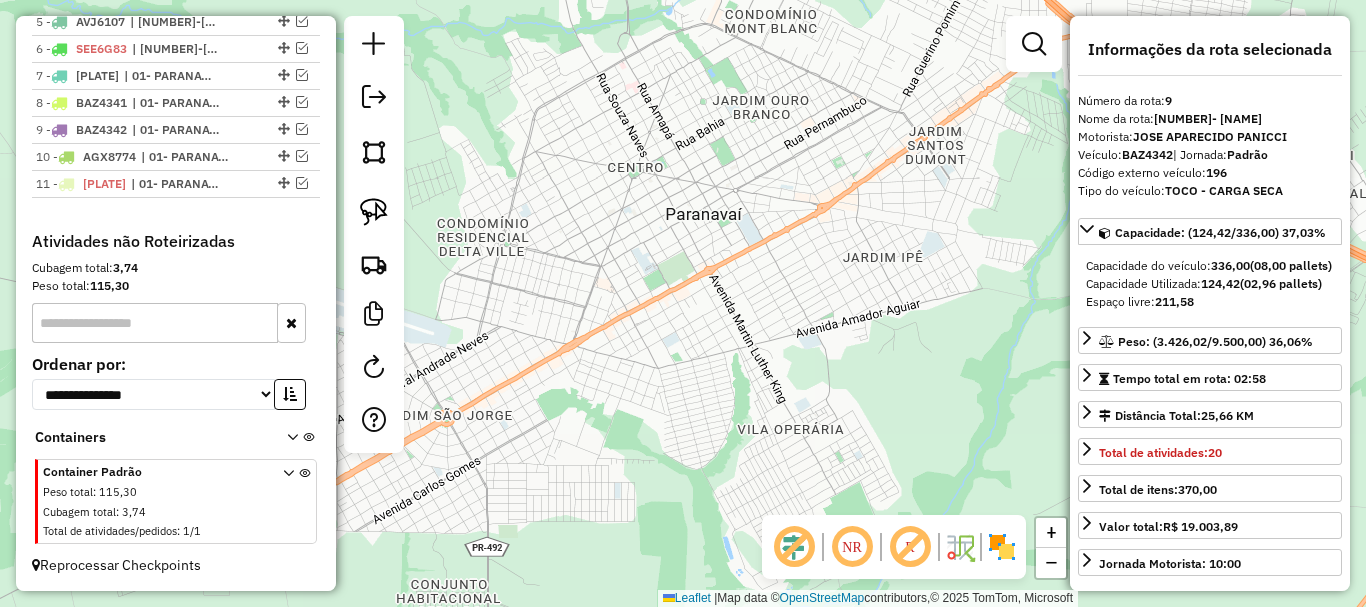 scroll, scrollTop: 915, scrollLeft: 0, axis: vertical 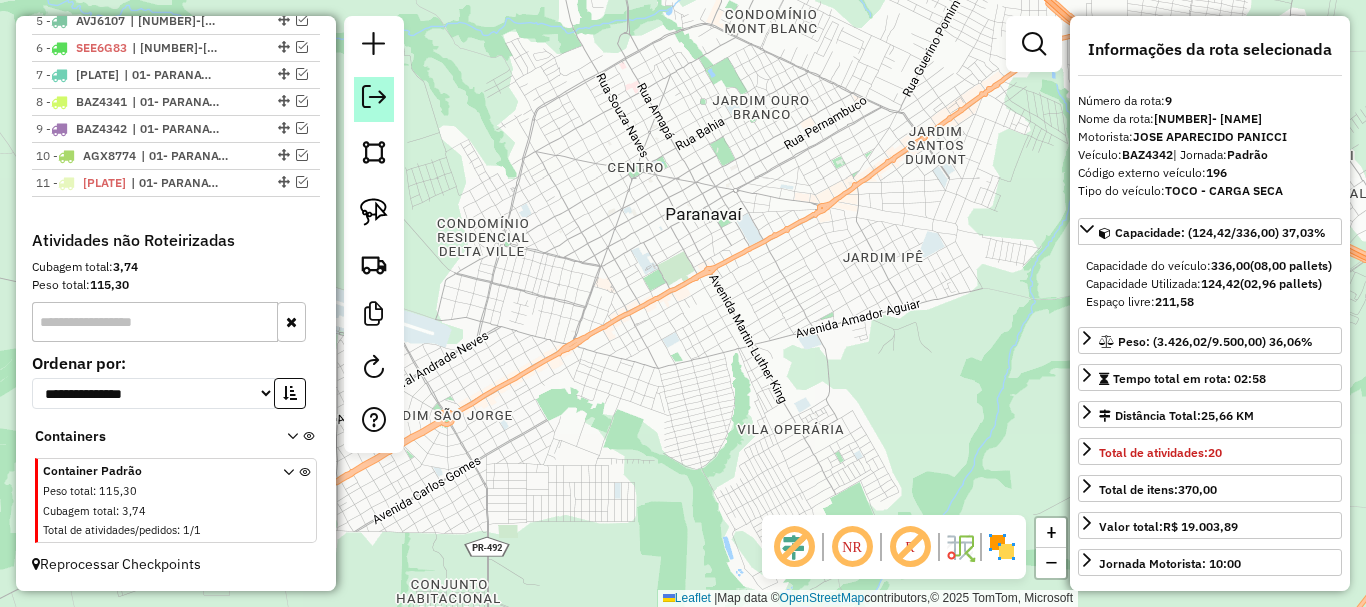 click 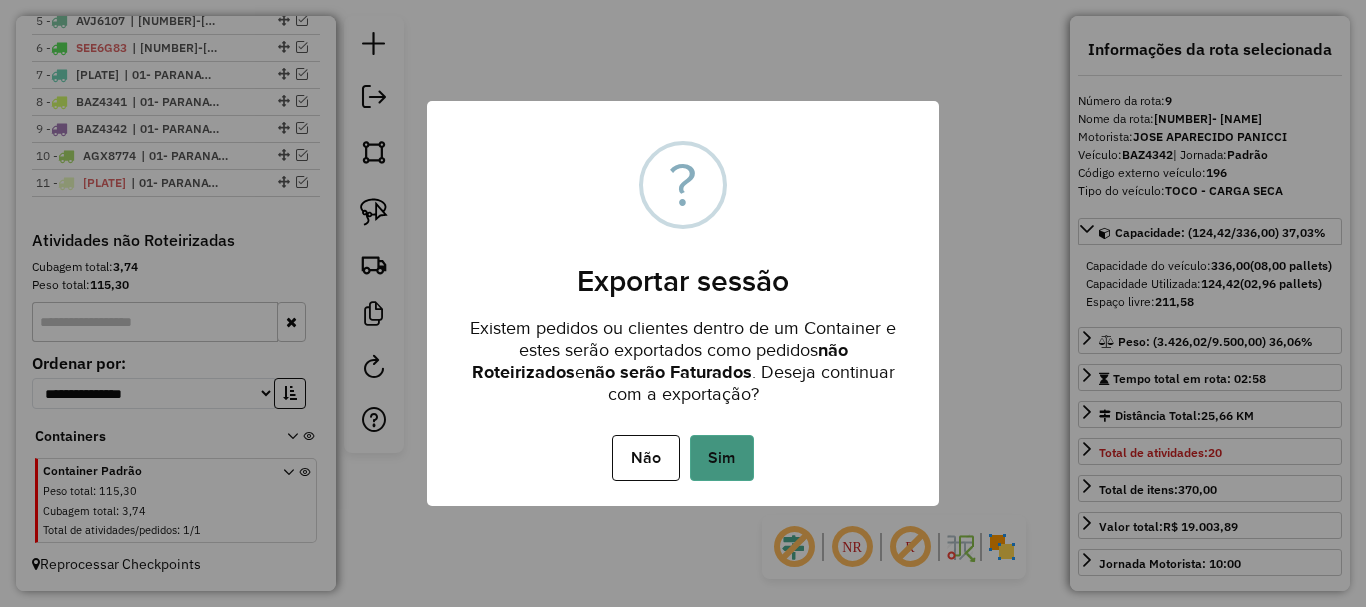 click on "Sim" at bounding box center (722, 458) 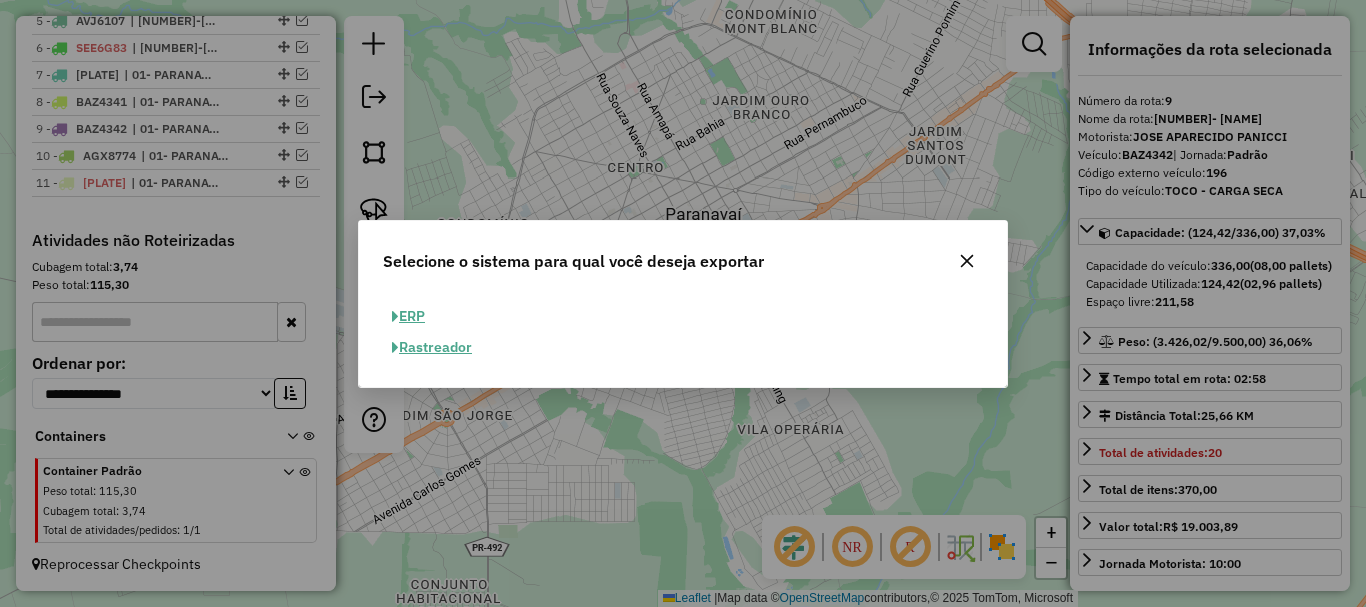 click on "ERP" 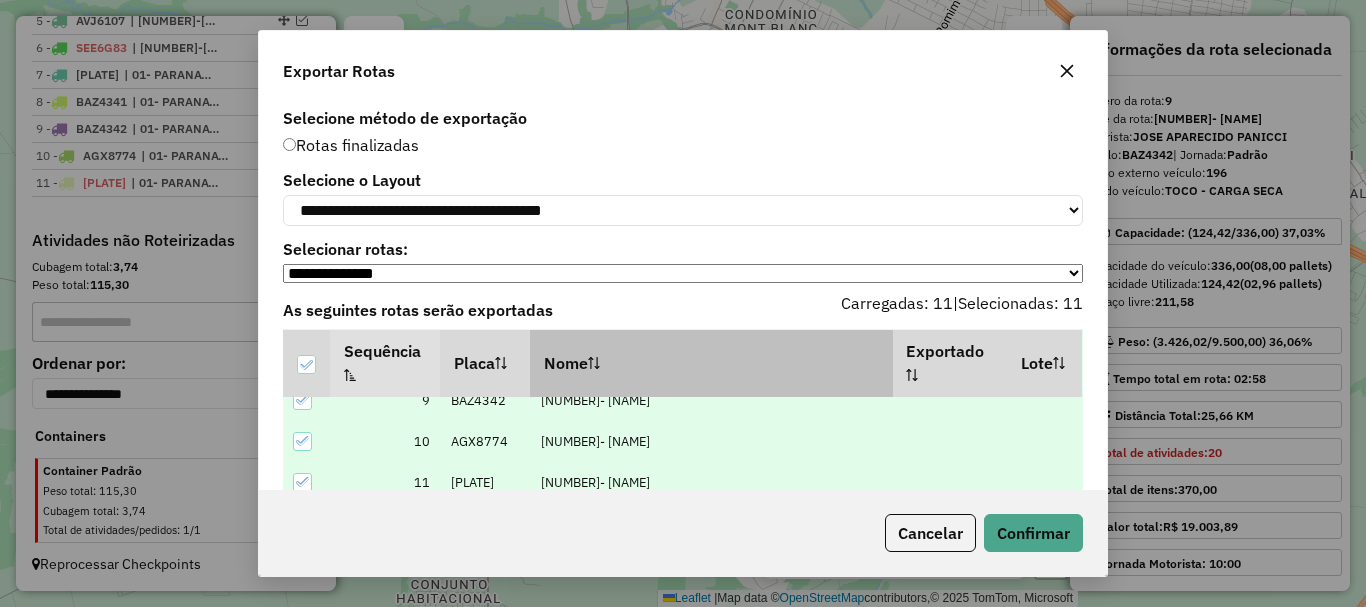 scroll, scrollTop: 349, scrollLeft: 0, axis: vertical 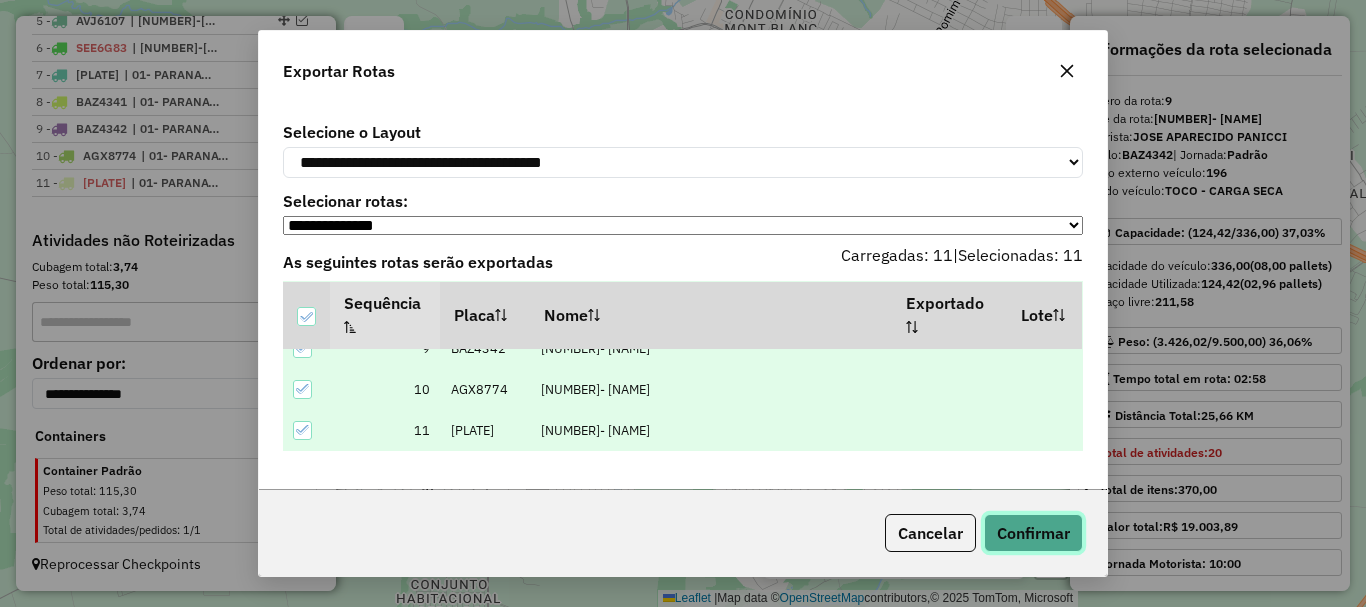 click on "Confirmar" 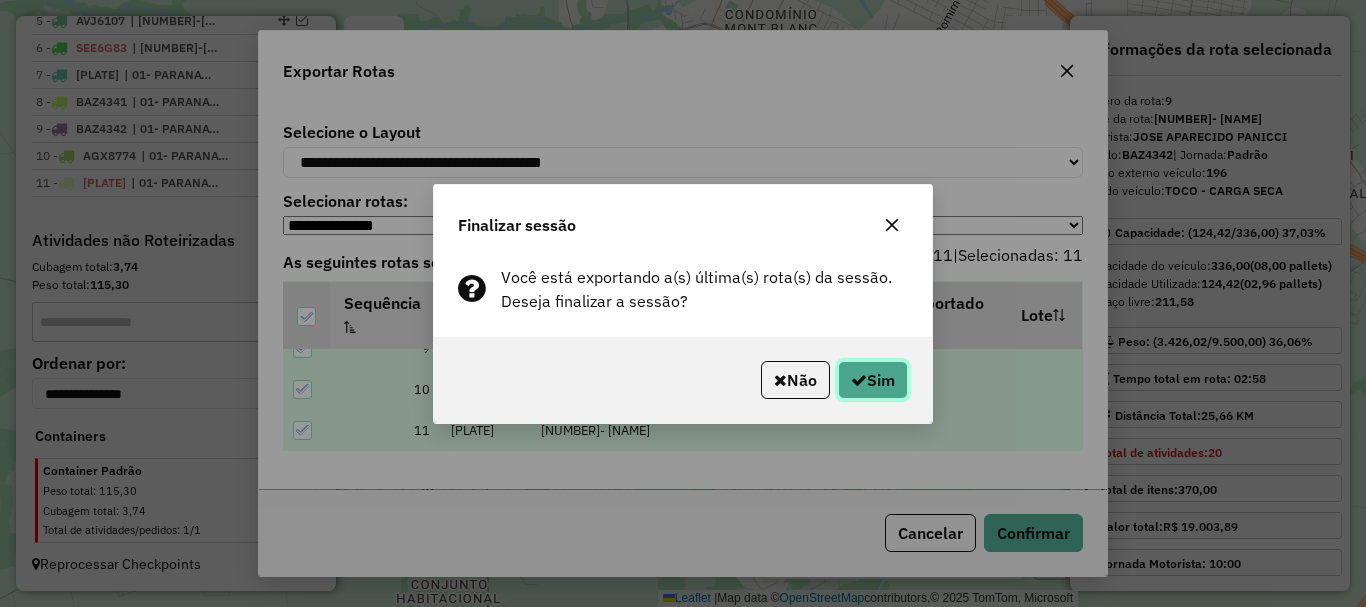 click on "Sim" 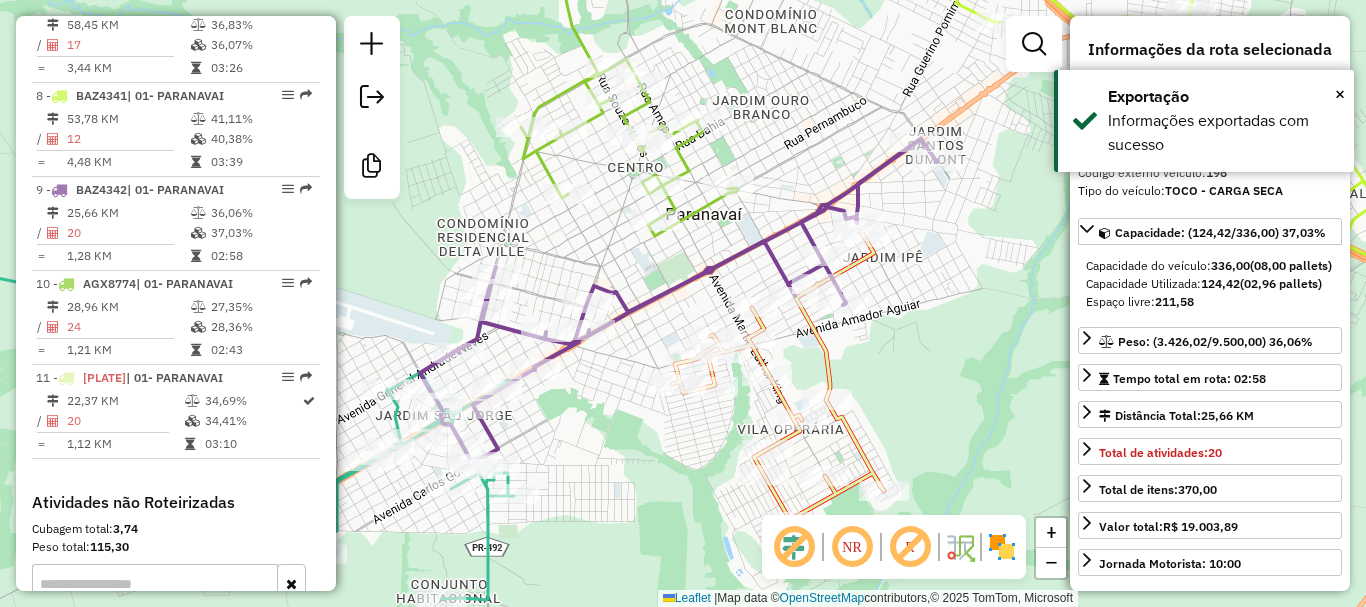scroll, scrollTop: 1655, scrollLeft: 0, axis: vertical 